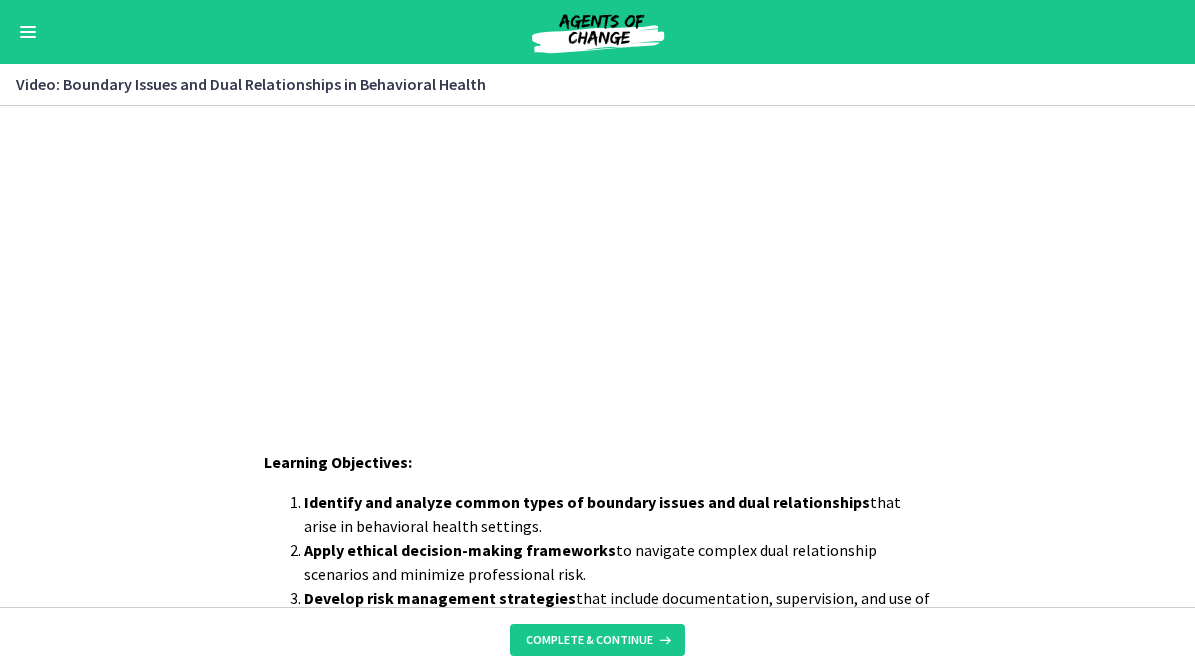 scroll, scrollTop: 0, scrollLeft: 0, axis: both 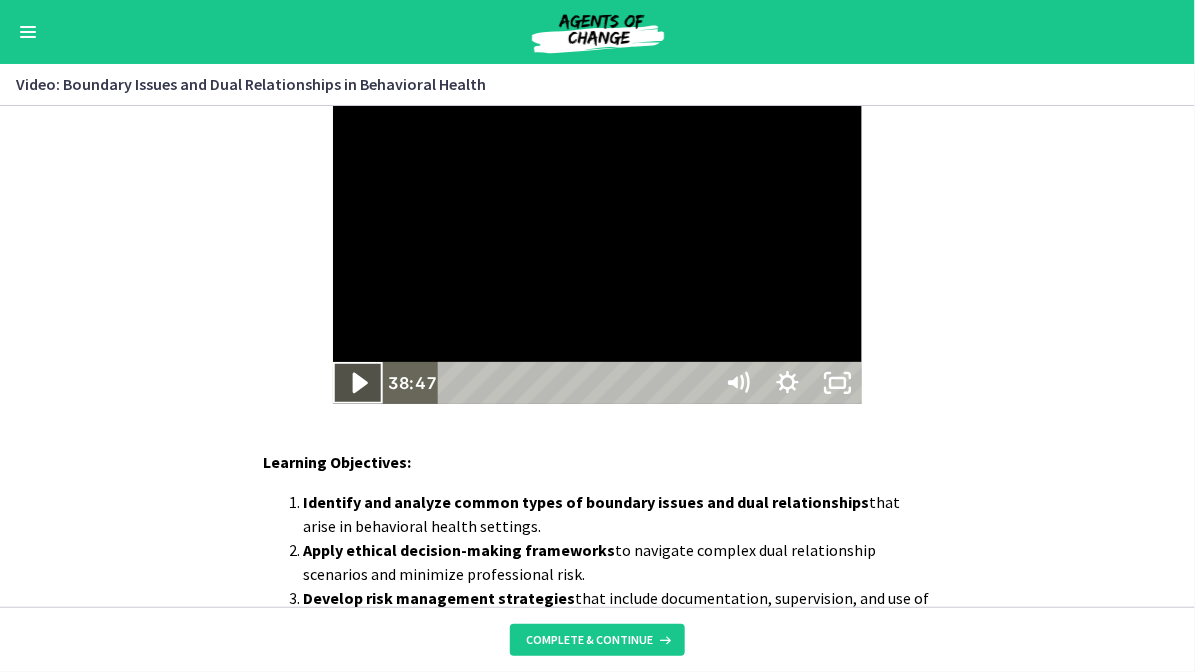 click 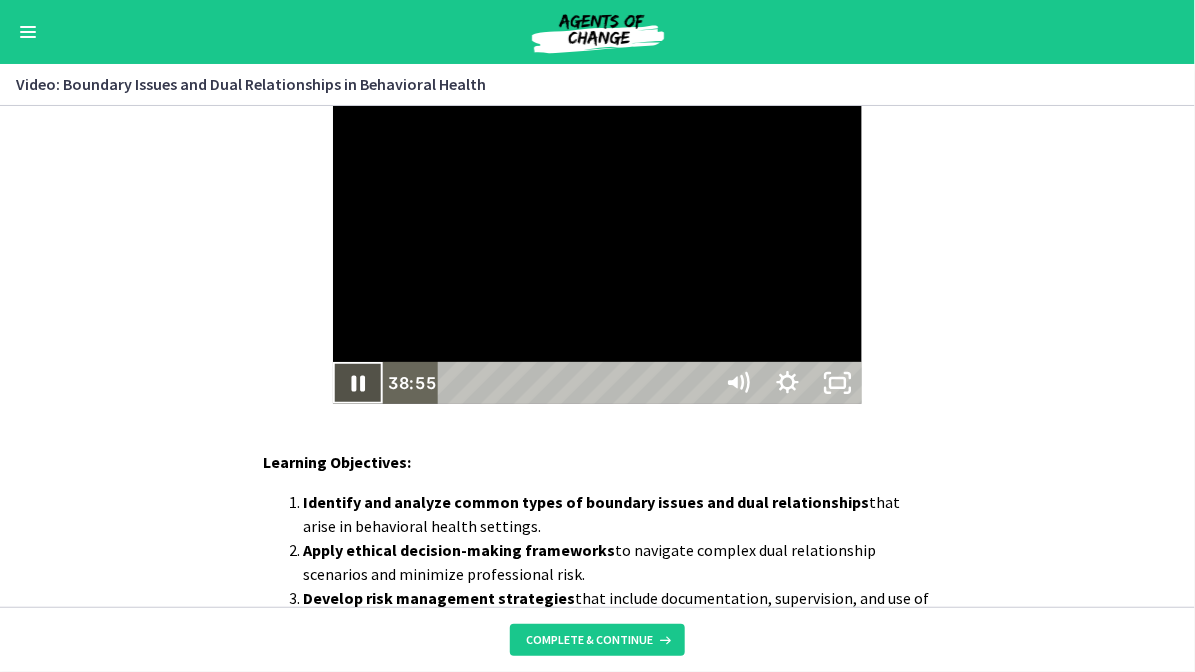 type 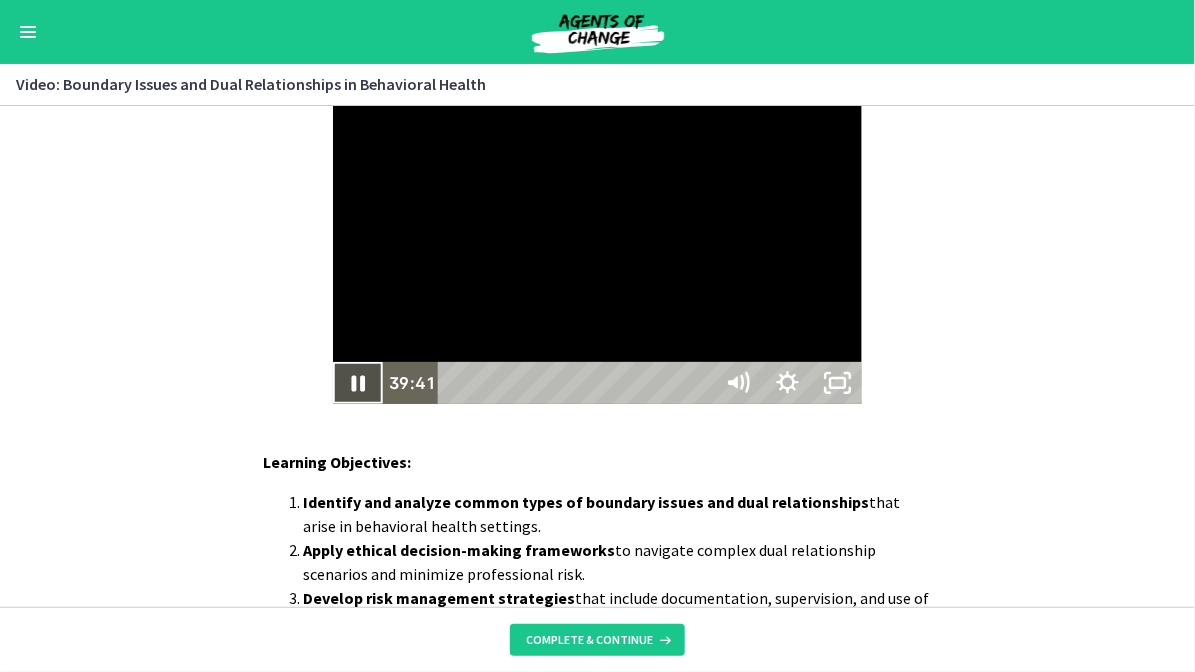 click 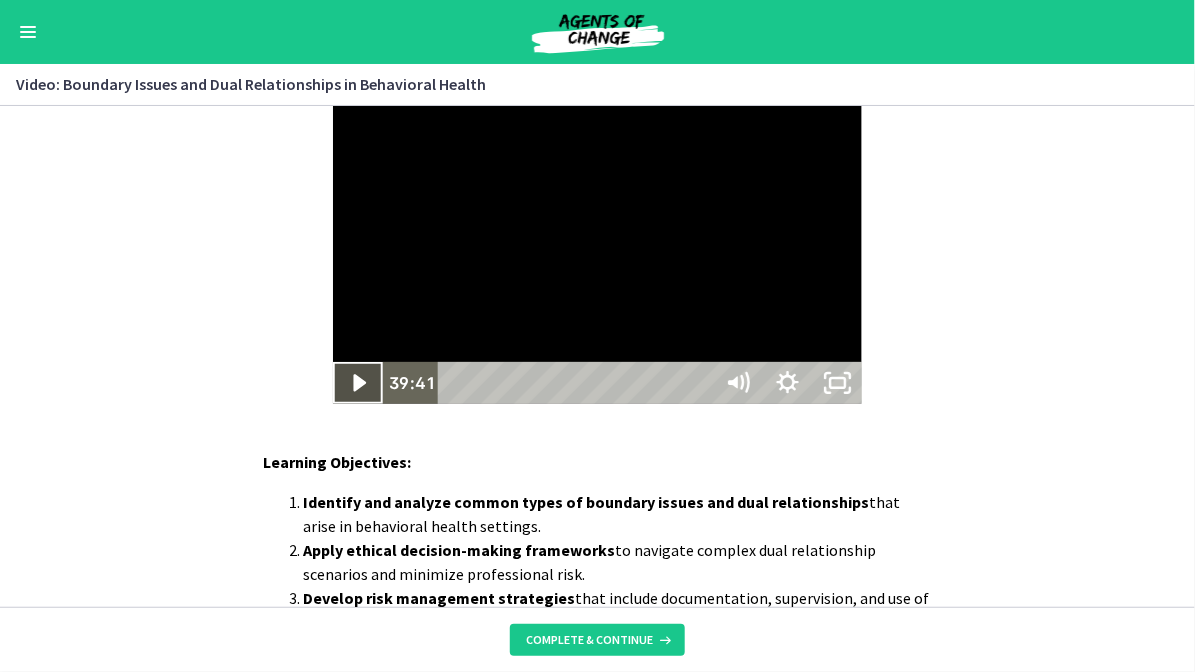 click 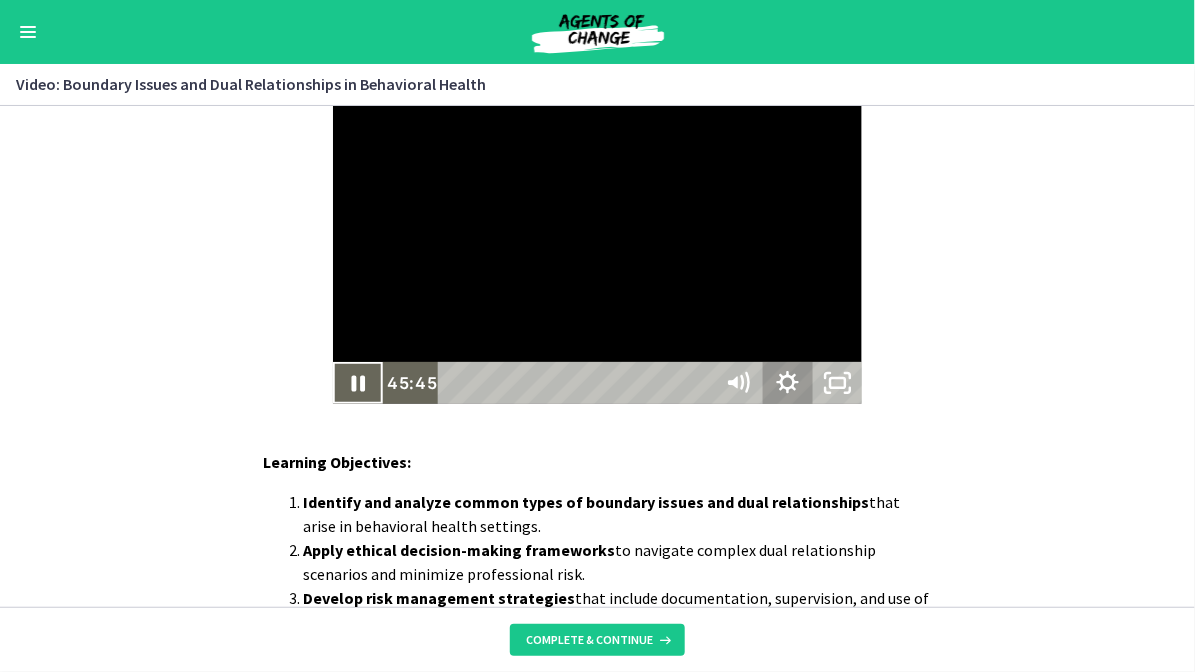 click 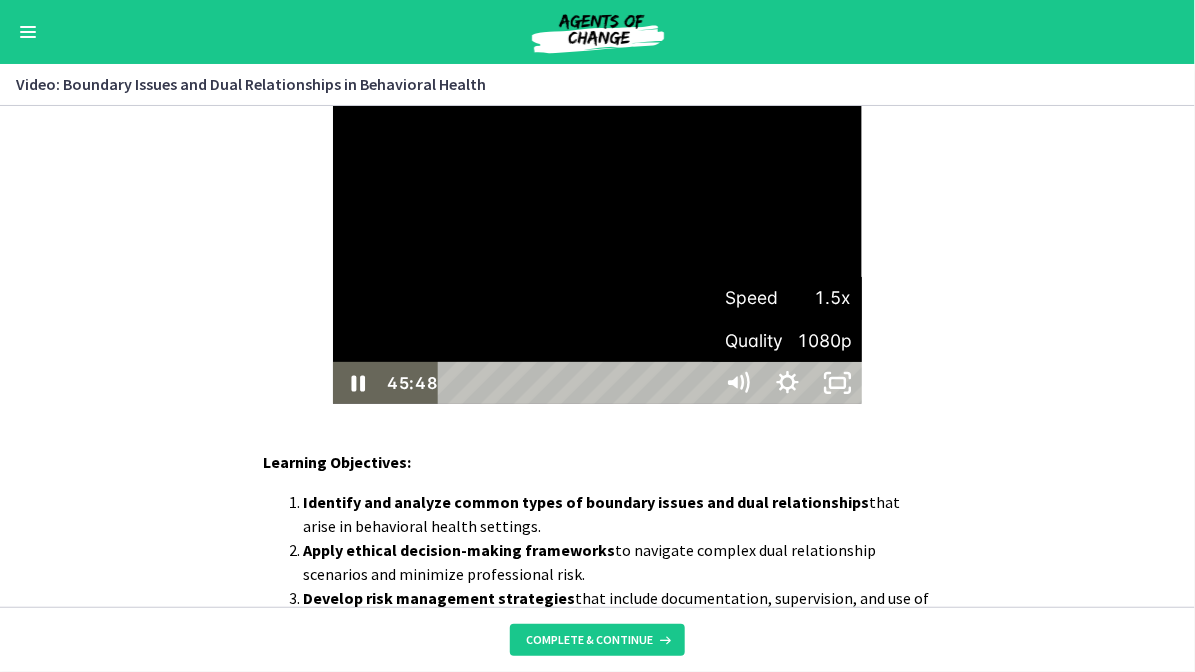 click on "1.5x" at bounding box center [819, 297] 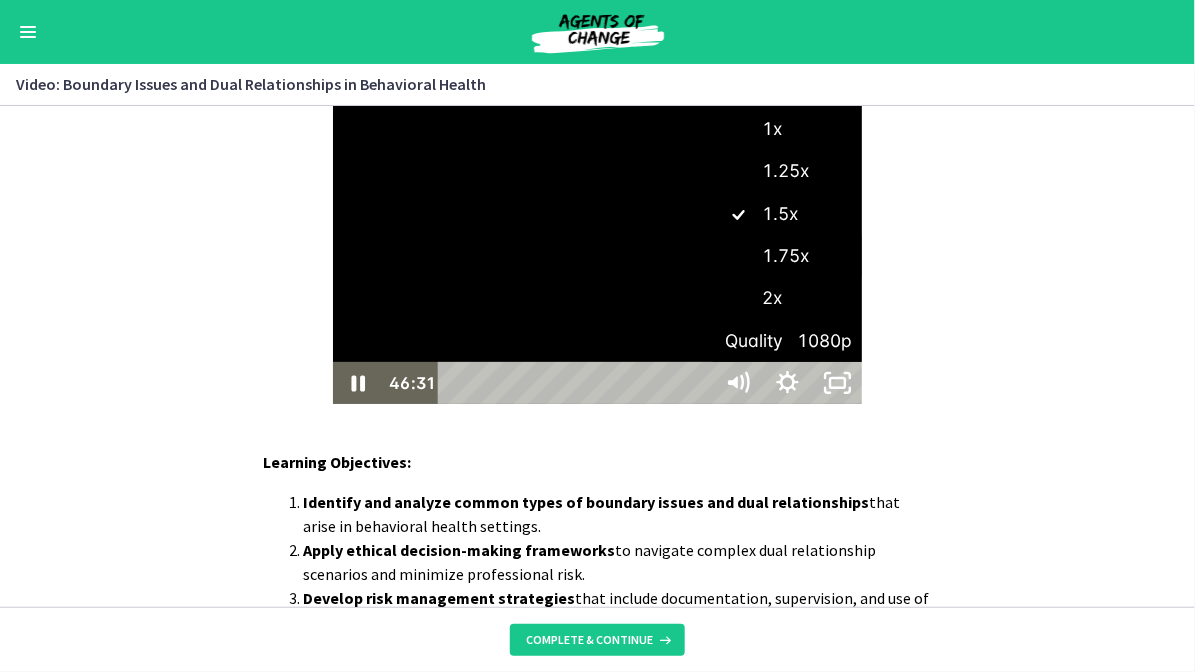click on "1.75x" at bounding box center (787, 255) 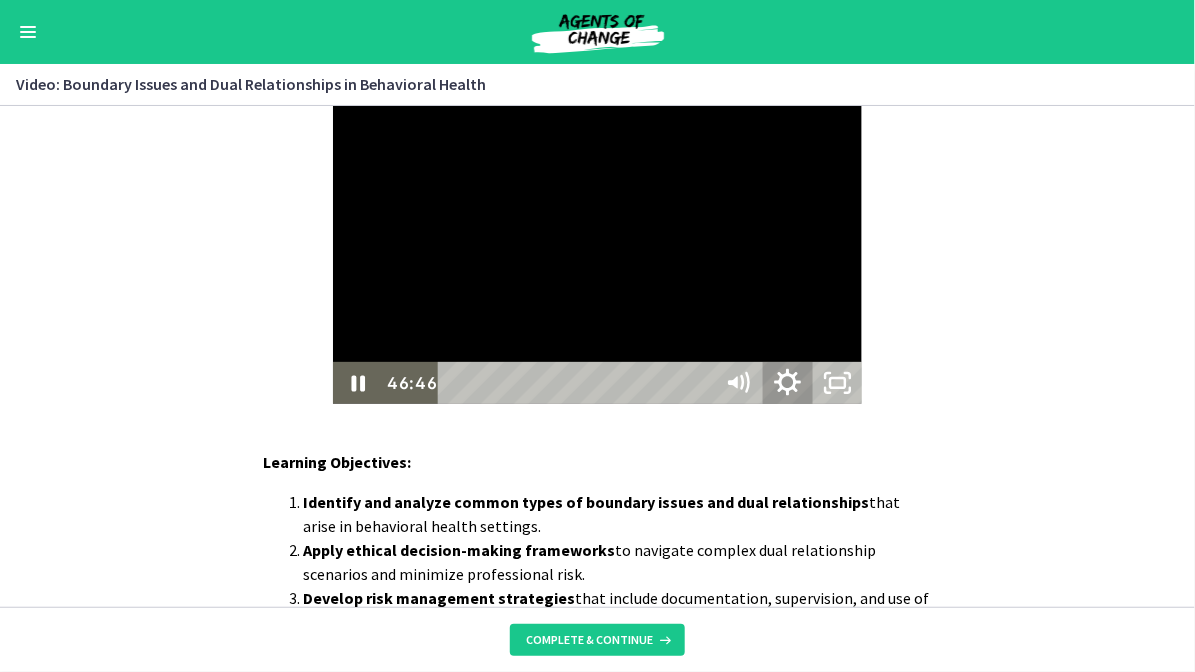 click 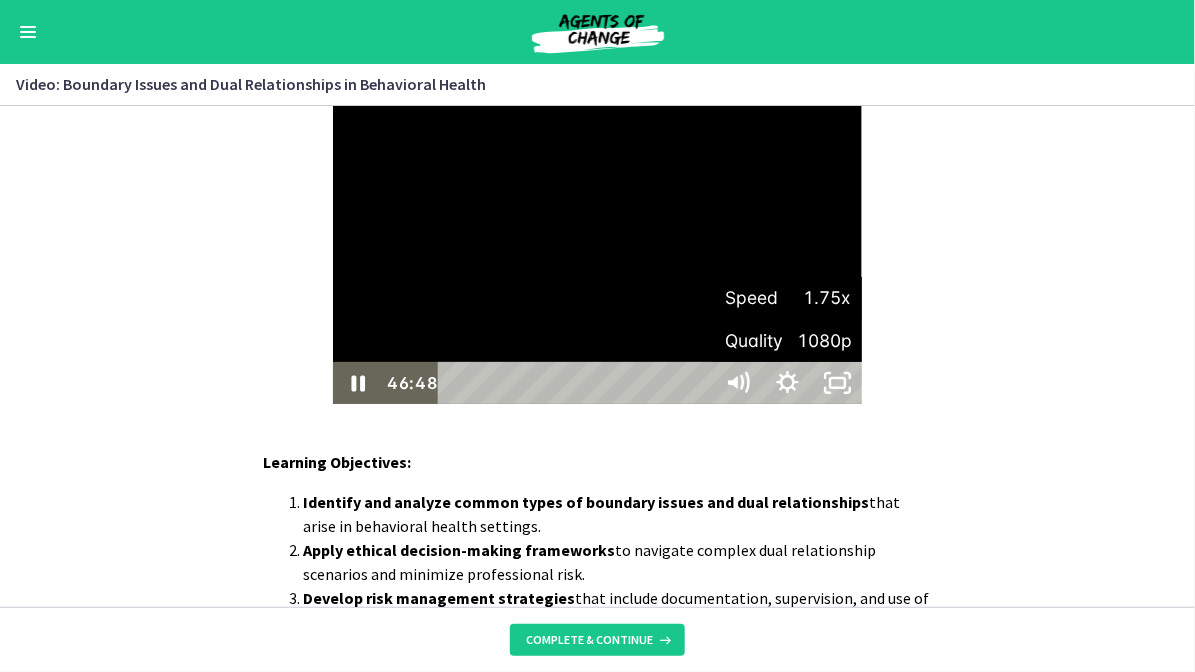click on "Speed" at bounding box center (756, 297) 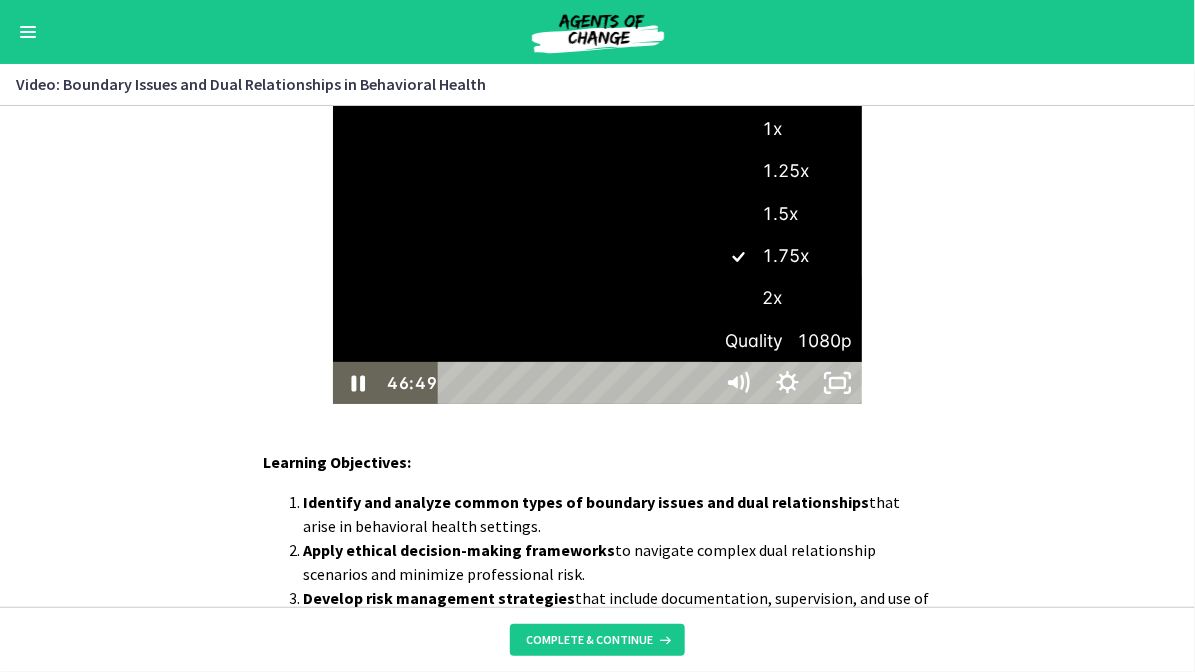 click on "2x" at bounding box center (787, 297) 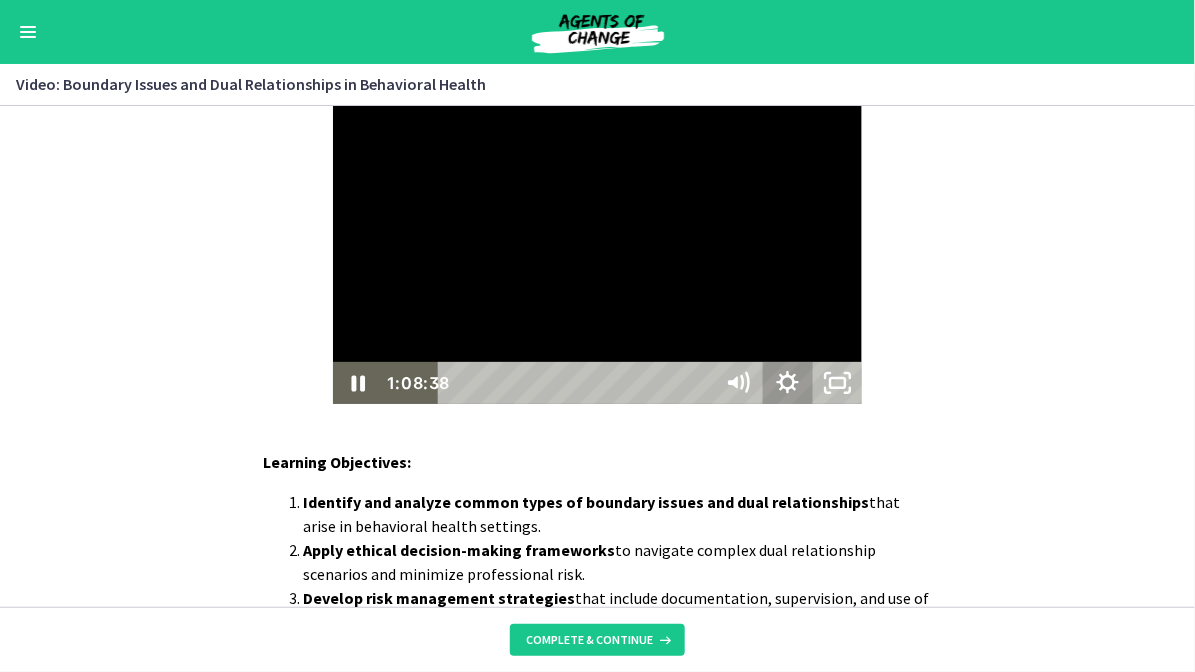 click 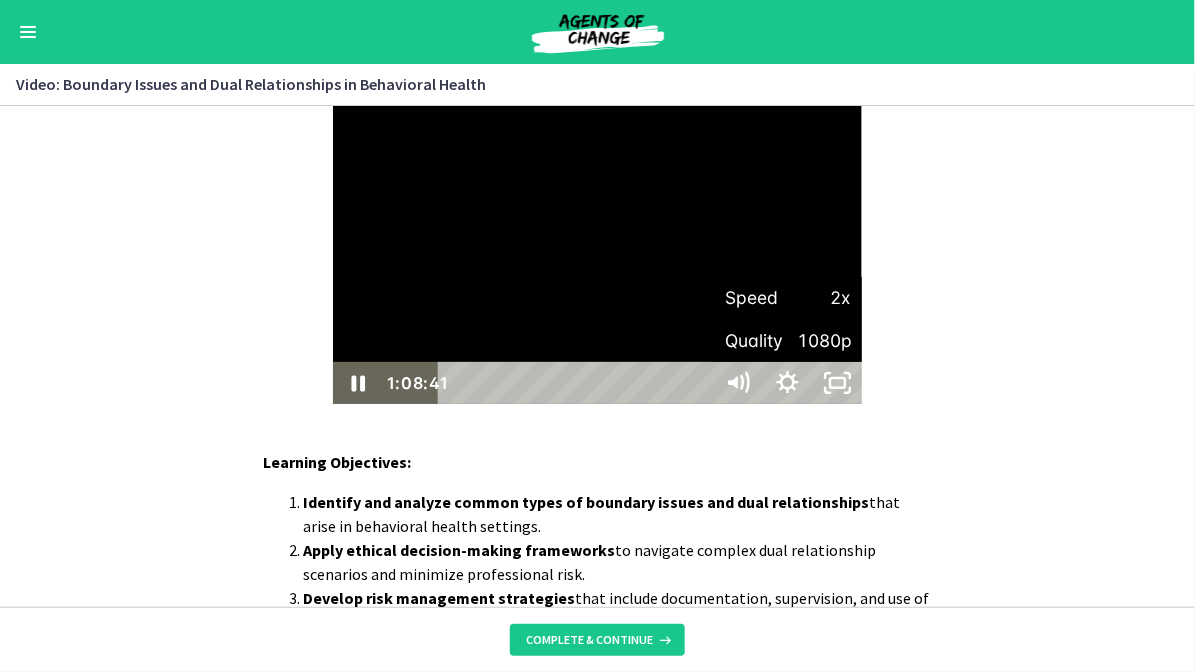 click at bounding box center (598, 254) 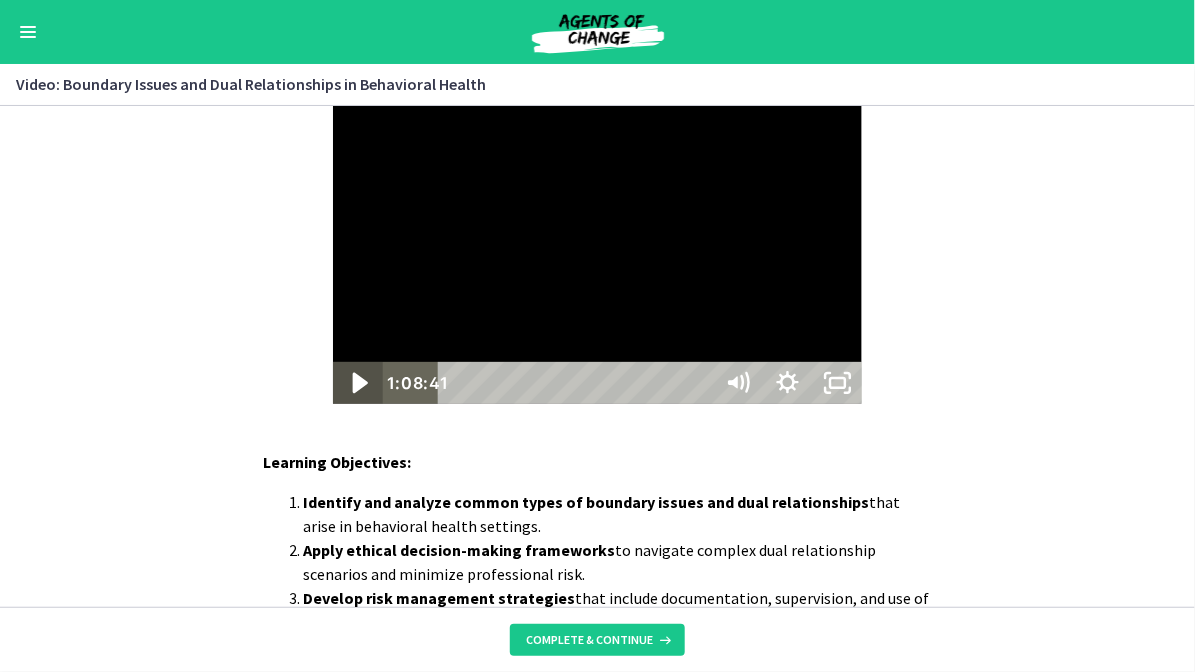click 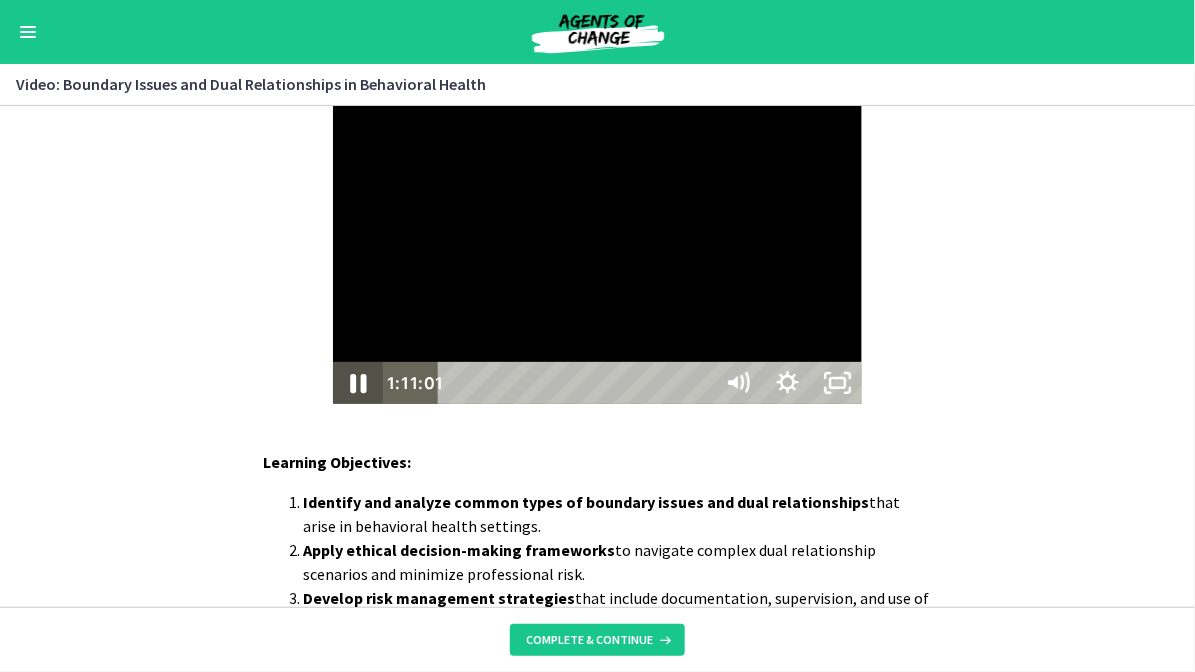 click 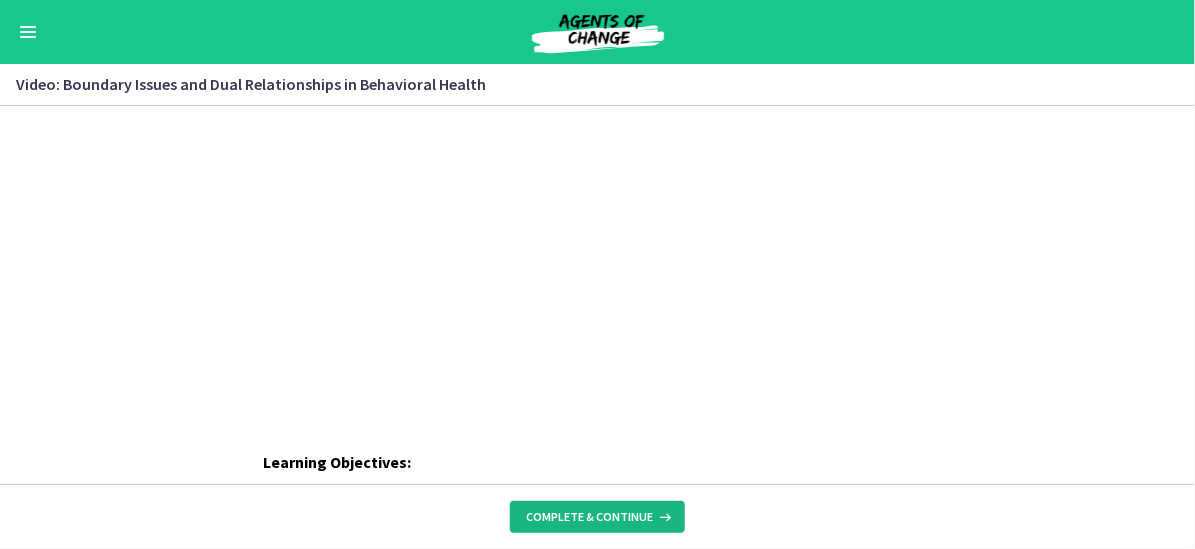 click on "Complete & continue" at bounding box center (589, 517) 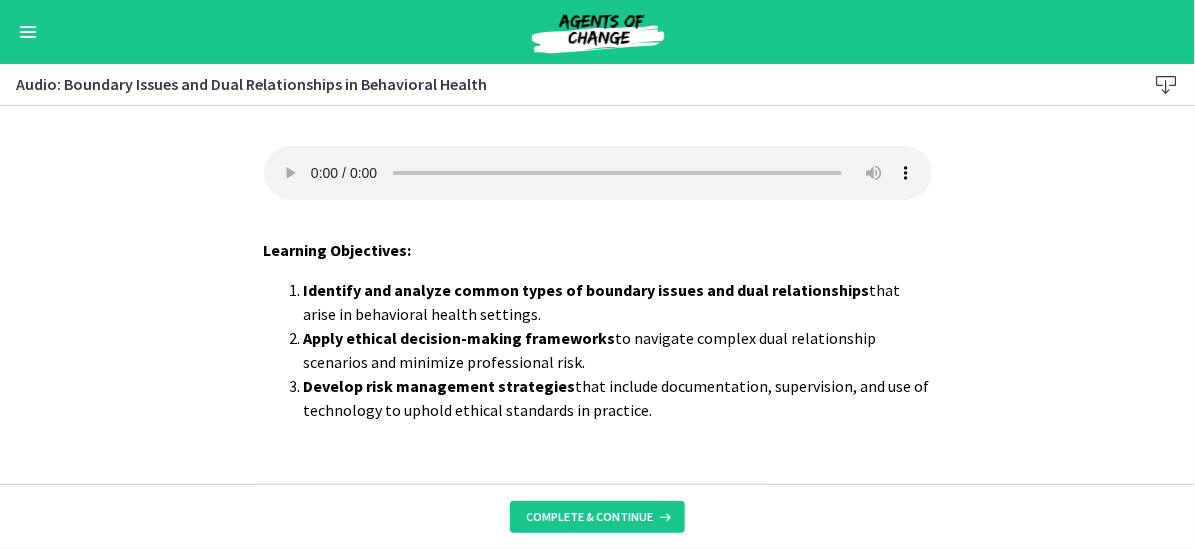 scroll, scrollTop: 34, scrollLeft: 0, axis: vertical 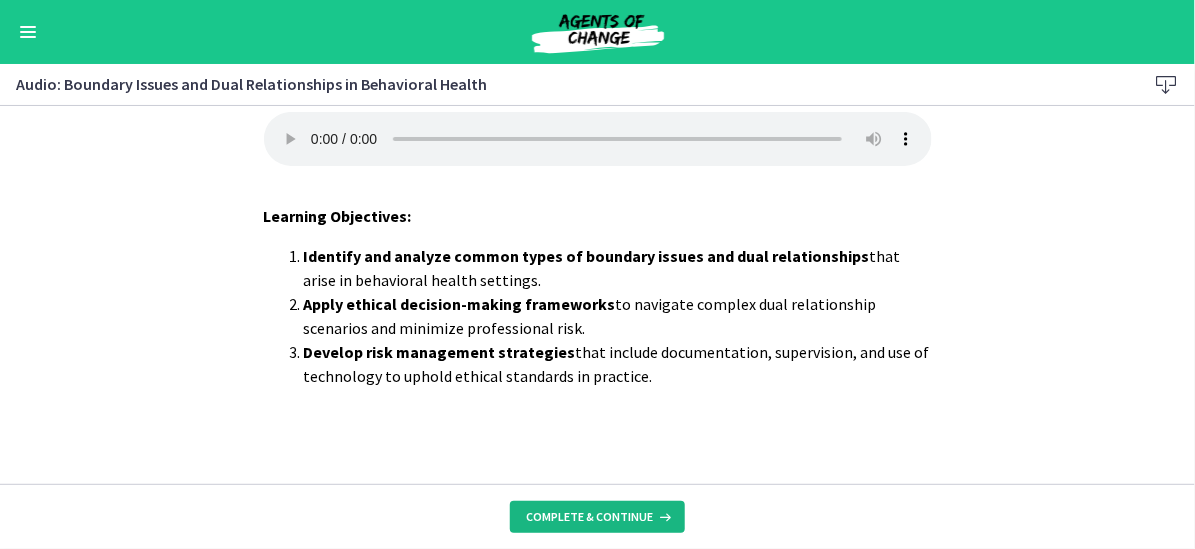 click on "Complete & continue" at bounding box center (589, 517) 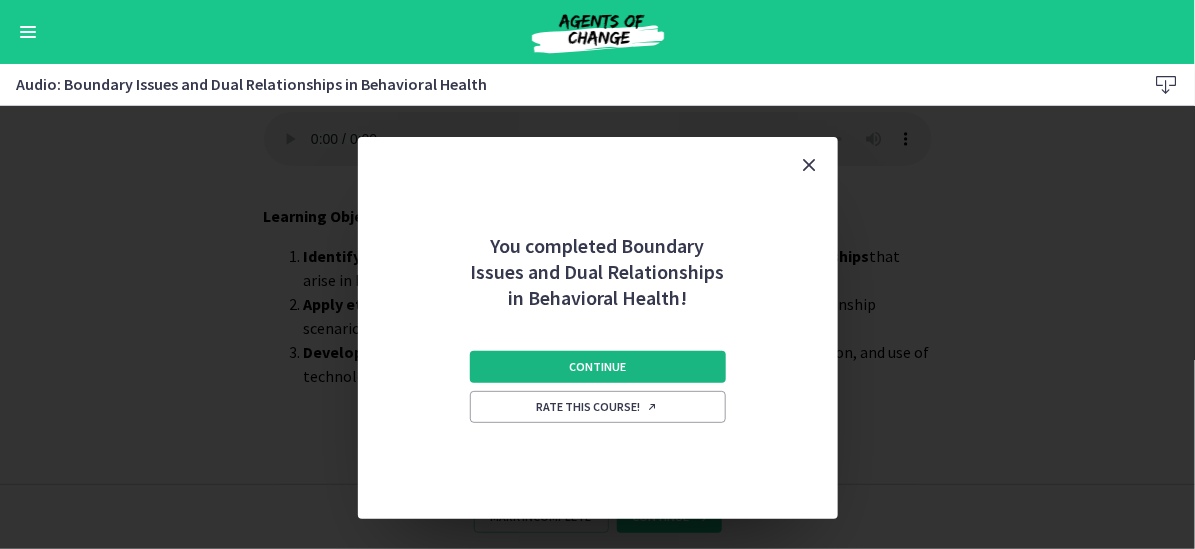 click on "Continue" at bounding box center [597, 367] 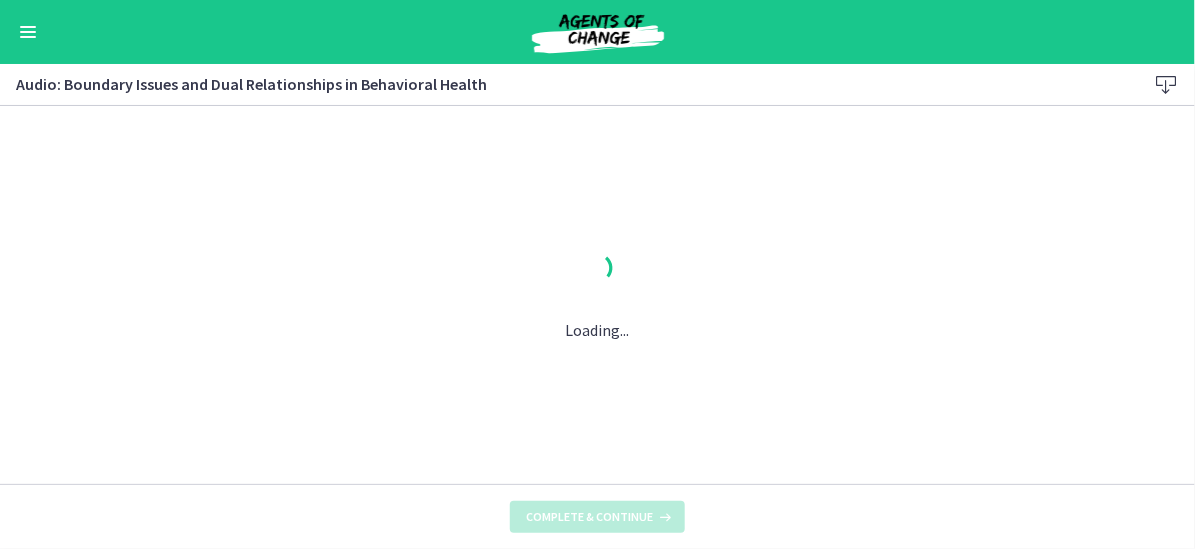 scroll, scrollTop: 0, scrollLeft: 0, axis: both 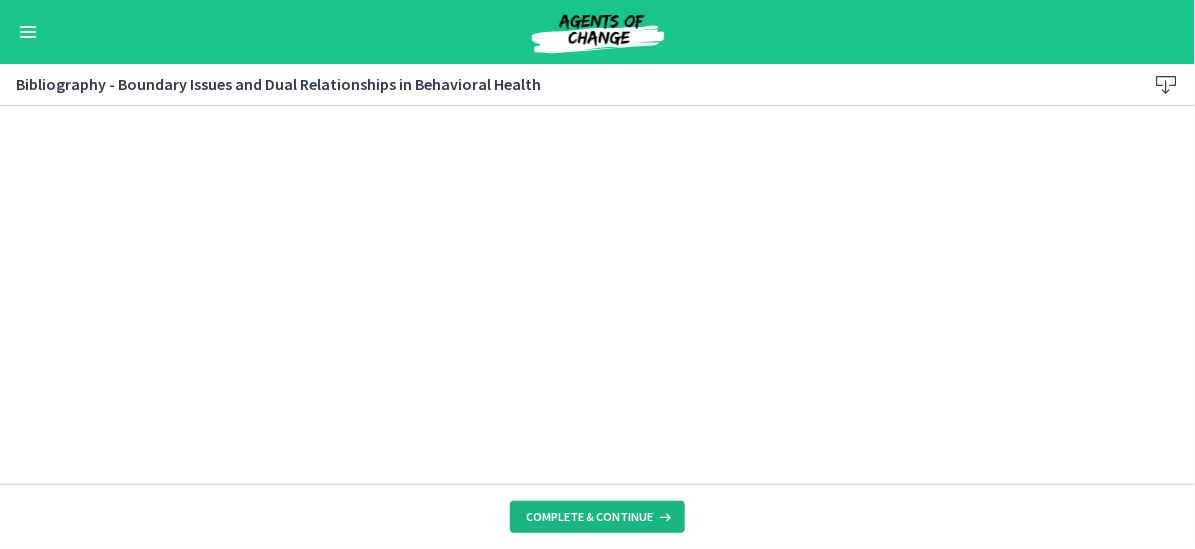 click on "Complete & continue" at bounding box center [589, 517] 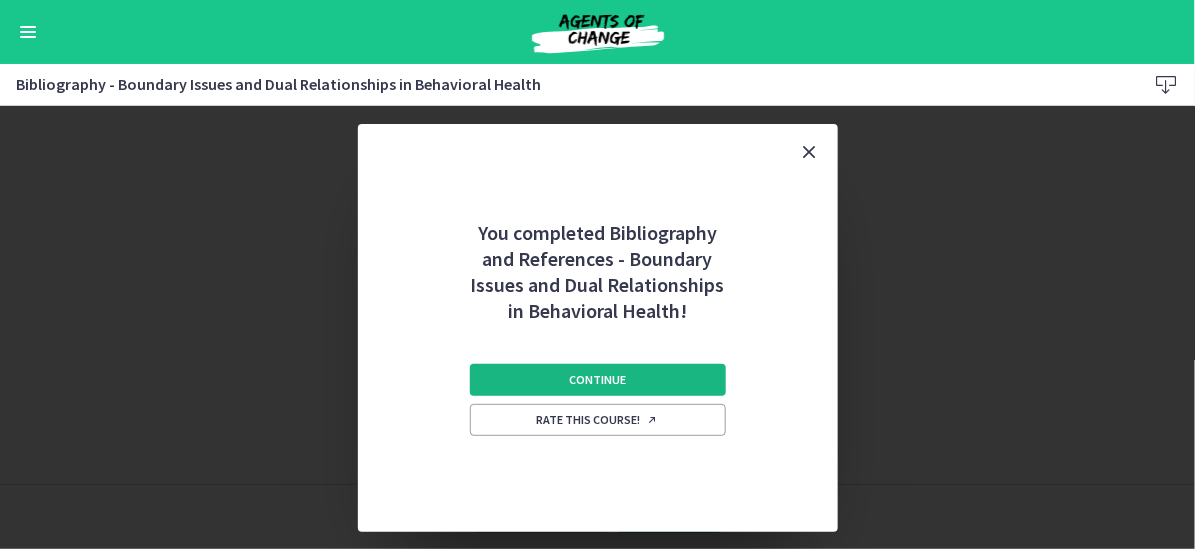 click on "Continue" at bounding box center [597, 380] 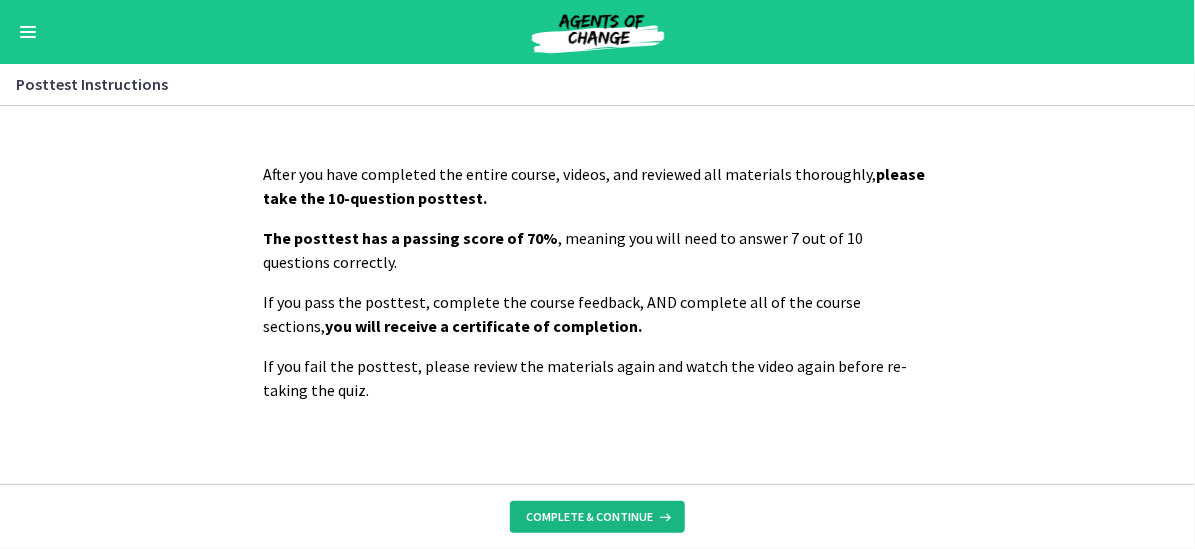 click on "Complete & continue" at bounding box center (589, 517) 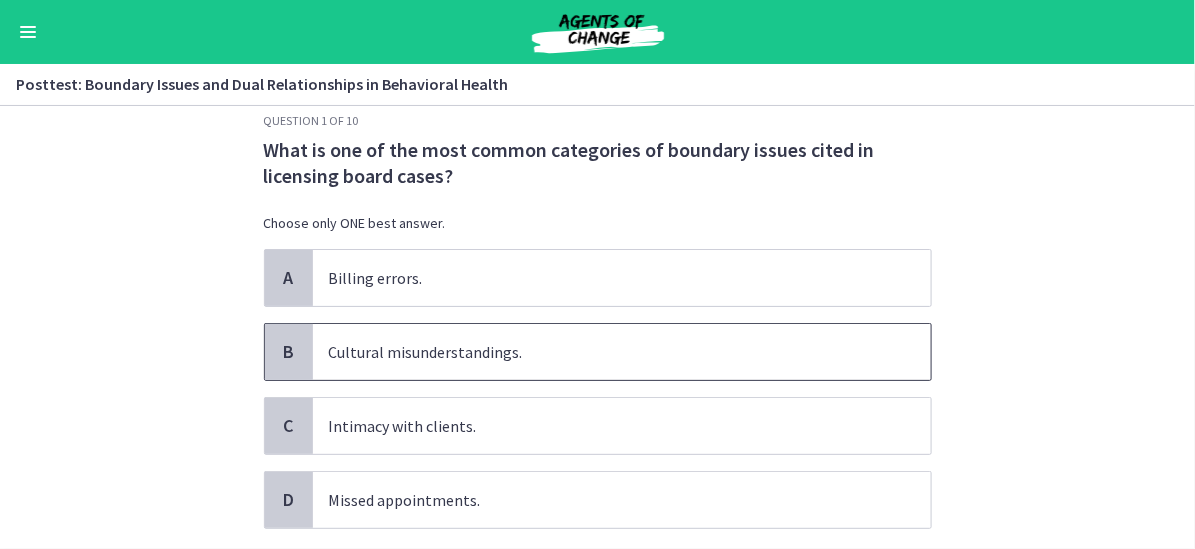 scroll, scrollTop: 0, scrollLeft: 0, axis: both 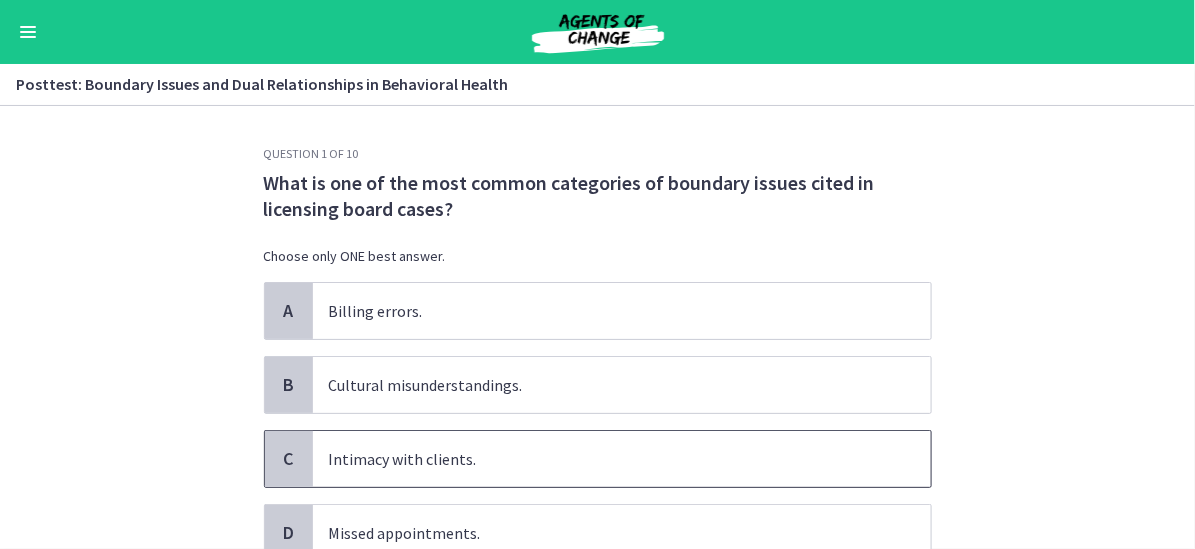 drag, startPoint x: 504, startPoint y: 448, endPoint x: 506, endPoint y: 433, distance: 15.132746 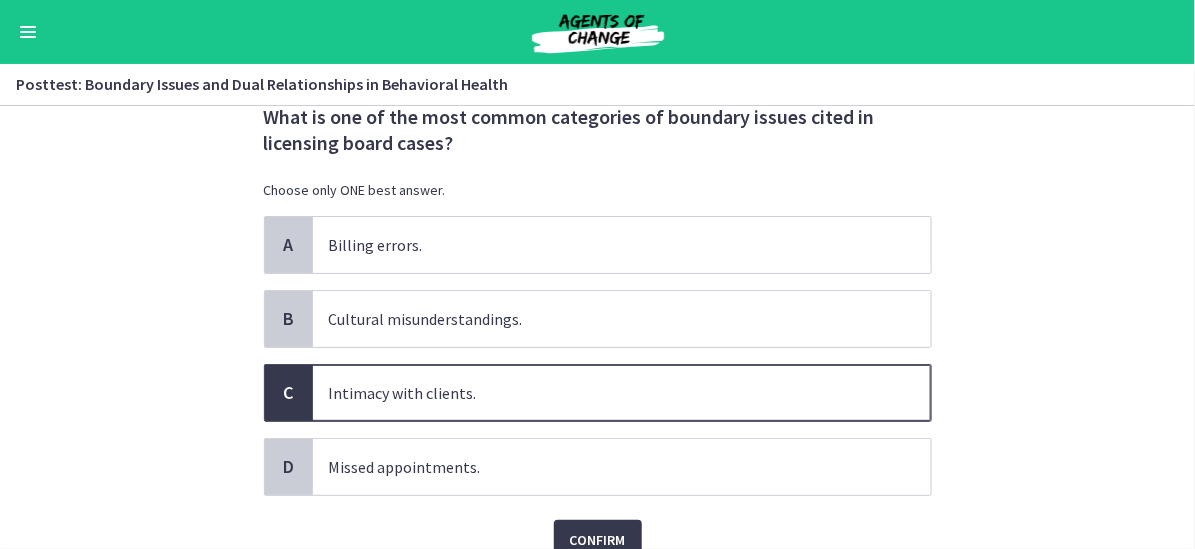 scroll, scrollTop: 100, scrollLeft: 0, axis: vertical 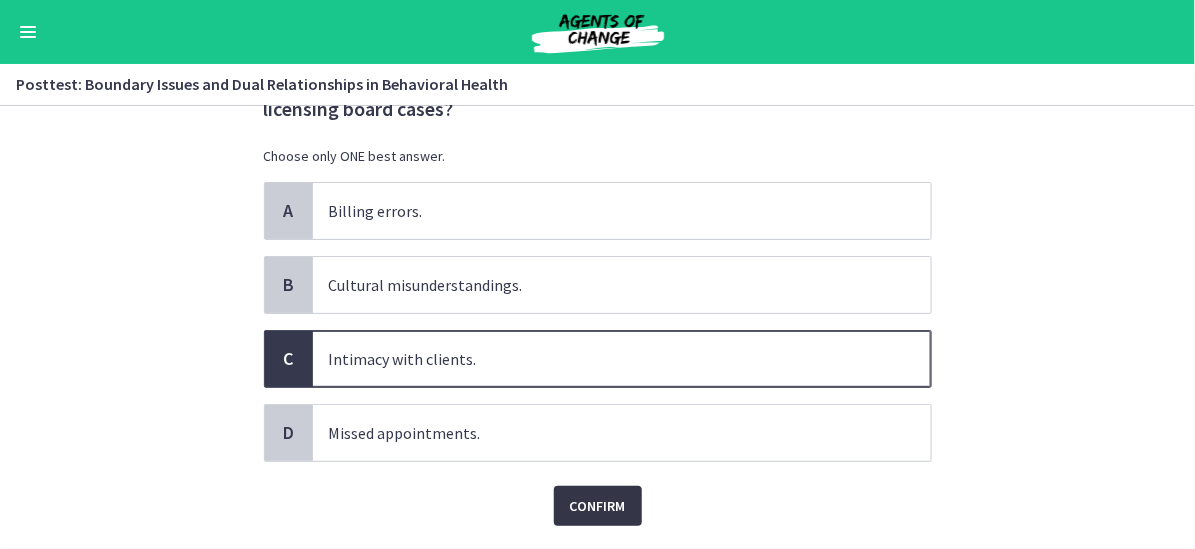 click on "Confirm" at bounding box center [598, 506] 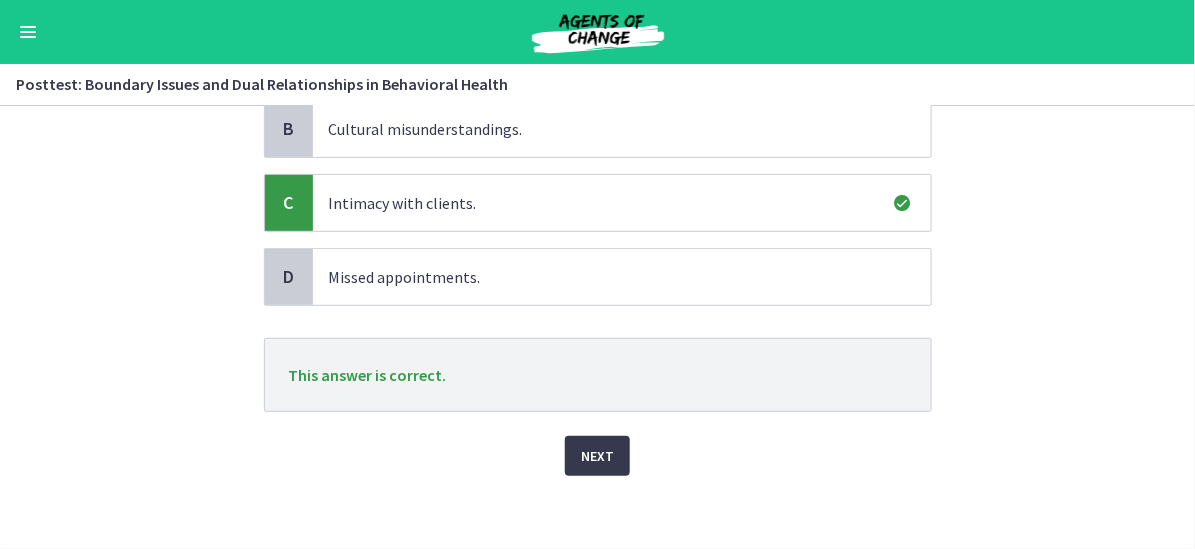 scroll, scrollTop: 260, scrollLeft: 0, axis: vertical 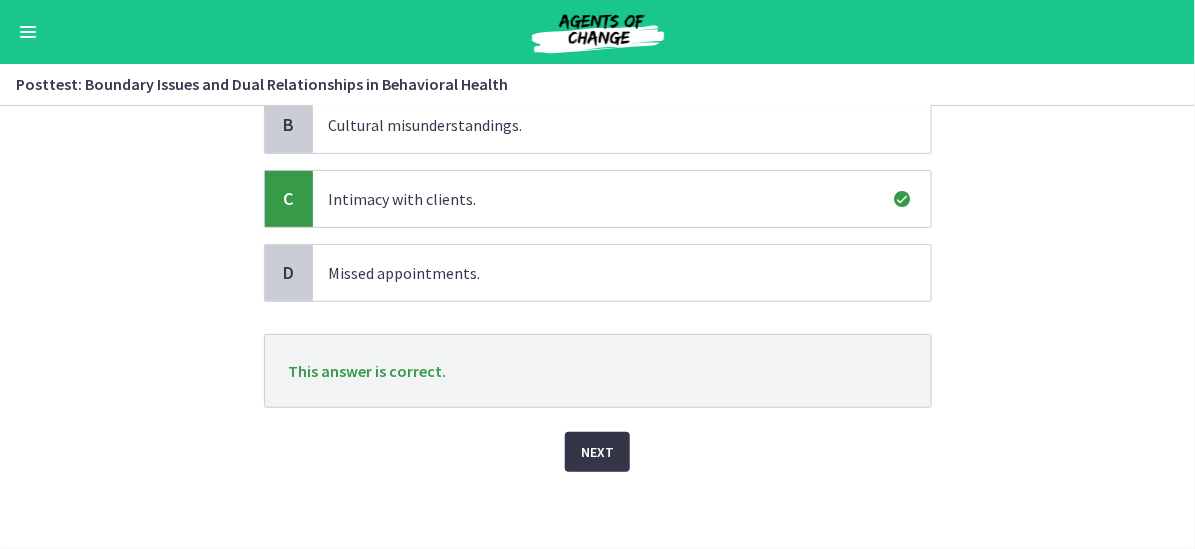 click on "Next" at bounding box center [597, 452] 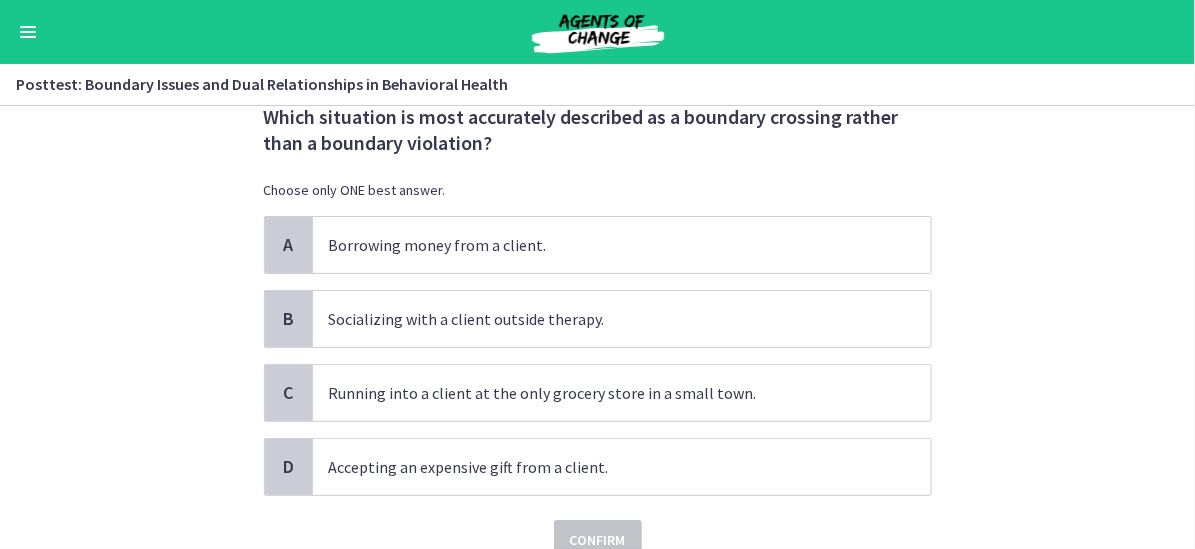 scroll, scrollTop: 100, scrollLeft: 0, axis: vertical 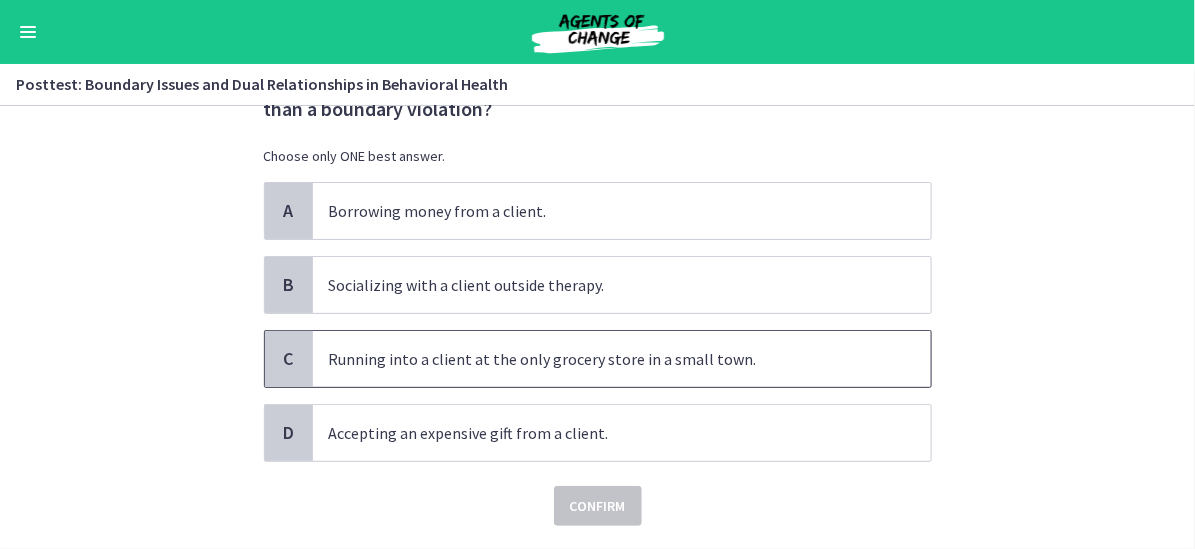 click on "Running into a client at the only grocery store in a small town." at bounding box center [622, 359] 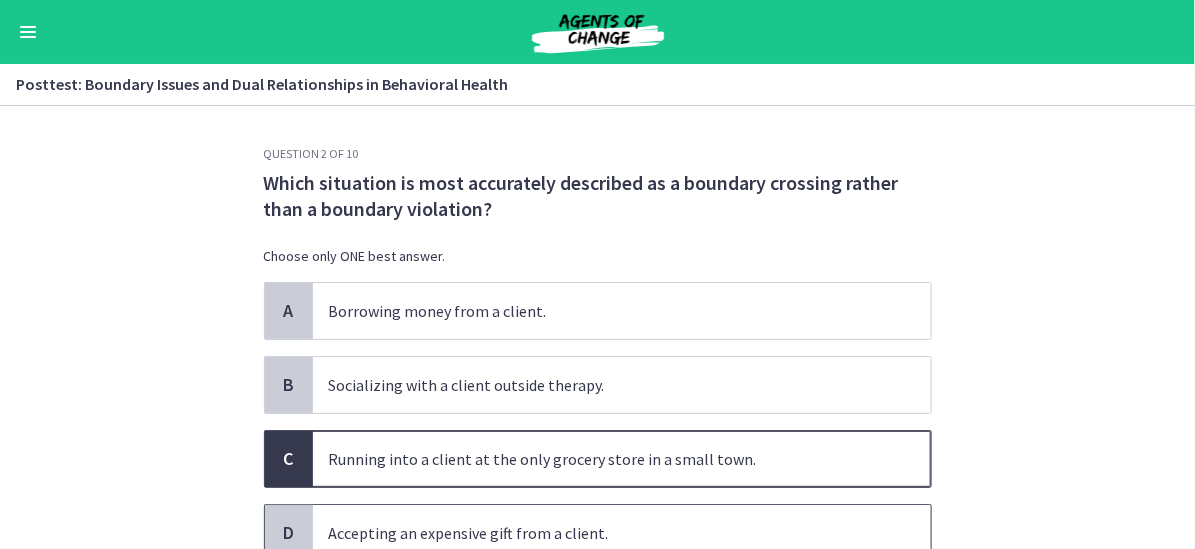 scroll, scrollTop: 154, scrollLeft: 0, axis: vertical 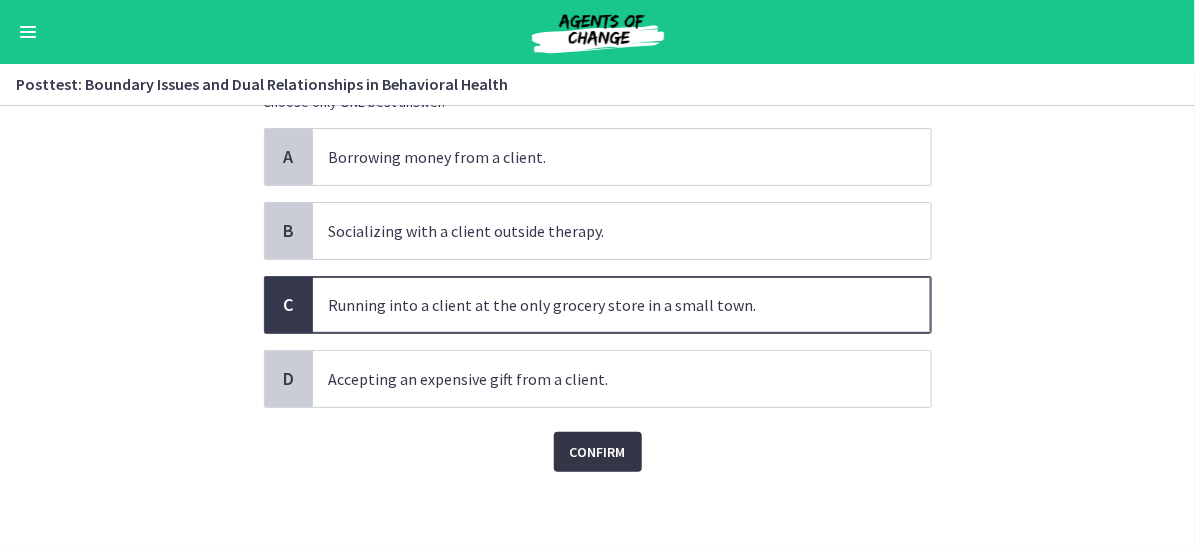 click on "Confirm" at bounding box center (598, 452) 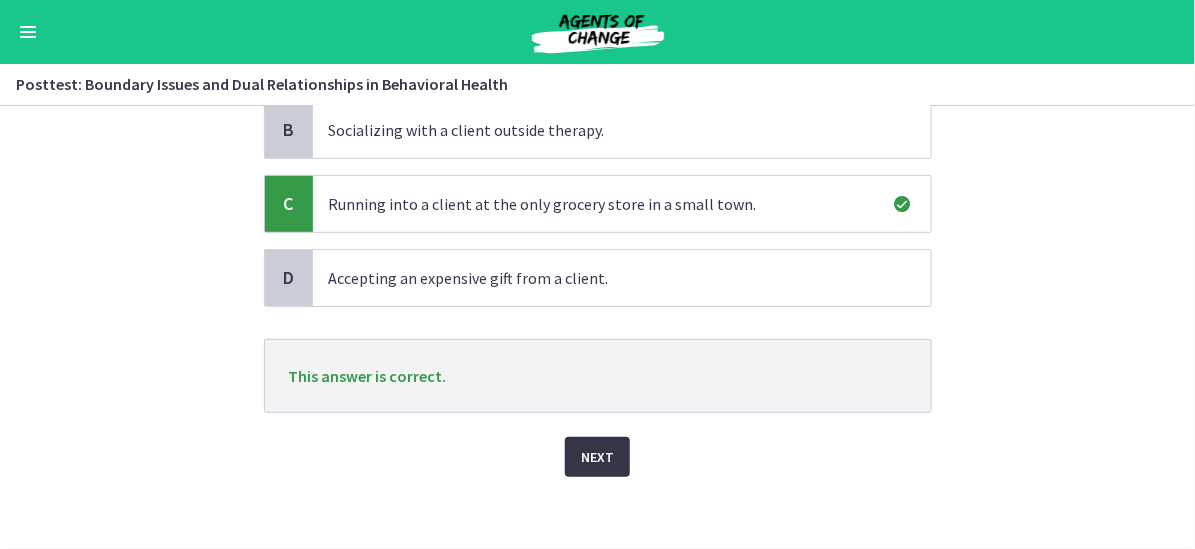 scroll, scrollTop: 260, scrollLeft: 0, axis: vertical 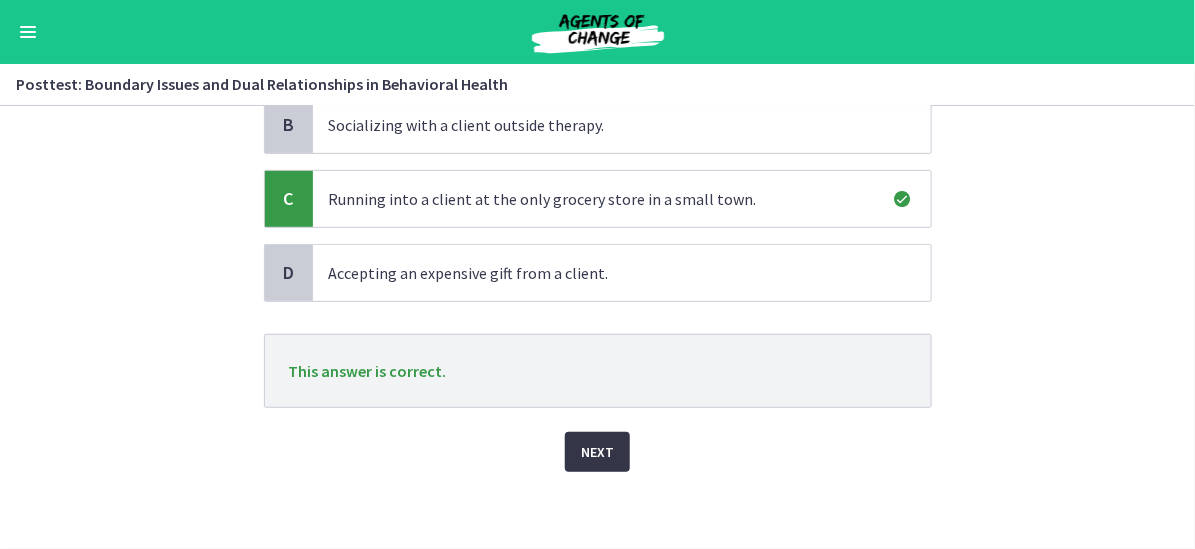 click on "Next" at bounding box center [597, 452] 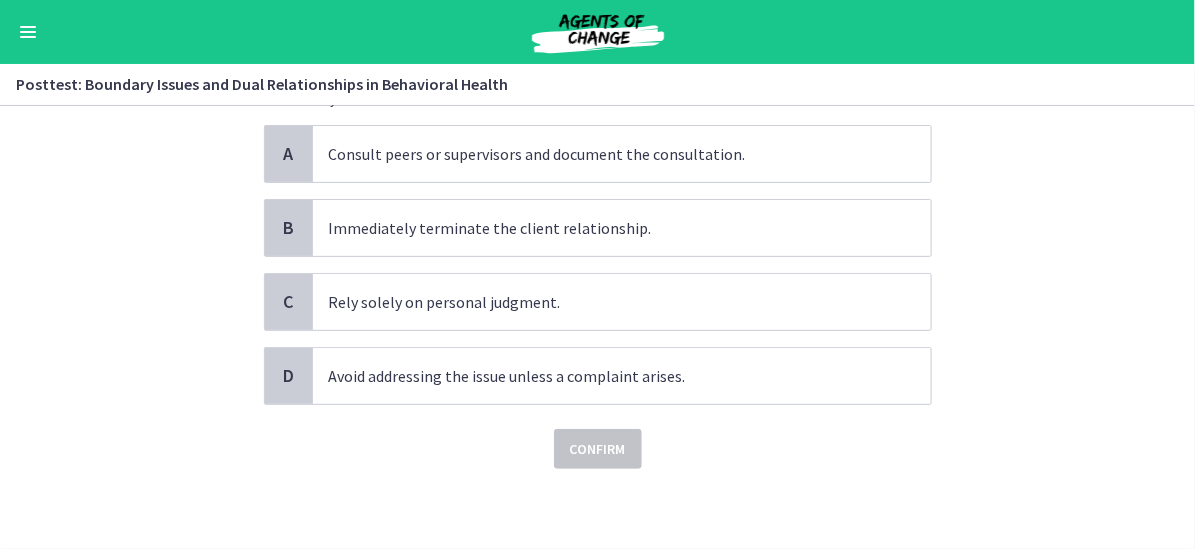 scroll, scrollTop: 0, scrollLeft: 0, axis: both 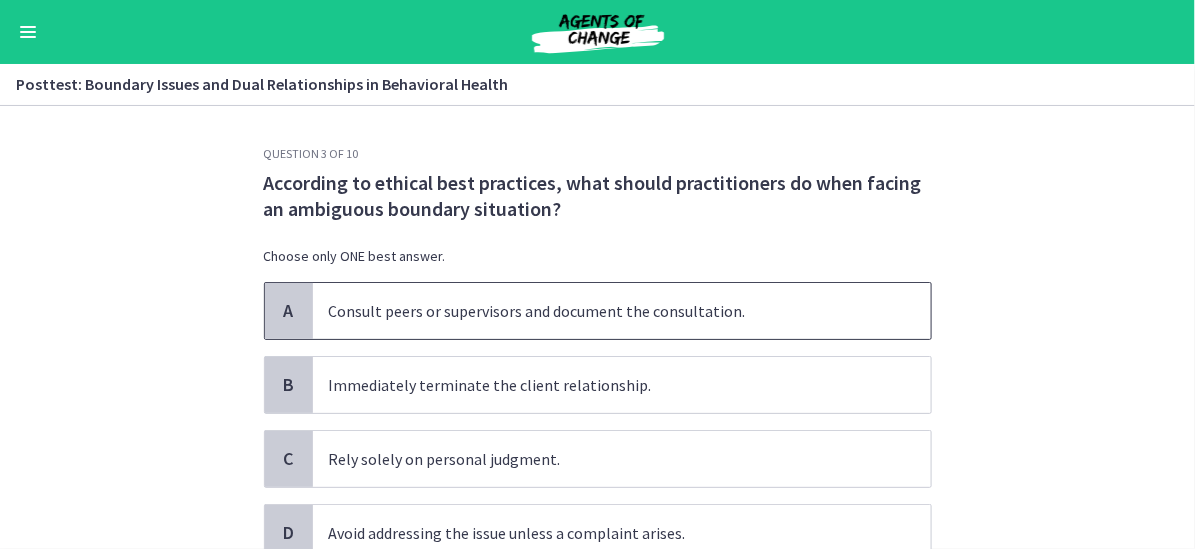 click on "Consult peers or supervisors and document the consultation." at bounding box center [622, 311] 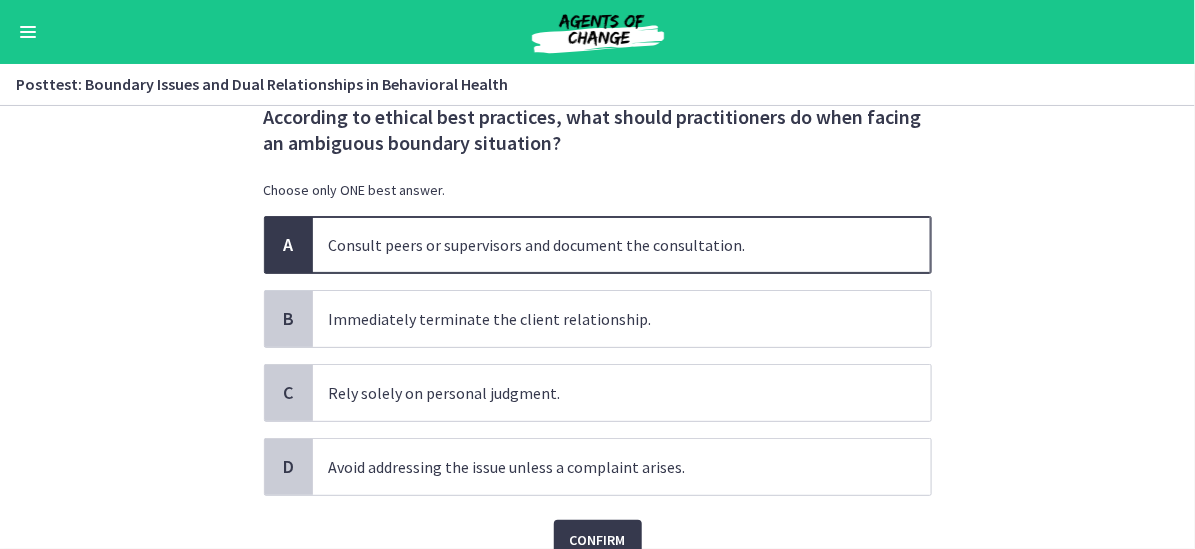 scroll, scrollTop: 100, scrollLeft: 0, axis: vertical 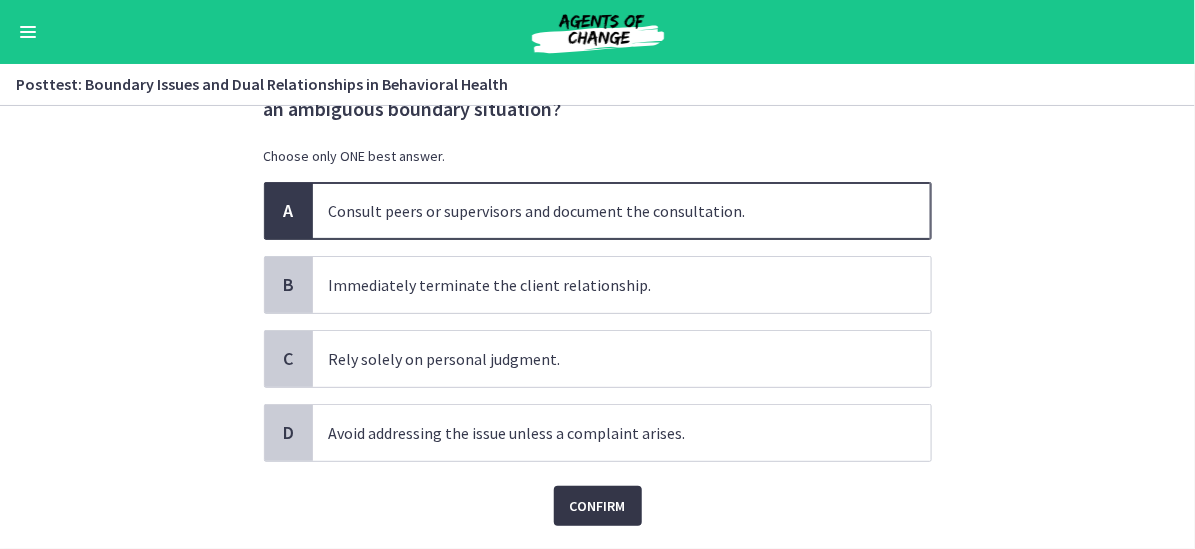 click on "Confirm" at bounding box center [598, 506] 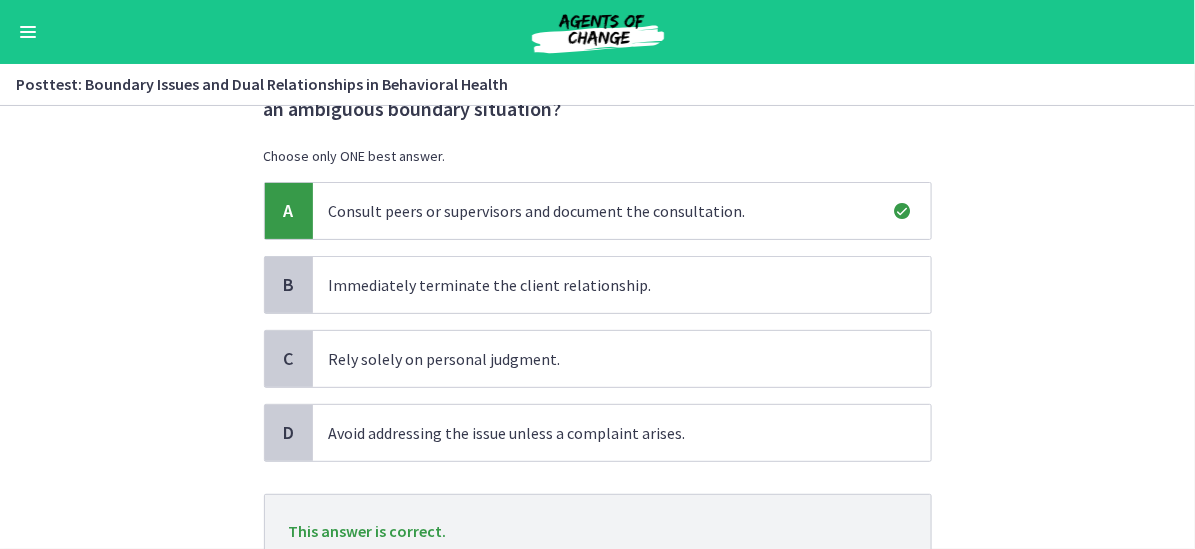 scroll, scrollTop: 200, scrollLeft: 0, axis: vertical 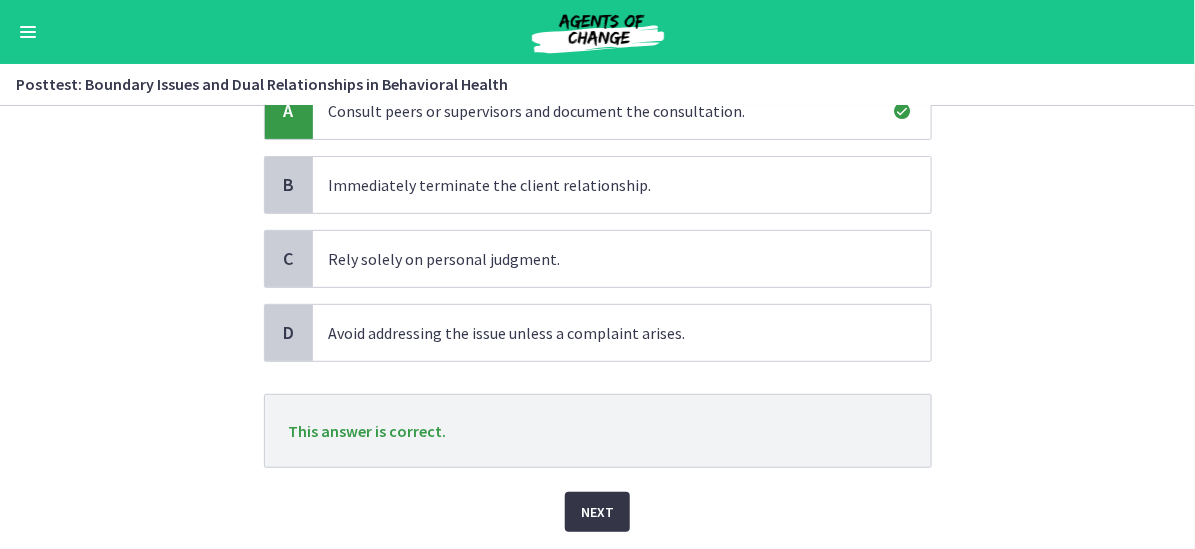 click on "Next" at bounding box center (597, 512) 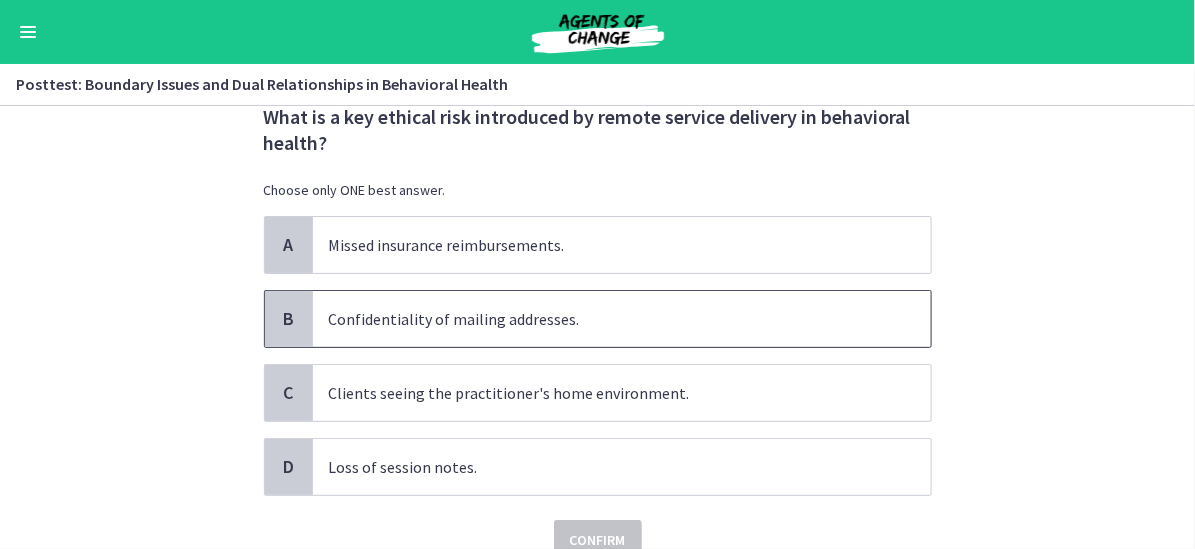 scroll, scrollTop: 100, scrollLeft: 0, axis: vertical 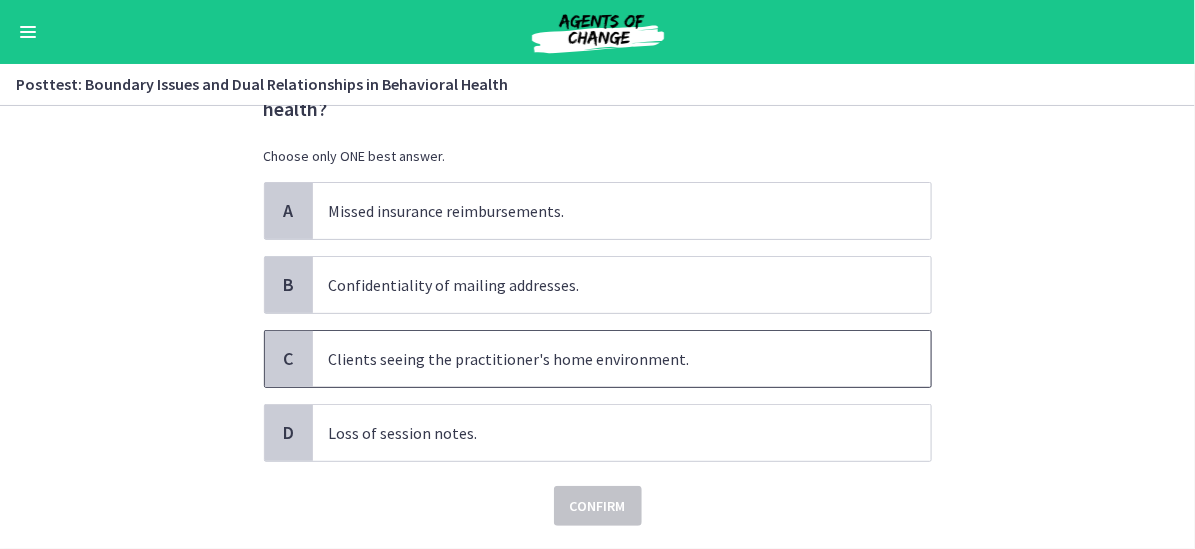 click on "Clients seeing the practitioner's home environment." at bounding box center (622, 359) 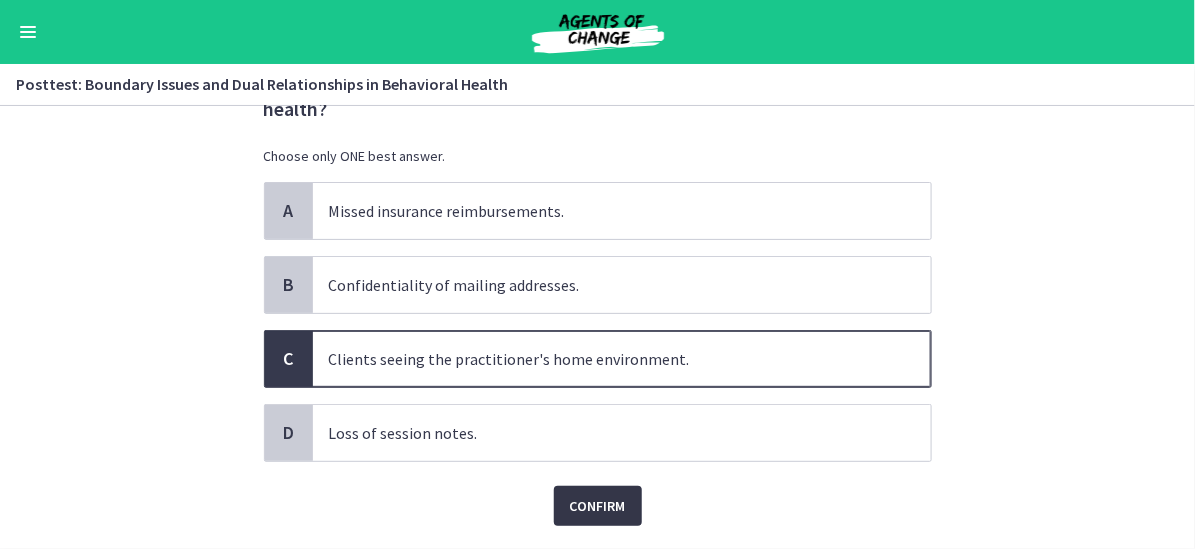 click on "Confirm" at bounding box center [598, 506] 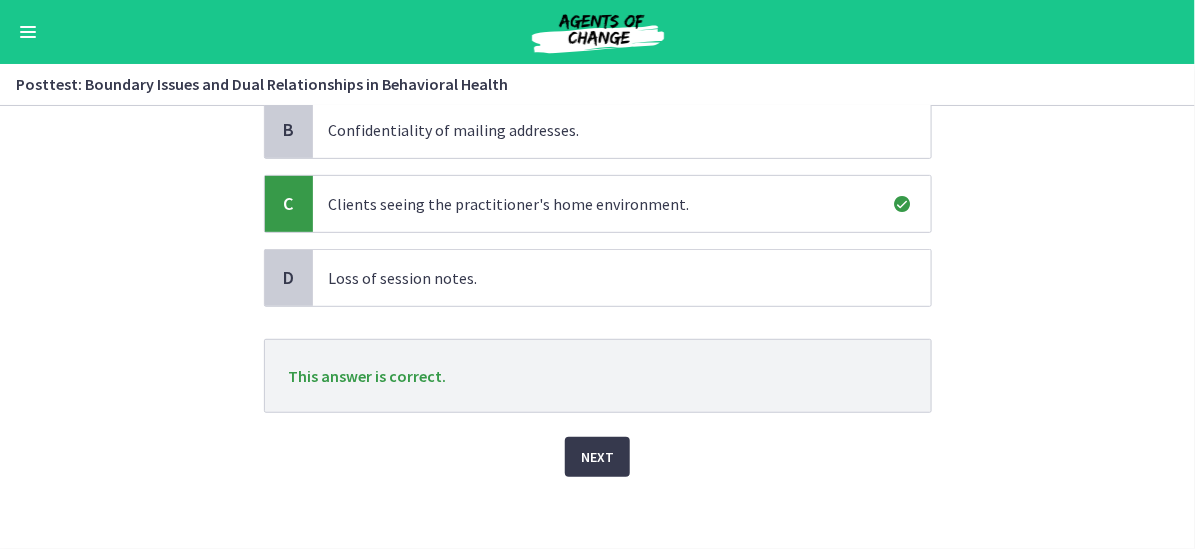 scroll, scrollTop: 260, scrollLeft: 0, axis: vertical 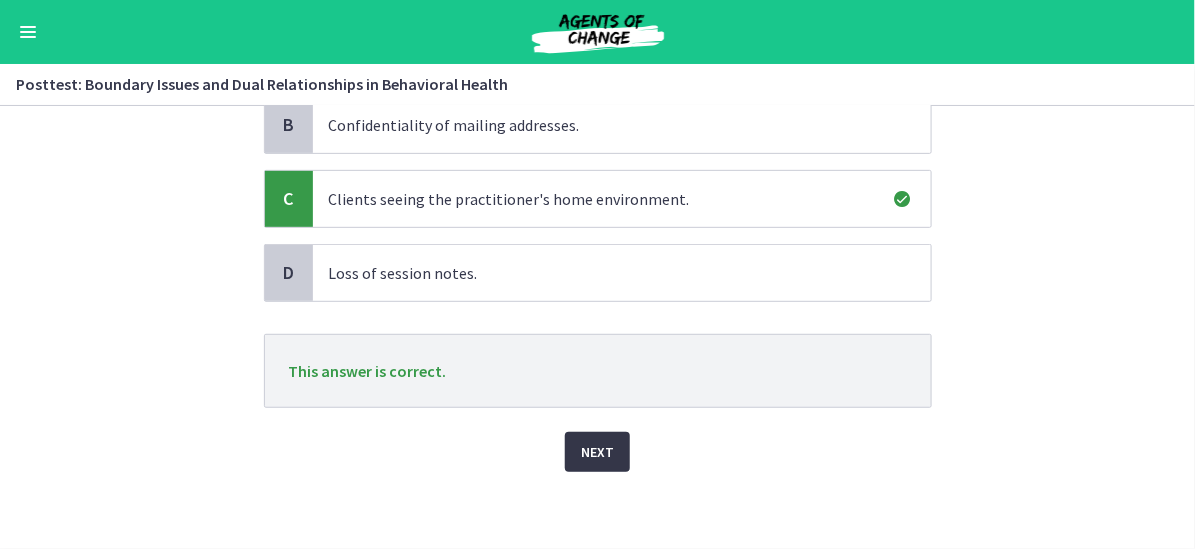 click on "Next" at bounding box center [597, 452] 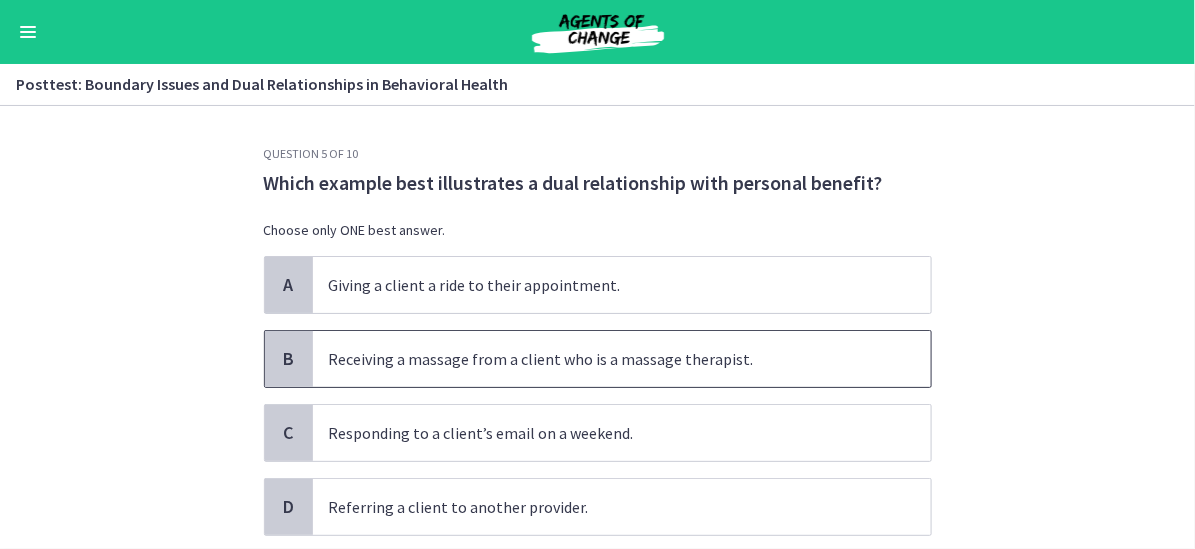 click on "Receiving a massage from a client who is a massage therapist." at bounding box center [622, 359] 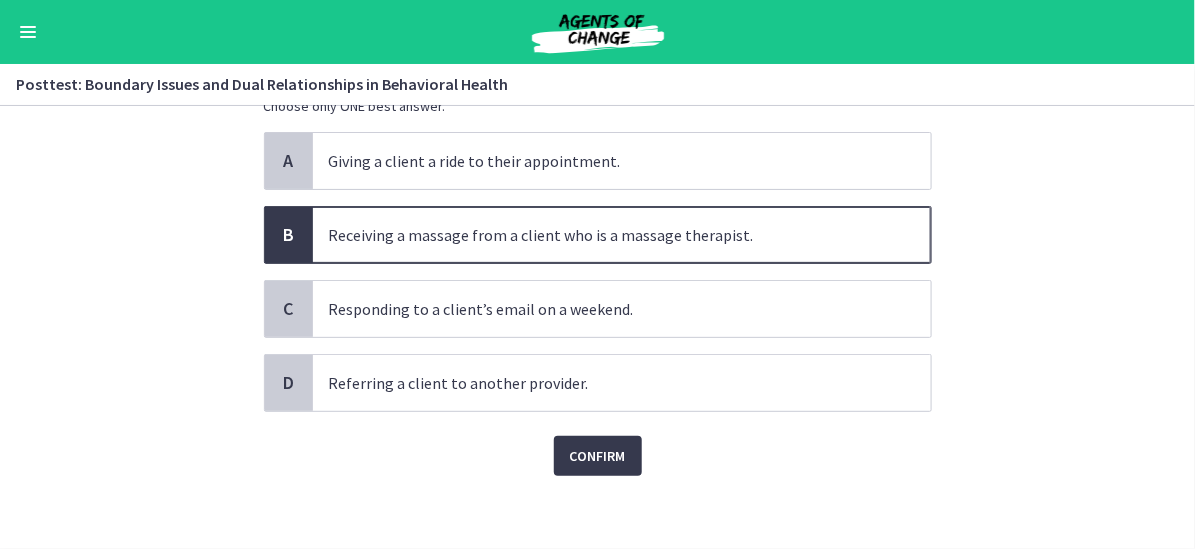 scroll, scrollTop: 128, scrollLeft: 0, axis: vertical 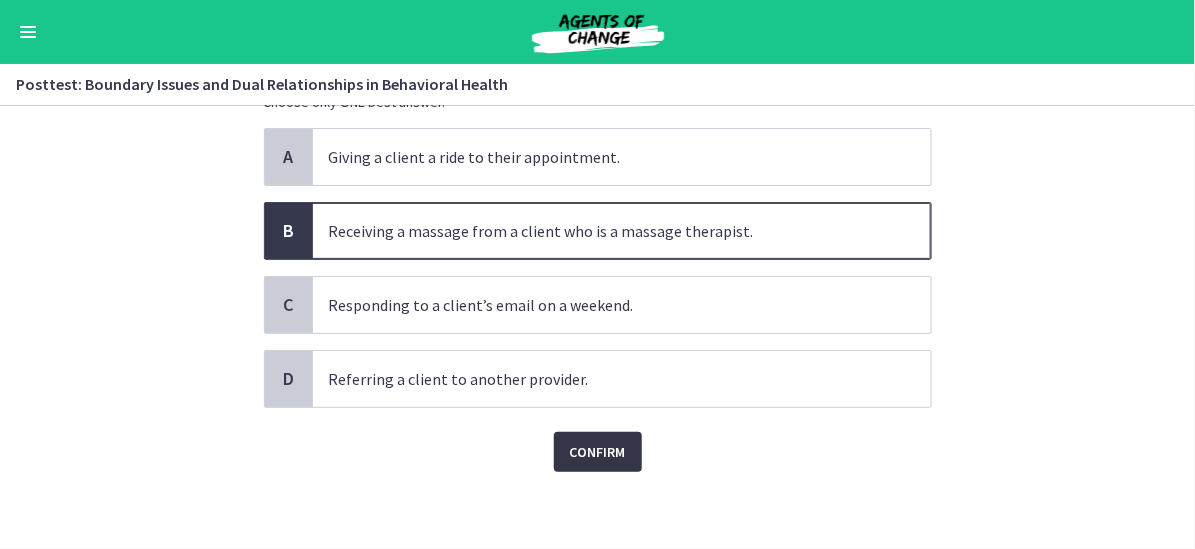 click on "Confirm" at bounding box center (598, 452) 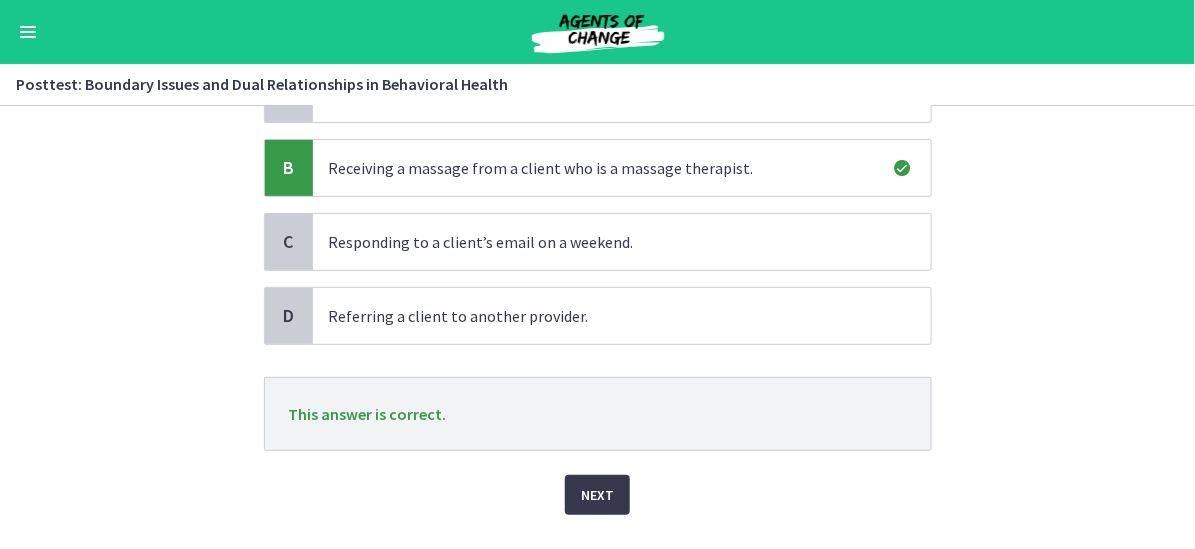 scroll, scrollTop: 234, scrollLeft: 0, axis: vertical 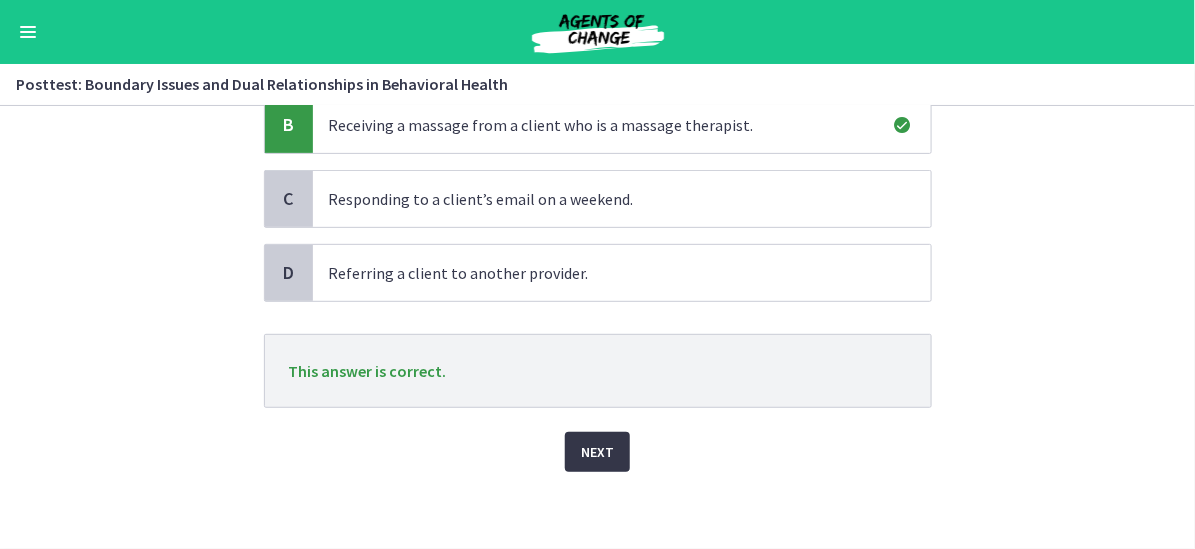 click on "Next" at bounding box center (597, 452) 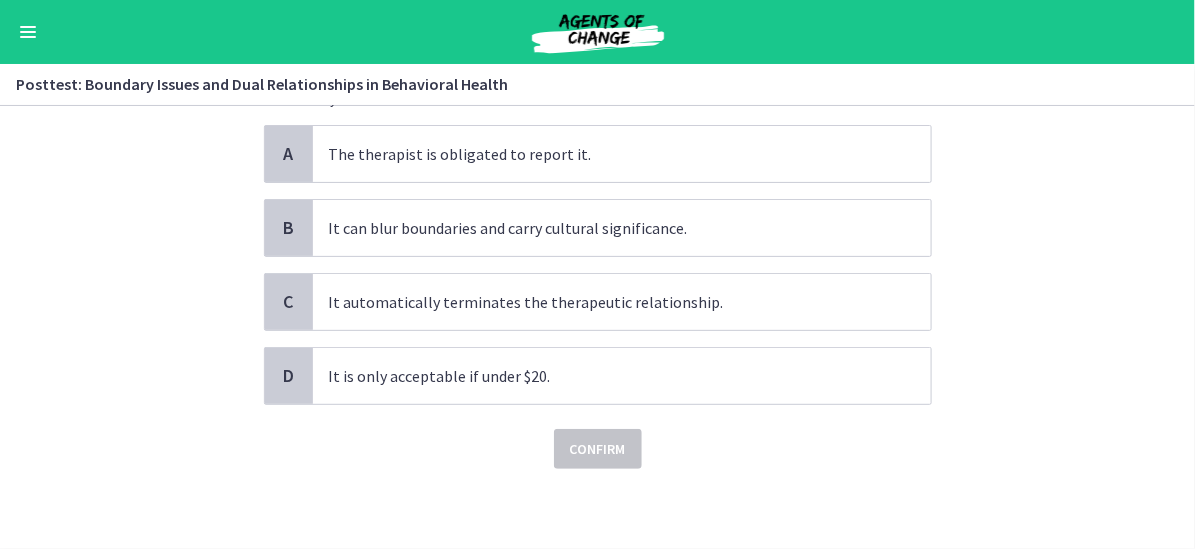 scroll, scrollTop: 0, scrollLeft: 0, axis: both 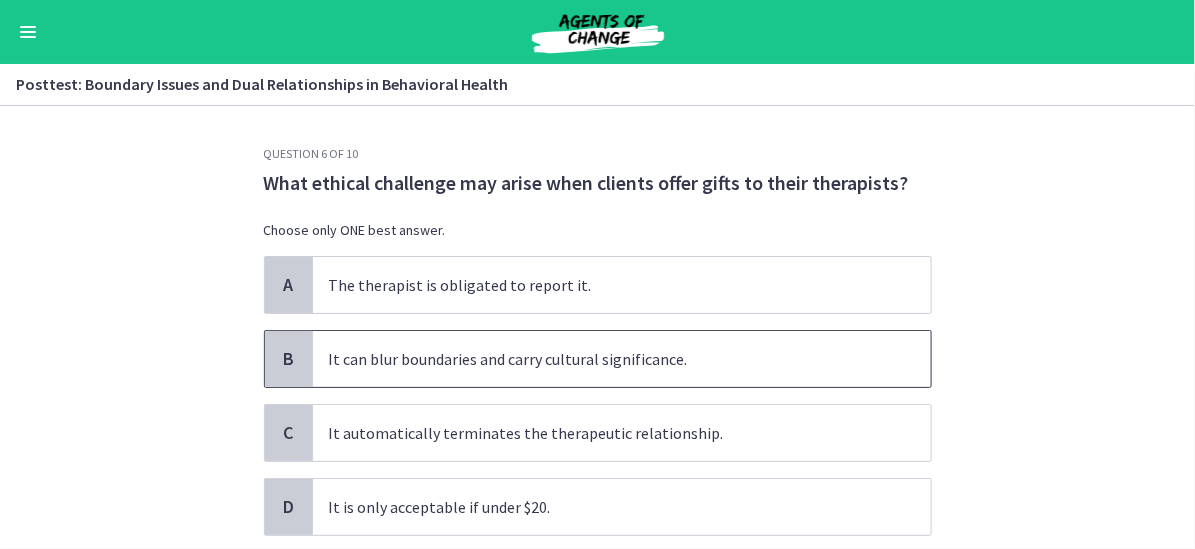click on "It can blur boundaries and carry cultural significance." at bounding box center [622, 359] 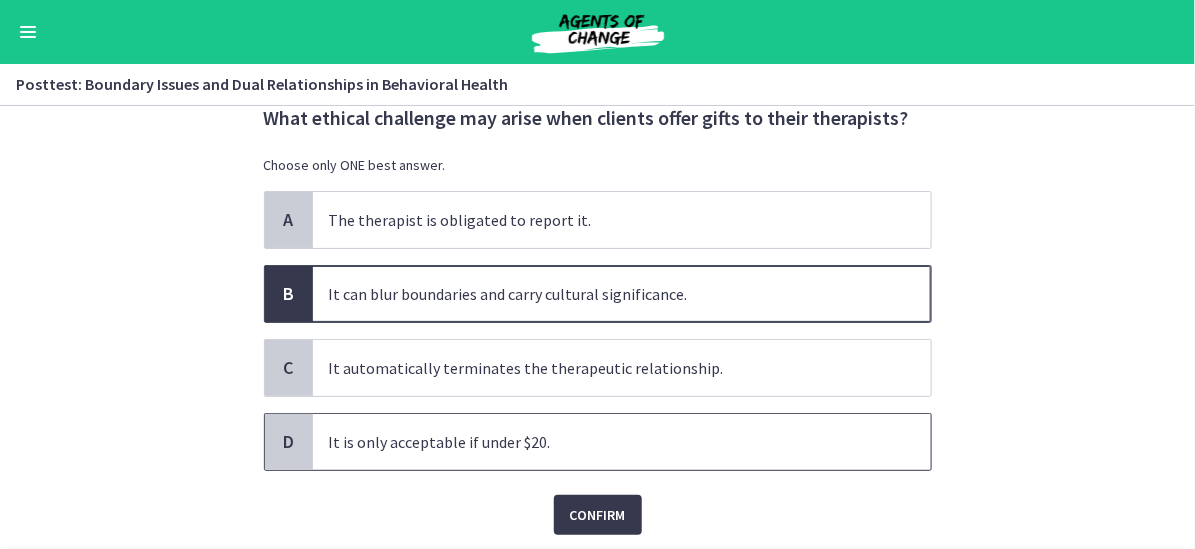scroll, scrollTop: 100, scrollLeft: 0, axis: vertical 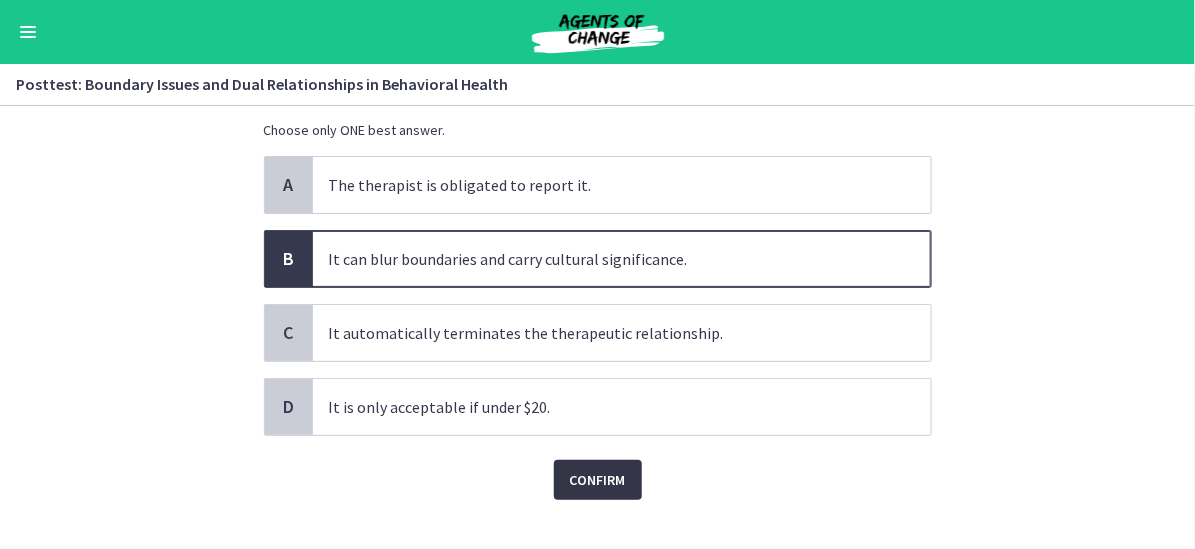 click on "Confirm" at bounding box center (598, 480) 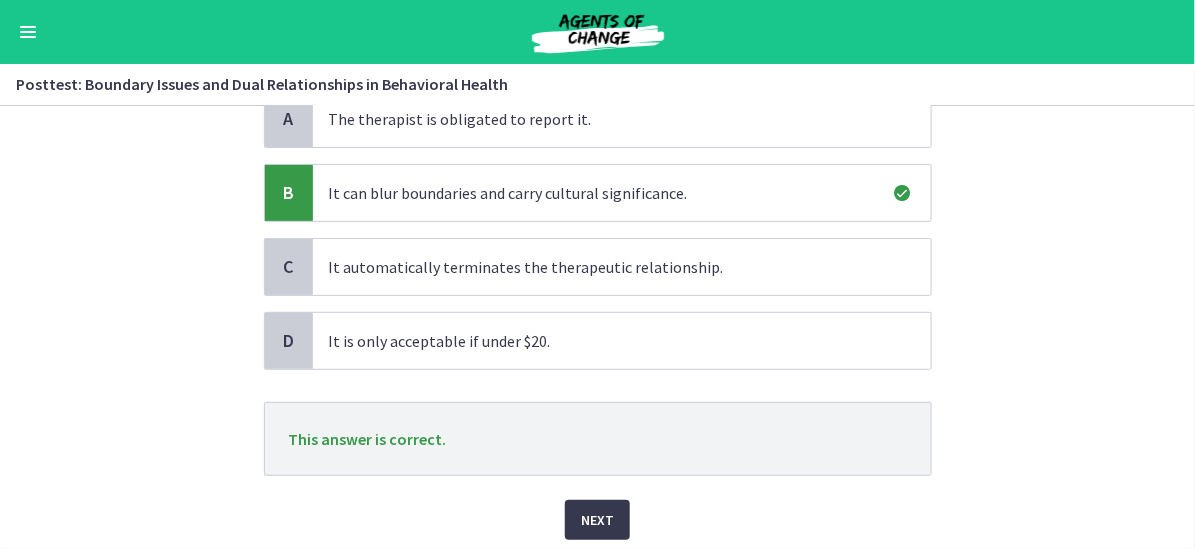 scroll, scrollTop: 200, scrollLeft: 0, axis: vertical 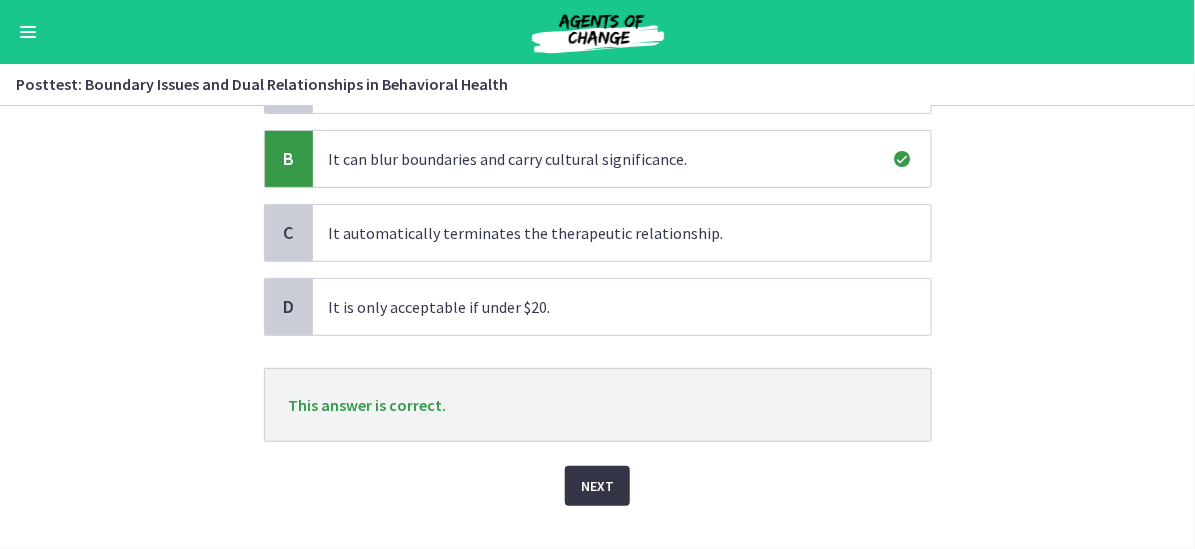 click on "Next" at bounding box center (597, 486) 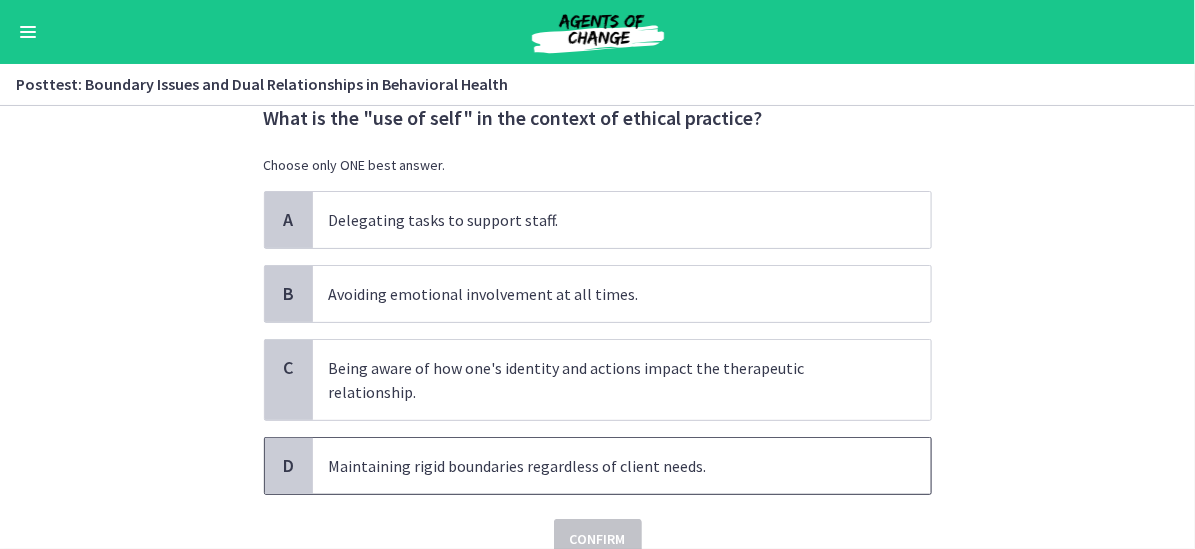 scroll, scrollTop: 100, scrollLeft: 0, axis: vertical 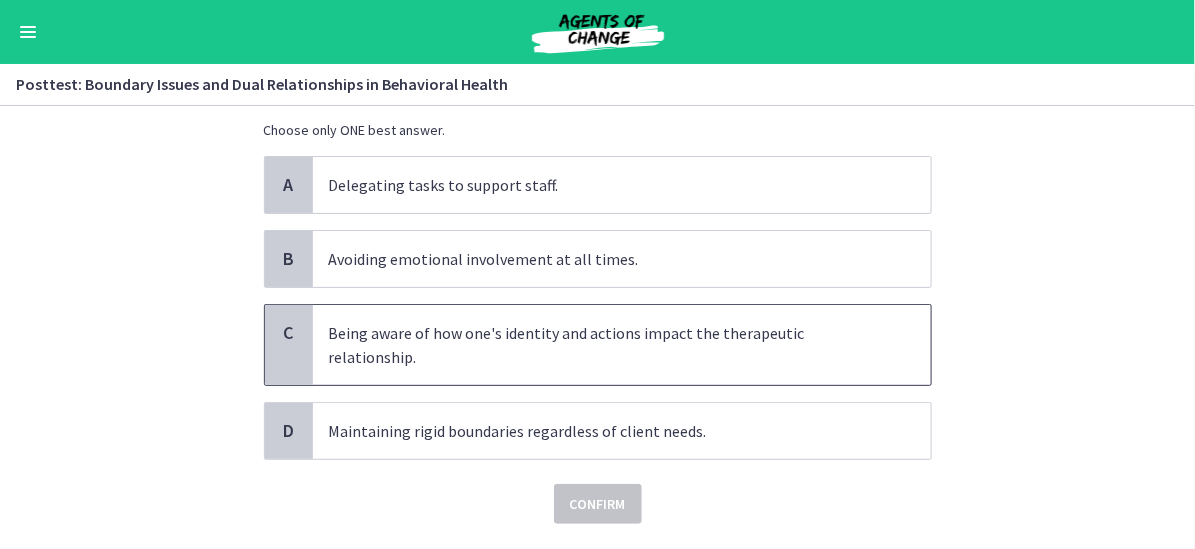 click on "Being aware of how one's identity and actions impact the therapeutic relationship." at bounding box center (622, 345) 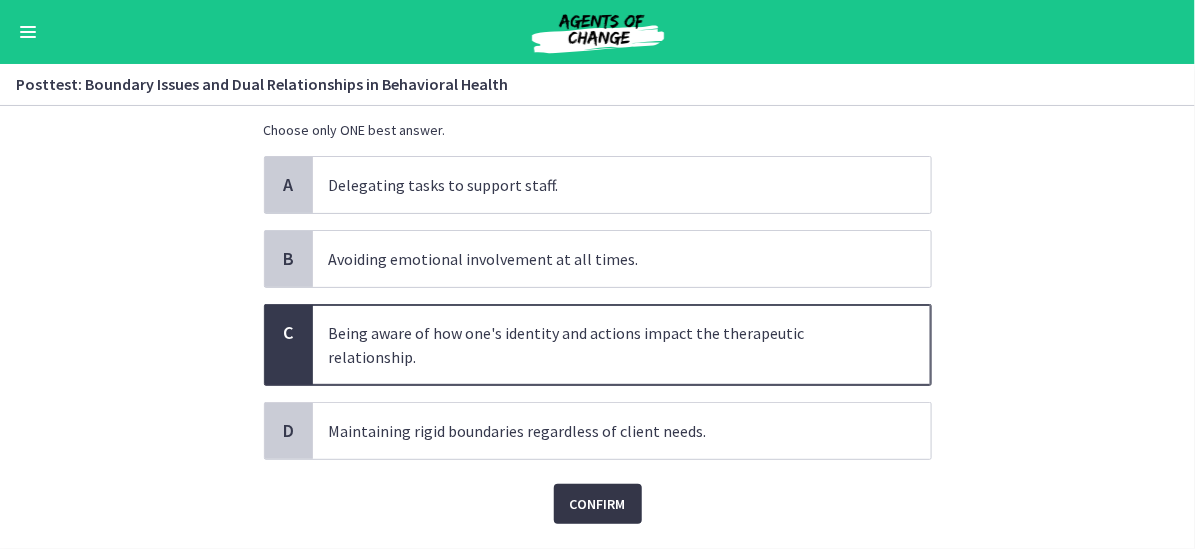 click on "Confirm" at bounding box center [598, 504] 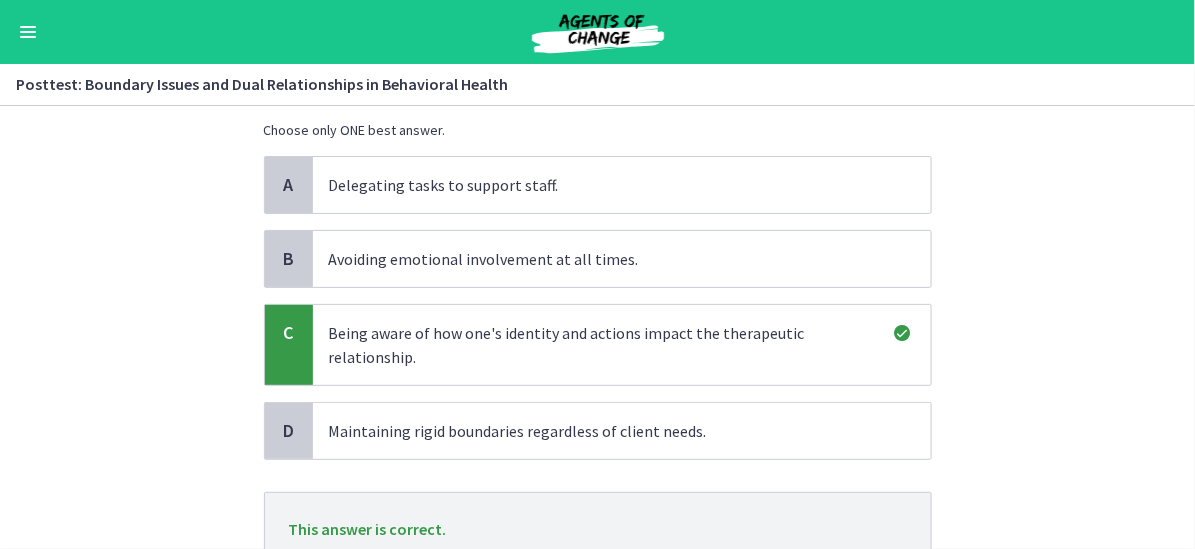 scroll, scrollTop: 200, scrollLeft: 0, axis: vertical 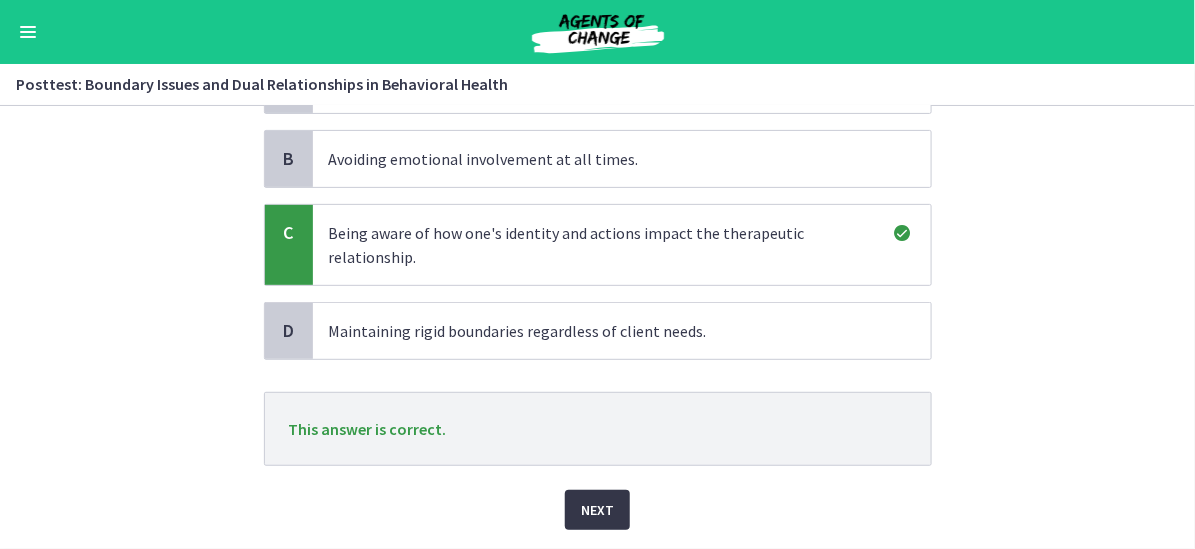 click on "Next" at bounding box center [597, 510] 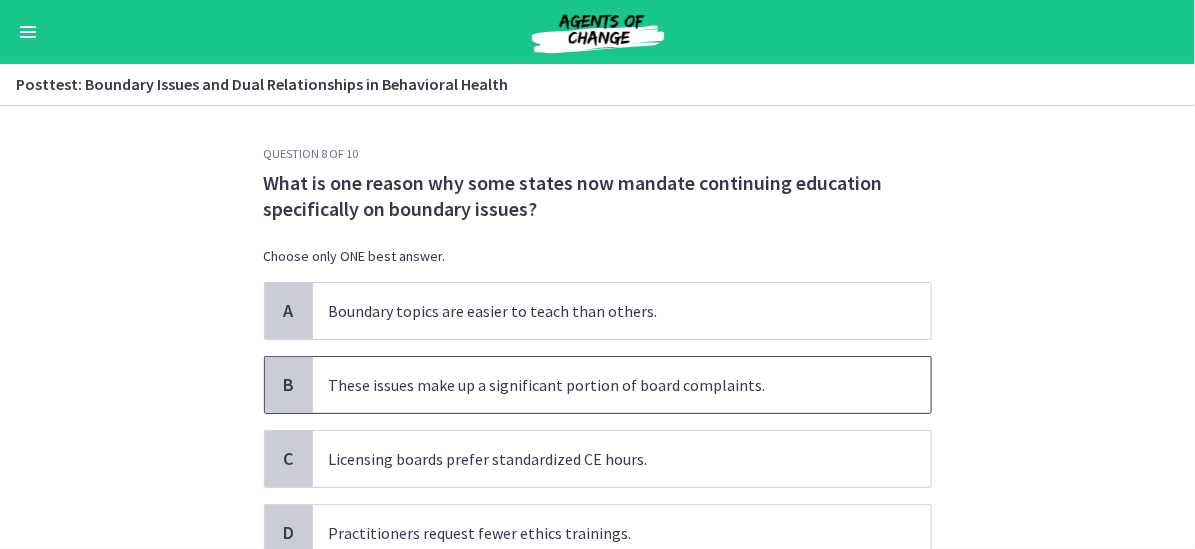 click on "These issues make up a significant portion of board complaints." at bounding box center (622, 385) 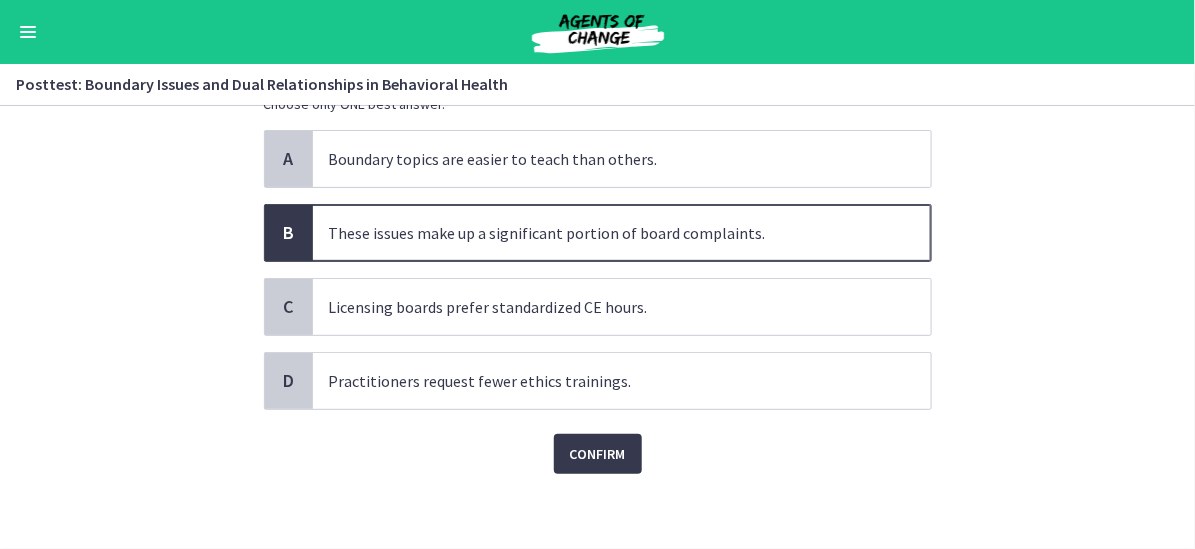scroll, scrollTop: 154, scrollLeft: 0, axis: vertical 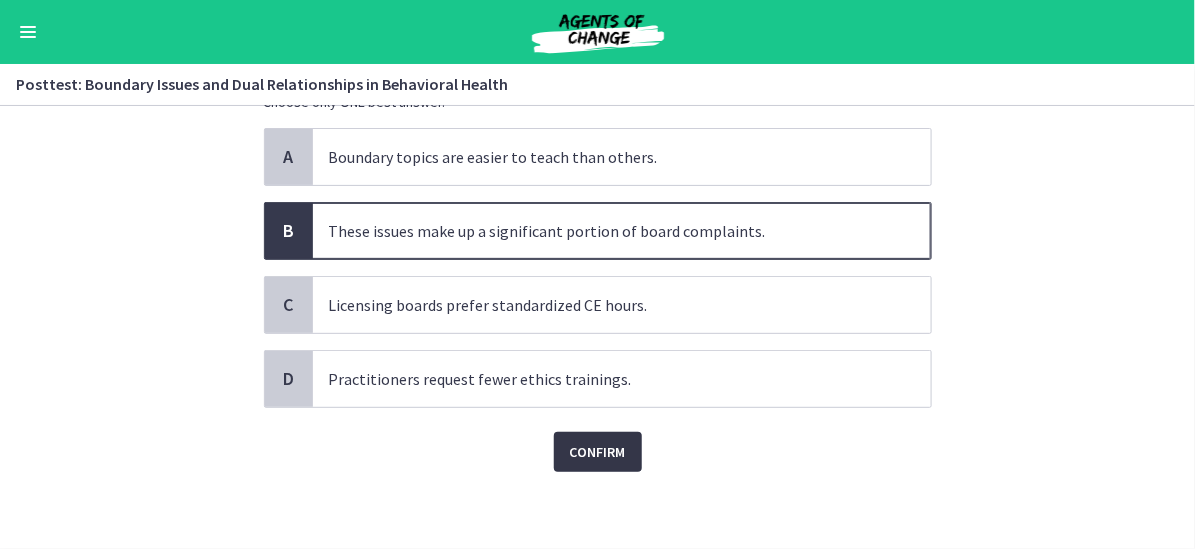 click on "Confirm" at bounding box center (598, 452) 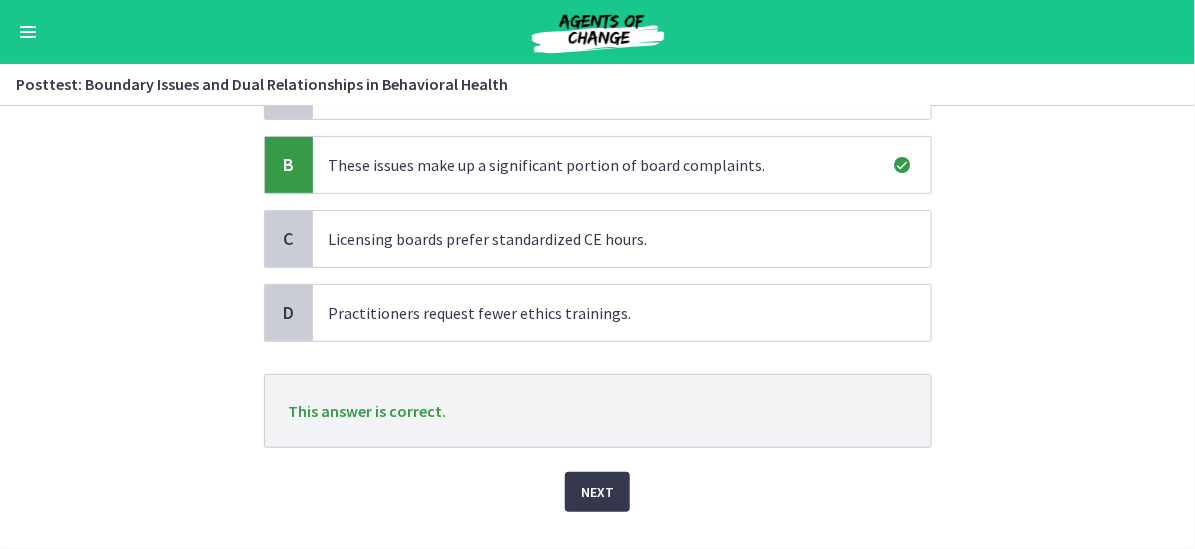 scroll, scrollTop: 254, scrollLeft: 0, axis: vertical 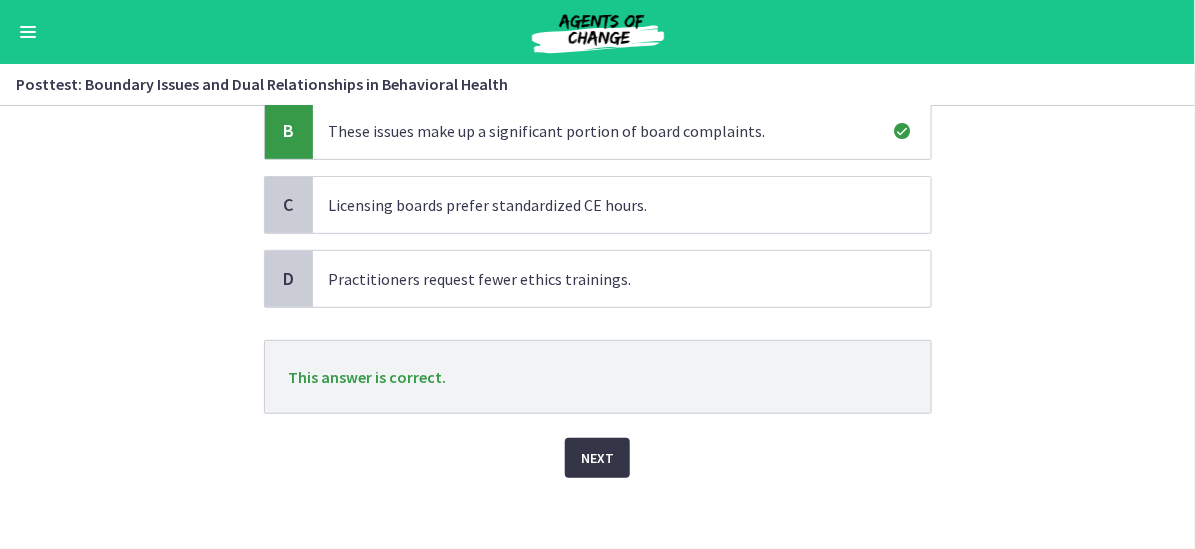 click on "Next" at bounding box center [597, 458] 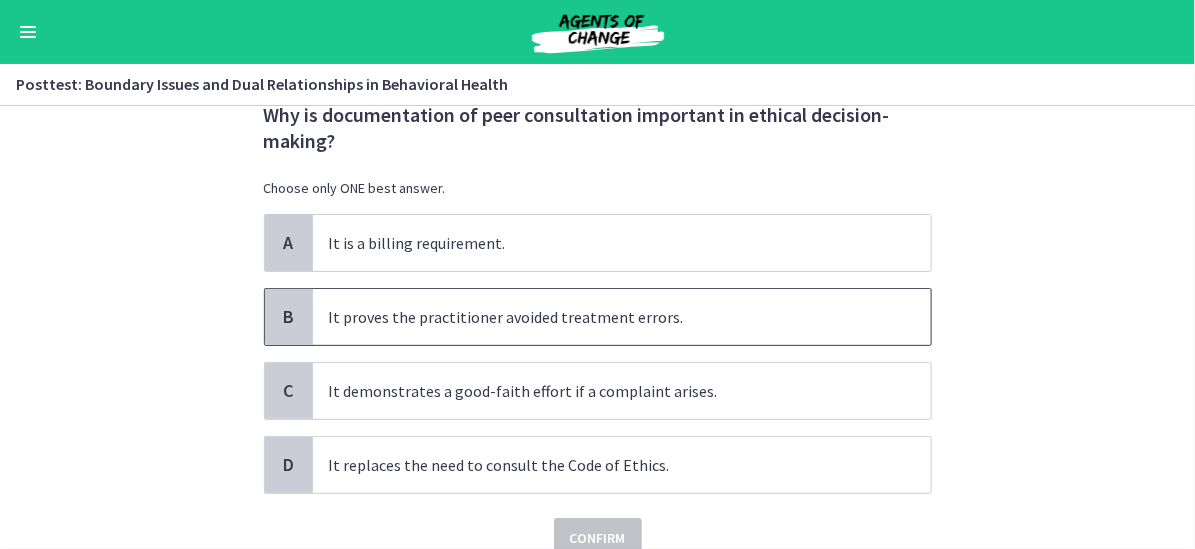 scroll, scrollTop: 100, scrollLeft: 0, axis: vertical 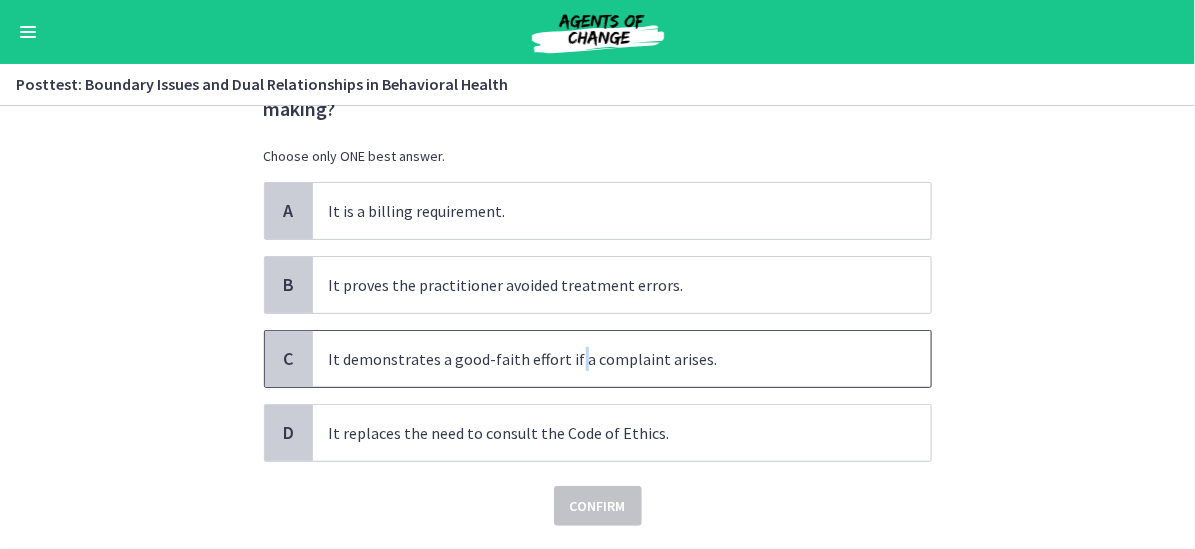 click on "It demonstrates a good-faith effort if a complaint arises." at bounding box center (622, 359) 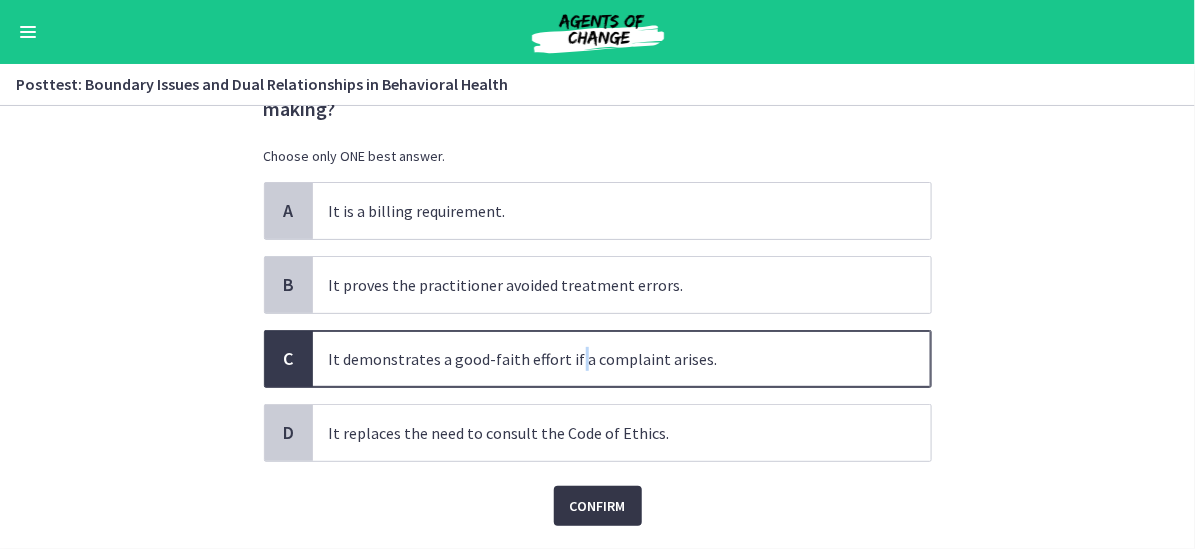 click on "Confirm" at bounding box center (598, 506) 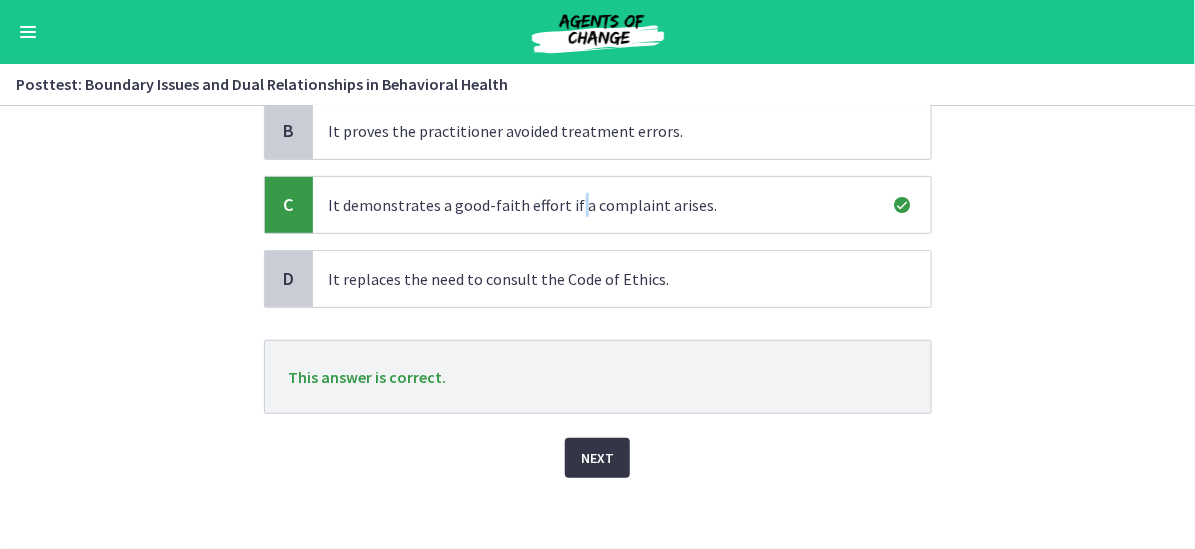 scroll, scrollTop: 260, scrollLeft: 0, axis: vertical 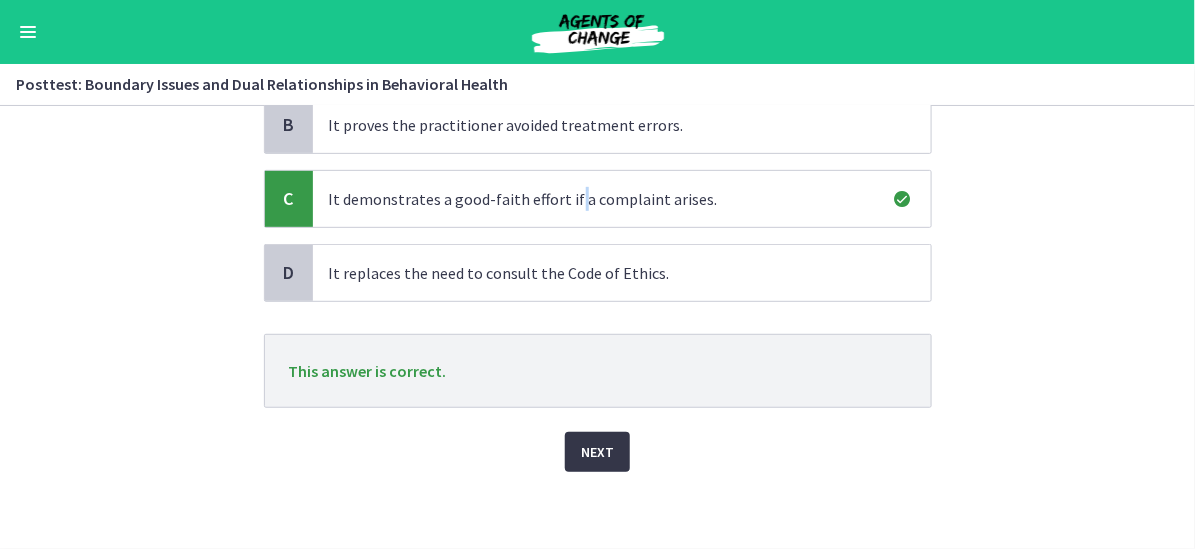 click on "Next" at bounding box center [597, 452] 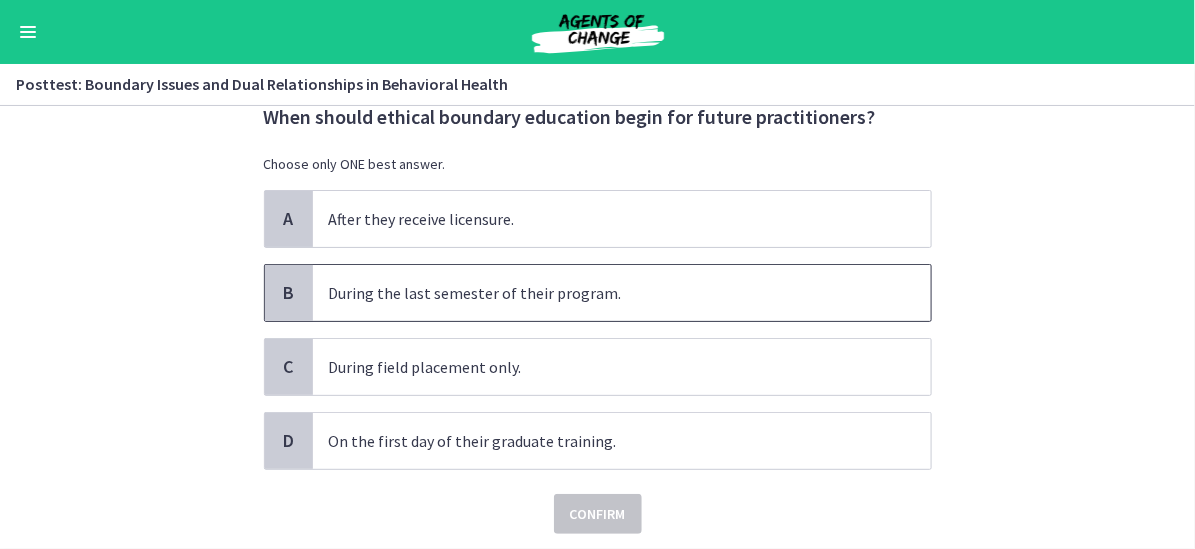 scroll, scrollTop: 100, scrollLeft: 0, axis: vertical 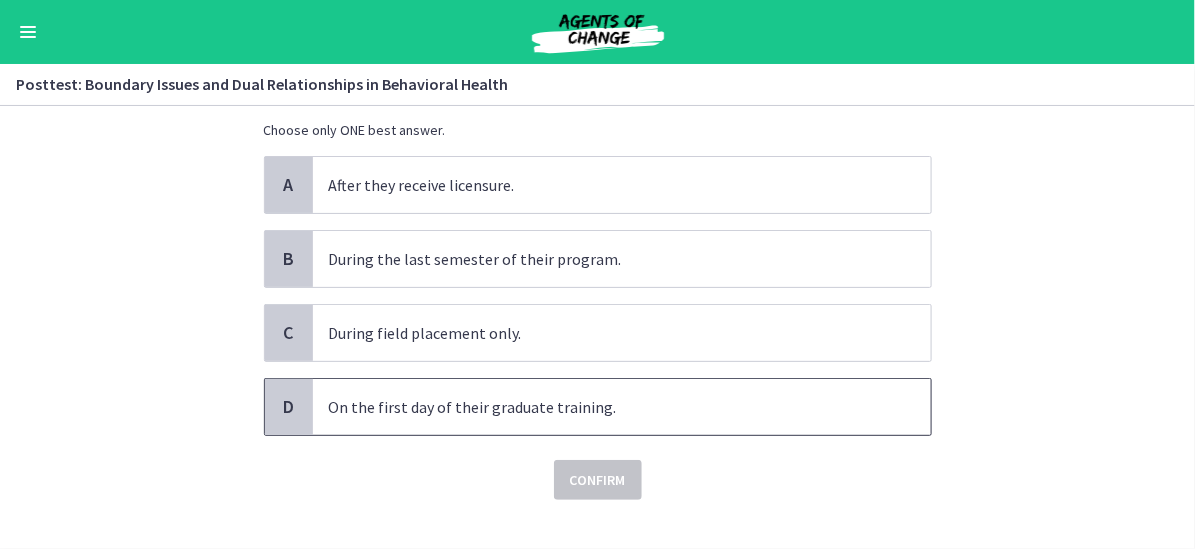 click on "On the first day of their graduate training." at bounding box center [622, 407] 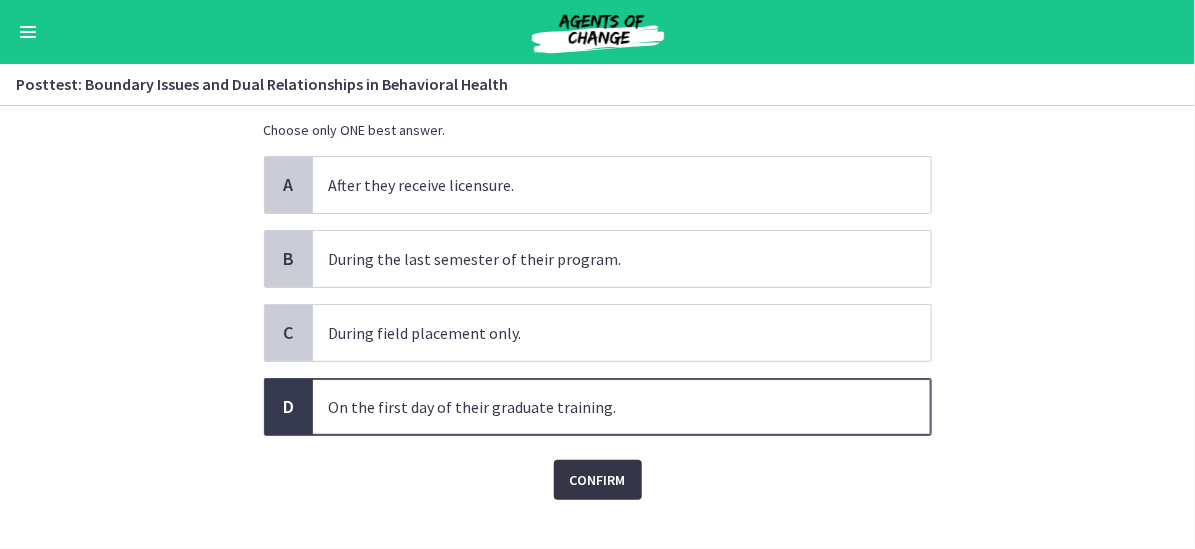 click on "Confirm" at bounding box center [598, 480] 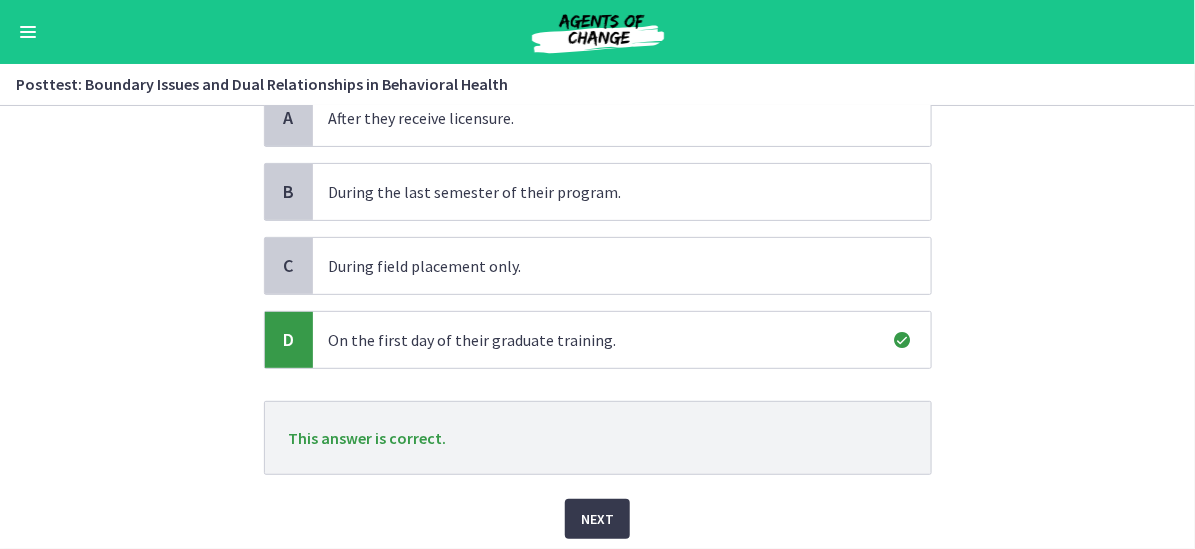 scroll, scrollTop: 234, scrollLeft: 0, axis: vertical 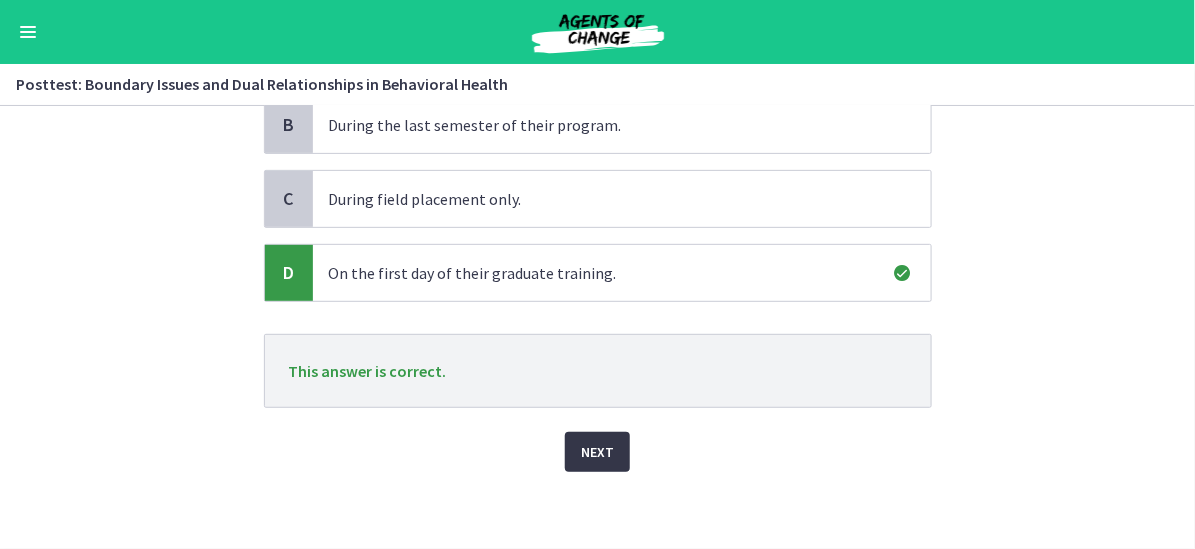 click on "Next" at bounding box center [597, 452] 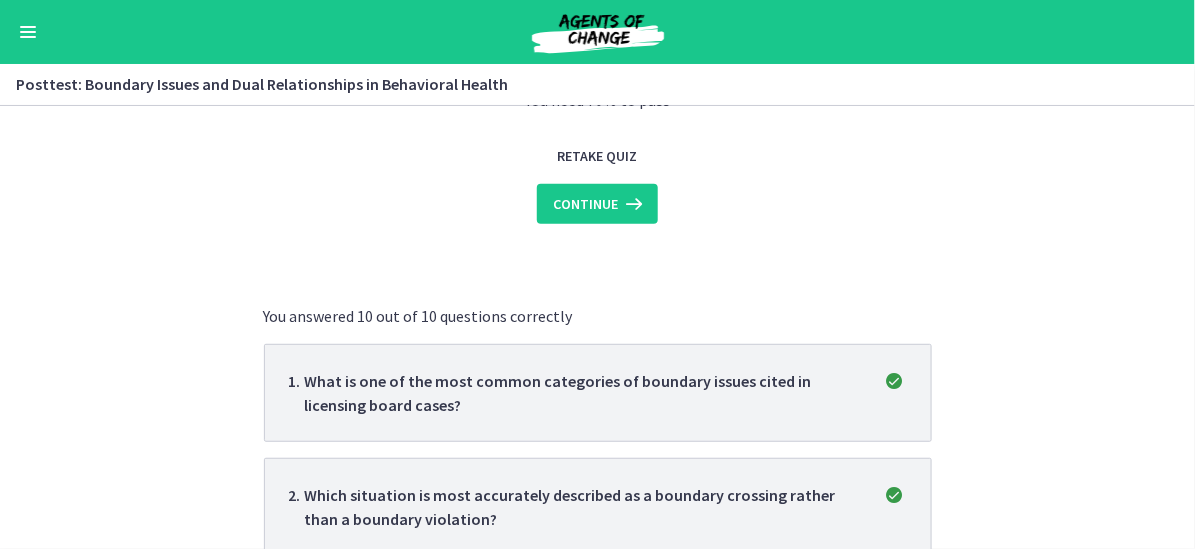 scroll, scrollTop: 0, scrollLeft: 0, axis: both 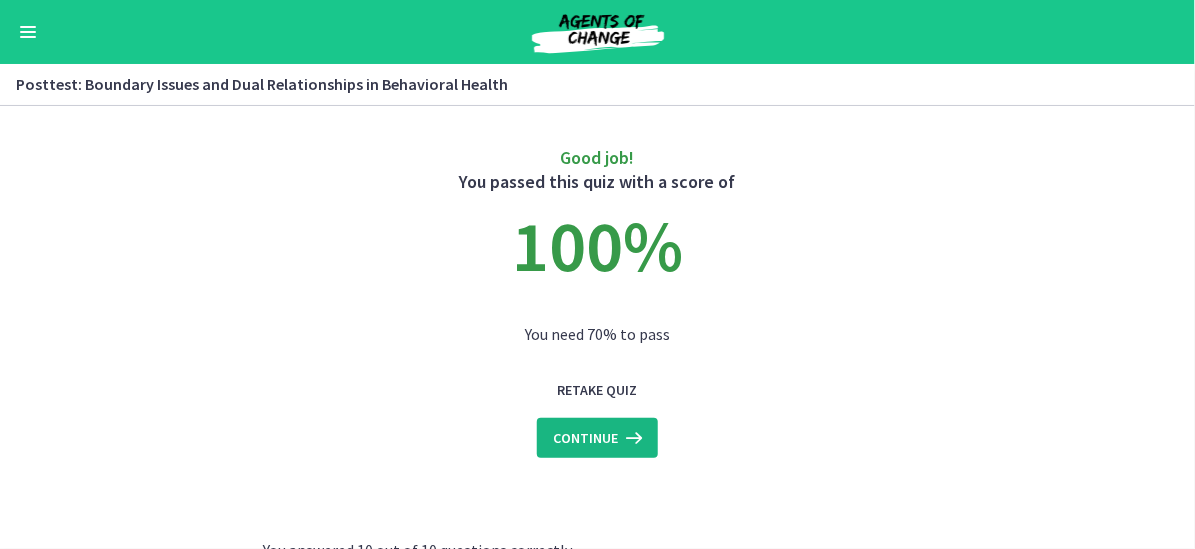 click on "Continue" at bounding box center (585, 438) 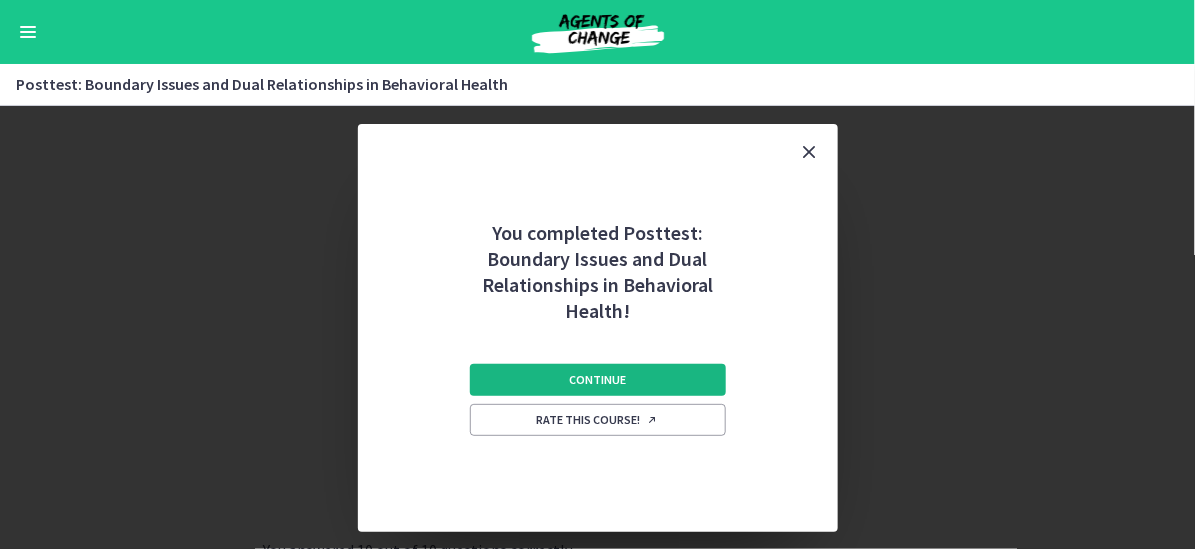 click on "Continue" at bounding box center [597, 380] 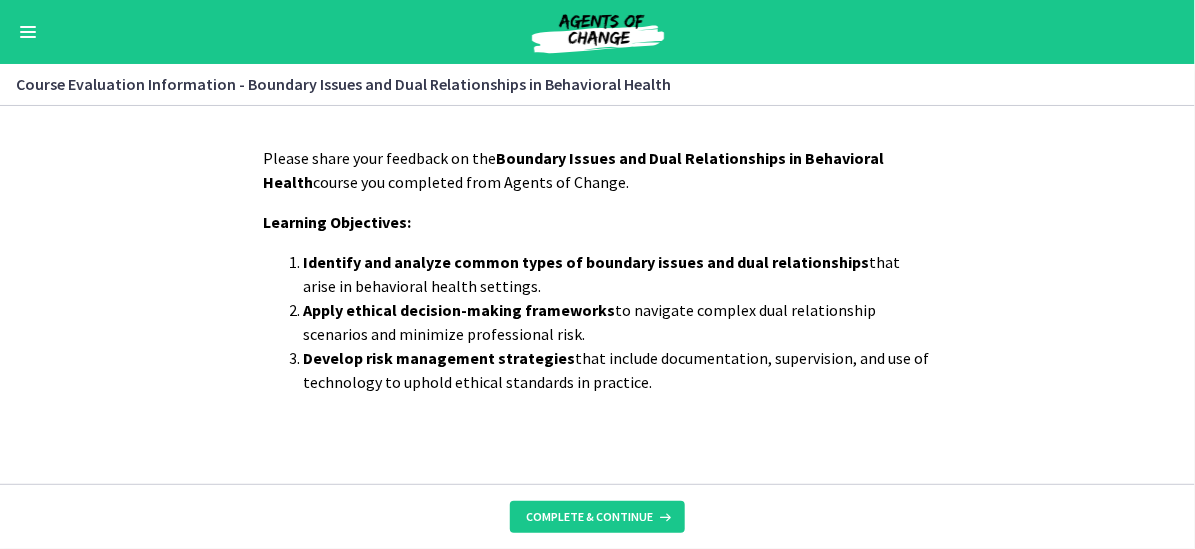 scroll, scrollTop: 21, scrollLeft: 0, axis: vertical 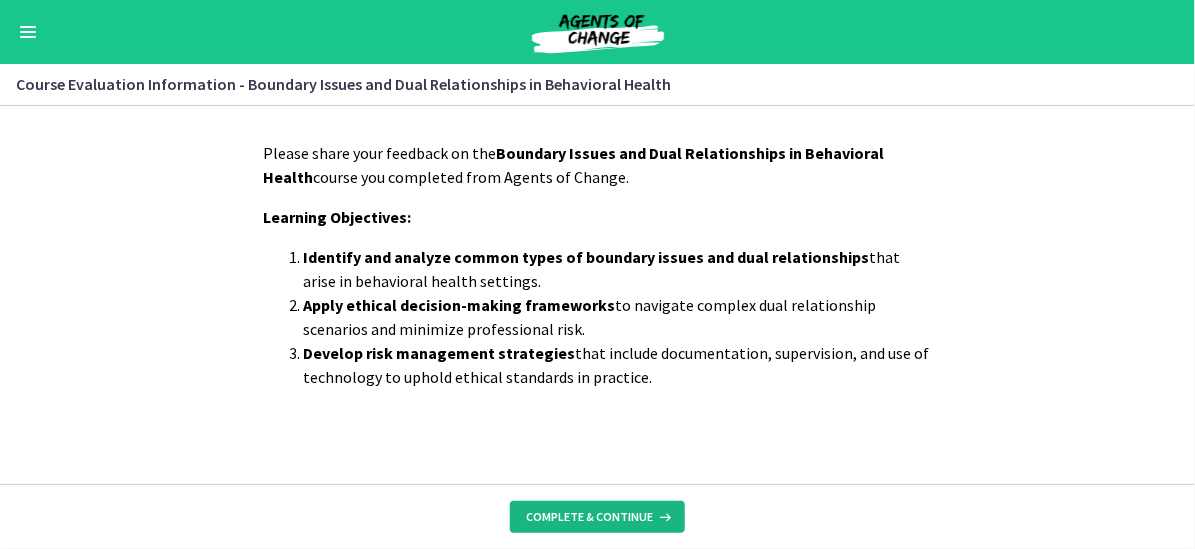 click on "Complete & continue" at bounding box center (597, 517) 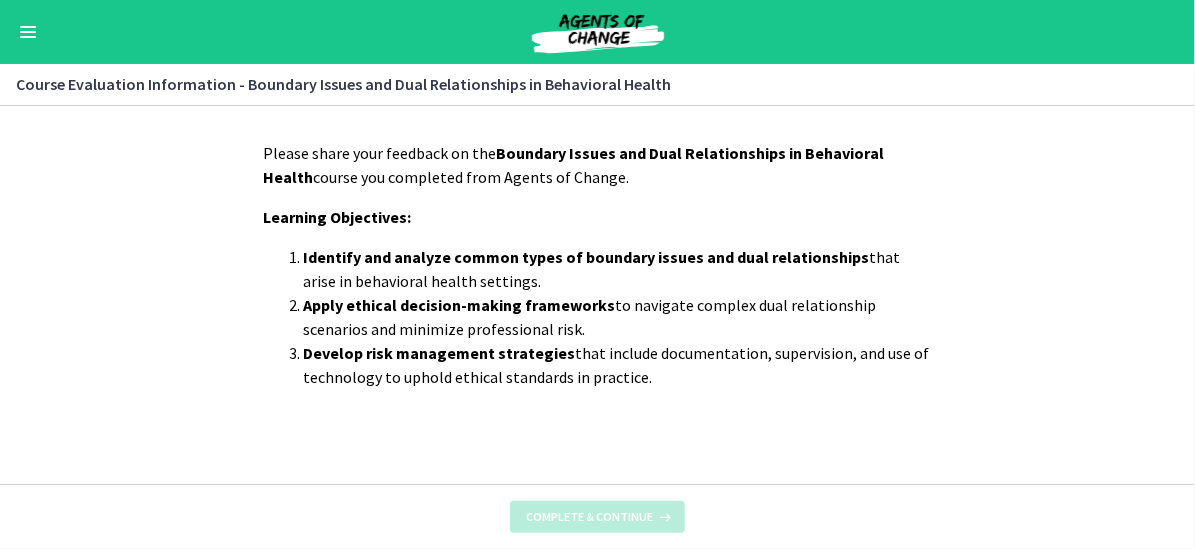 scroll, scrollTop: 0, scrollLeft: 0, axis: both 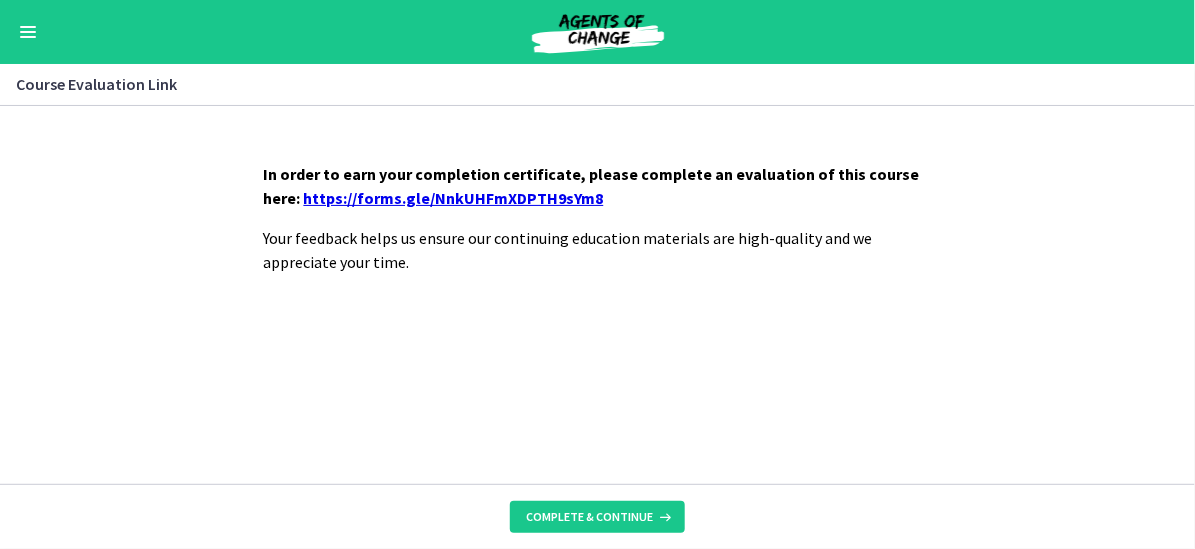 click on "https://forms.gle/NnkUHFmXDPTH9sYm8" at bounding box center [454, 198] 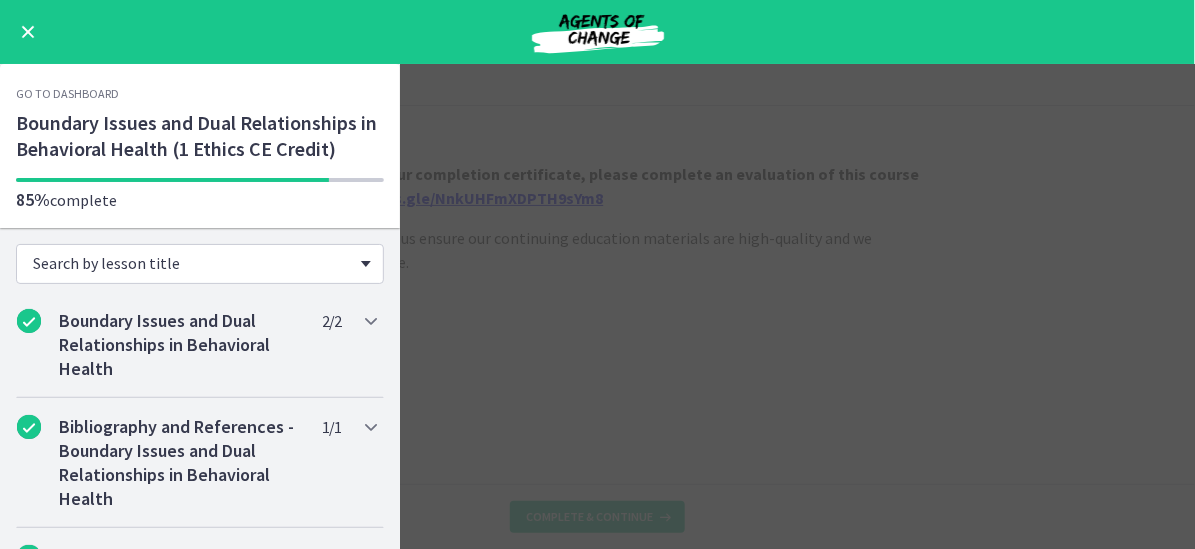 scroll, scrollTop: 332, scrollLeft: 0, axis: vertical 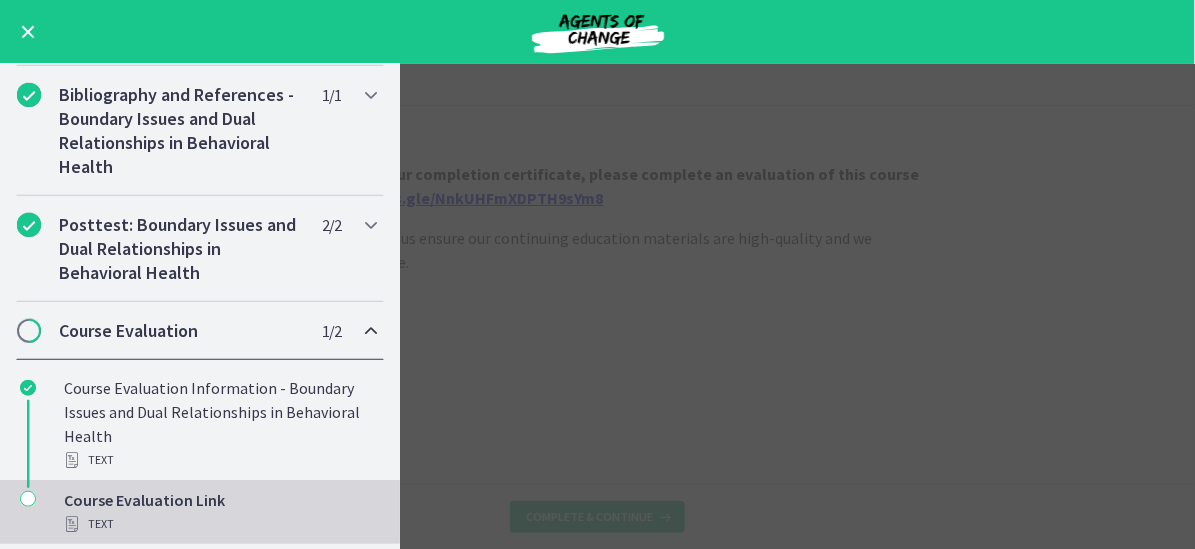 click on "Course Evaluation" at bounding box center [181, 331] 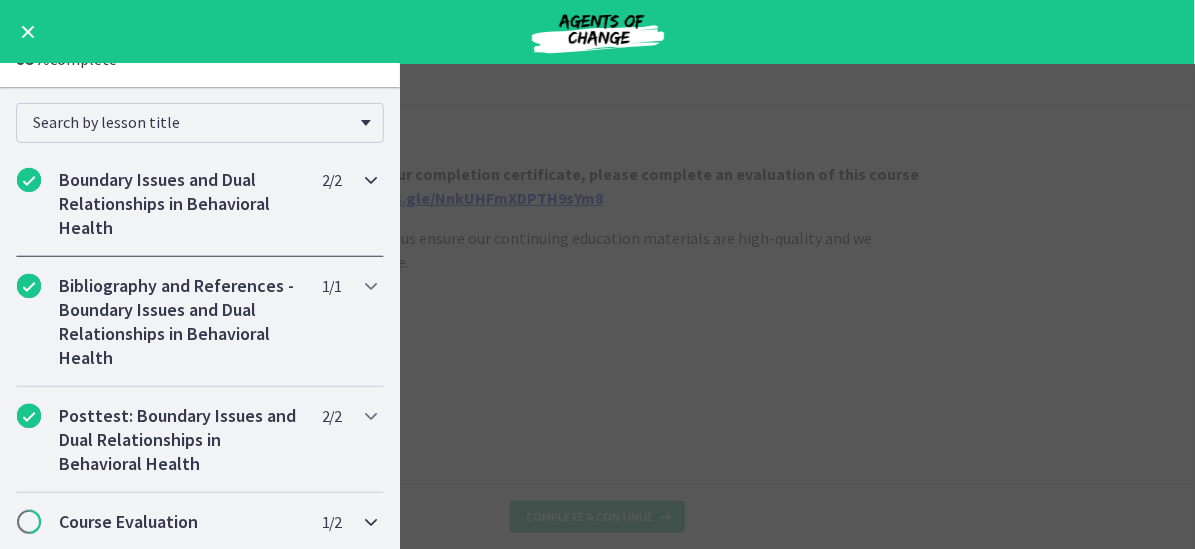 scroll, scrollTop: 0, scrollLeft: 0, axis: both 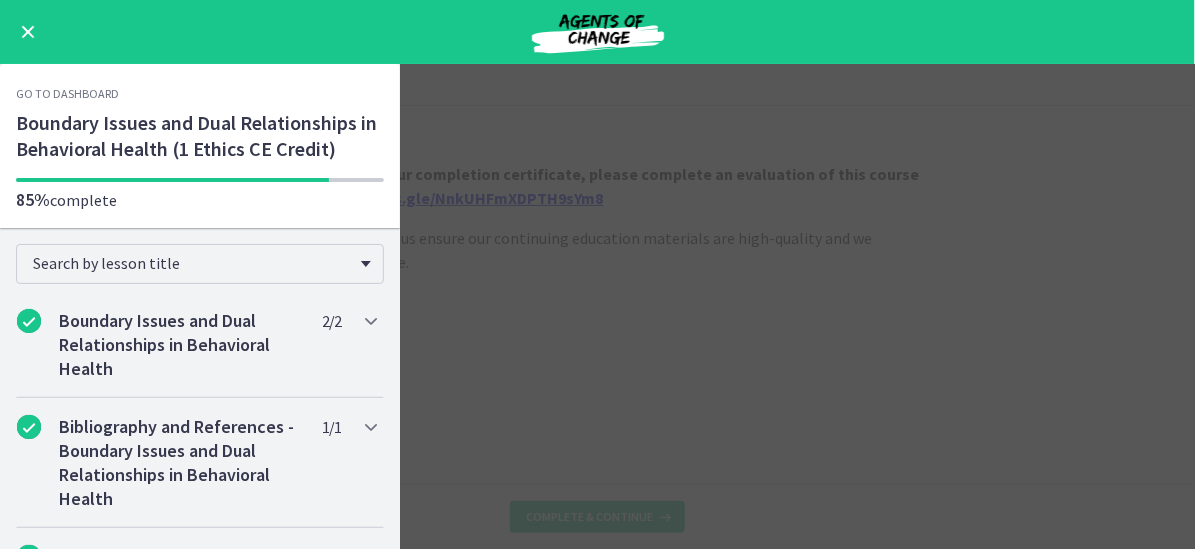 click at bounding box center [28, 32] 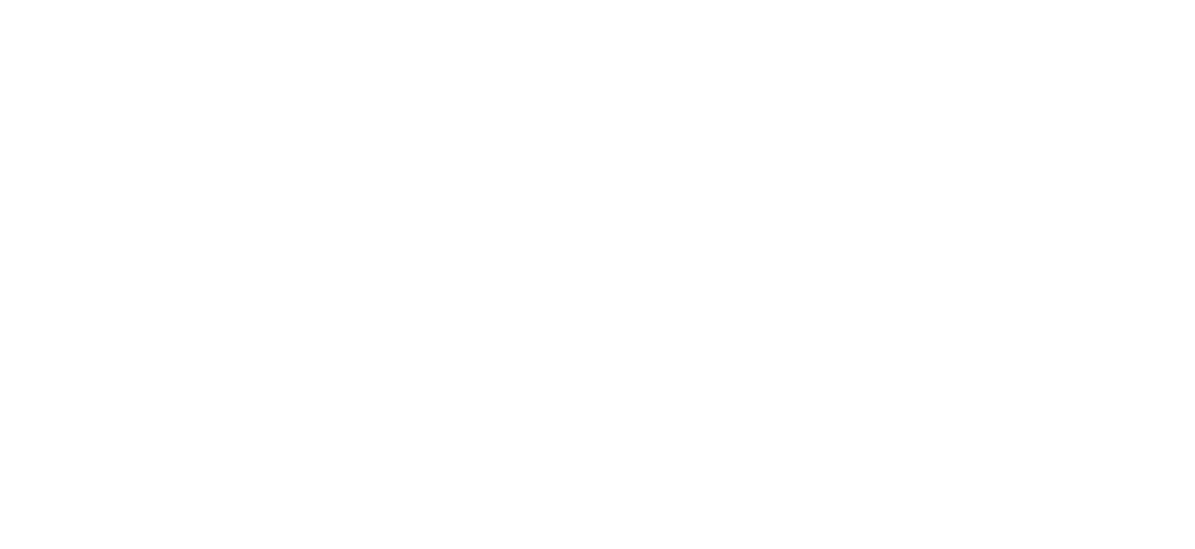scroll, scrollTop: 0, scrollLeft: 0, axis: both 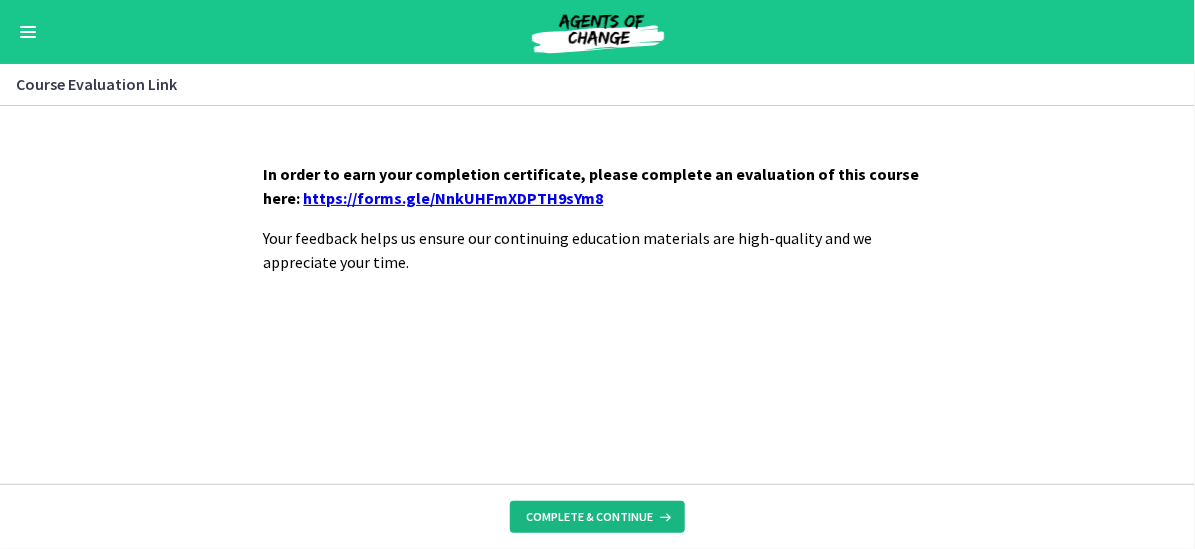 click on "Complete & continue" at bounding box center (589, 517) 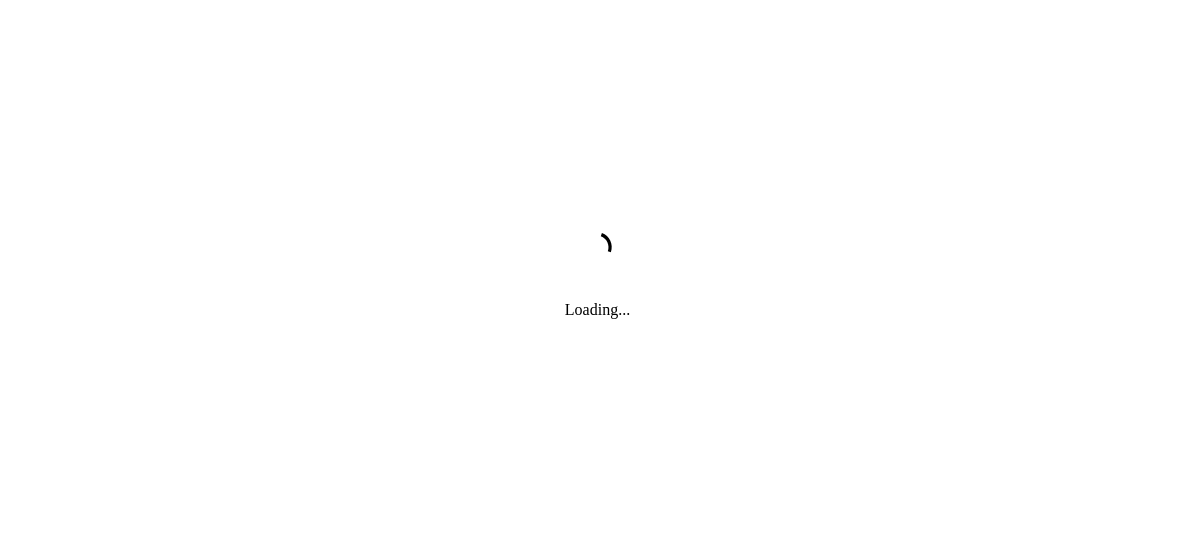 scroll, scrollTop: 0, scrollLeft: 0, axis: both 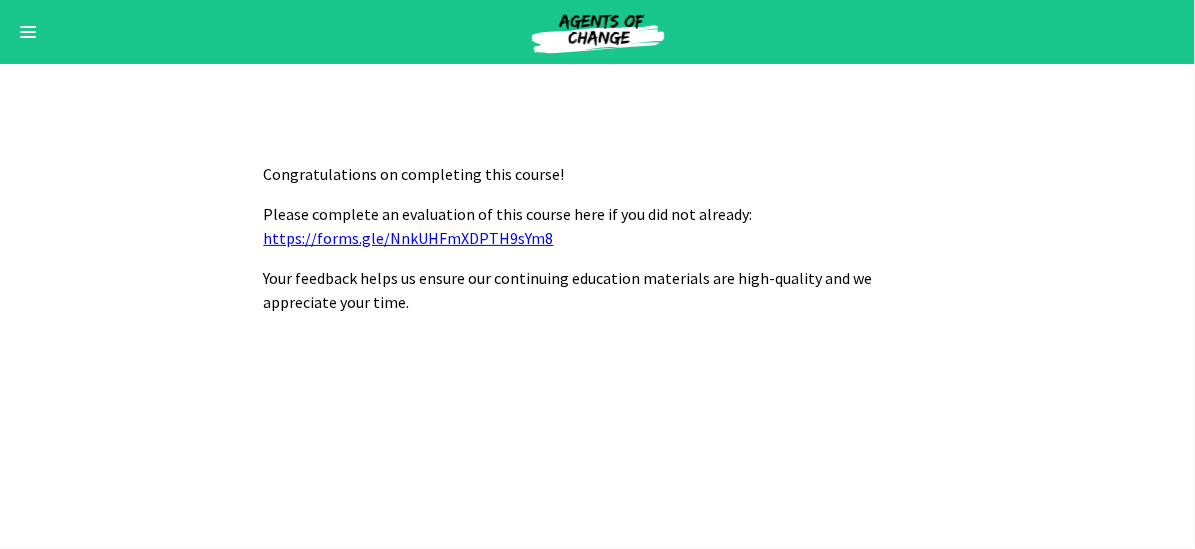 click at bounding box center [28, 32] 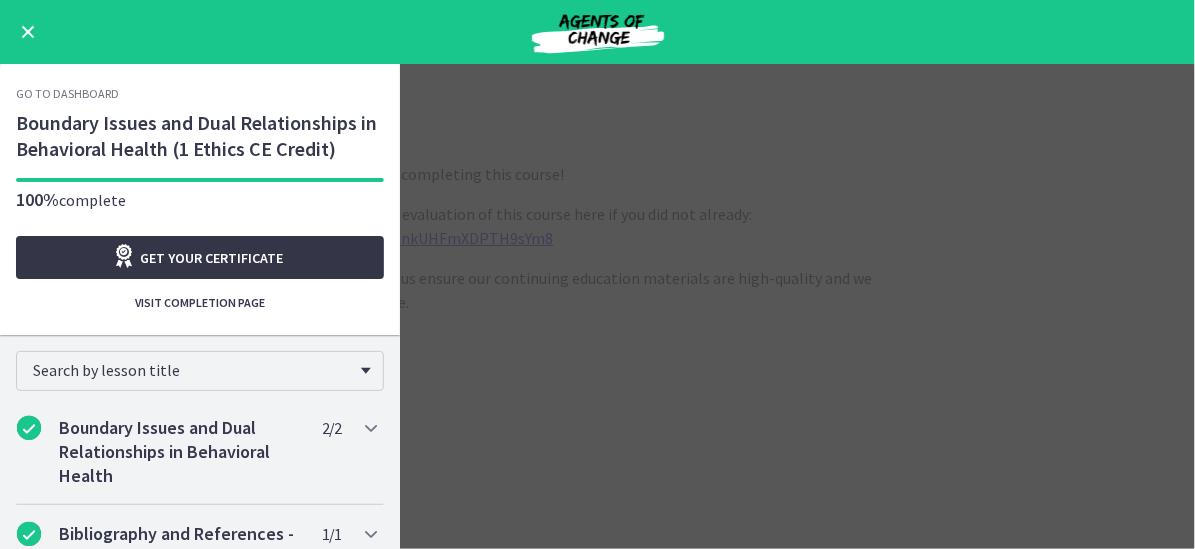 click on "Get your certificate" at bounding box center (212, 258) 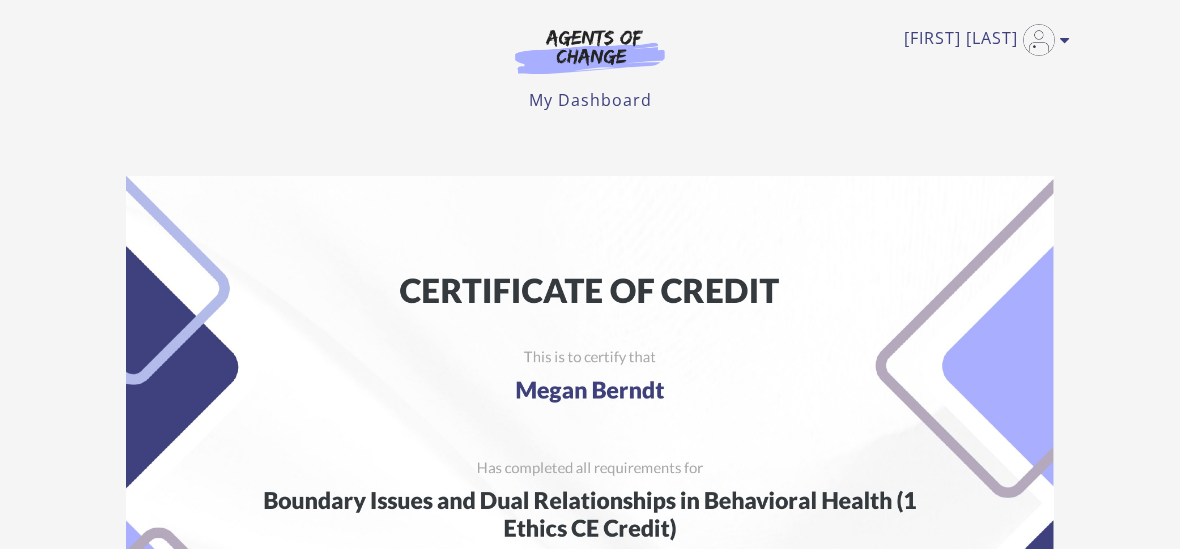 scroll, scrollTop: 0, scrollLeft: 0, axis: both 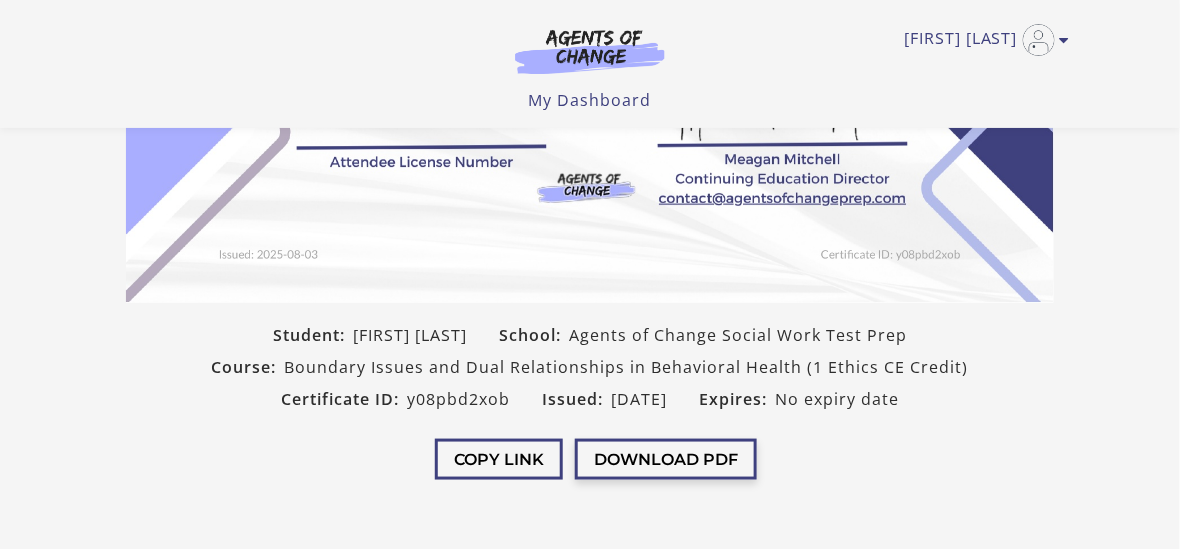 click on "Download PDF" at bounding box center (666, 459) 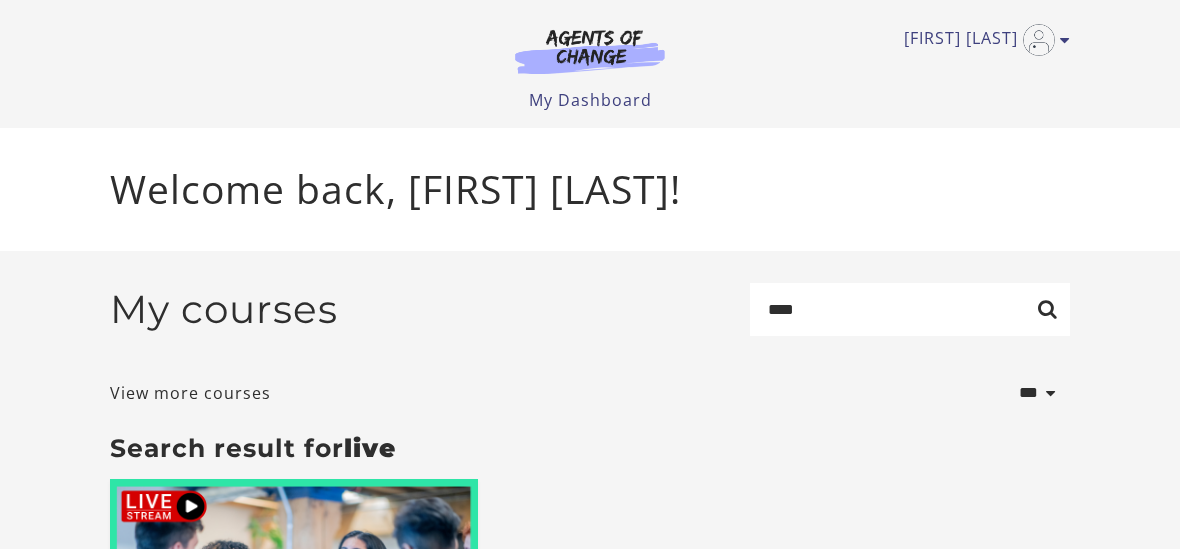 scroll, scrollTop: 0, scrollLeft: 0, axis: both 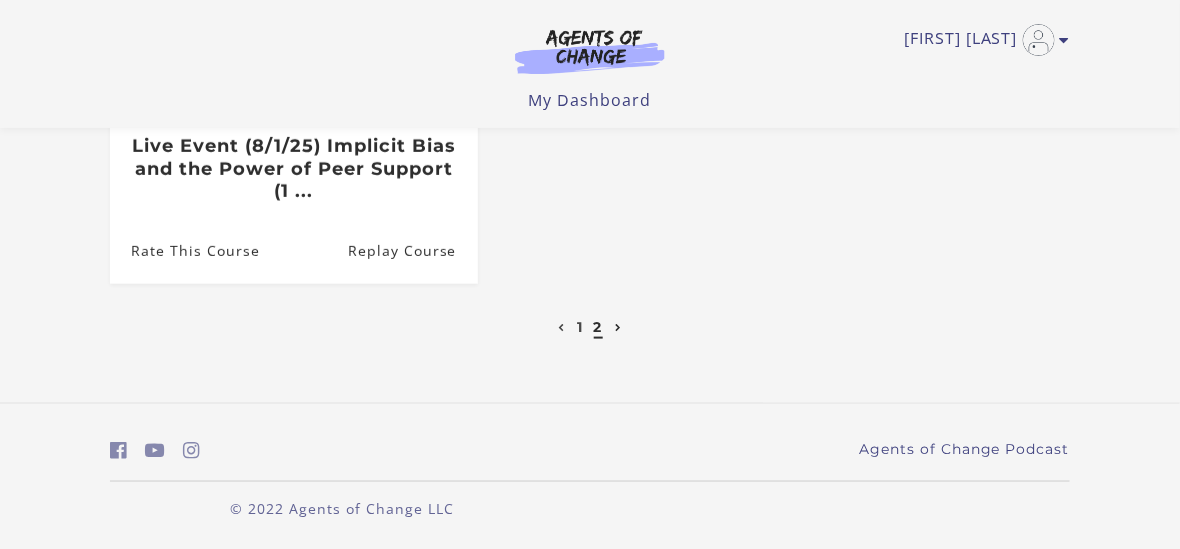 click on "1" at bounding box center [580, 327] 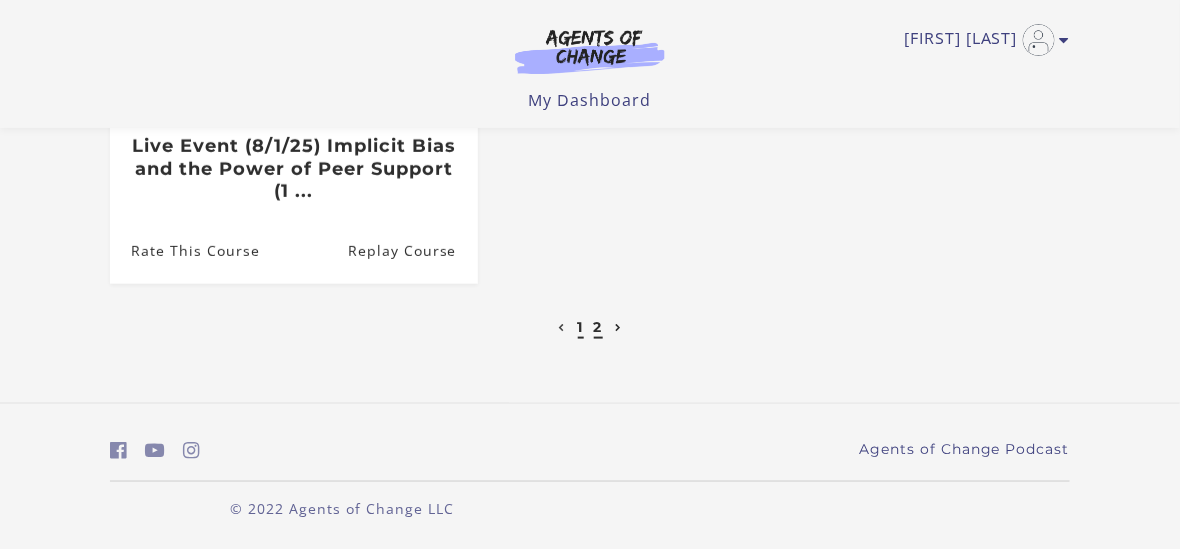 click on "1" at bounding box center [581, 327] 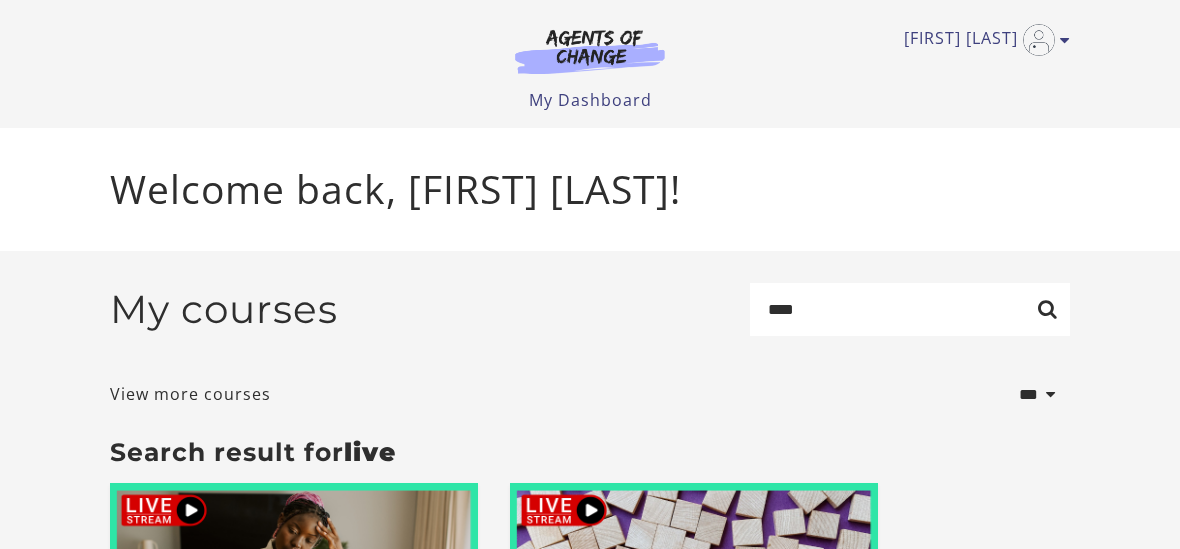 scroll, scrollTop: 0, scrollLeft: 0, axis: both 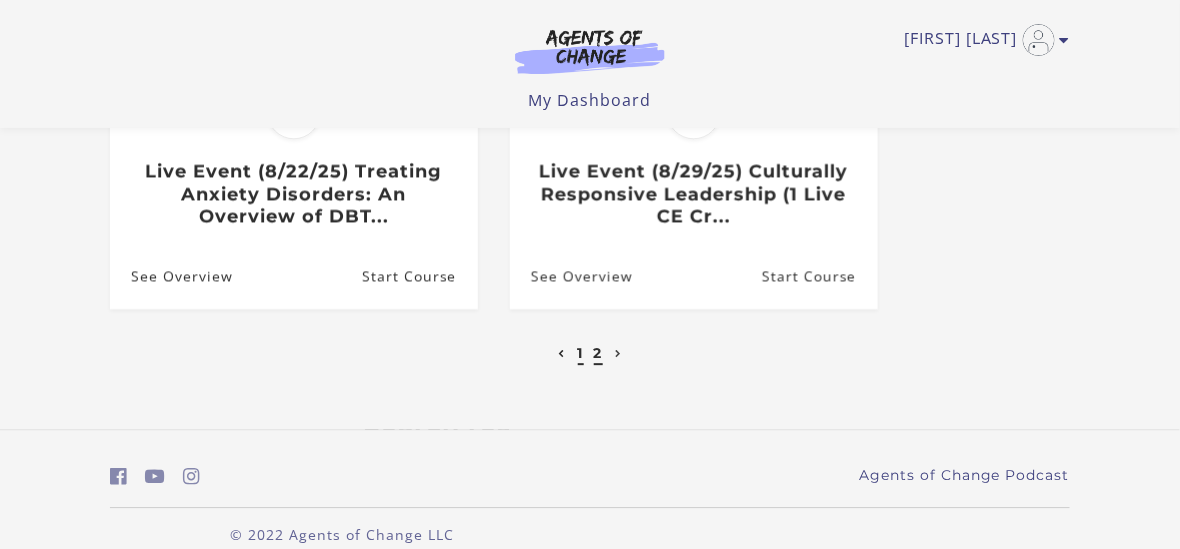 click on "2" at bounding box center [598, 353] 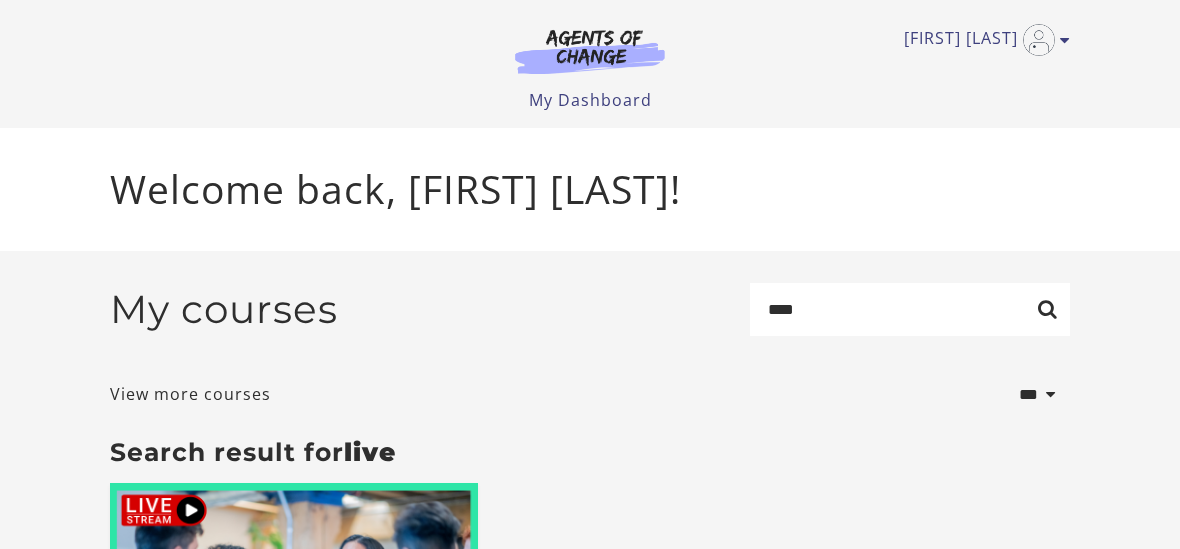 scroll, scrollTop: 0, scrollLeft: 0, axis: both 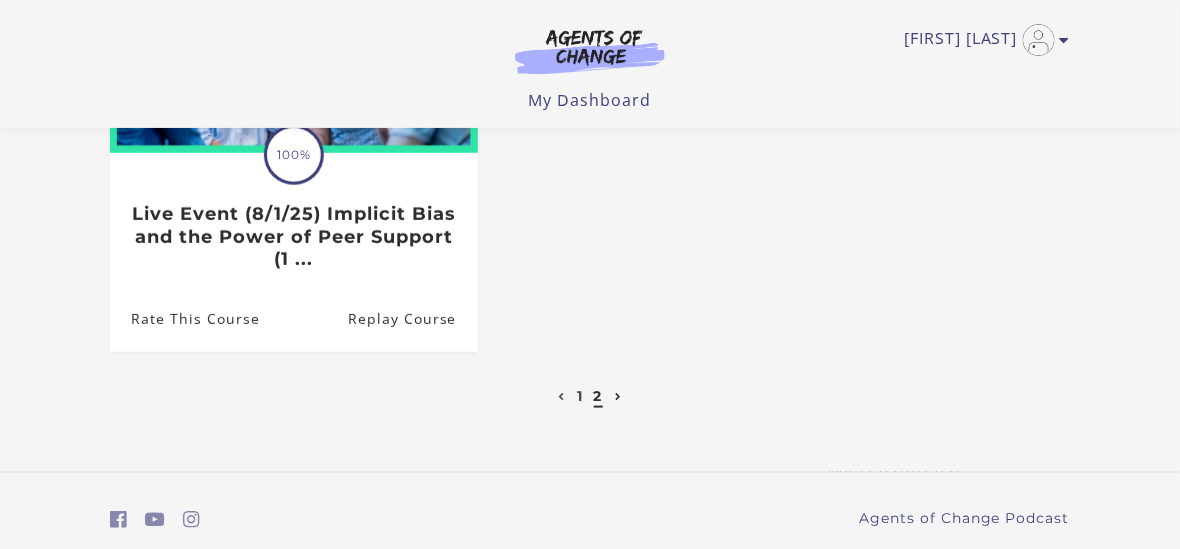 click at bounding box center [618, 397] 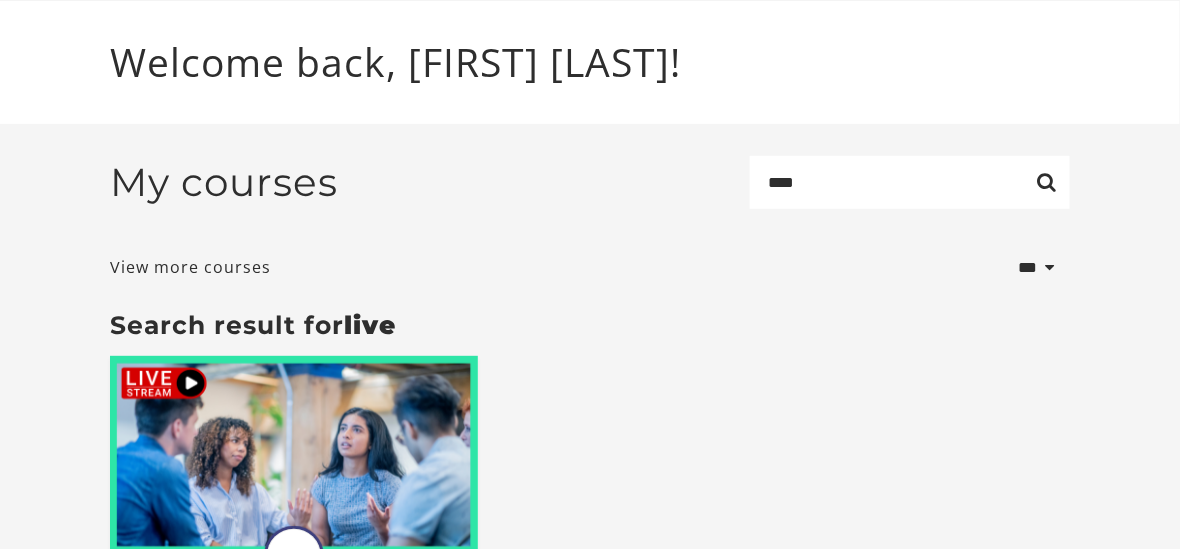scroll, scrollTop: 400, scrollLeft: 0, axis: vertical 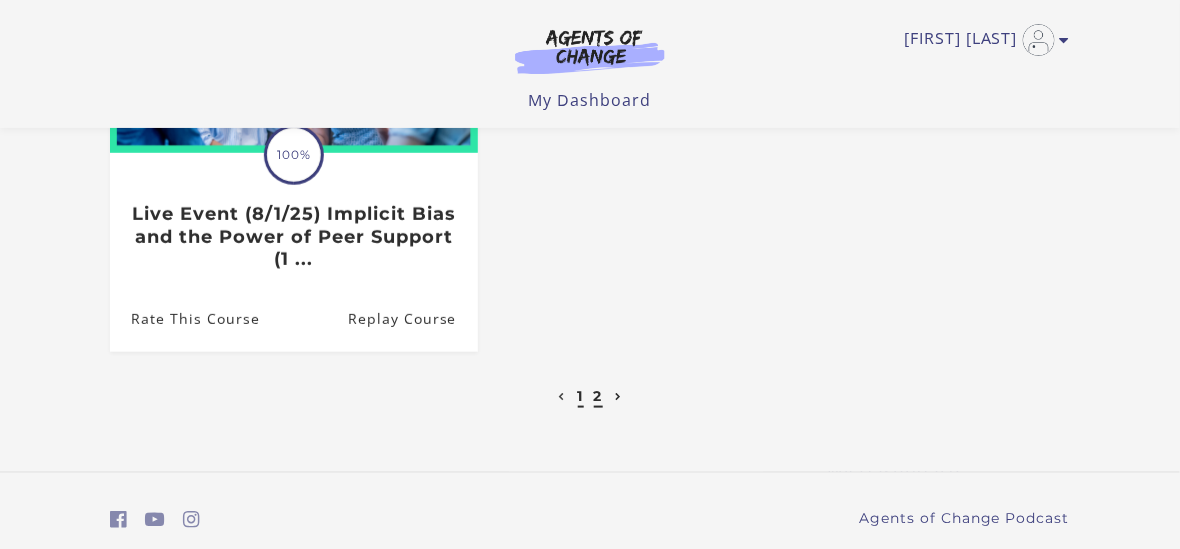 click on "1" at bounding box center [581, 396] 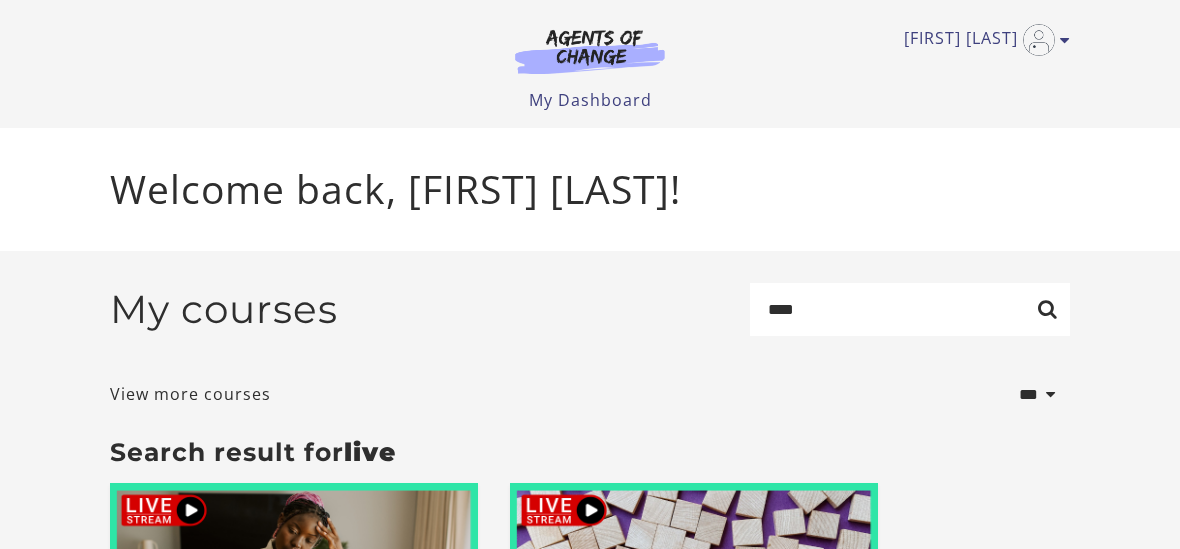 scroll, scrollTop: 0, scrollLeft: 0, axis: both 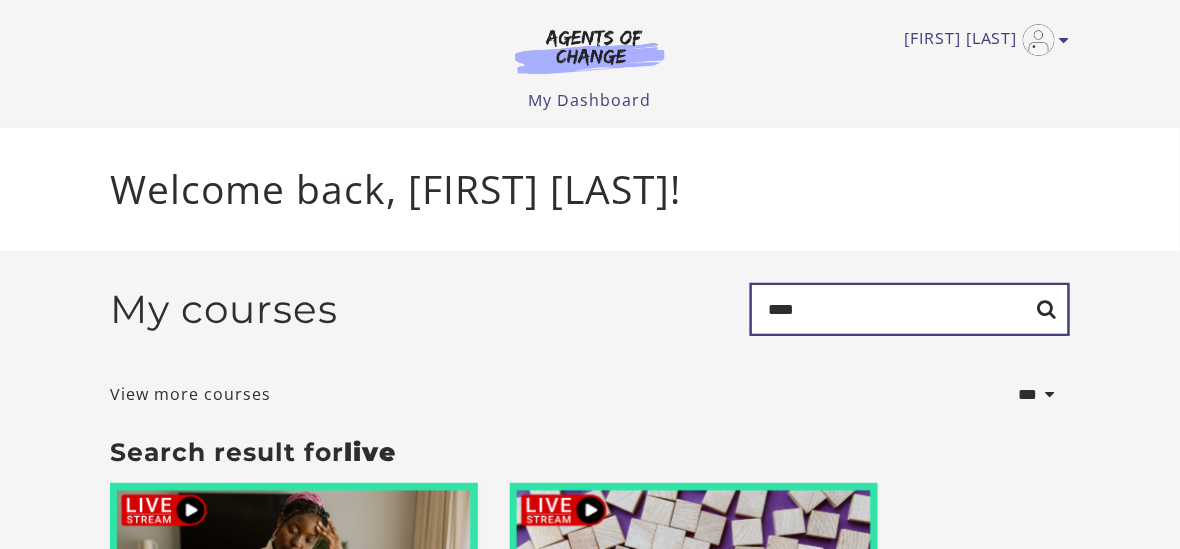 click on "****" at bounding box center (910, 309) 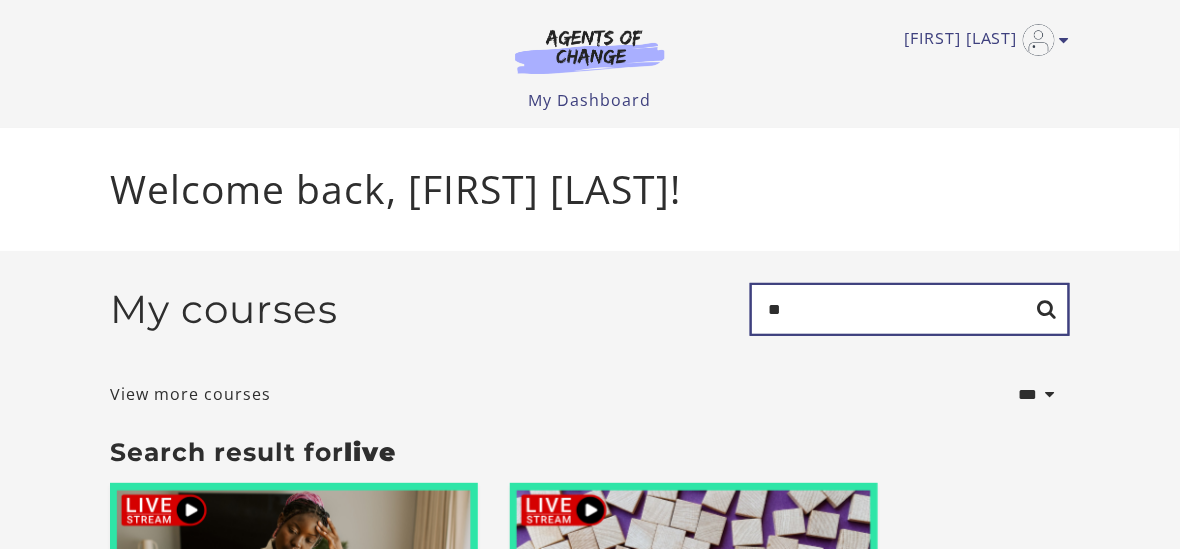 type on "*" 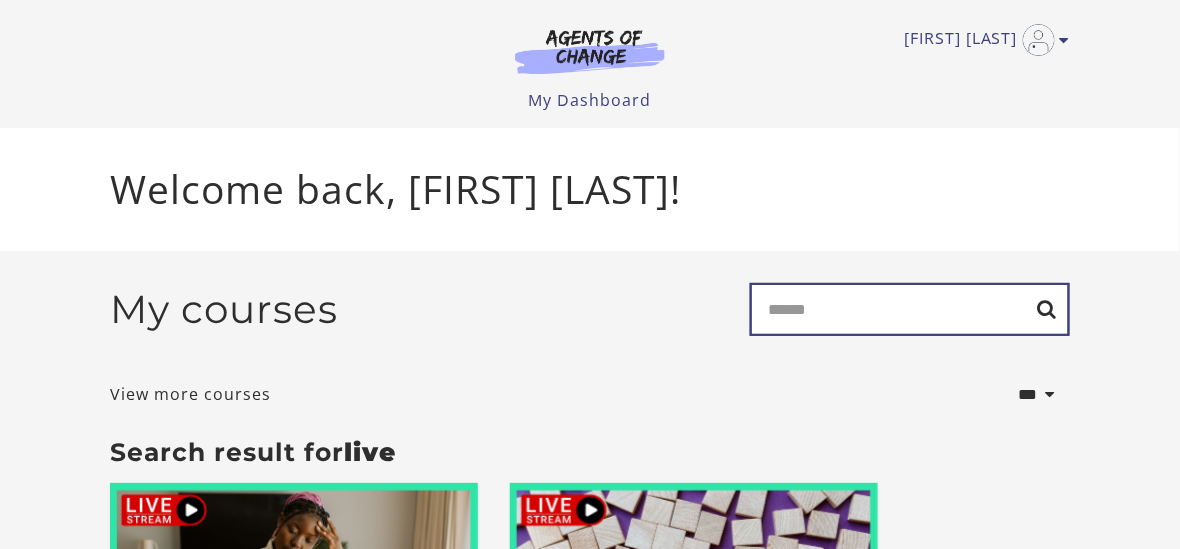 type 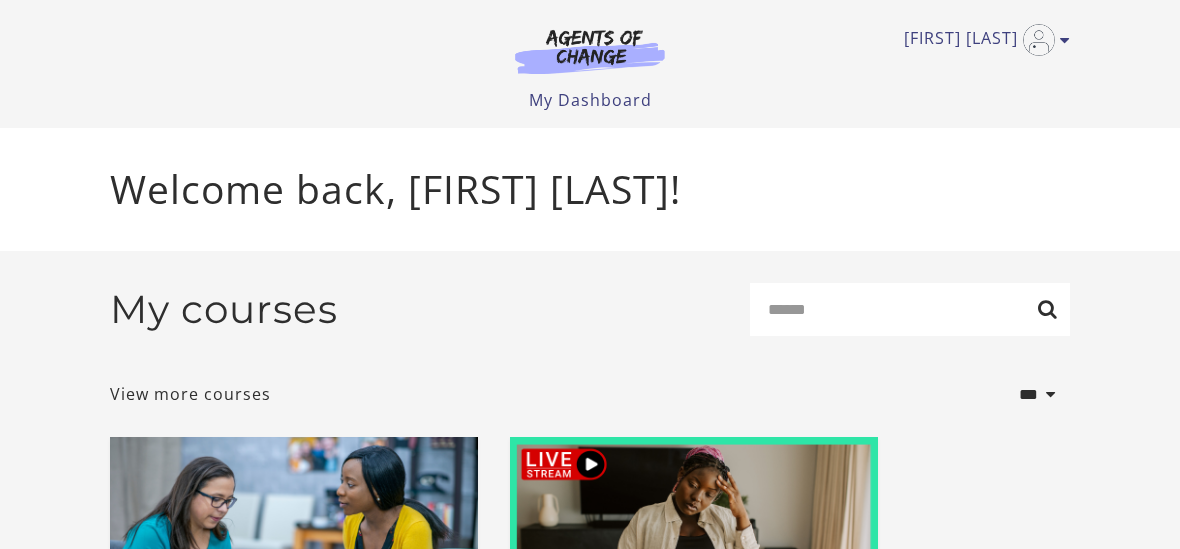 scroll, scrollTop: 0, scrollLeft: 0, axis: both 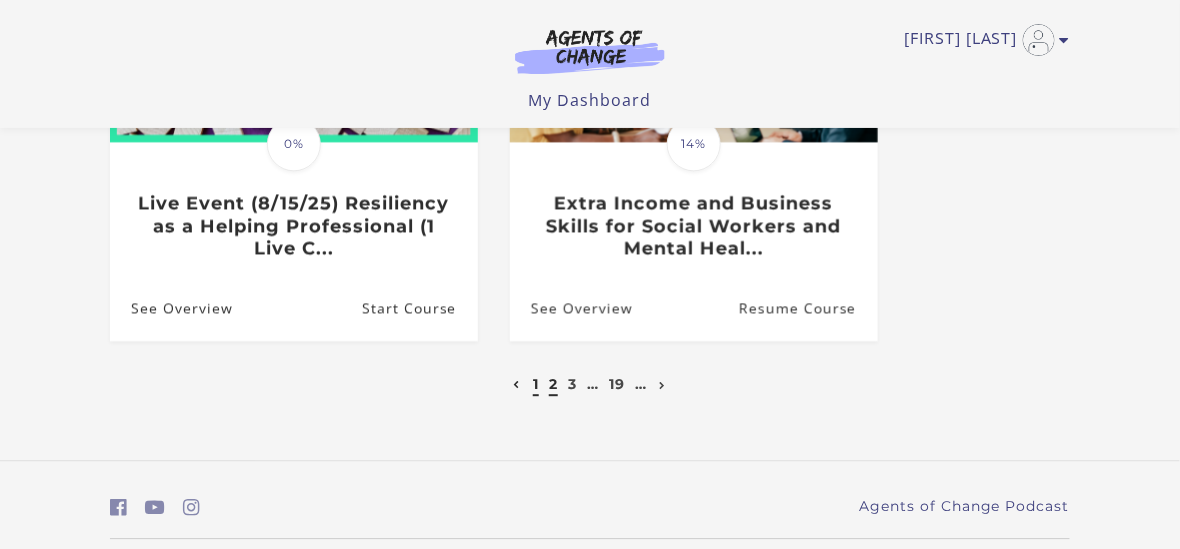 click on "2" at bounding box center [553, 384] 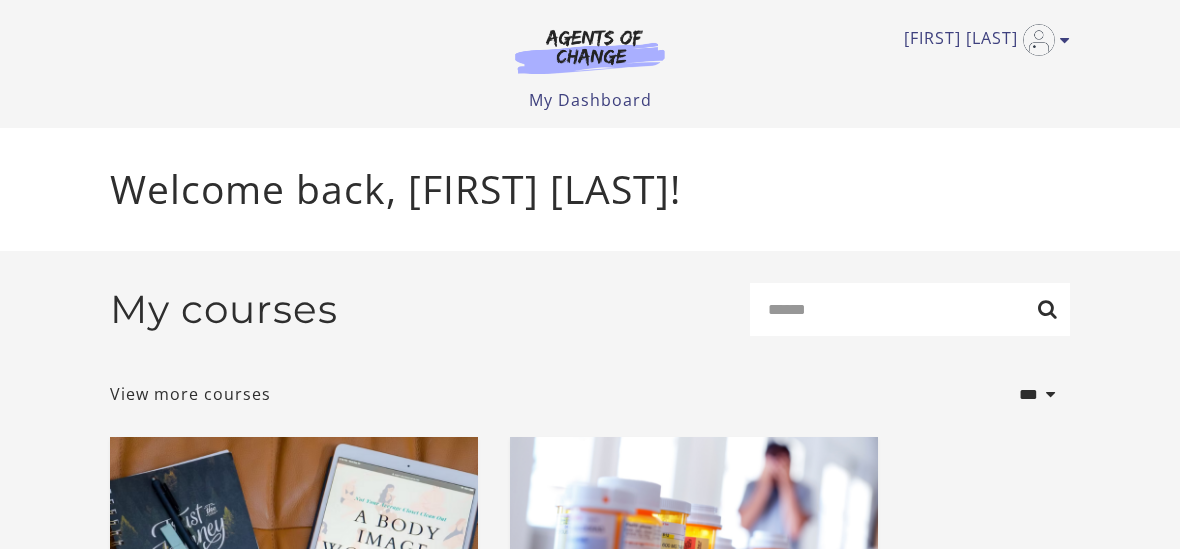 scroll, scrollTop: 0, scrollLeft: 0, axis: both 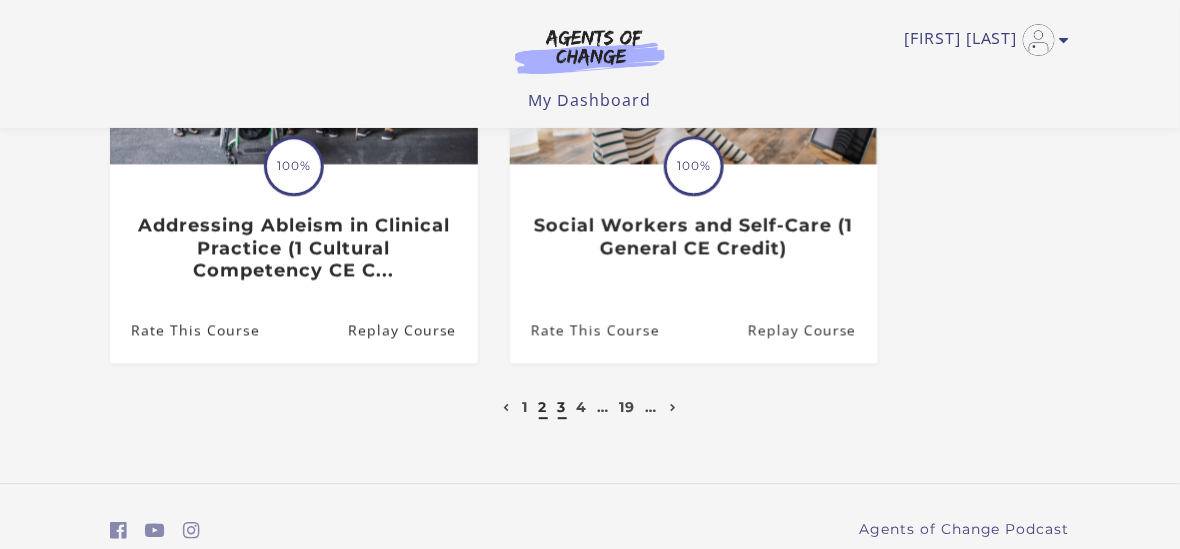 click on "3" at bounding box center (562, 407) 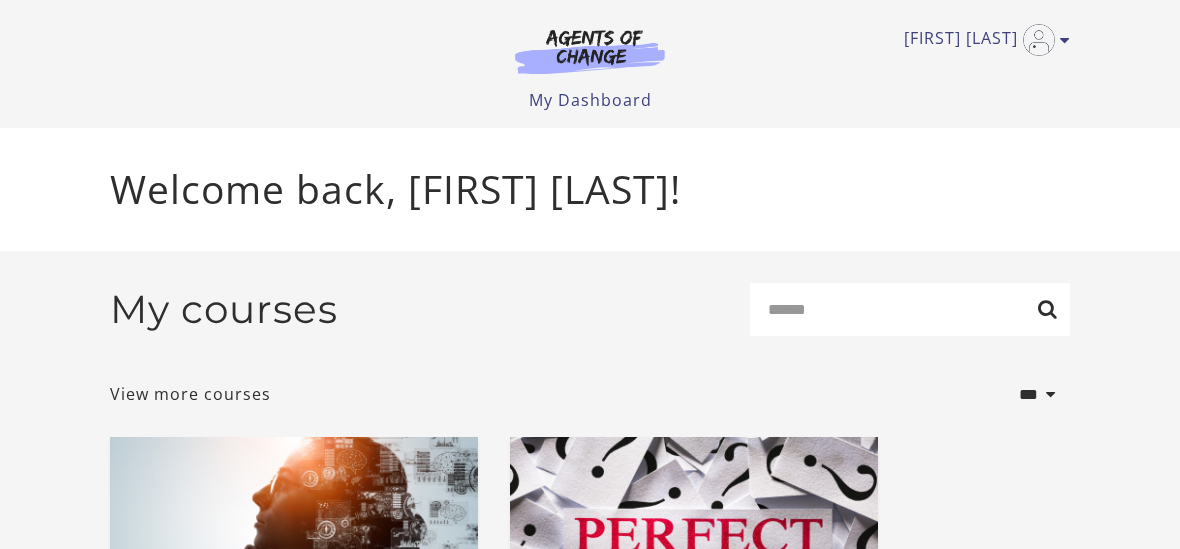 scroll, scrollTop: 0, scrollLeft: 0, axis: both 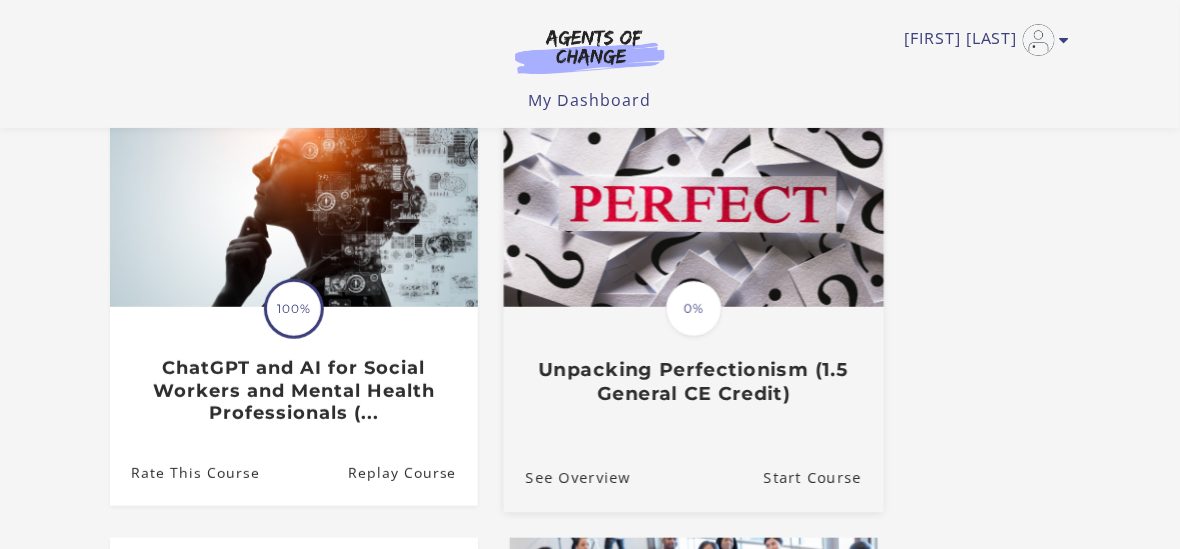 click on "Unpacking Perfectionism (1.5 General CE Credit)" at bounding box center [694, 382] 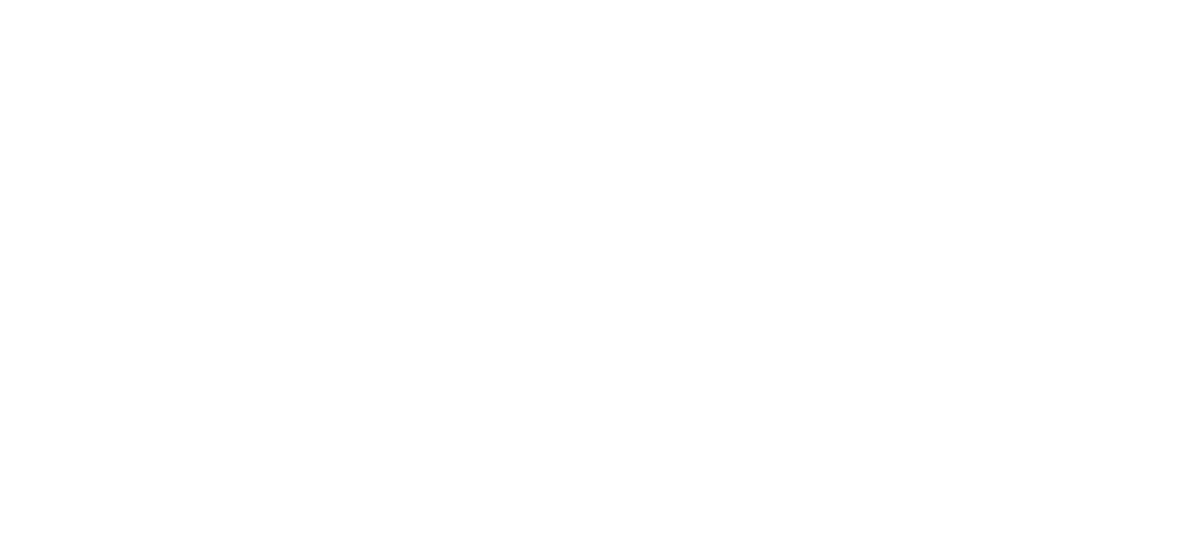 scroll, scrollTop: 0, scrollLeft: 0, axis: both 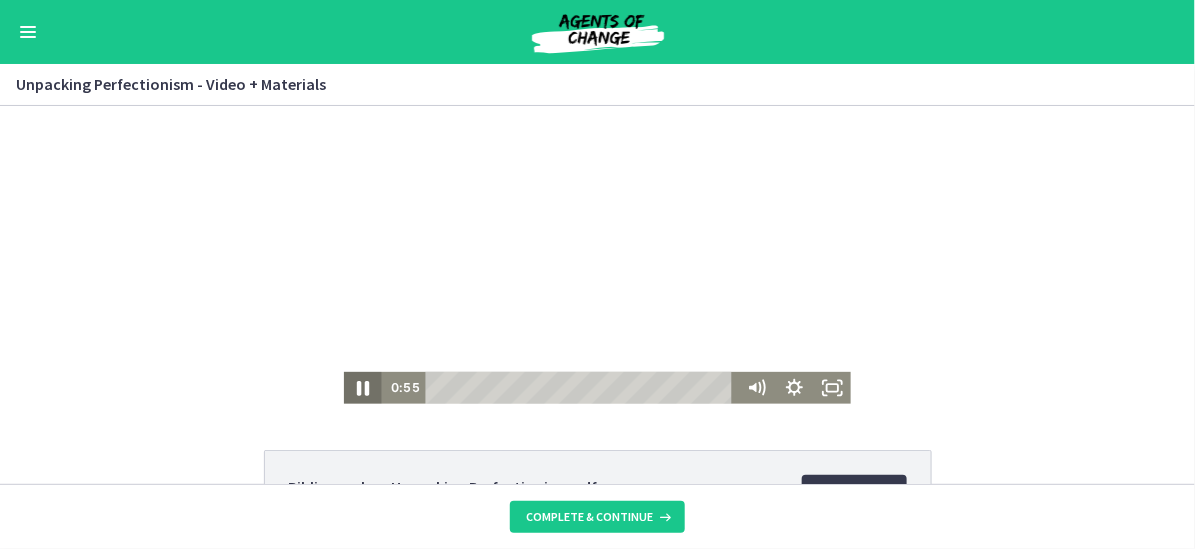 click 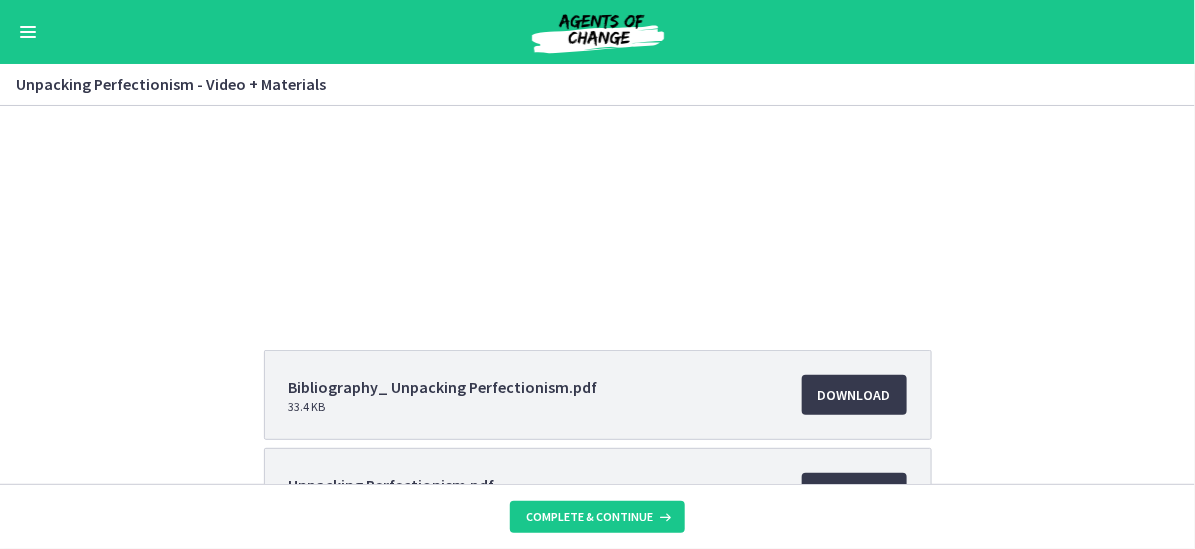 scroll, scrollTop: 200, scrollLeft: 0, axis: vertical 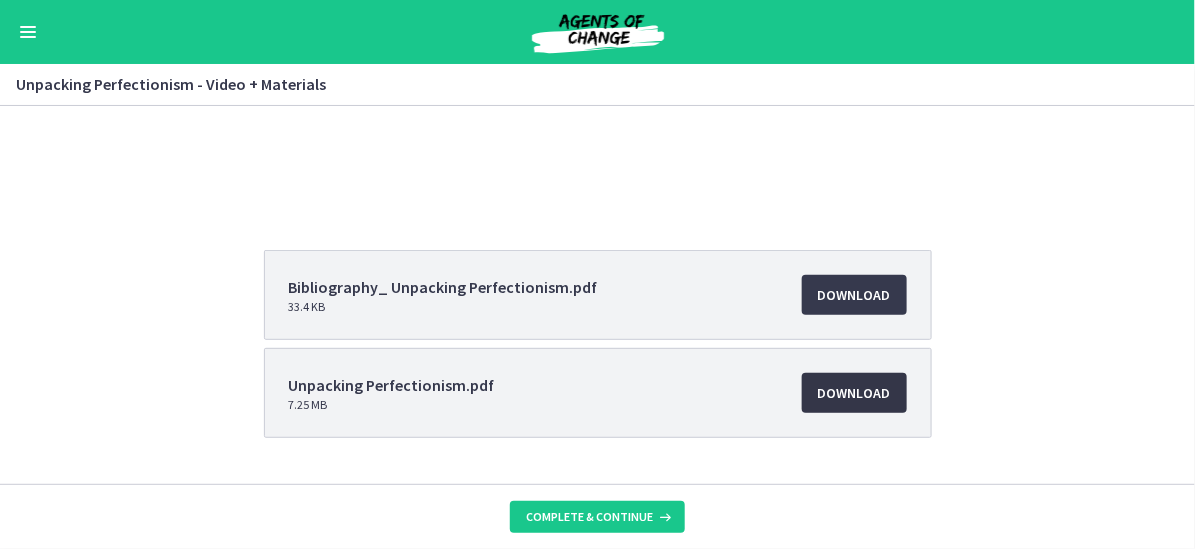 click on "Download
Opens in a new window" at bounding box center (854, 393) 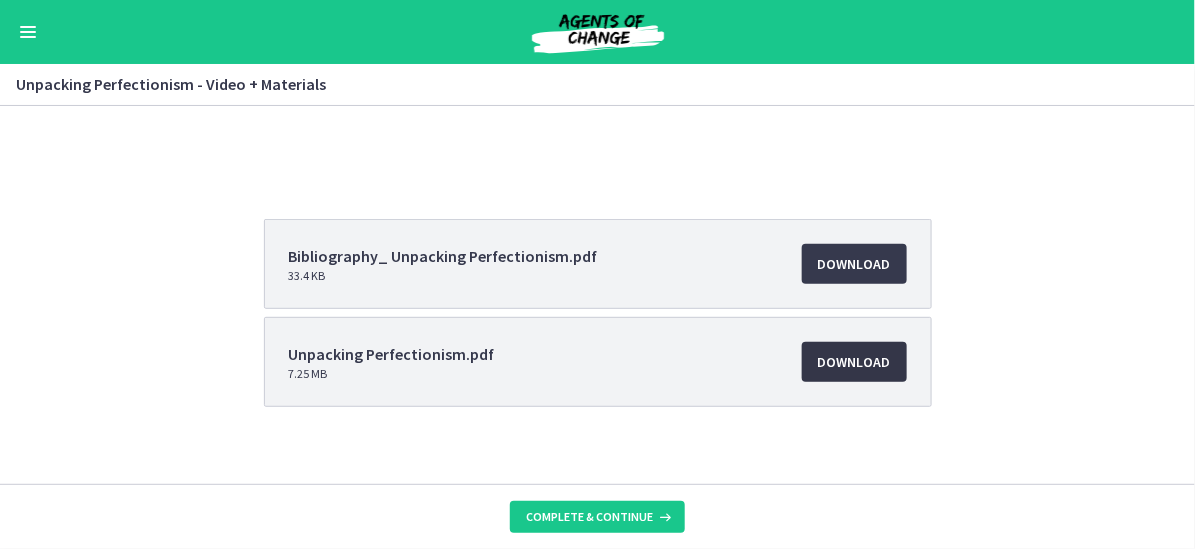scroll, scrollTop: 249, scrollLeft: 0, axis: vertical 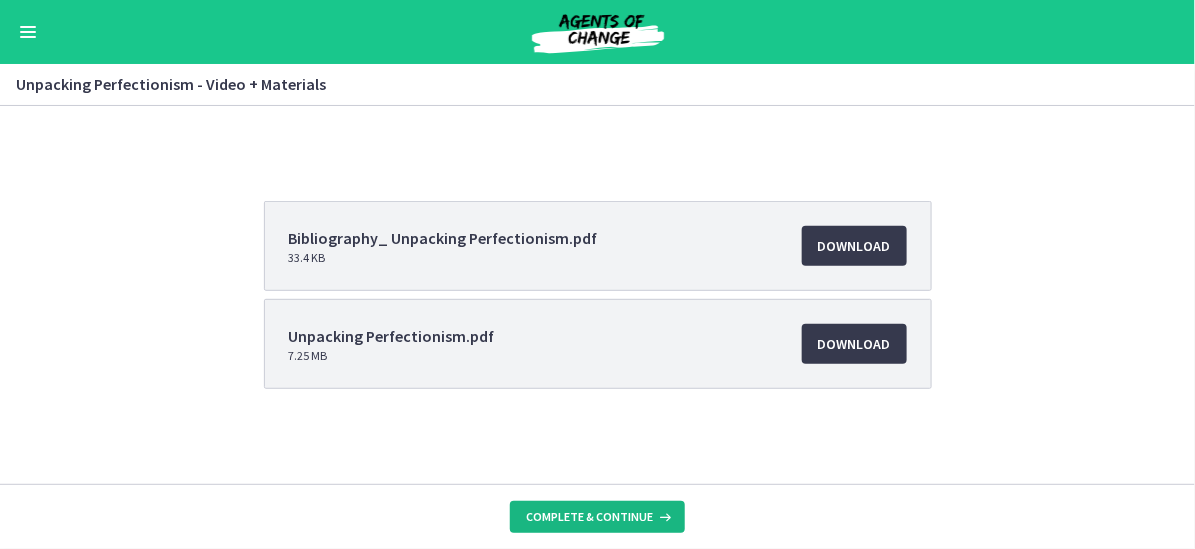 click on "Complete & continue" at bounding box center [597, 517] 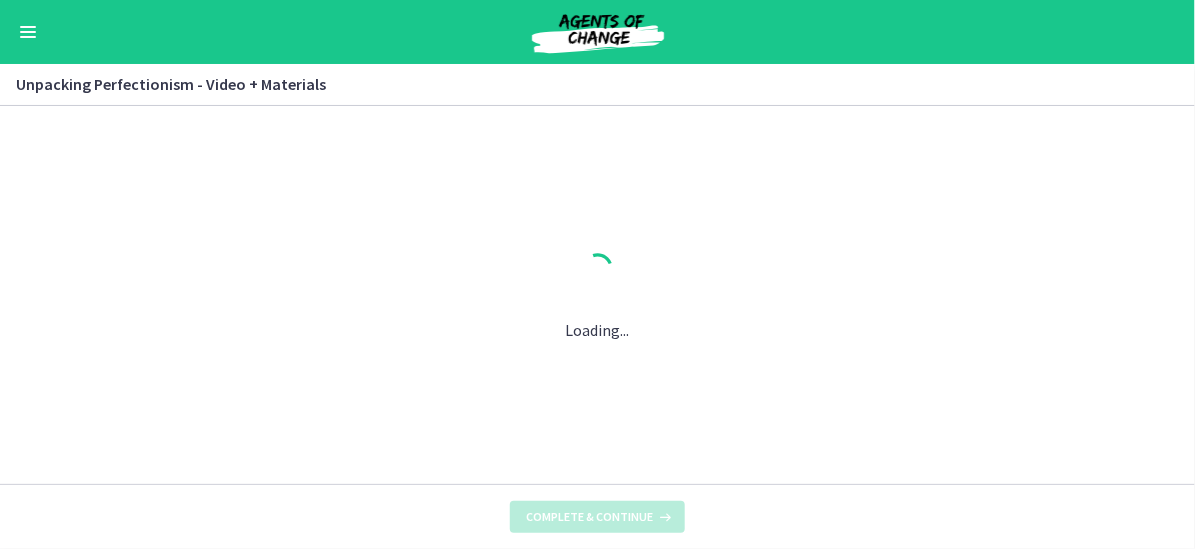 scroll, scrollTop: 0, scrollLeft: 0, axis: both 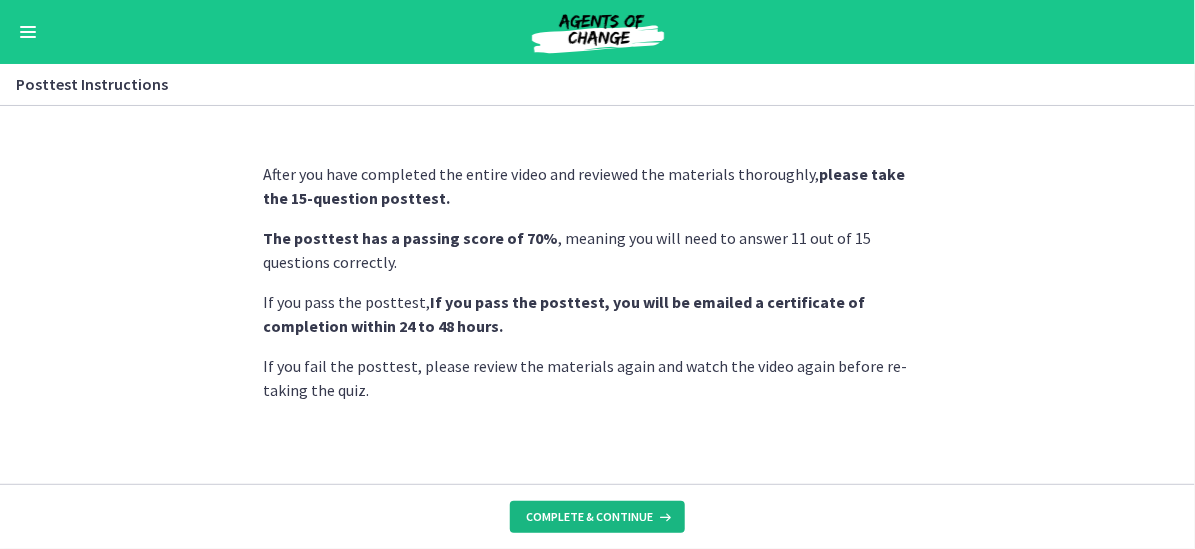 click on "Complete & continue" at bounding box center (589, 517) 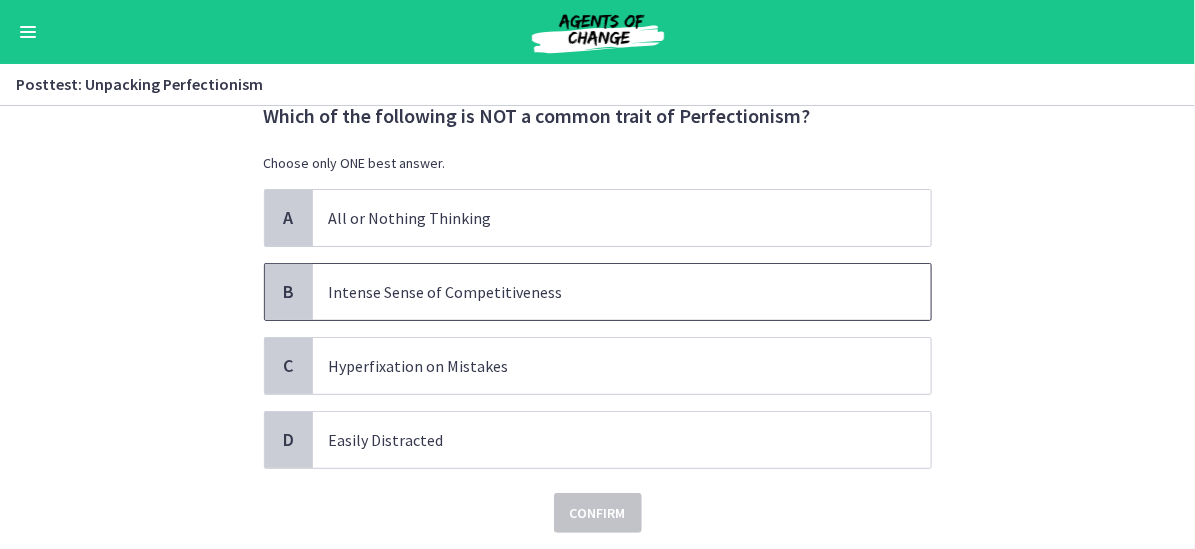 scroll, scrollTop: 100, scrollLeft: 0, axis: vertical 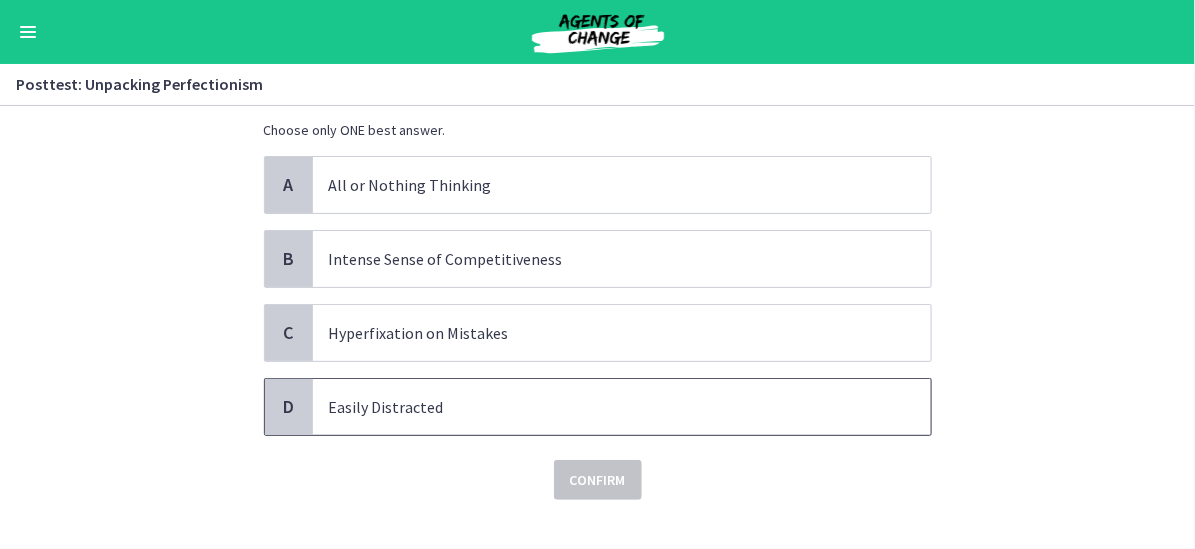 click on "Easily Distracted" at bounding box center (602, 407) 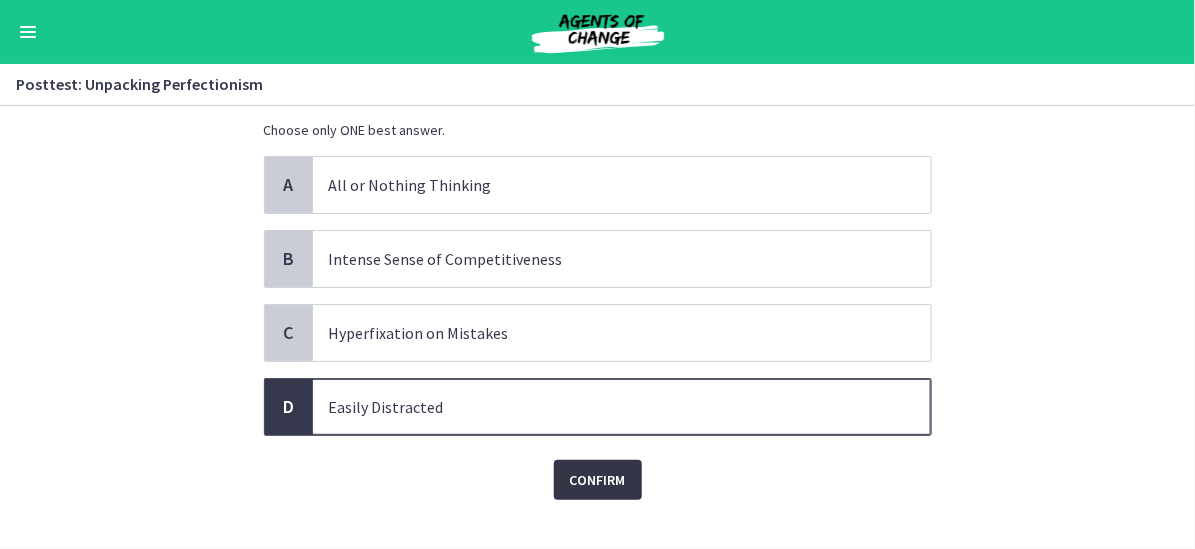 click on "Confirm" at bounding box center [598, 480] 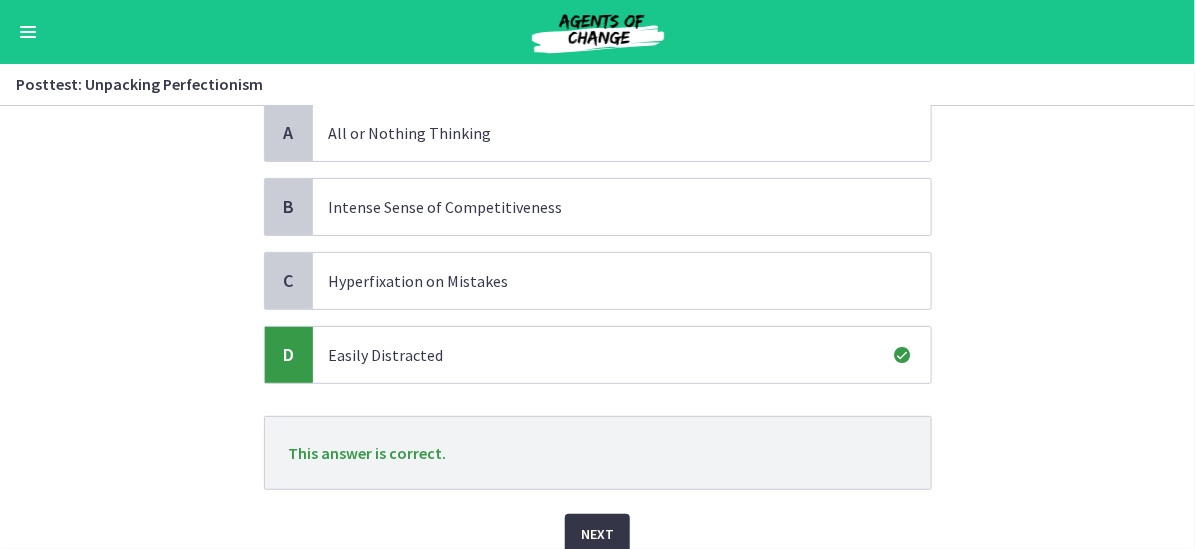 scroll, scrollTop: 234, scrollLeft: 0, axis: vertical 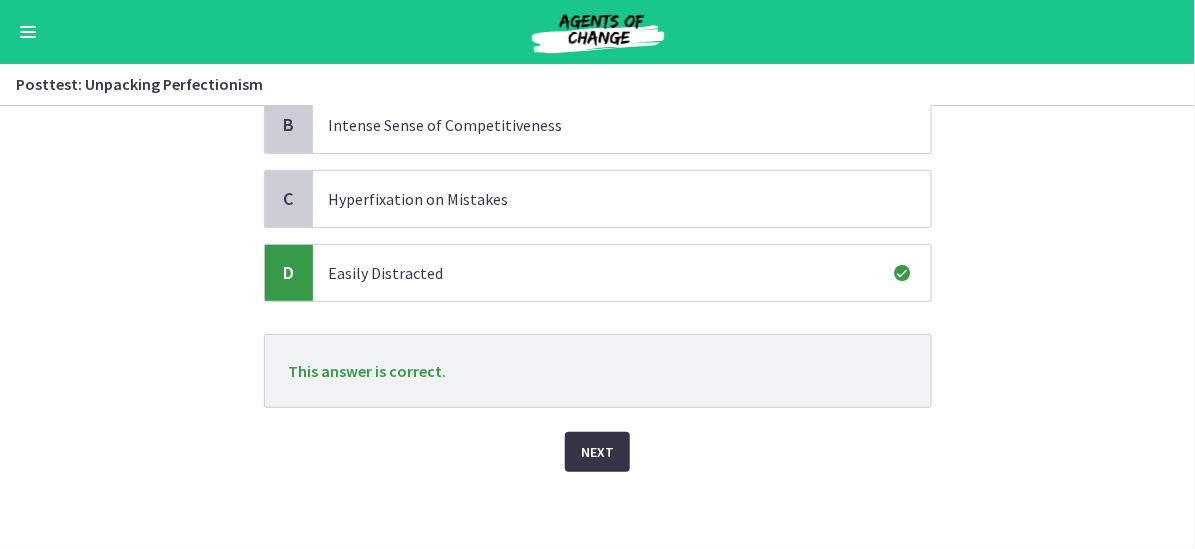 click on "Next" at bounding box center (597, 452) 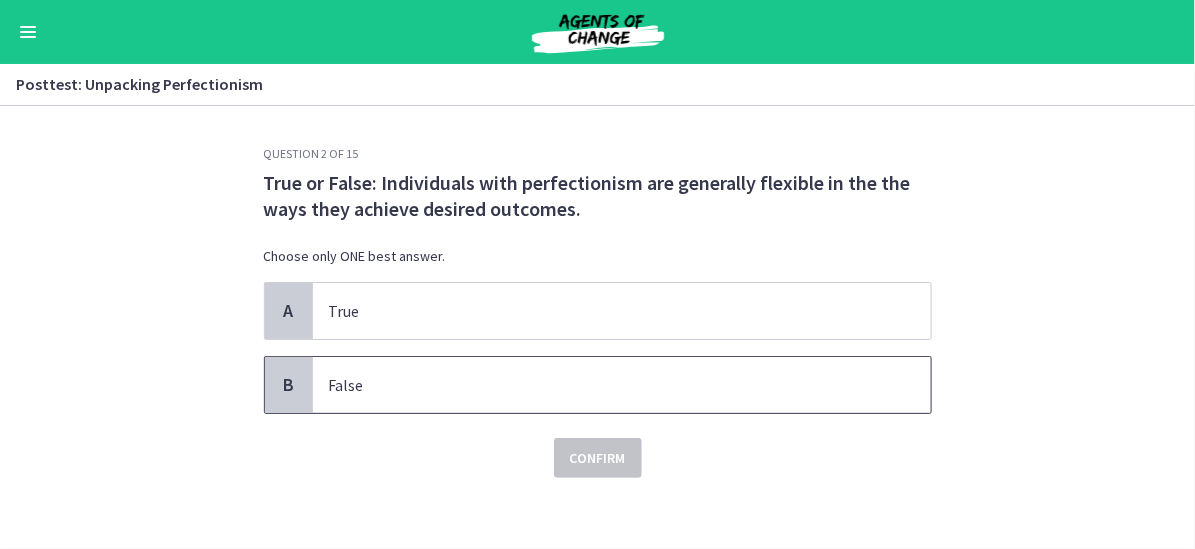 click on "False" at bounding box center [602, 385] 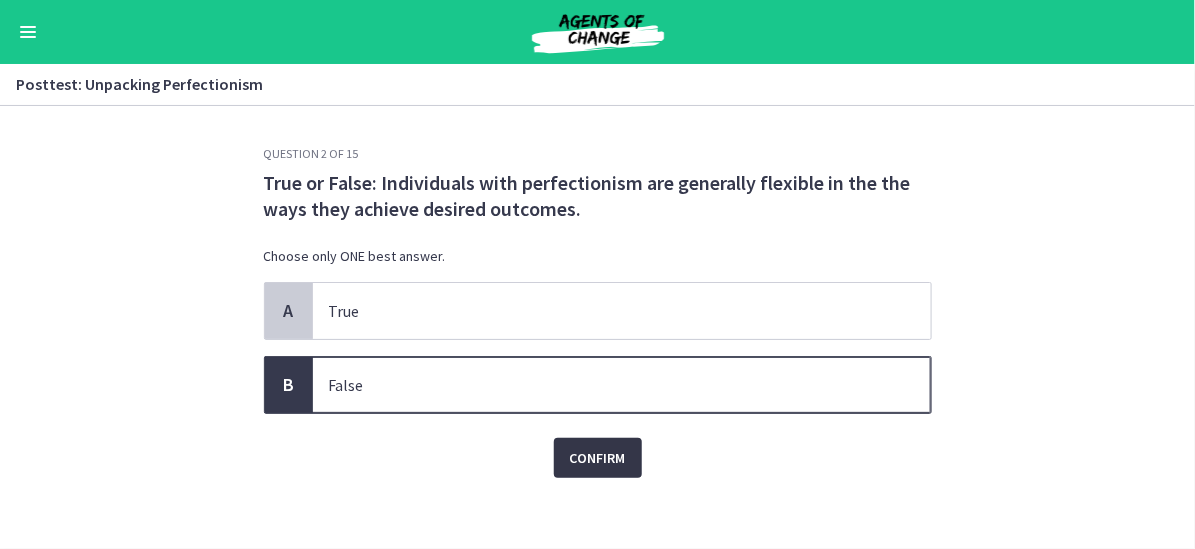 click on "Confirm" at bounding box center (598, 458) 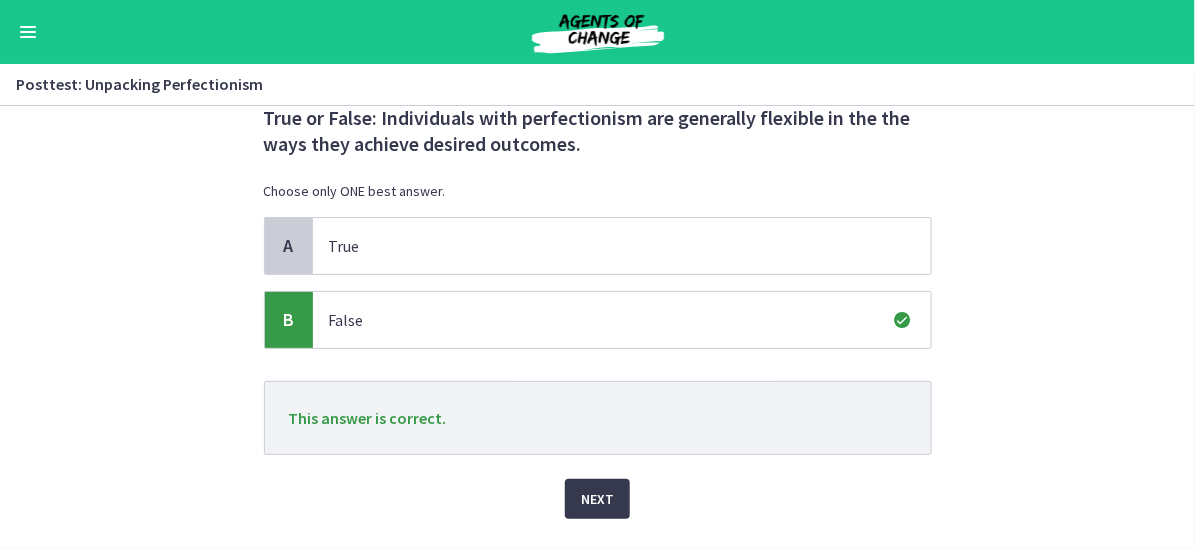 scroll, scrollTop: 100, scrollLeft: 0, axis: vertical 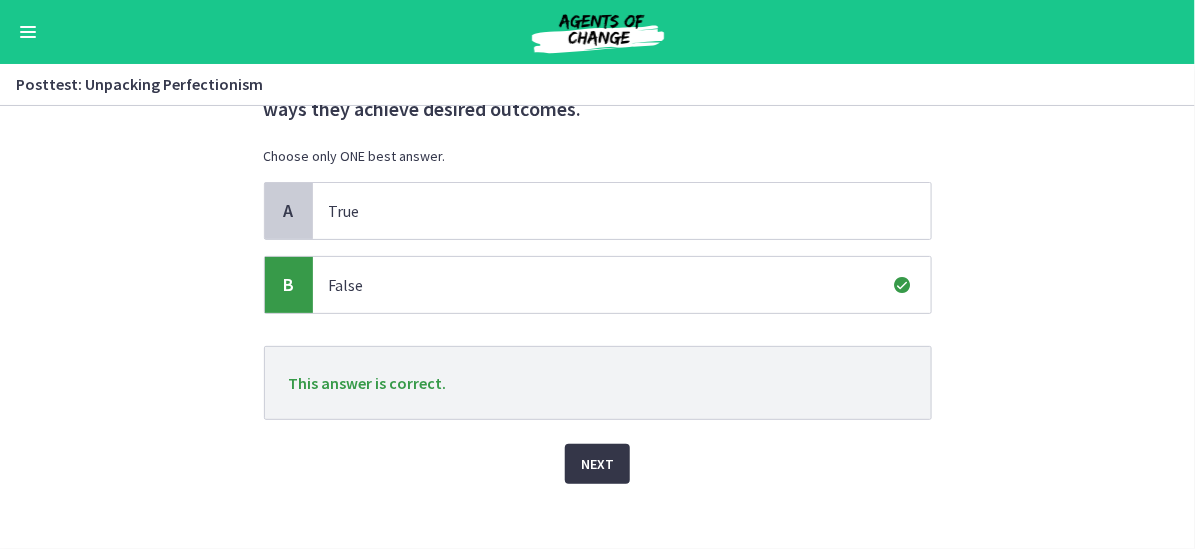 click on "Next" at bounding box center (597, 464) 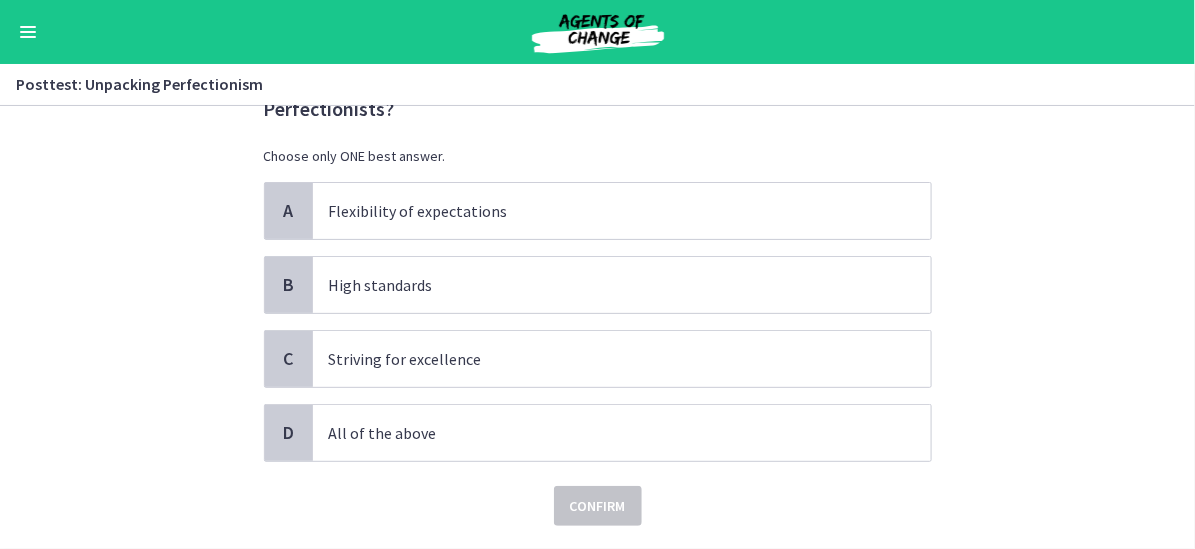 scroll, scrollTop: 0, scrollLeft: 0, axis: both 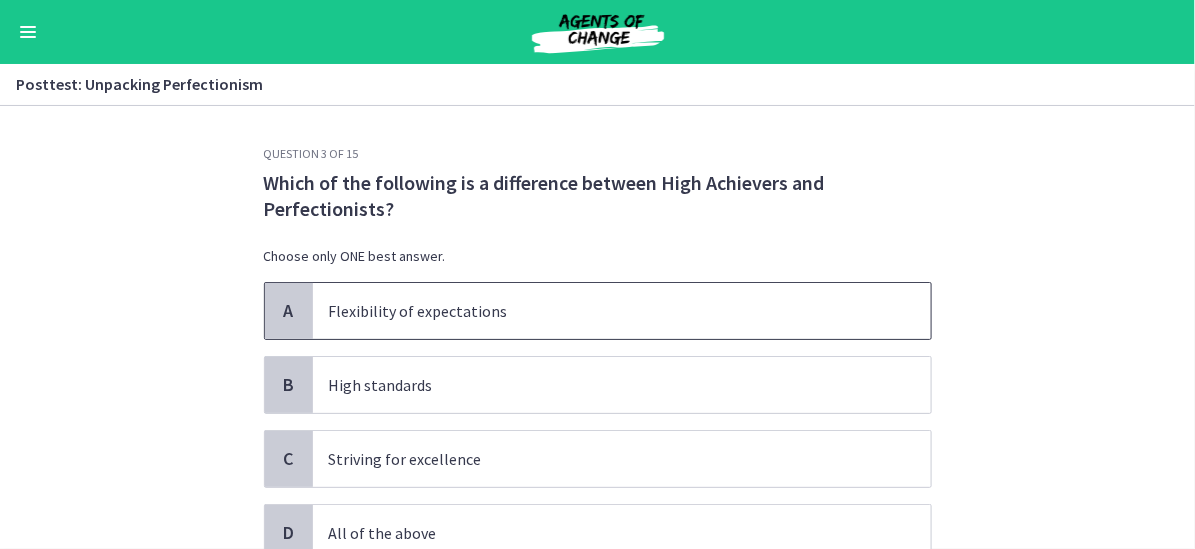 click on "Flexibility of expectations" at bounding box center (602, 311) 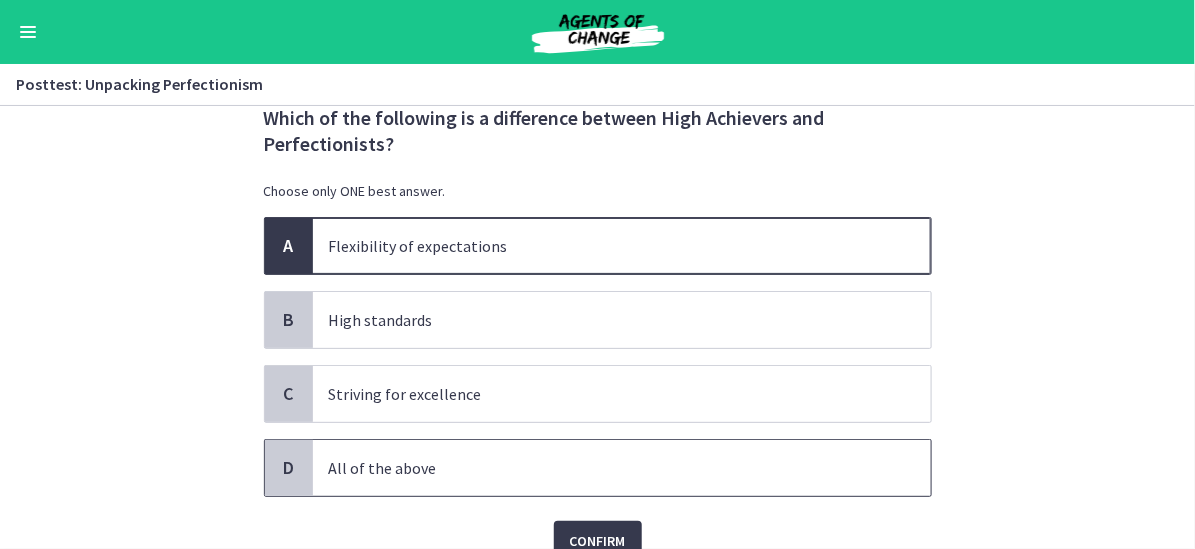 scroll, scrollTop: 100, scrollLeft: 0, axis: vertical 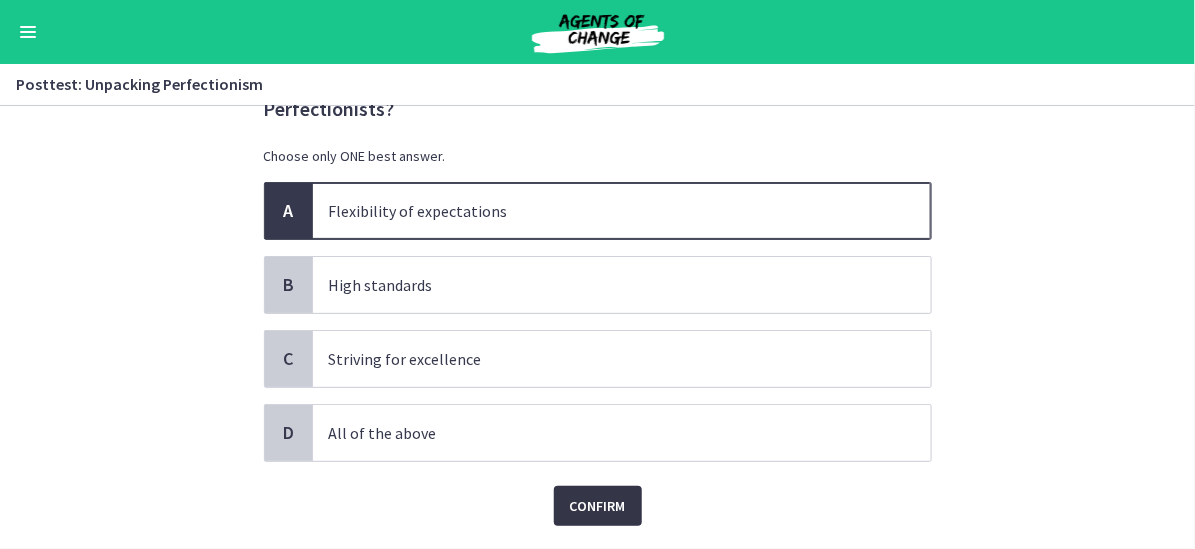 click on "Confirm" at bounding box center [598, 506] 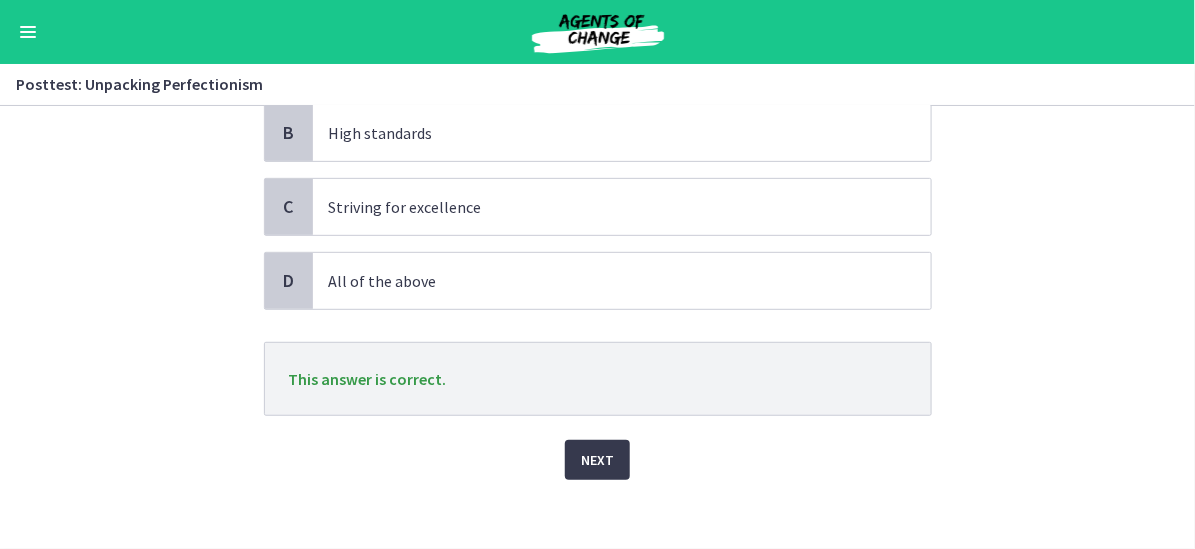 scroll, scrollTop: 260, scrollLeft: 0, axis: vertical 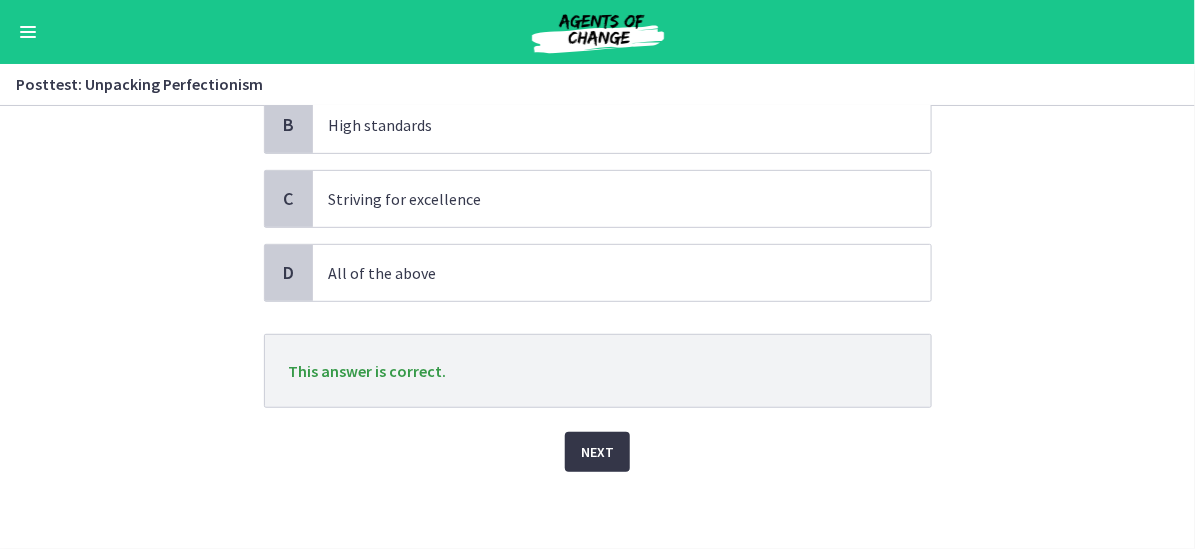 click on "Next" at bounding box center (597, 452) 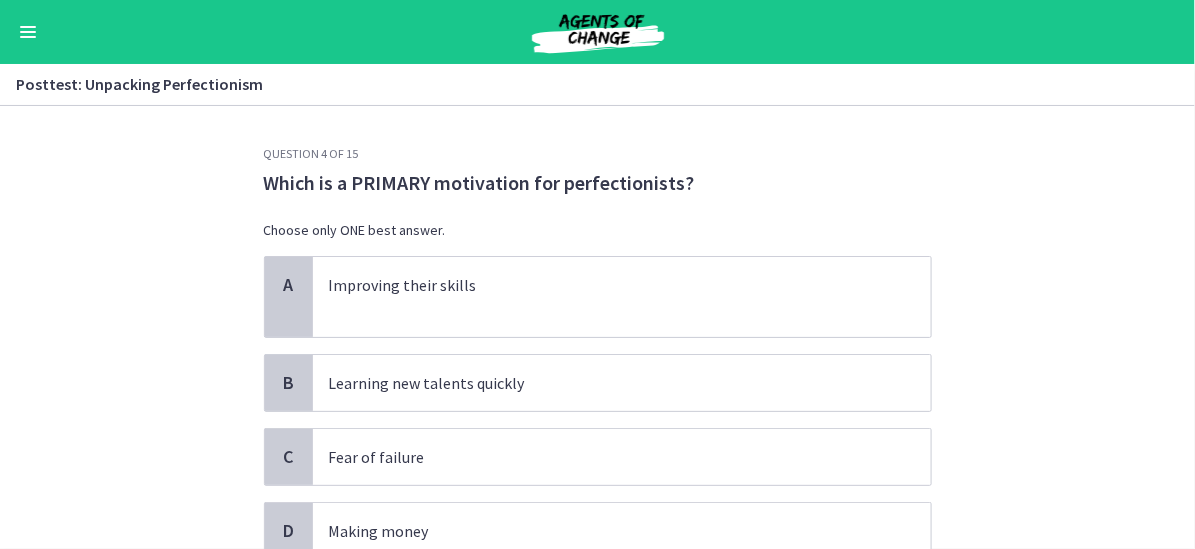 scroll, scrollTop: 100, scrollLeft: 0, axis: vertical 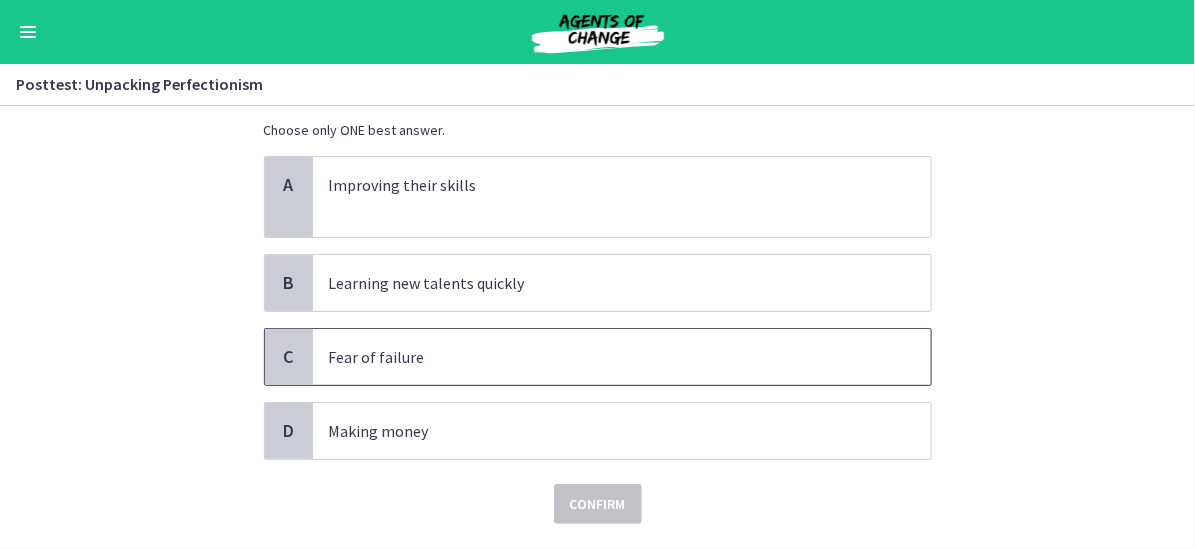 click on "Fear of failure" at bounding box center [622, 357] 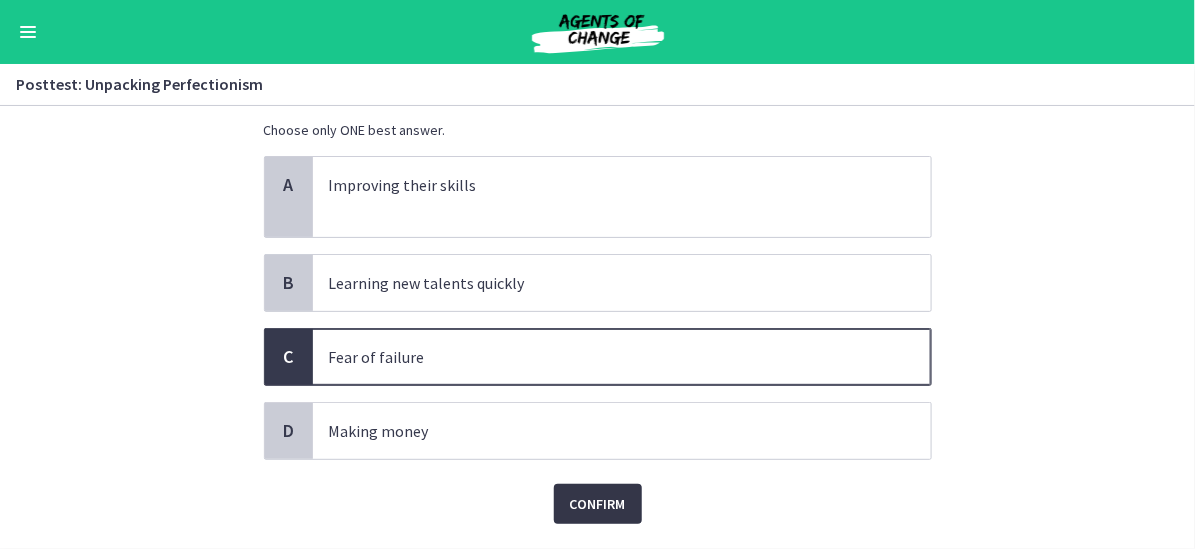click on "Confirm" at bounding box center (598, 504) 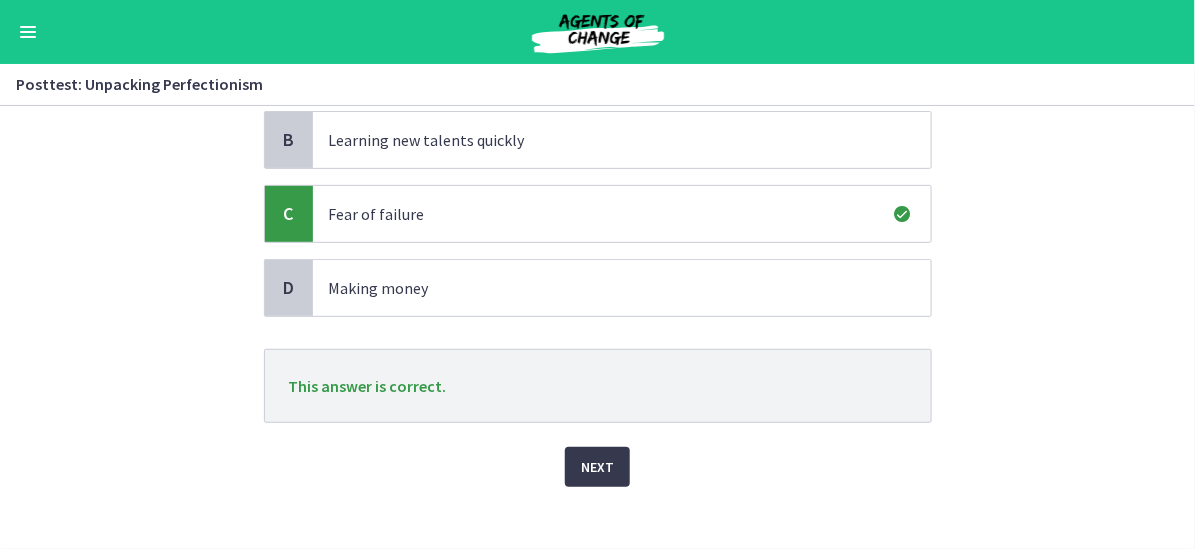 scroll, scrollTop: 258, scrollLeft: 0, axis: vertical 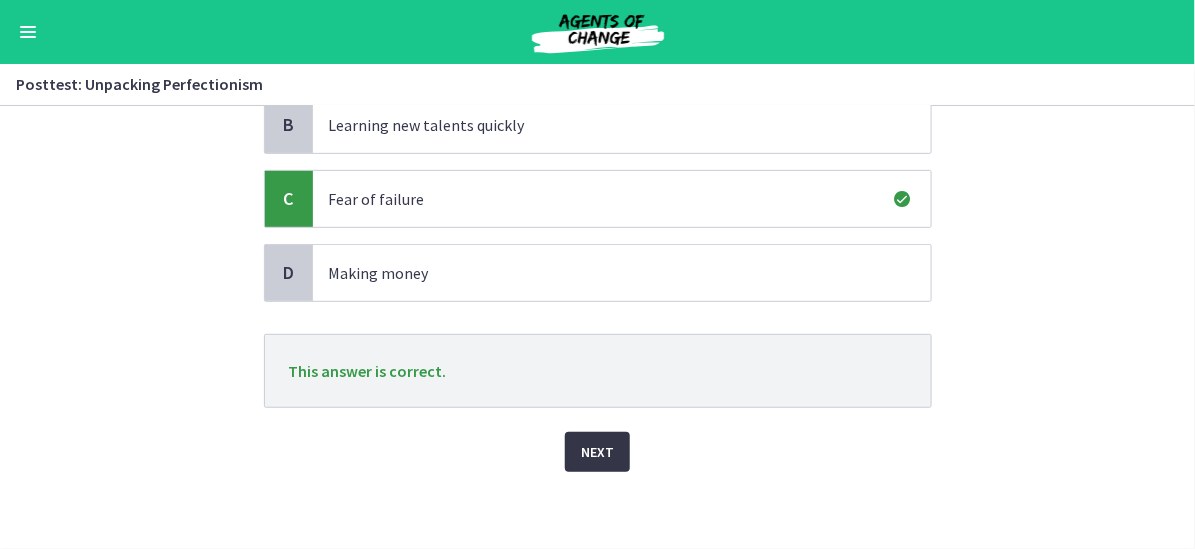 click on "Next" at bounding box center [597, 452] 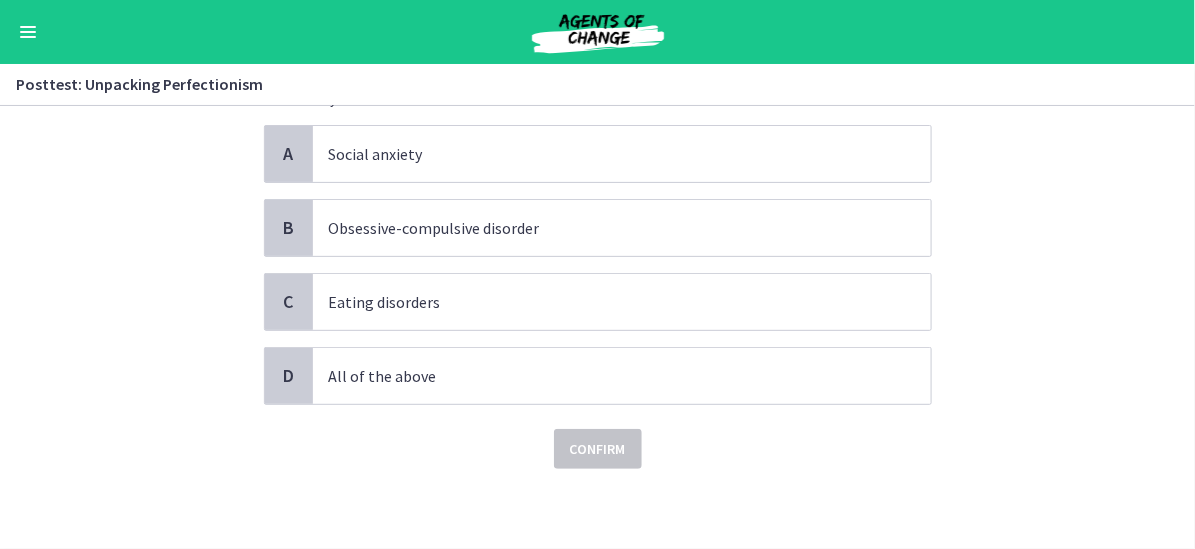 scroll, scrollTop: 0, scrollLeft: 0, axis: both 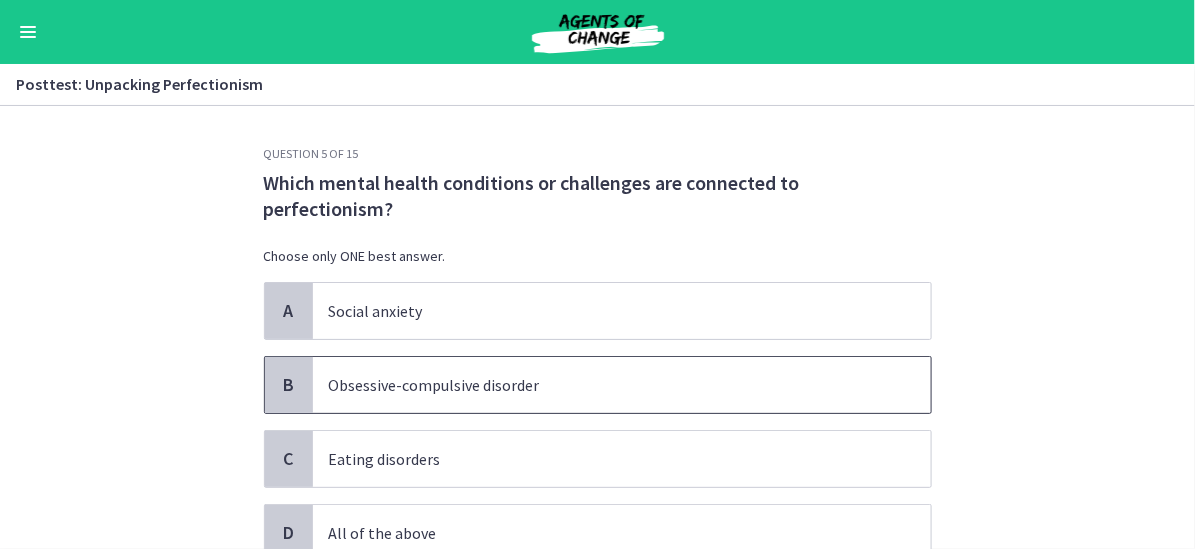 click on "Obsessive-compulsive disorder" at bounding box center (622, 385) 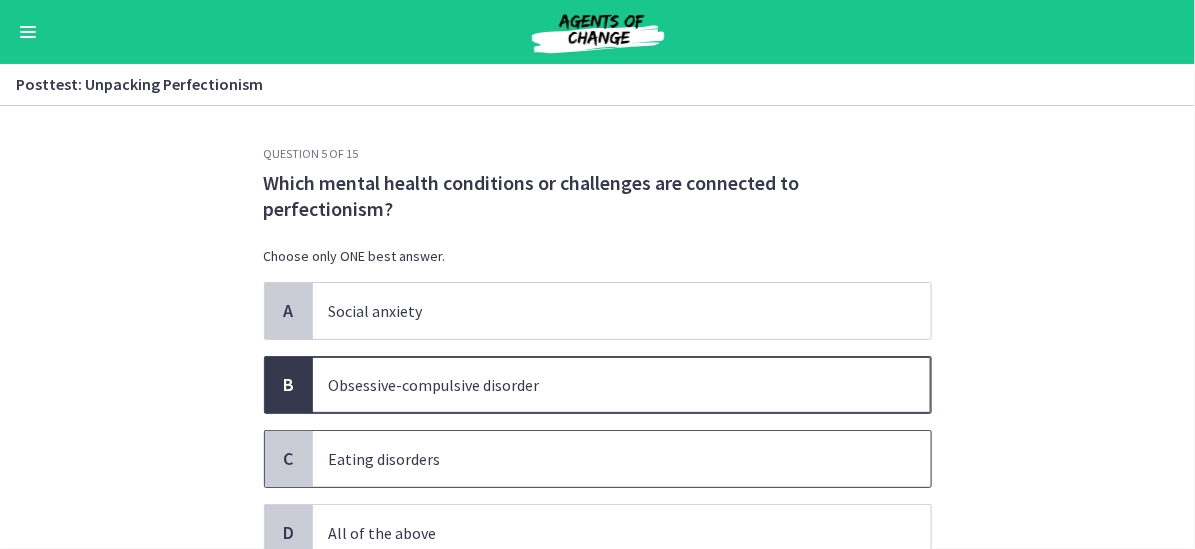 scroll, scrollTop: 100, scrollLeft: 0, axis: vertical 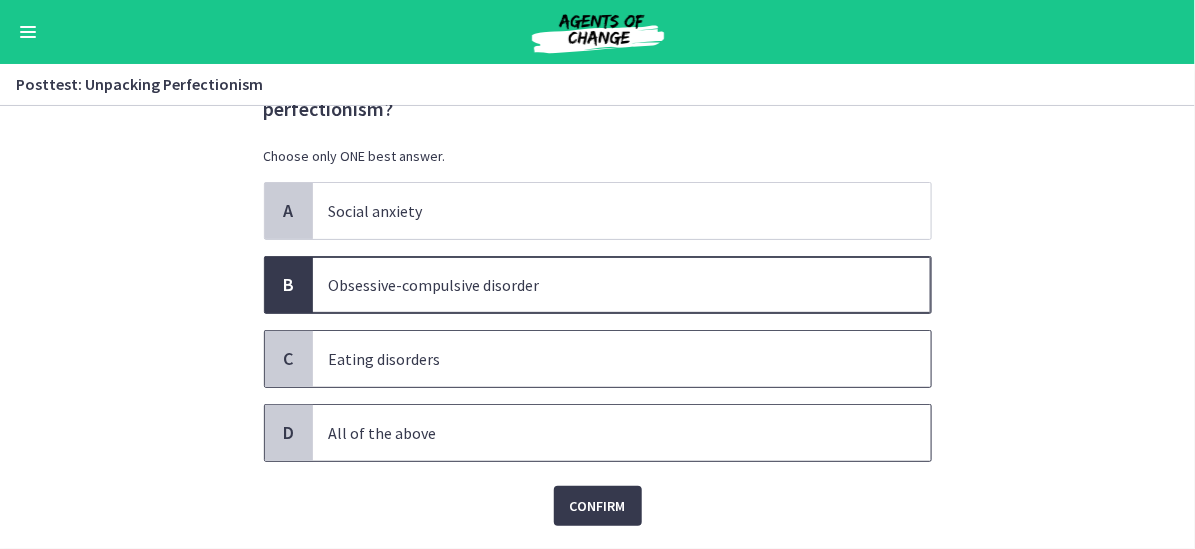 click on "All of the above" at bounding box center (602, 433) 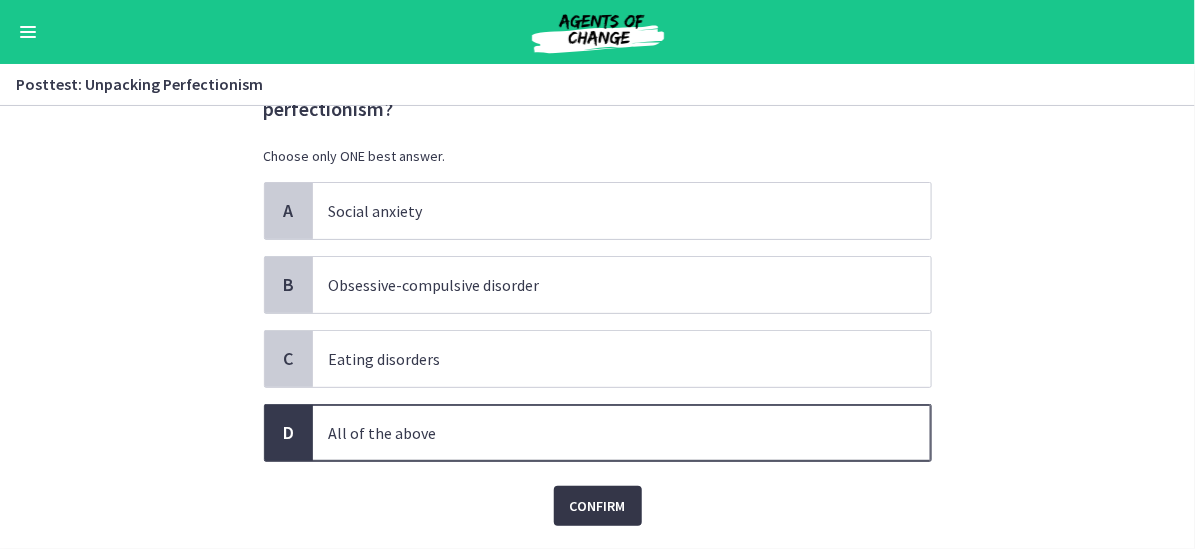 click on "Confirm" at bounding box center (598, 506) 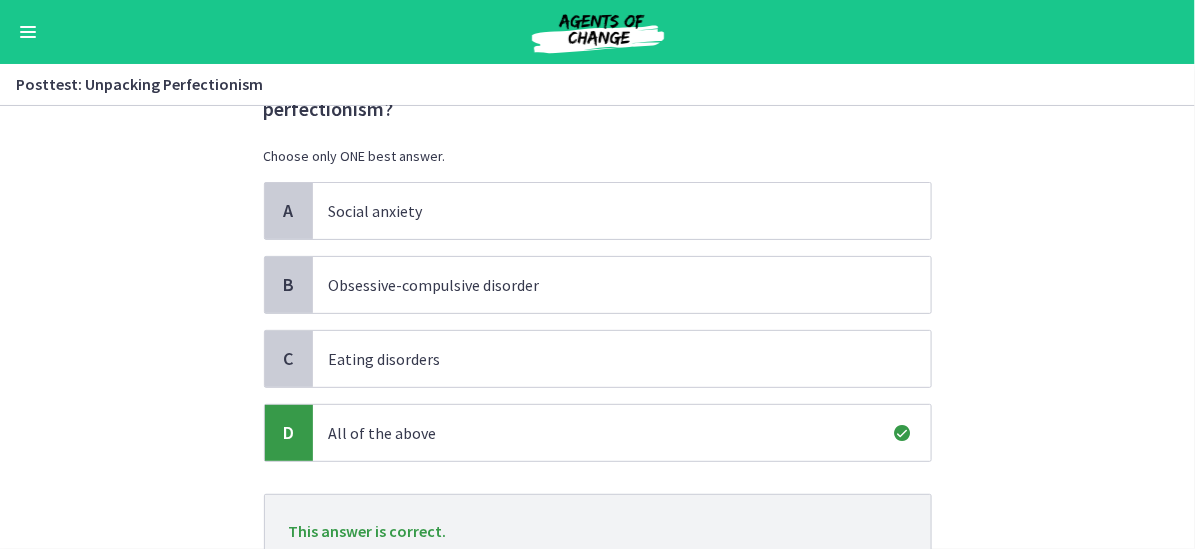 scroll, scrollTop: 260, scrollLeft: 0, axis: vertical 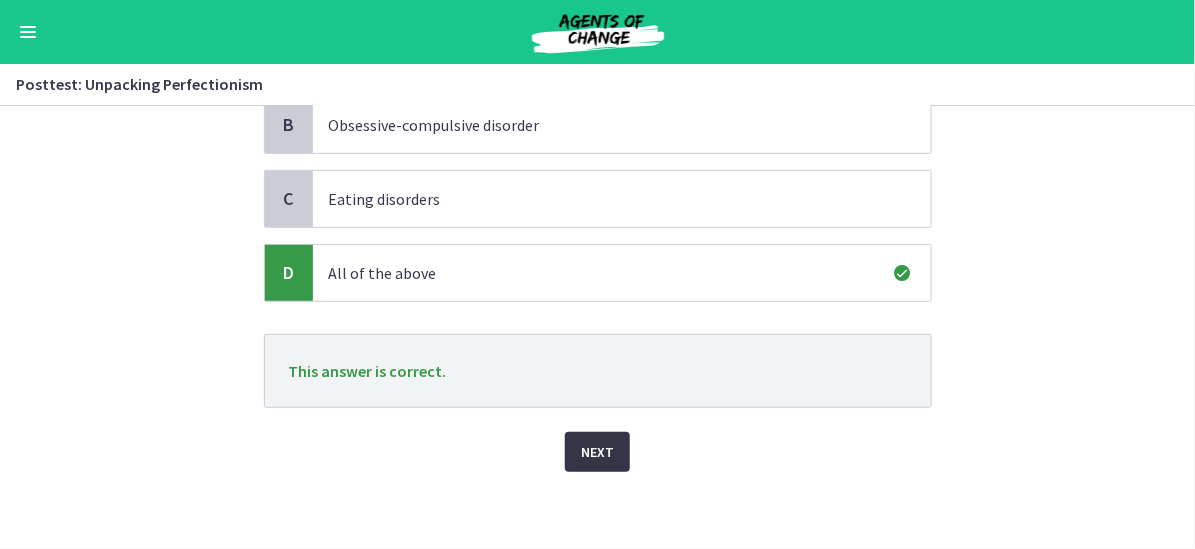 click on "Next" at bounding box center [597, 452] 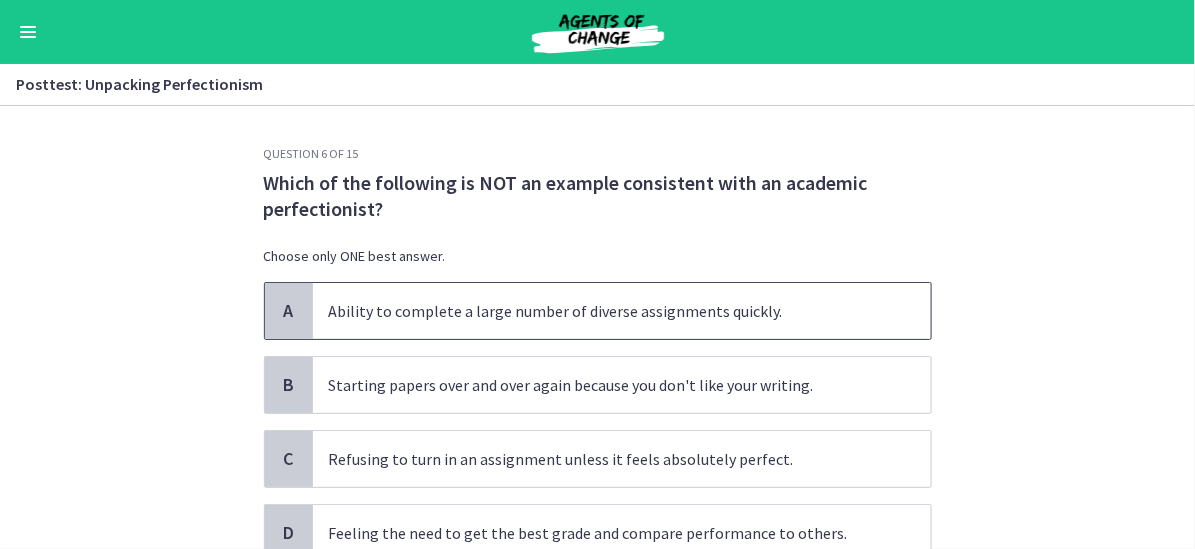 scroll, scrollTop: 100, scrollLeft: 0, axis: vertical 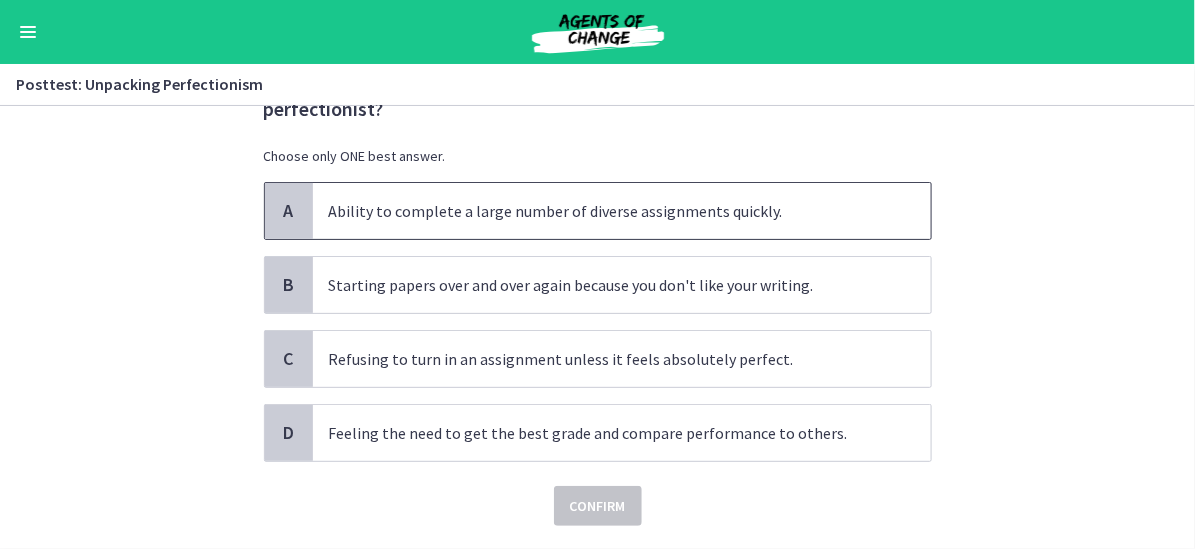 click on "Ability to complete a large number of diverse assignments quickly." at bounding box center [602, 211] 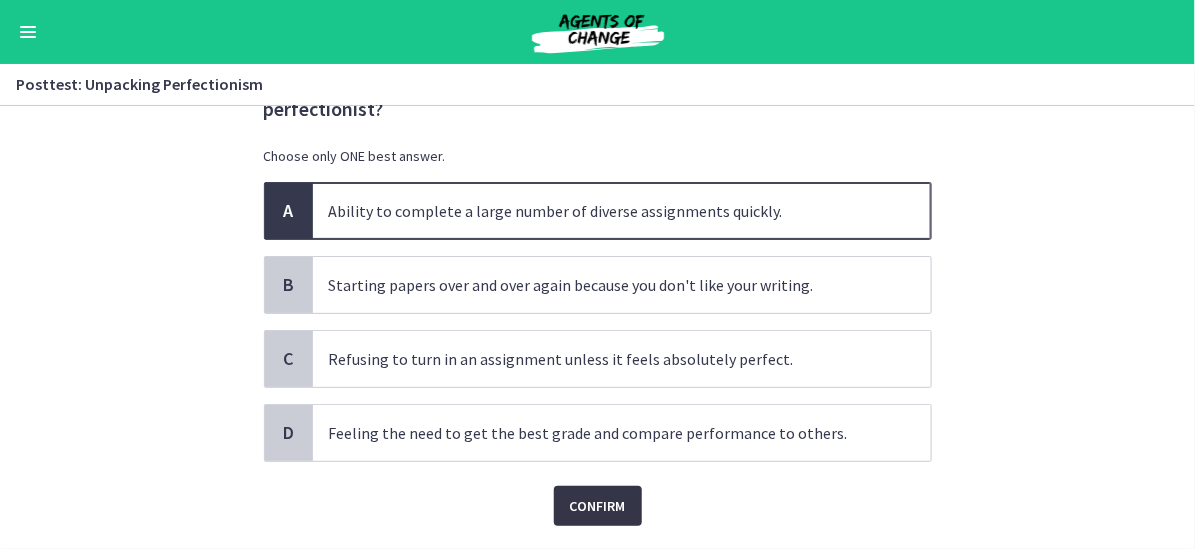 click on "Confirm" at bounding box center (598, 506) 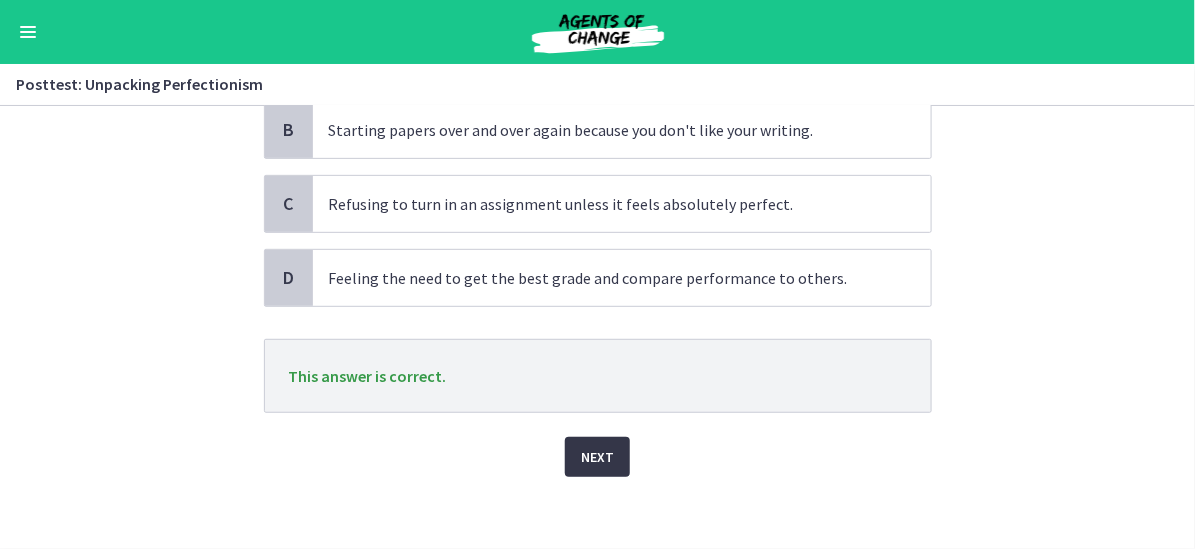 scroll, scrollTop: 260, scrollLeft: 0, axis: vertical 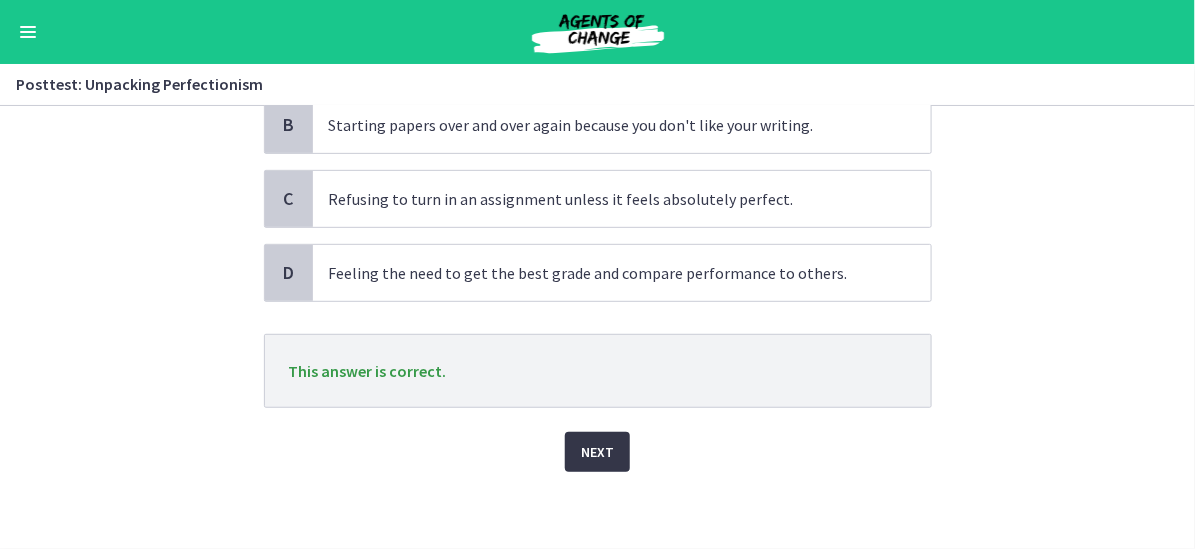 click on "Next" at bounding box center (597, 452) 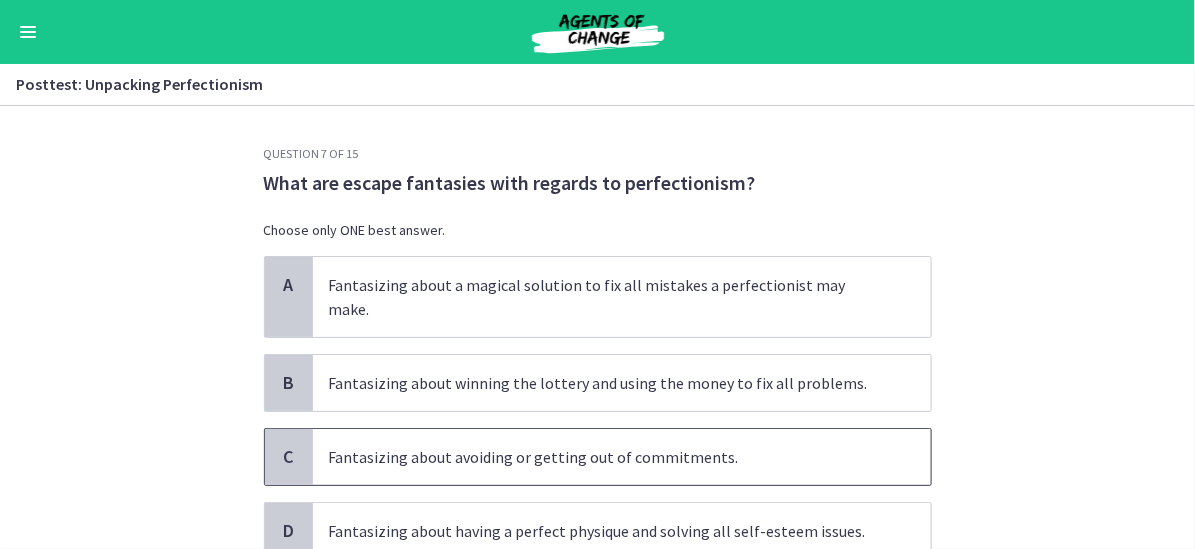 click on "Fantasizing about avoiding or getting out of commitments." at bounding box center [602, 457] 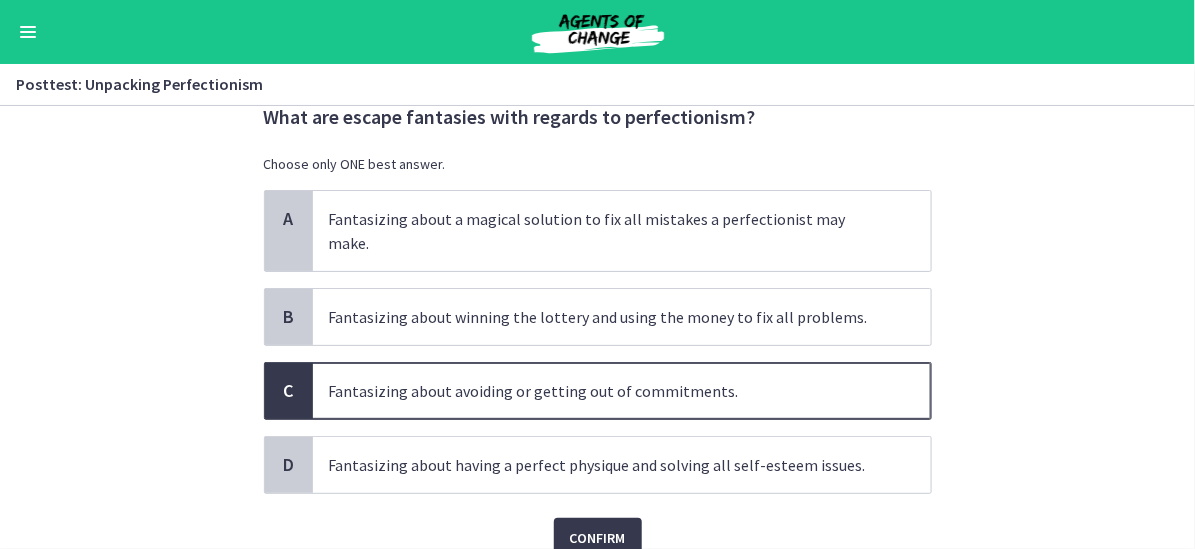 scroll, scrollTop: 100, scrollLeft: 0, axis: vertical 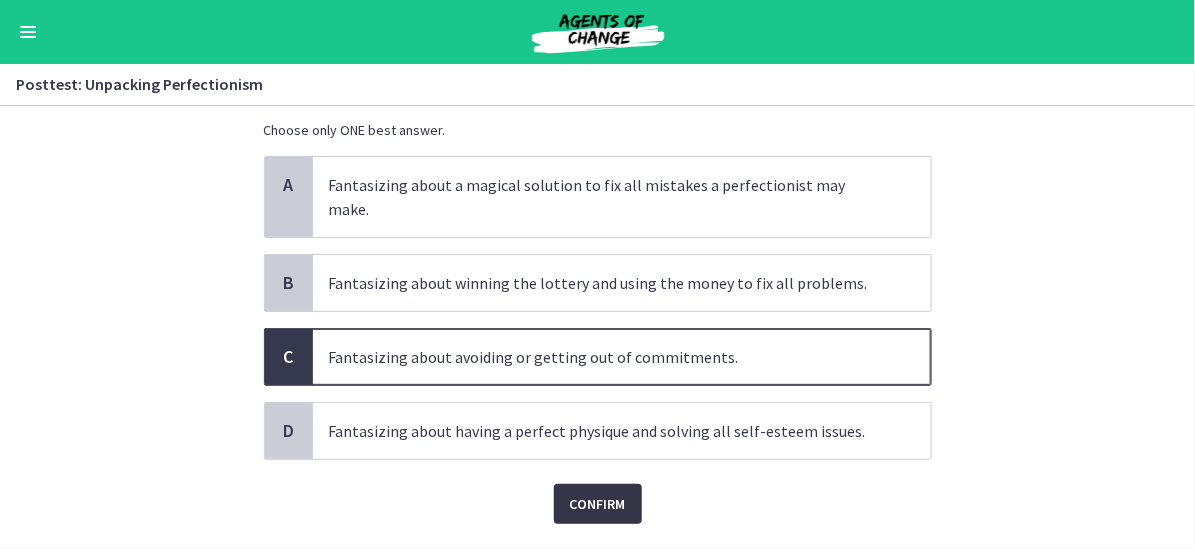 click on "Confirm" at bounding box center [598, 504] 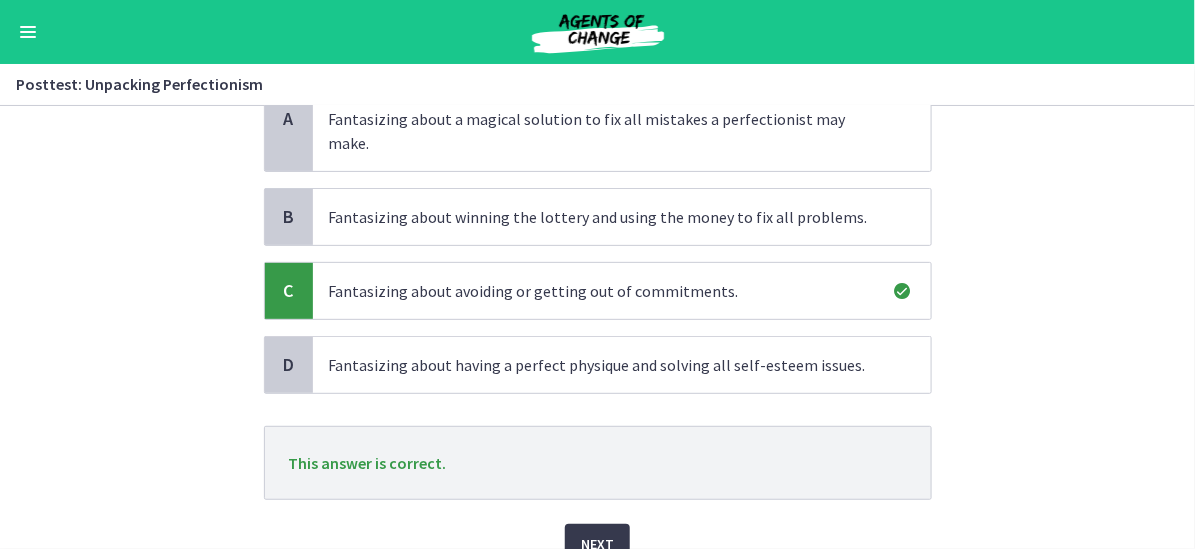 scroll, scrollTop: 234, scrollLeft: 0, axis: vertical 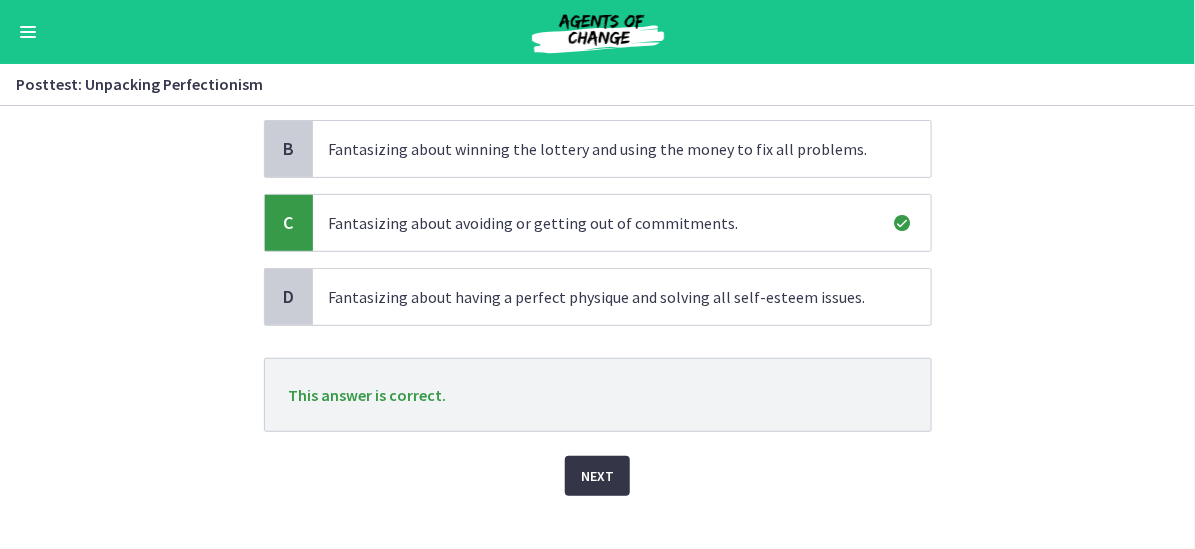 click on "Next" at bounding box center (597, 476) 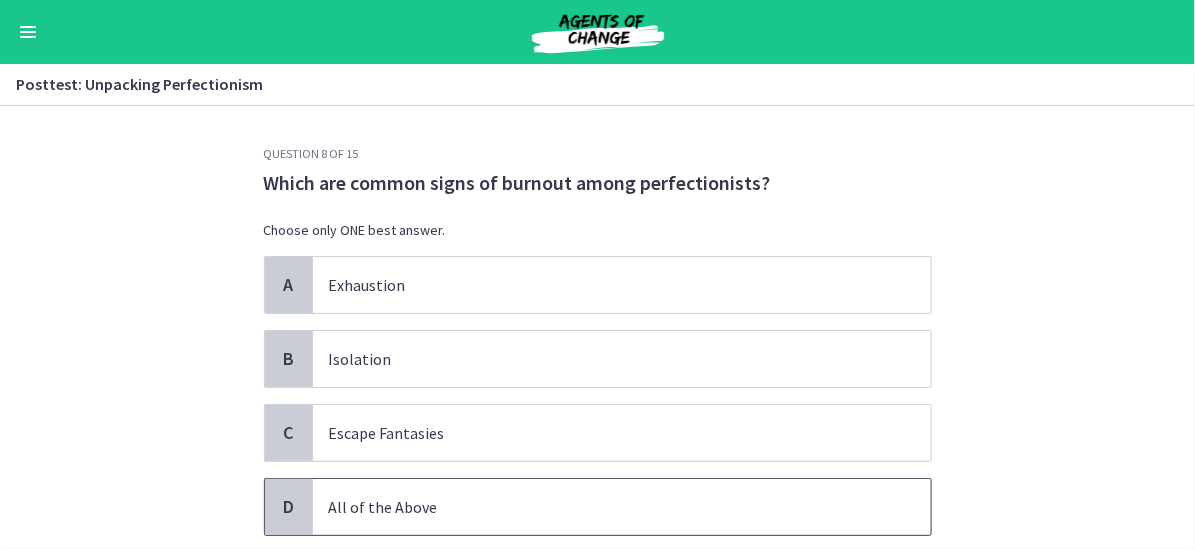 click on "All of the Above" at bounding box center [622, 507] 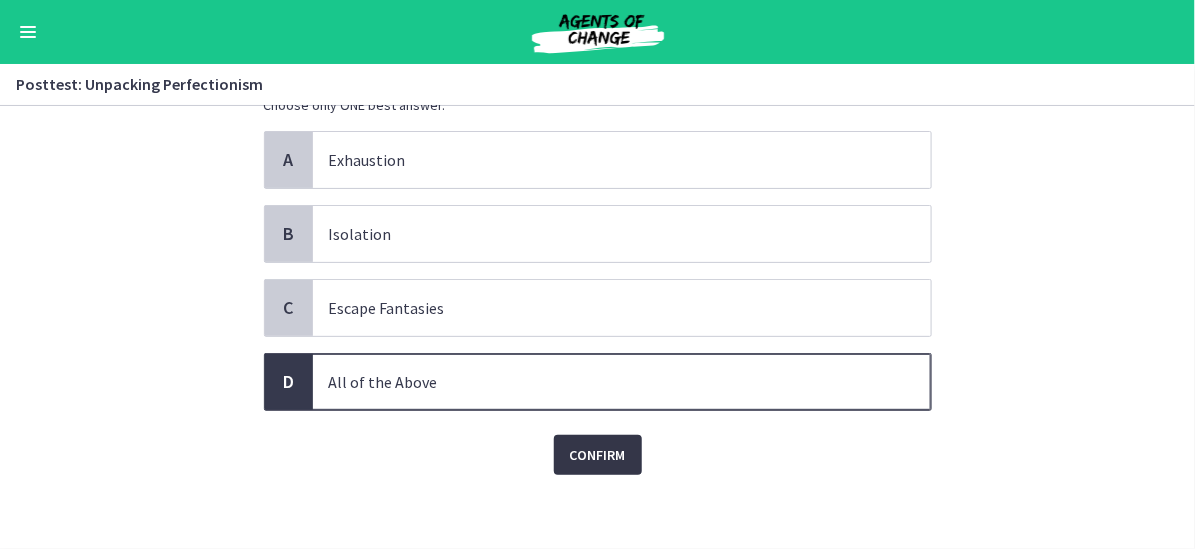 scroll, scrollTop: 128, scrollLeft: 0, axis: vertical 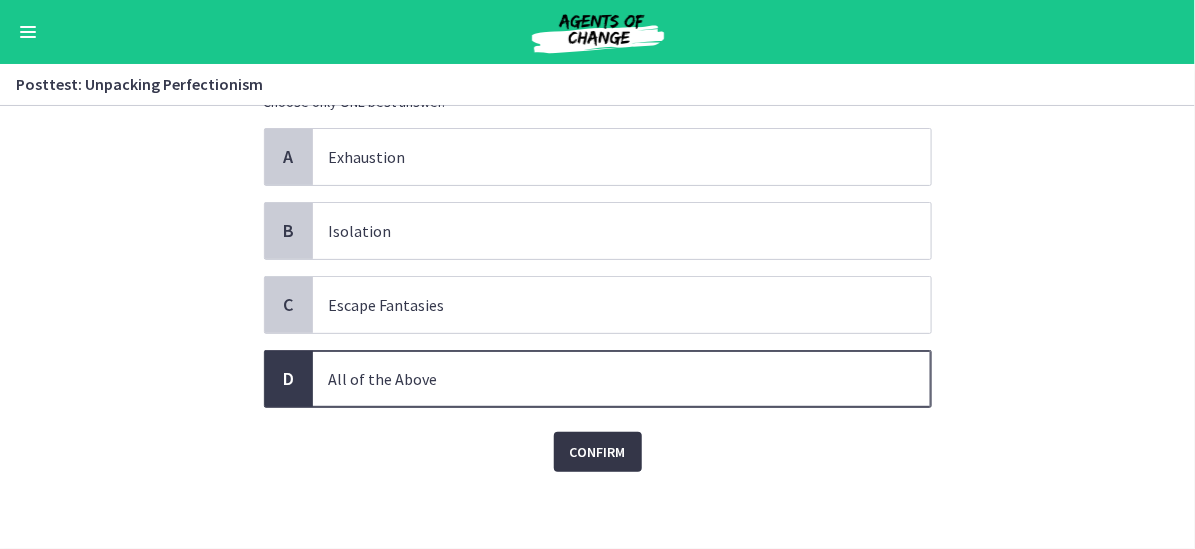 click on "Confirm" at bounding box center [598, 452] 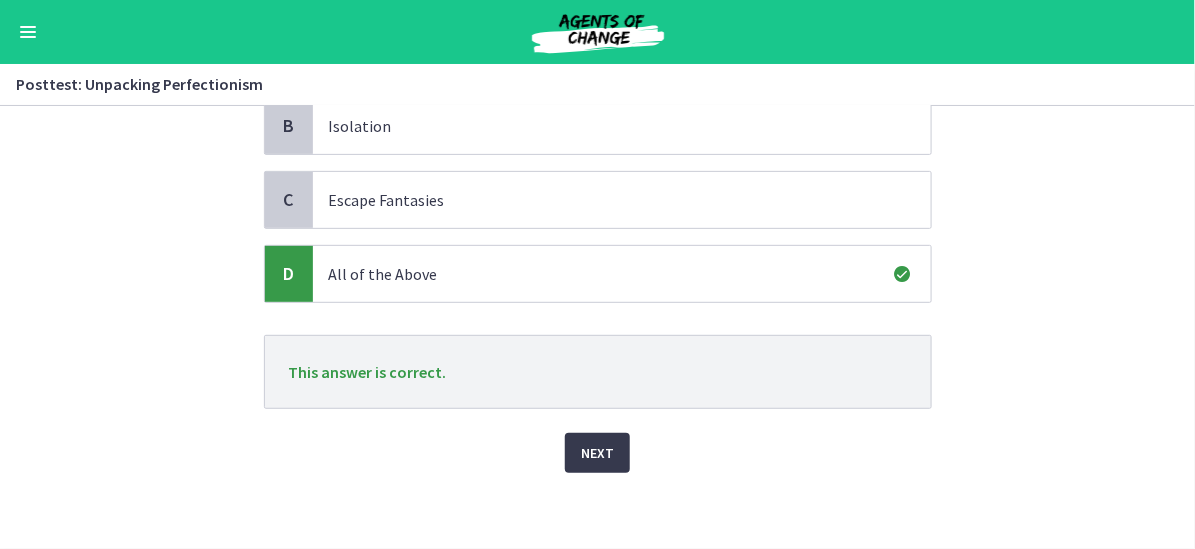 scroll, scrollTop: 234, scrollLeft: 0, axis: vertical 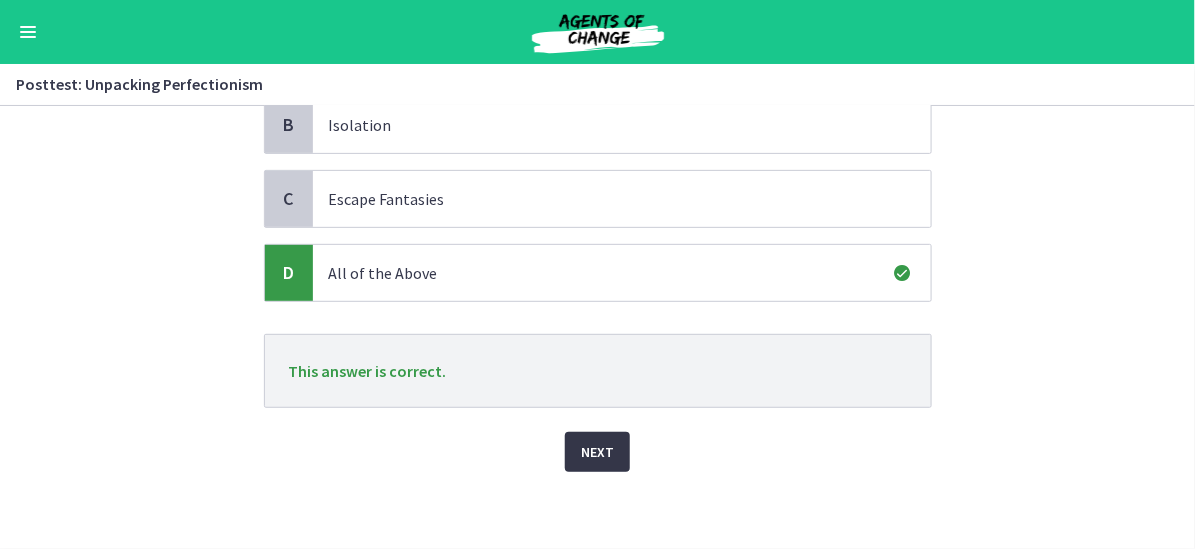 click on "Next" at bounding box center [597, 452] 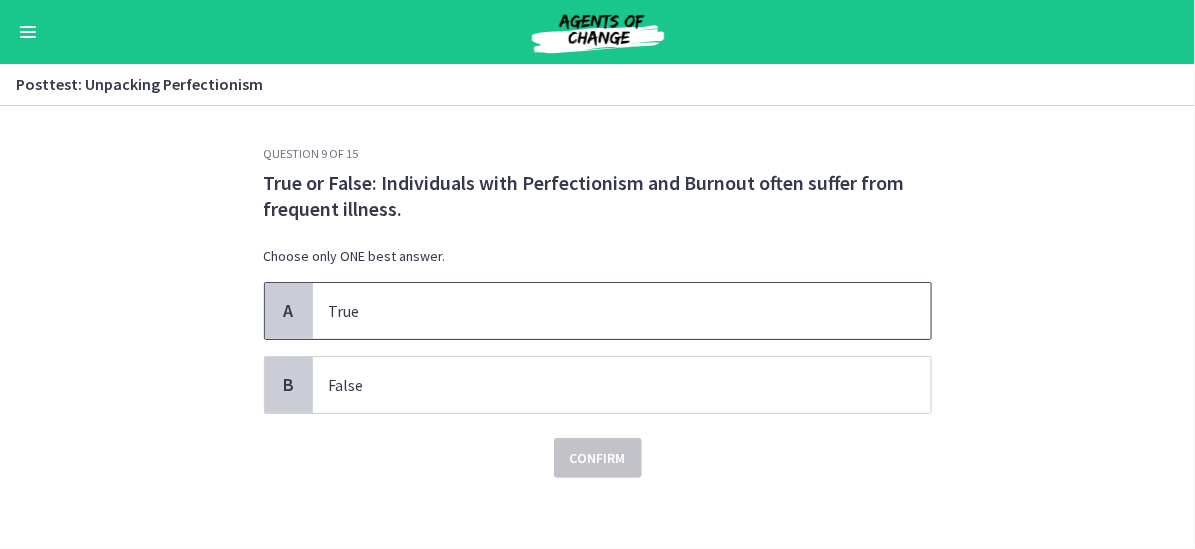 click on "True" at bounding box center [622, 311] 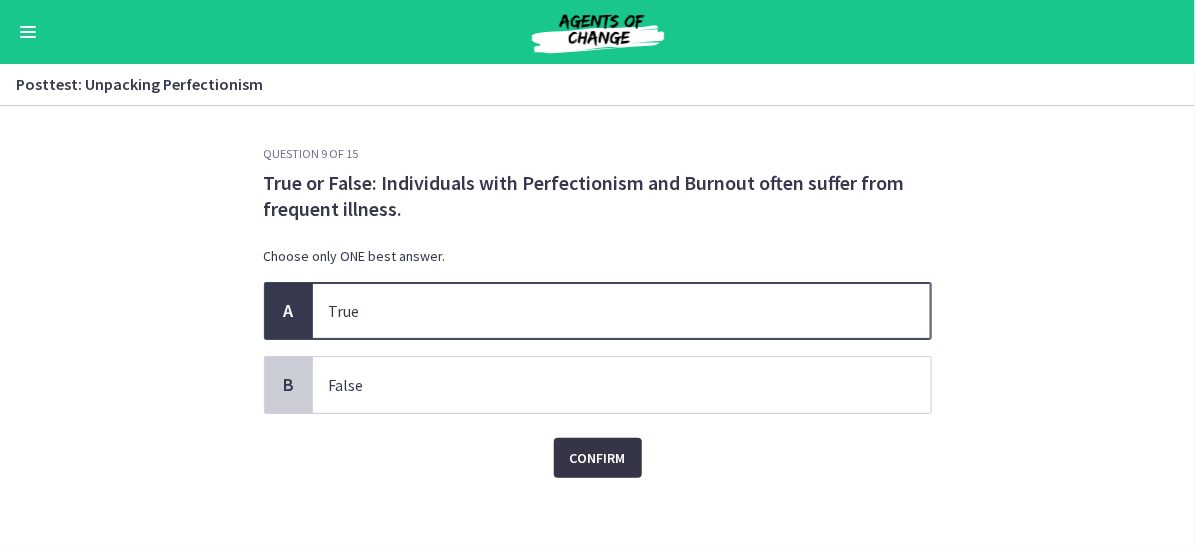 click on "Confirm" at bounding box center (598, 458) 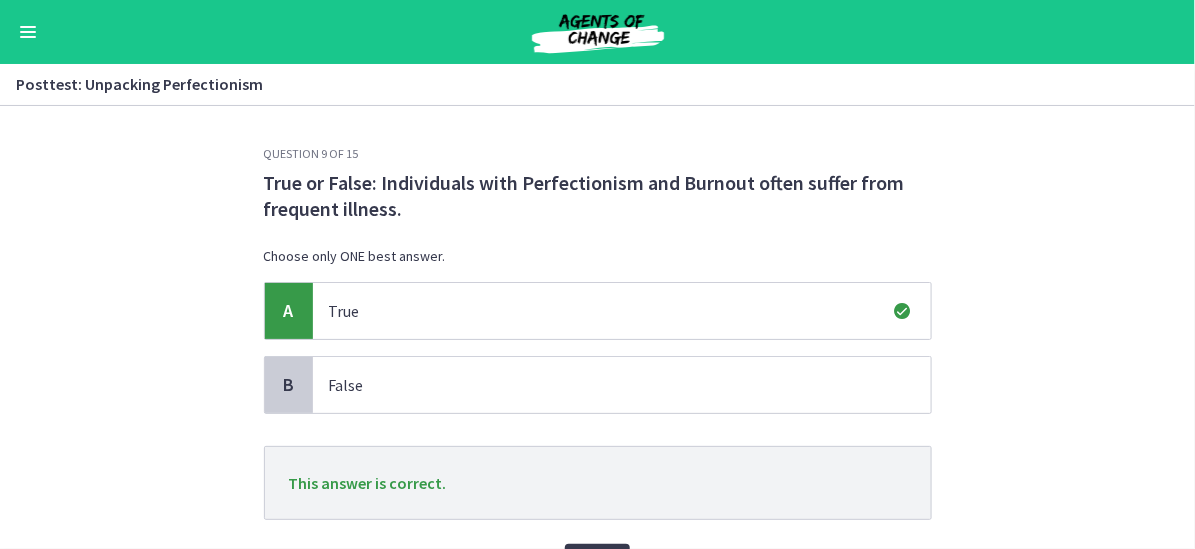 scroll, scrollTop: 100, scrollLeft: 0, axis: vertical 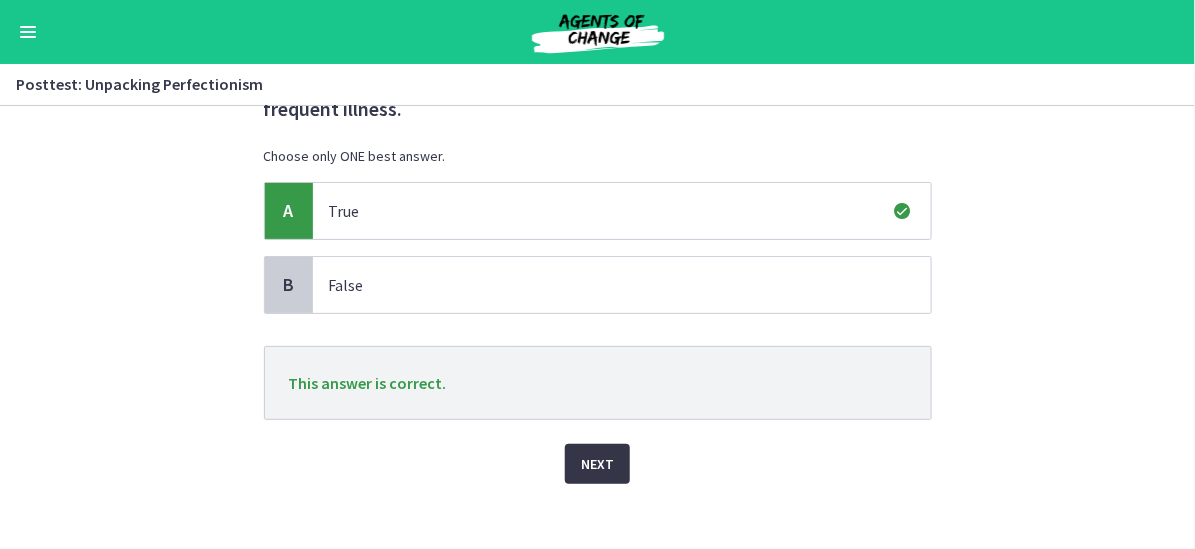 click on "Next" at bounding box center [597, 464] 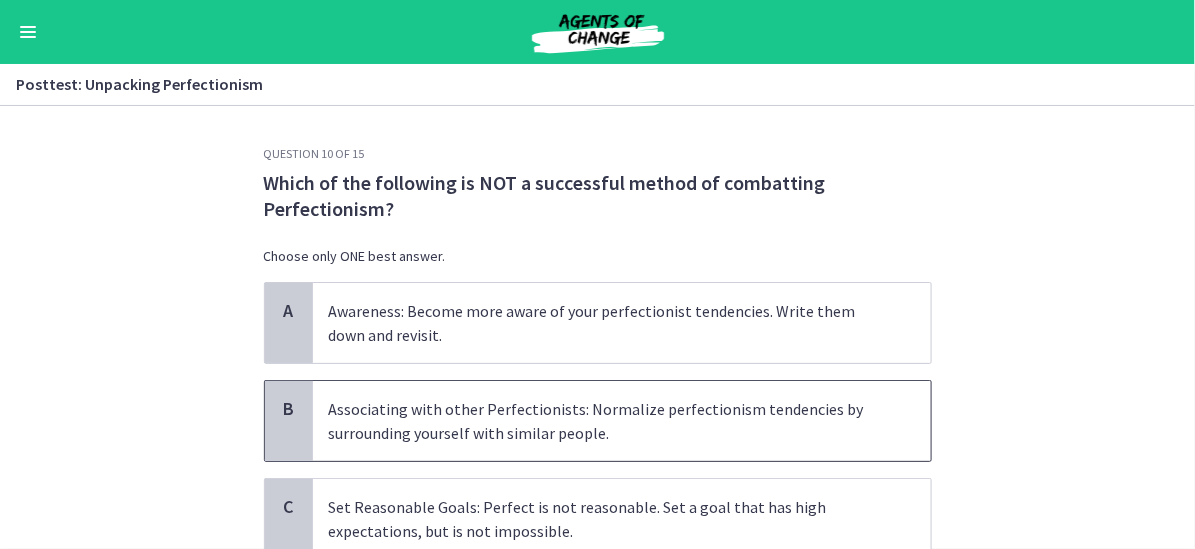 scroll, scrollTop: 100, scrollLeft: 0, axis: vertical 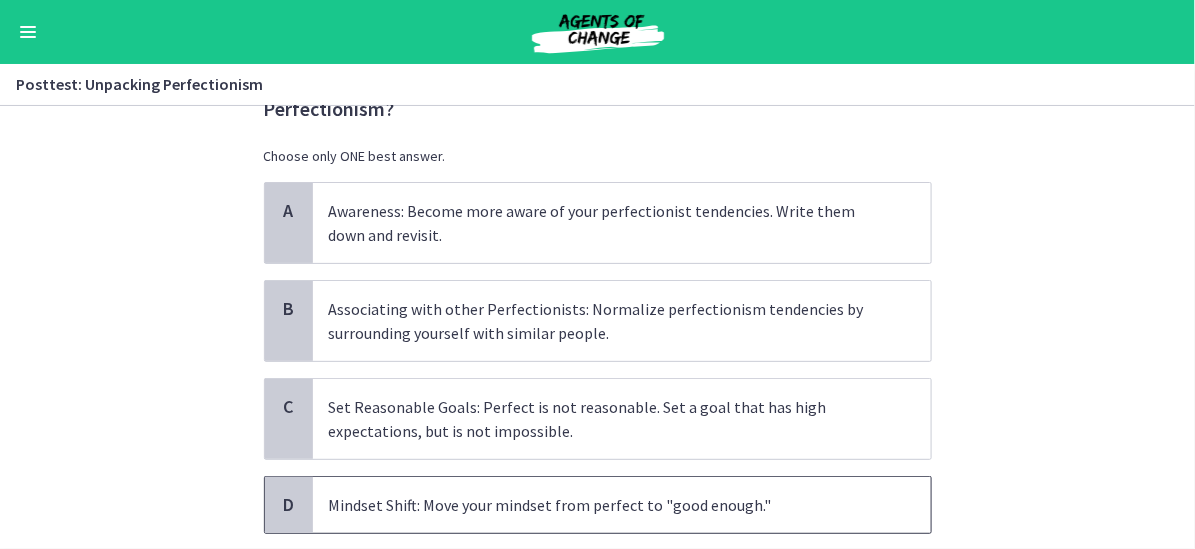 click on "Mindset Shift: Move your mindset from perfect to "good enough."" at bounding box center (622, 505) 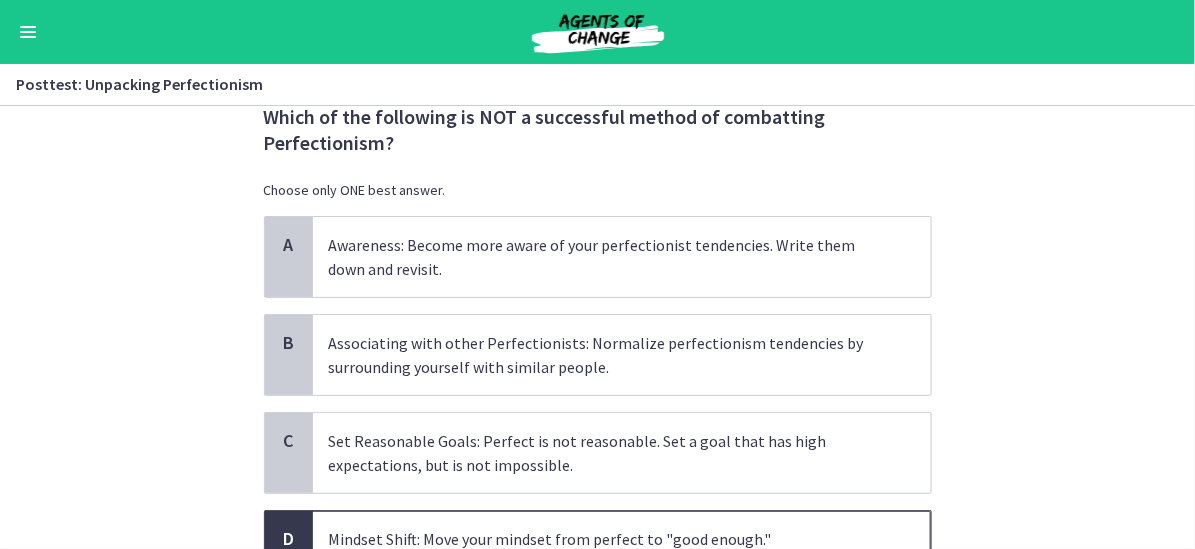 scroll, scrollTop: 100, scrollLeft: 0, axis: vertical 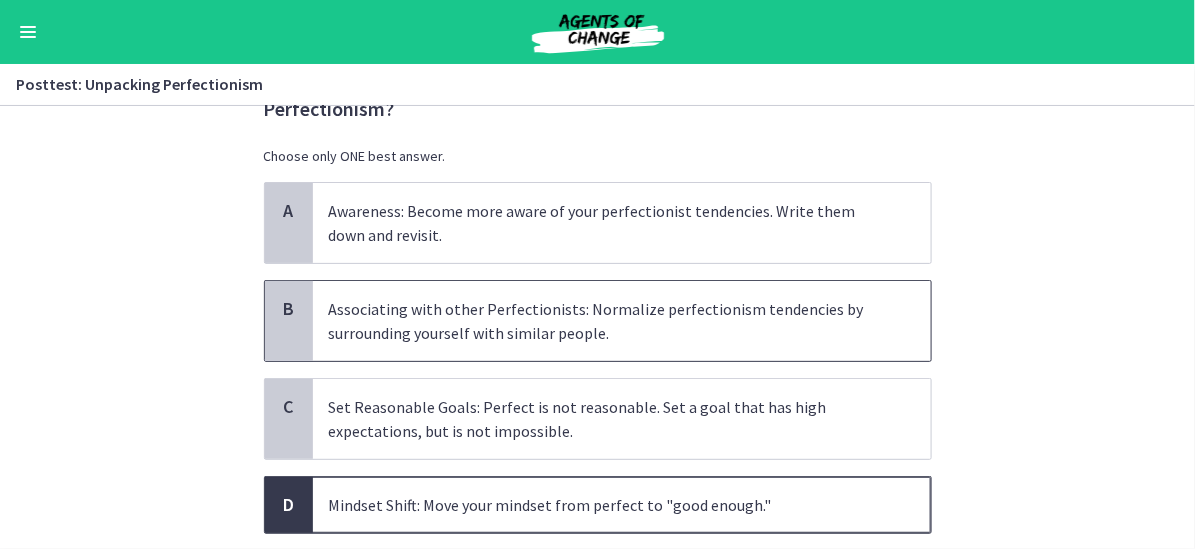 click on "Associating with other Perfectionists: Normalize perfectionism tendencies by surrounding yourself with similar people." at bounding box center (602, 321) 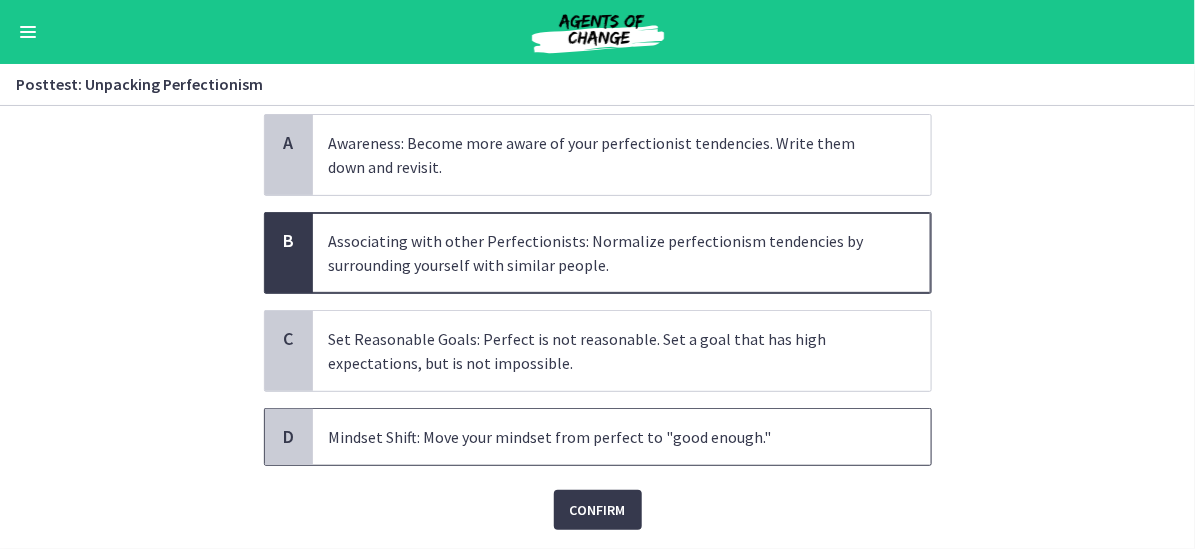 scroll, scrollTop: 200, scrollLeft: 0, axis: vertical 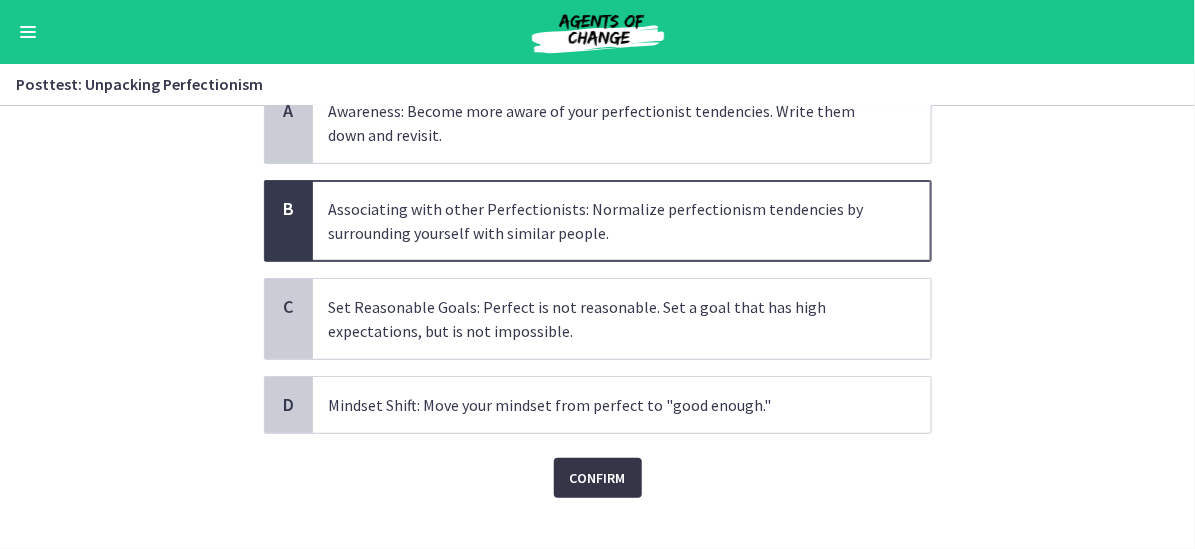 click on "Confirm" at bounding box center [598, 478] 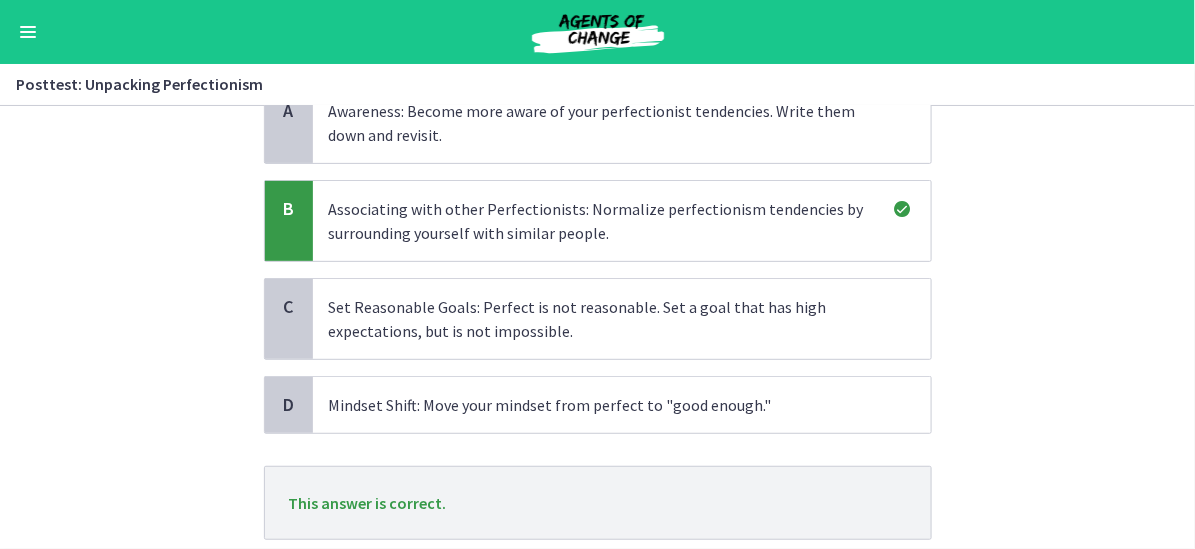 scroll, scrollTop: 300, scrollLeft: 0, axis: vertical 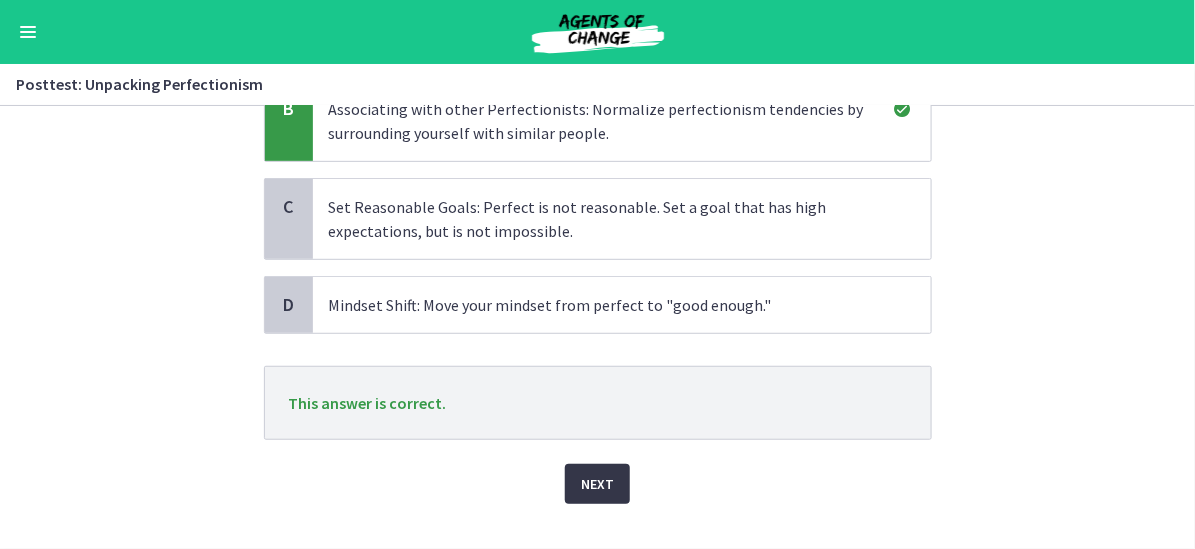 click on "Next" at bounding box center [597, 484] 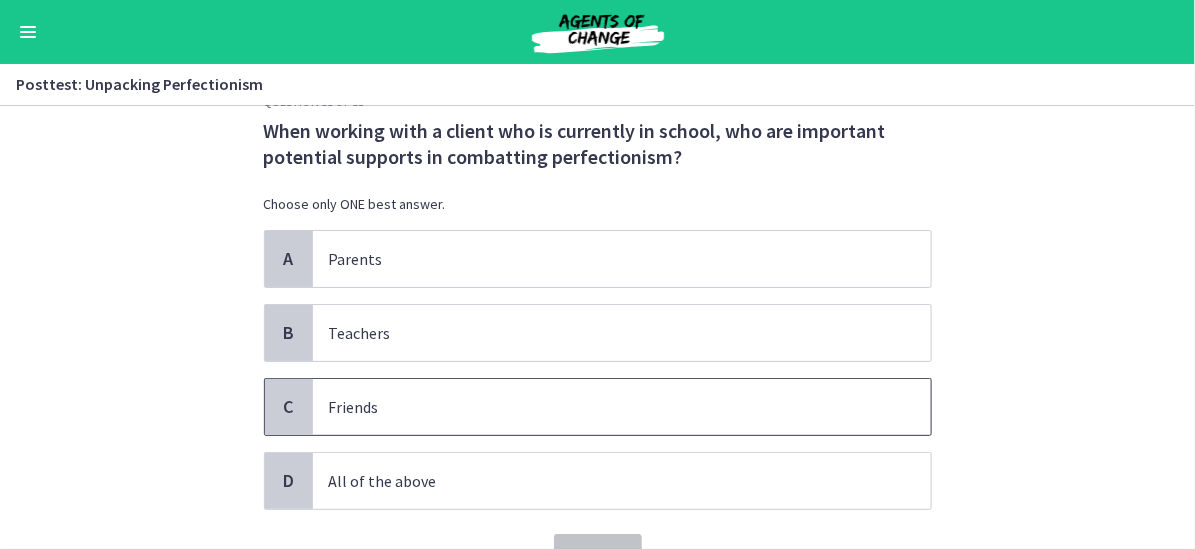 scroll, scrollTop: 100, scrollLeft: 0, axis: vertical 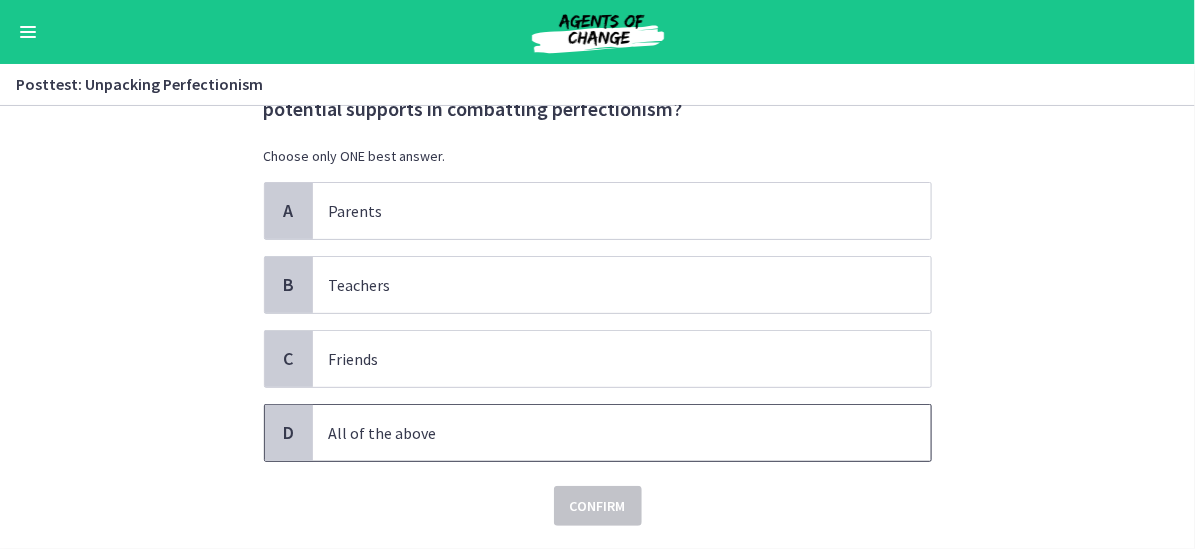 click on "All of the above" at bounding box center [622, 433] 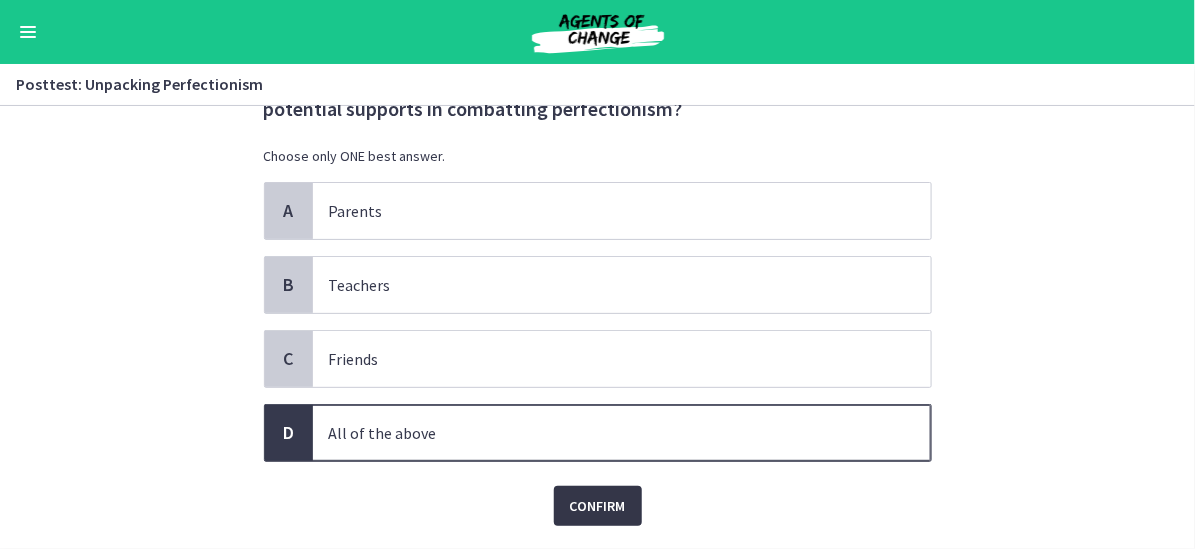click on "Confirm" at bounding box center [598, 506] 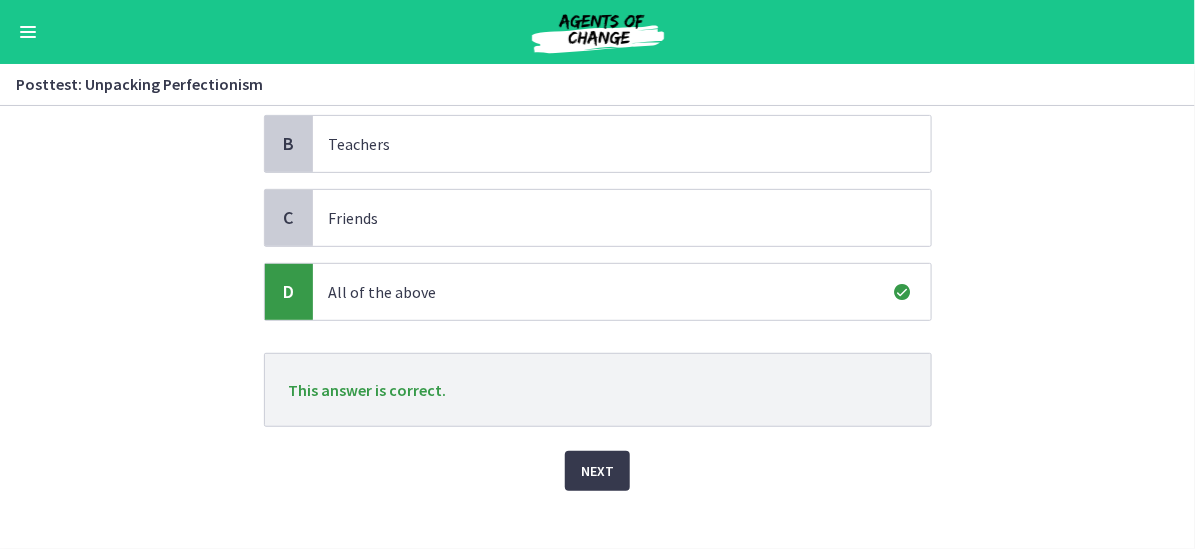 scroll, scrollTop: 260, scrollLeft: 0, axis: vertical 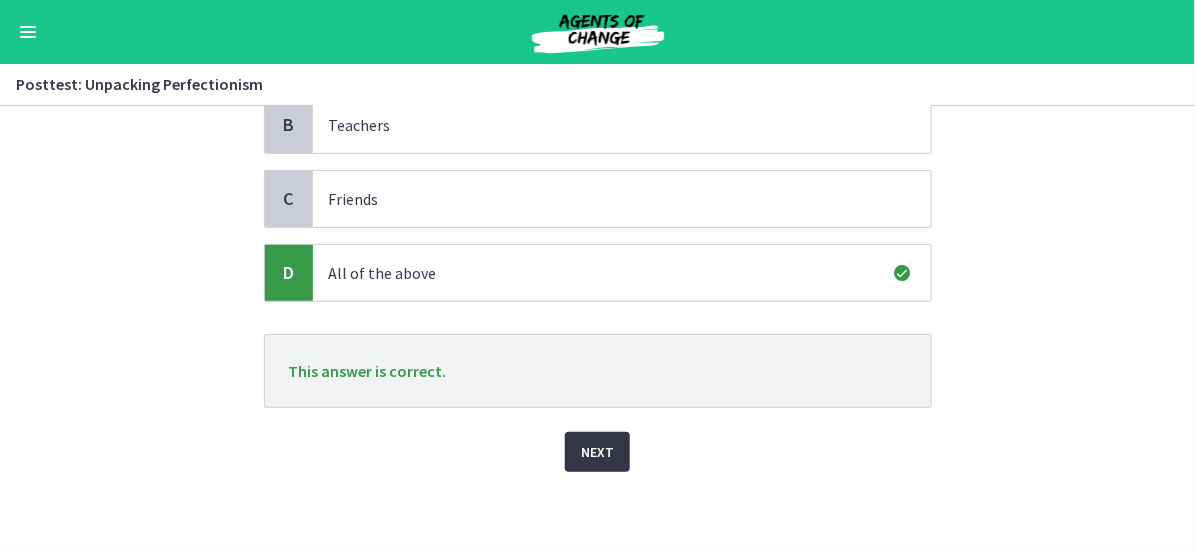 click on "Next" at bounding box center (597, 452) 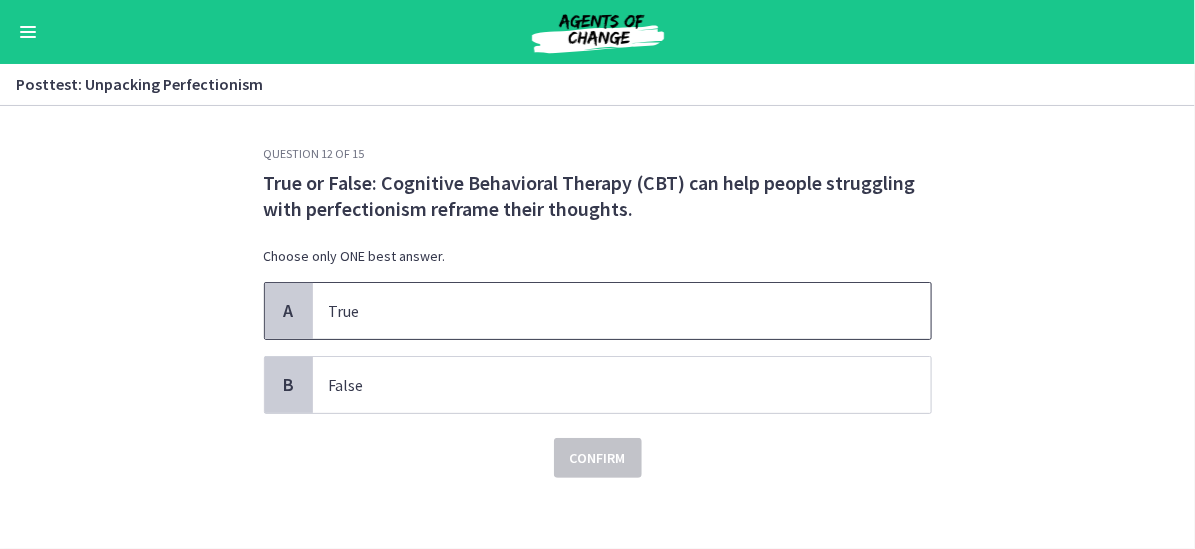 click on "True" at bounding box center [622, 311] 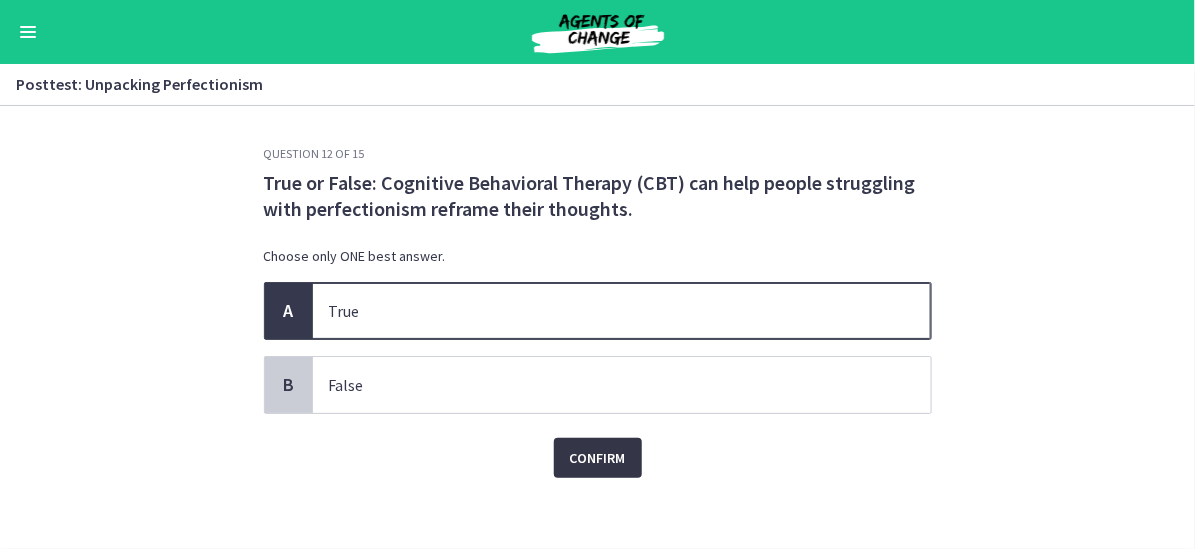 click on "Confirm" at bounding box center [598, 458] 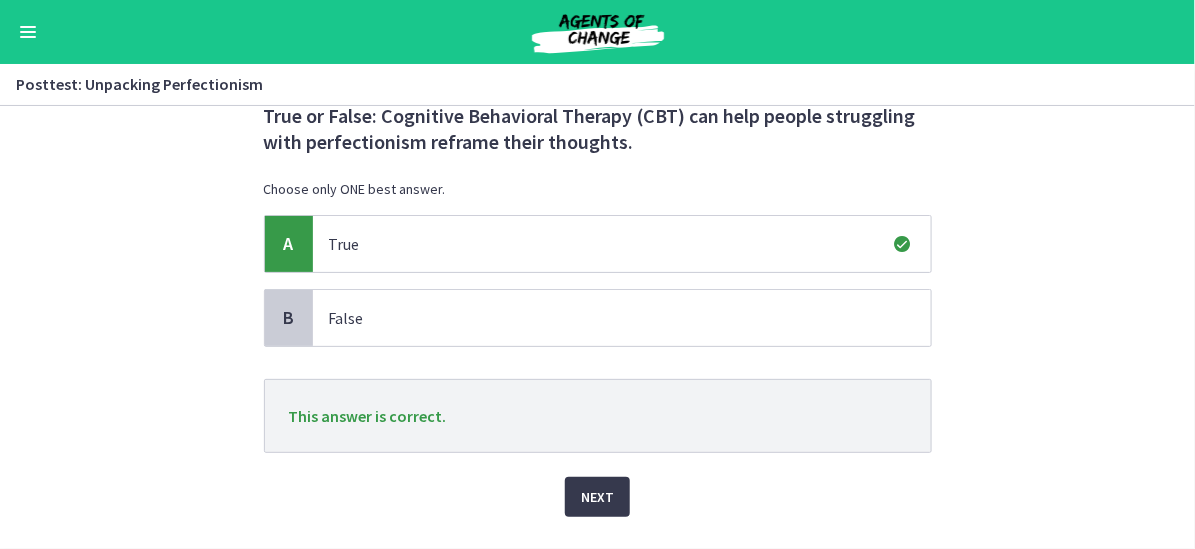 scroll, scrollTop: 100, scrollLeft: 0, axis: vertical 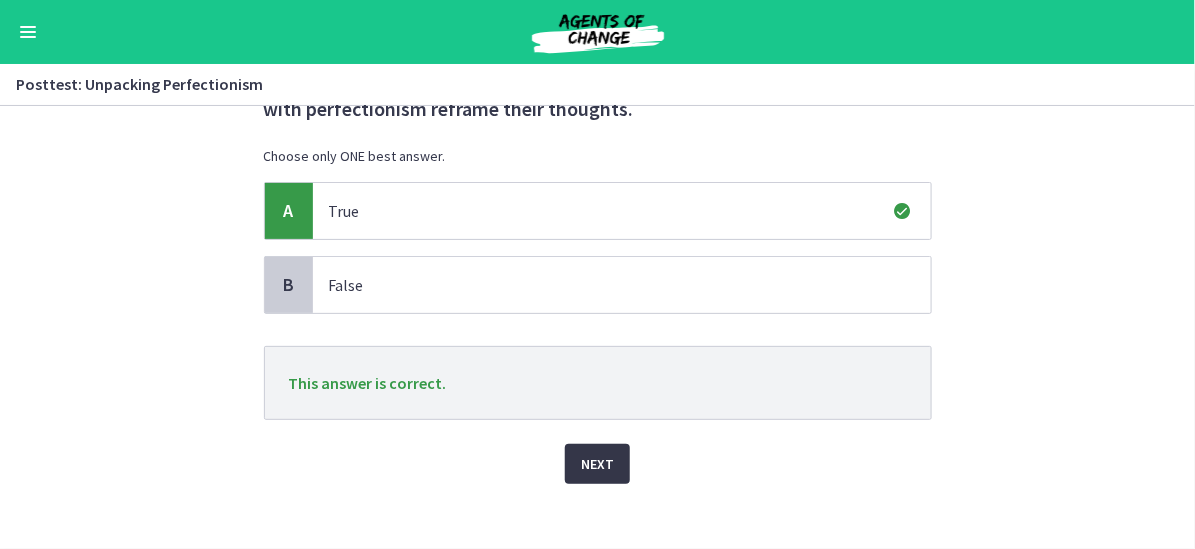 click on "Next" at bounding box center [597, 464] 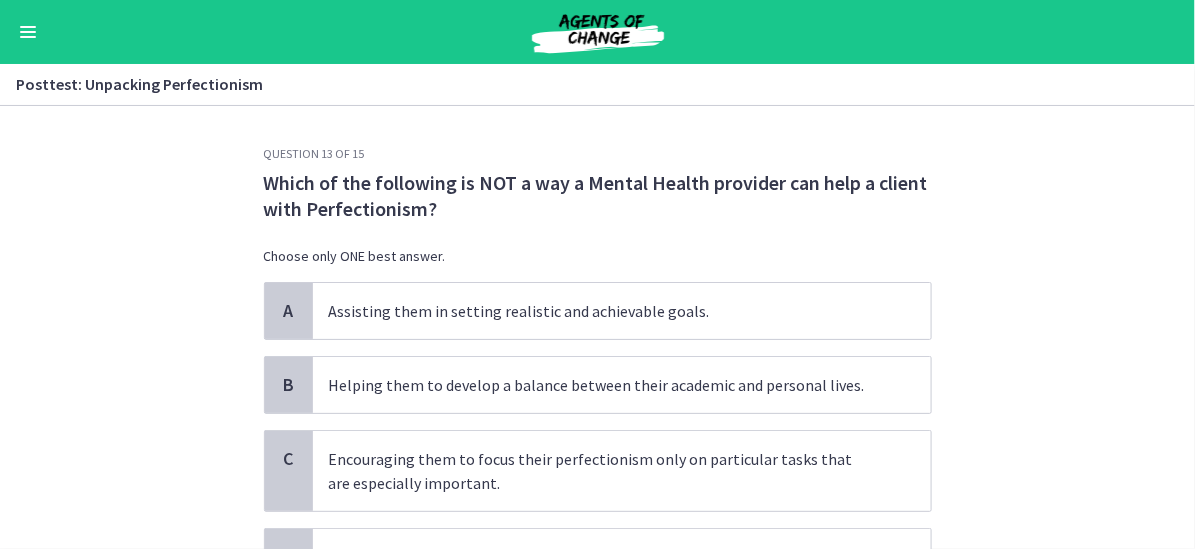 scroll, scrollTop: 100, scrollLeft: 0, axis: vertical 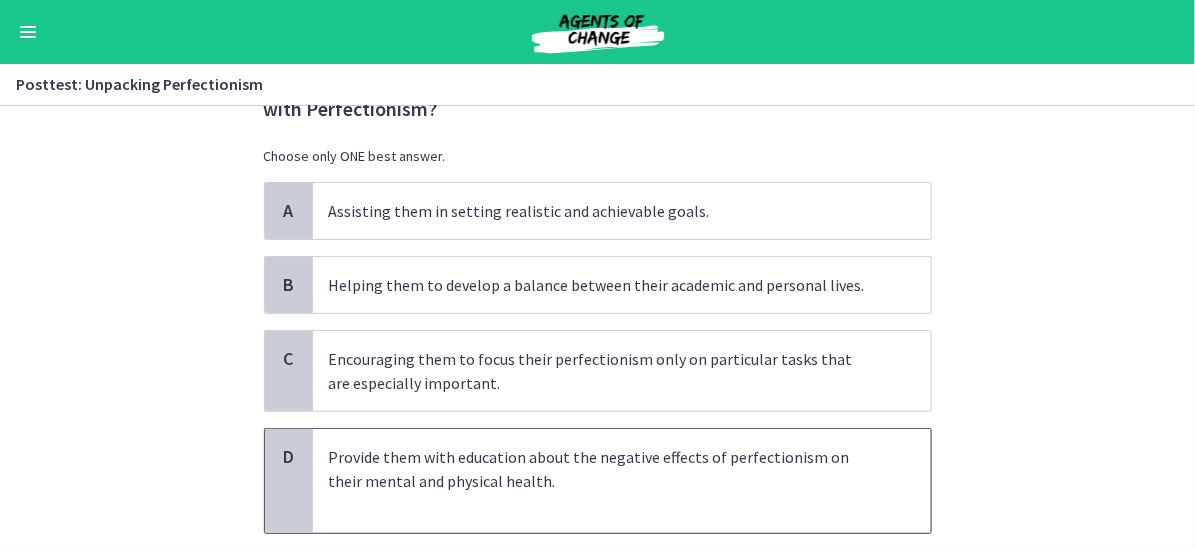 click on "Provide them with education about the negative effects of perfectionism on their mental and physical health." at bounding box center (602, 481) 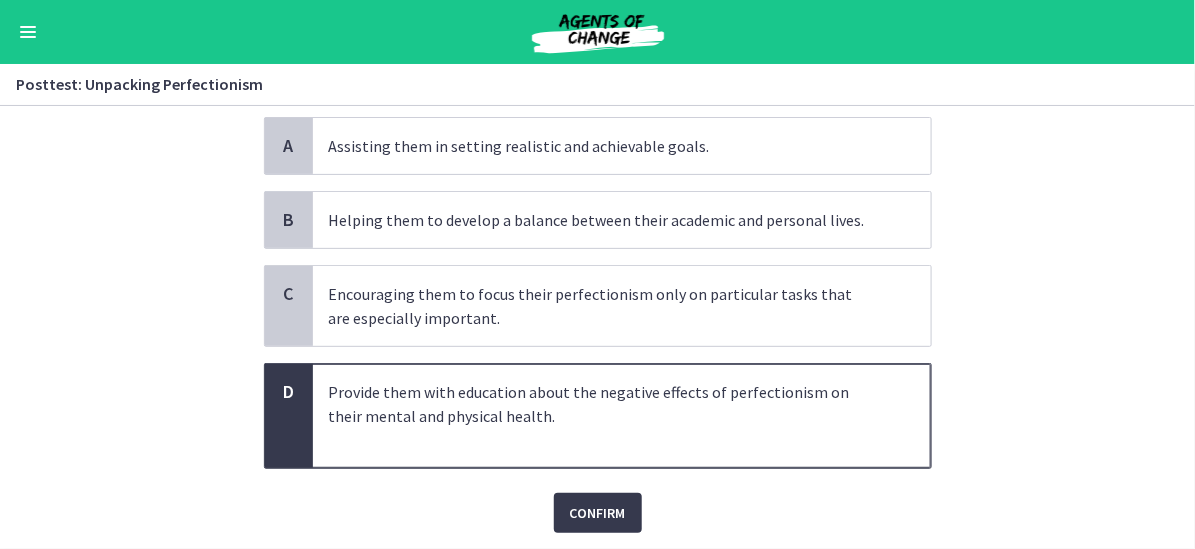 scroll, scrollTop: 200, scrollLeft: 0, axis: vertical 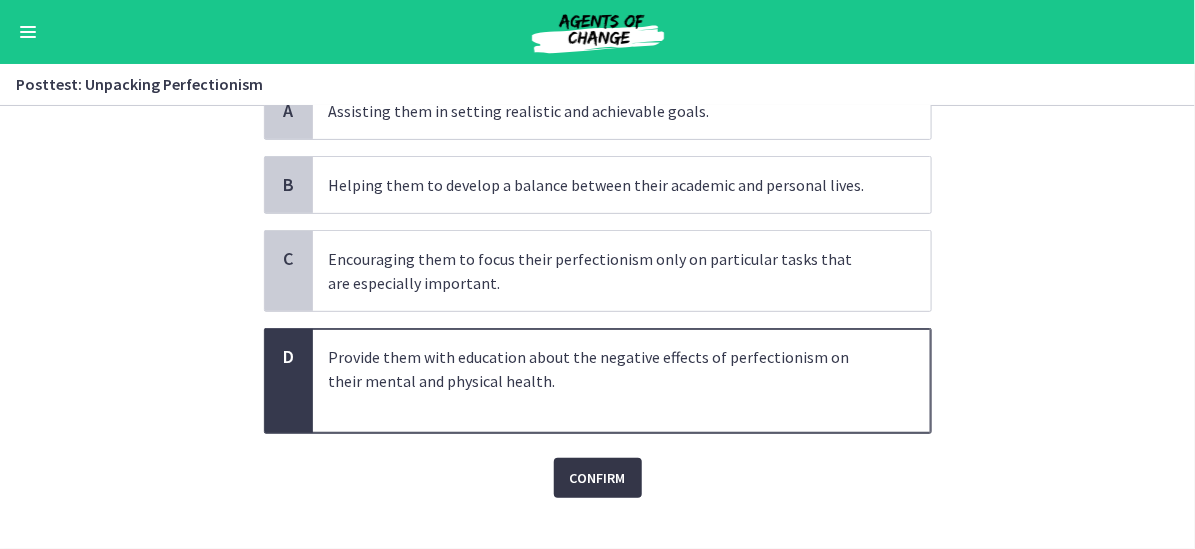 click on "Confirm" at bounding box center (598, 478) 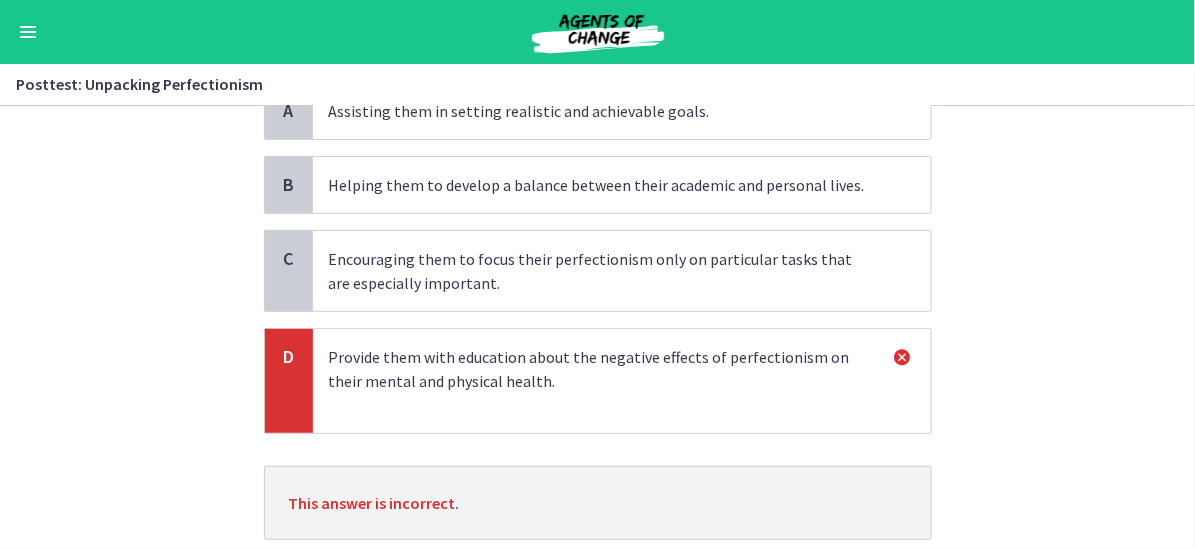 scroll, scrollTop: 300, scrollLeft: 0, axis: vertical 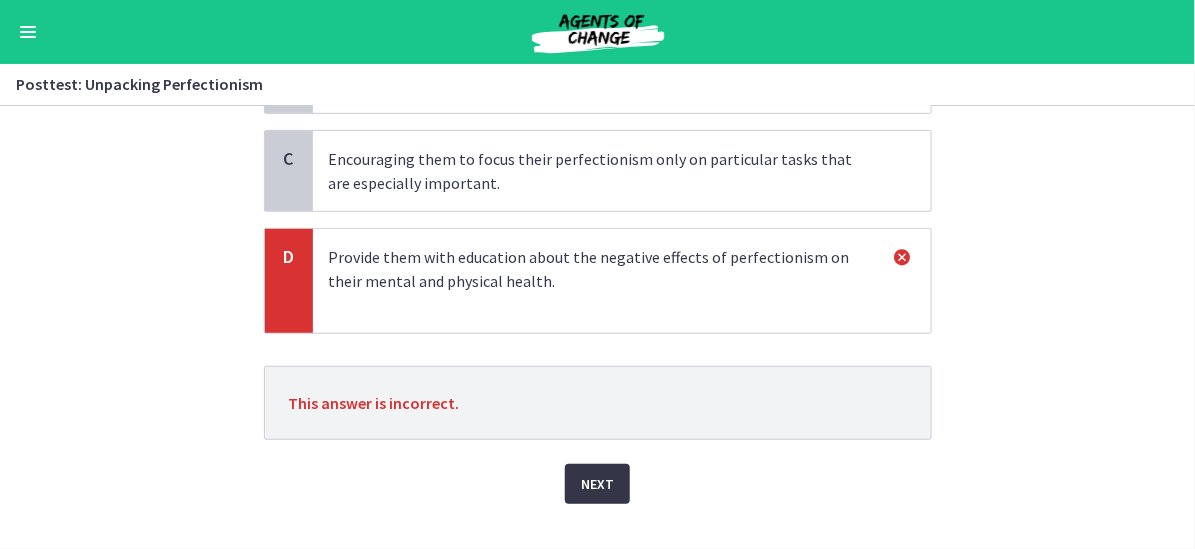 click on "Next" at bounding box center [597, 484] 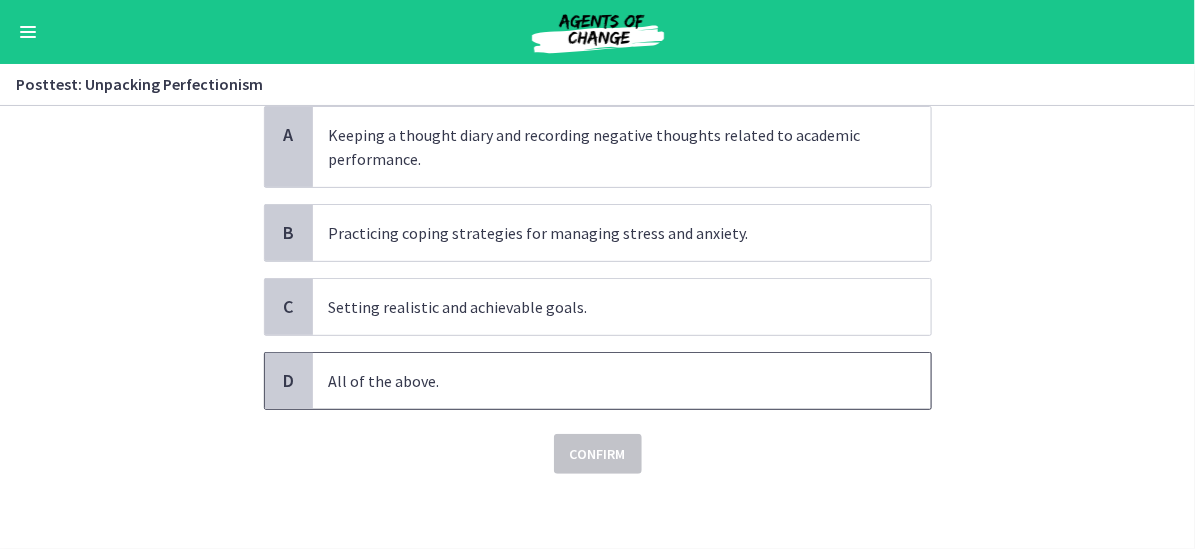 scroll, scrollTop: 178, scrollLeft: 0, axis: vertical 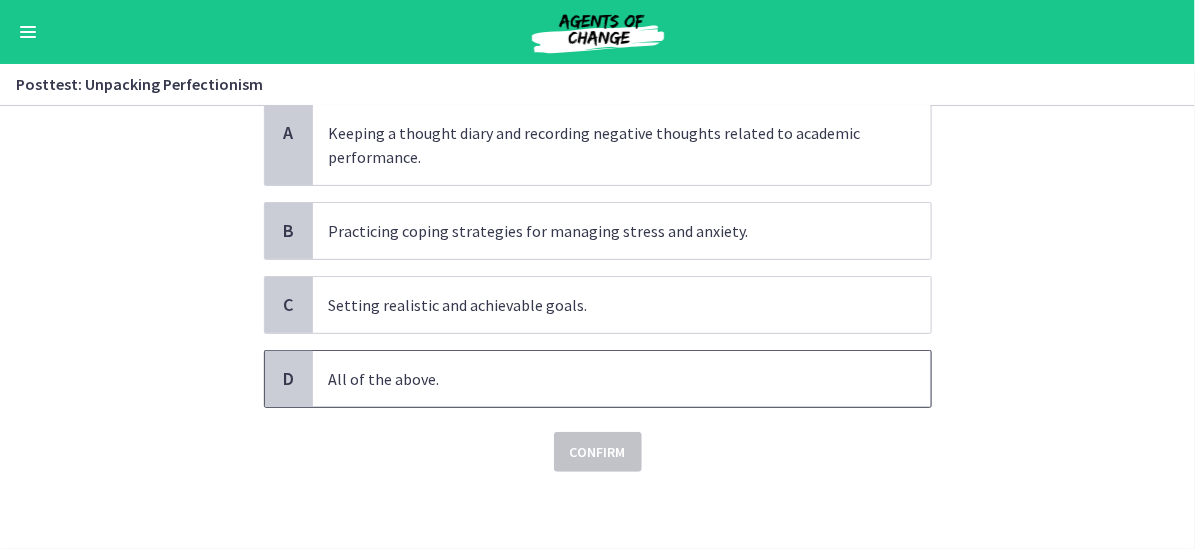 click on "All of the above." at bounding box center (602, 379) 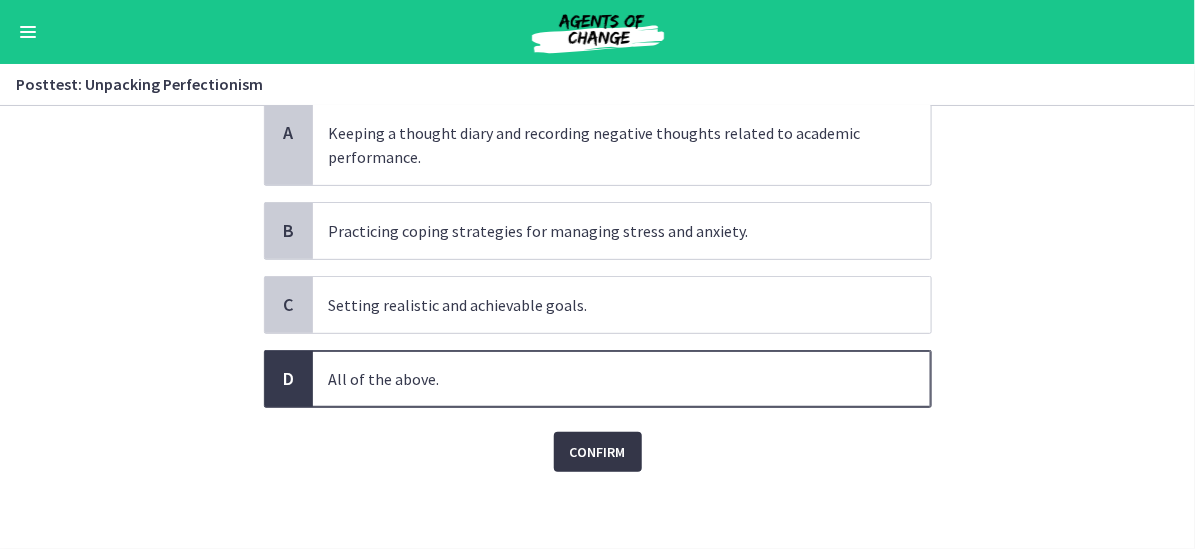 click on "Confirm" at bounding box center [598, 452] 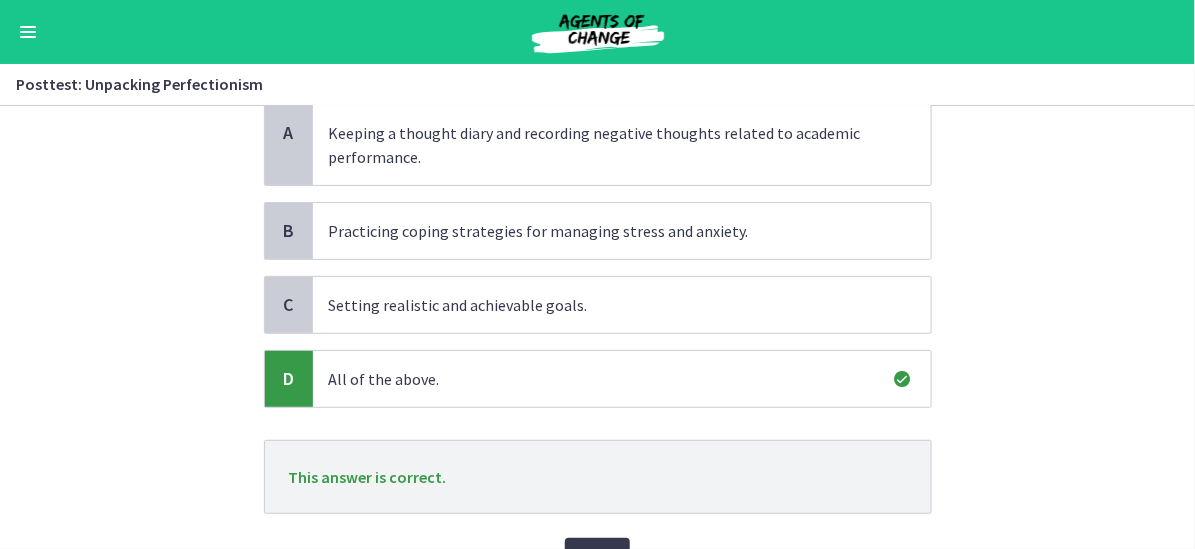 scroll, scrollTop: 278, scrollLeft: 0, axis: vertical 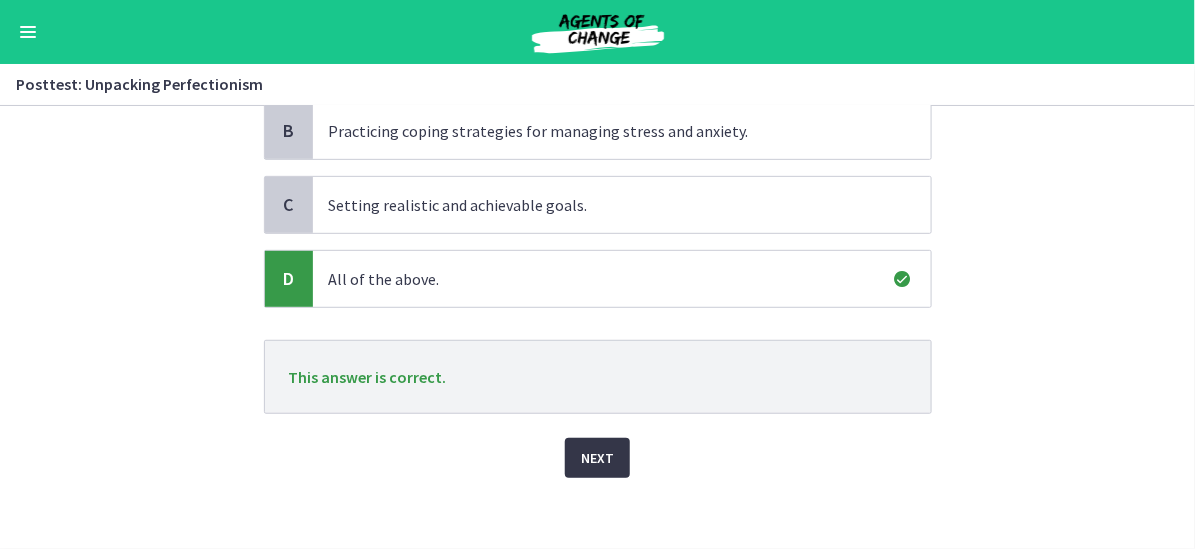 click on "Next" at bounding box center [597, 458] 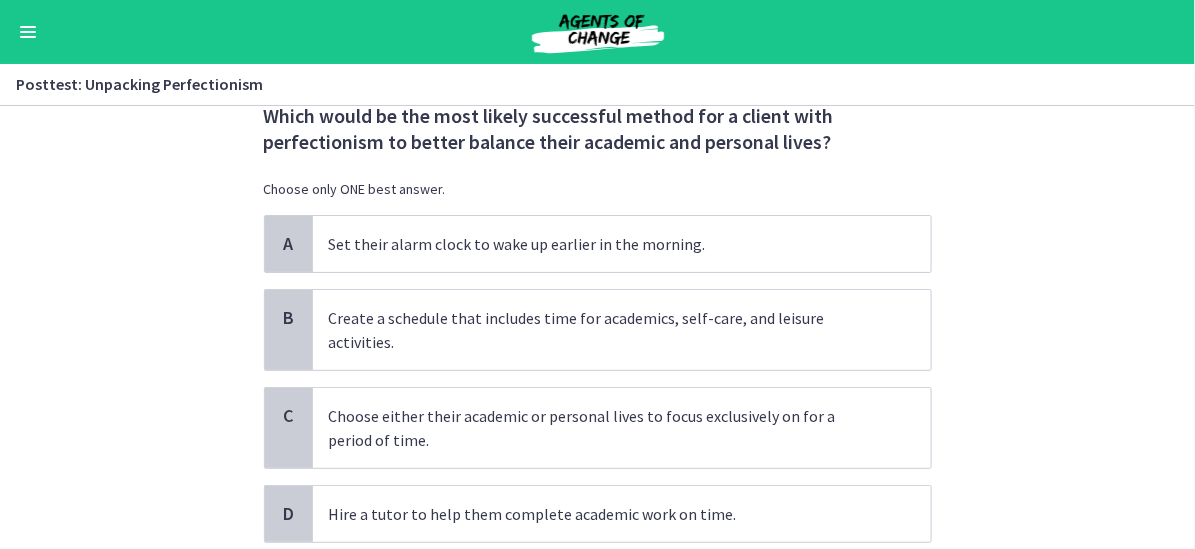 scroll, scrollTop: 100, scrollLeft: 0, axis: vertical 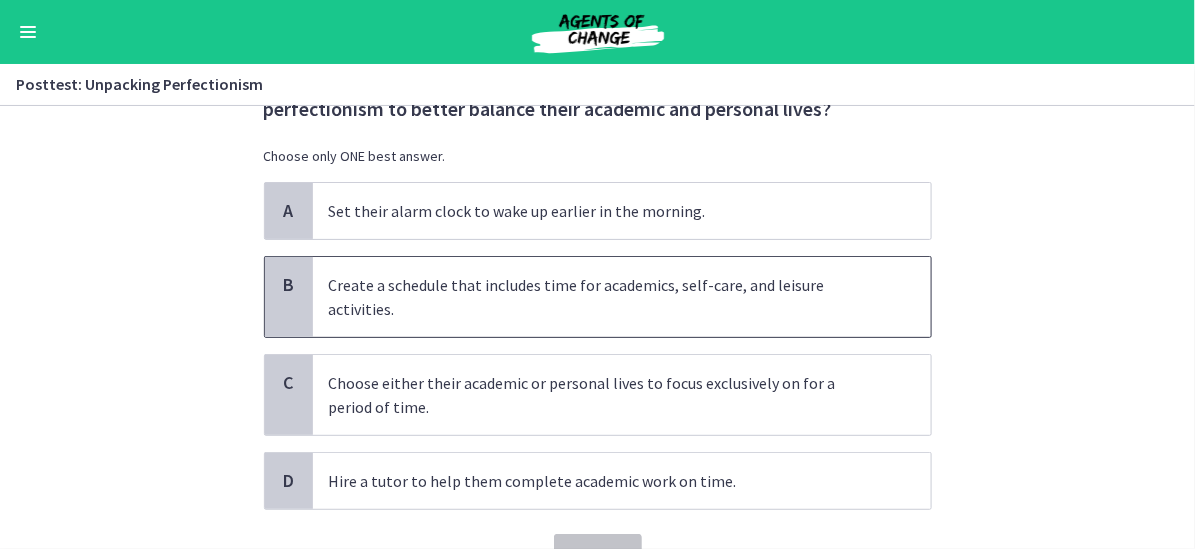 click on "Create a schedule that includes time for academics, self-care, and leisure activities." at bounding box center (602, 297) 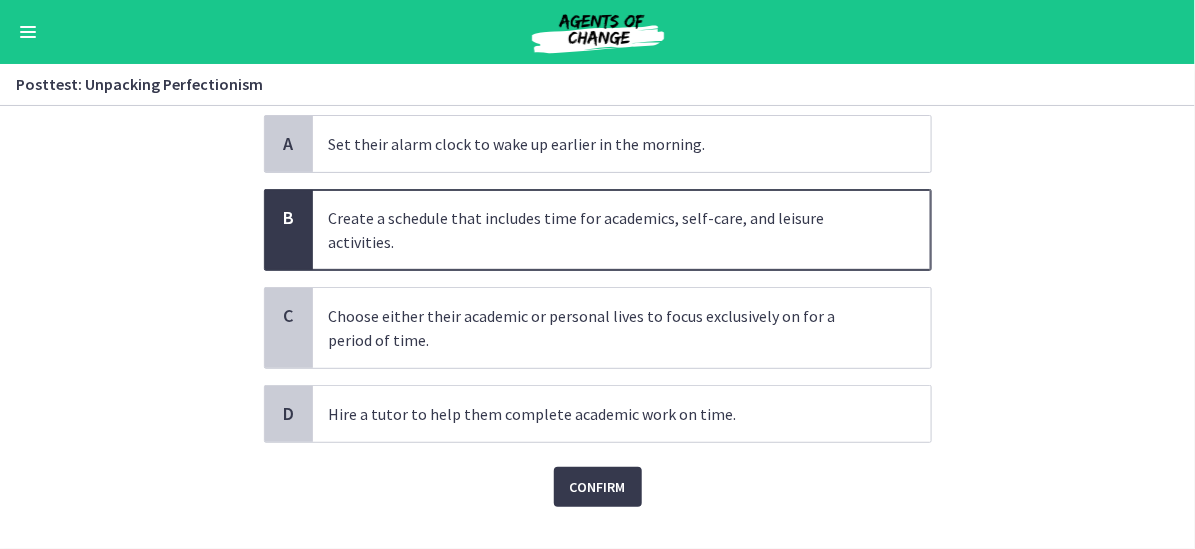 scroll, scrollTop: 200, scrollLeft: 0, axis: vertical 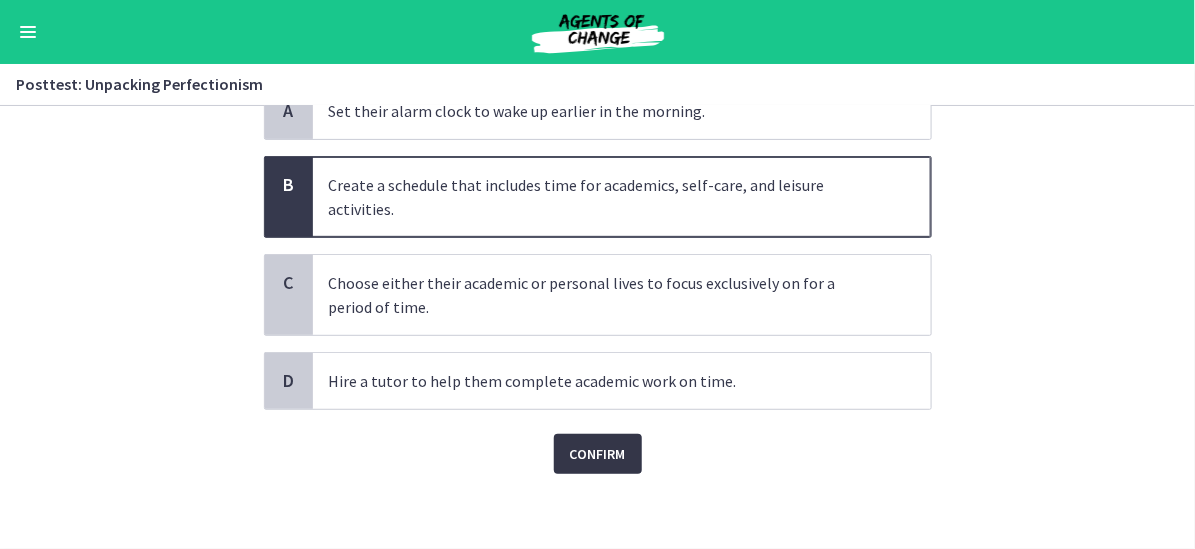 click on "Confirm" at bounding box center (598, 454) 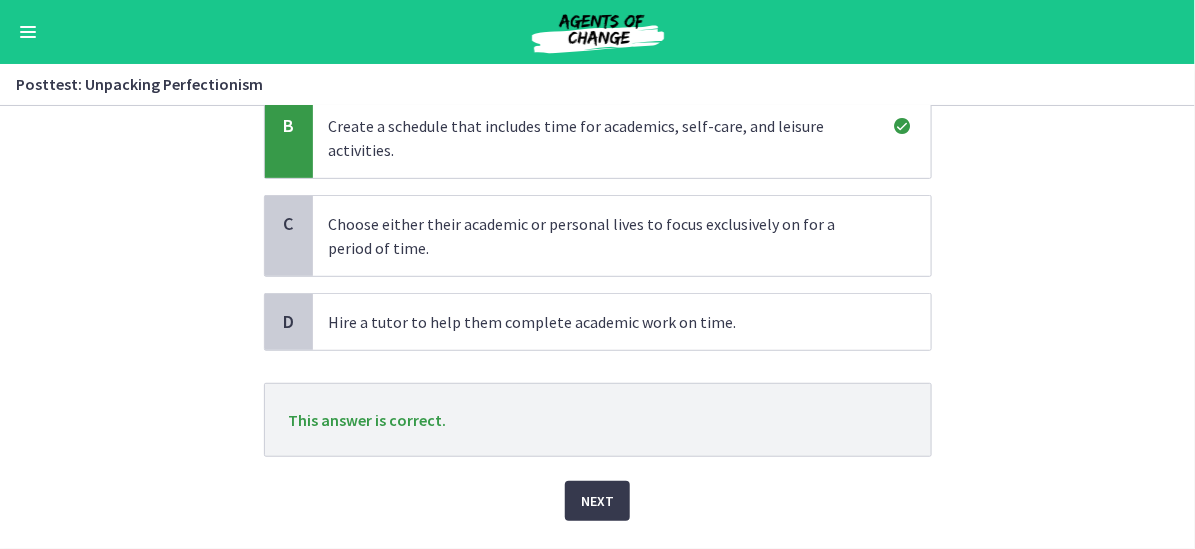 scroll, scrollTop: 308, scrollLeft: 0, axis: vertical 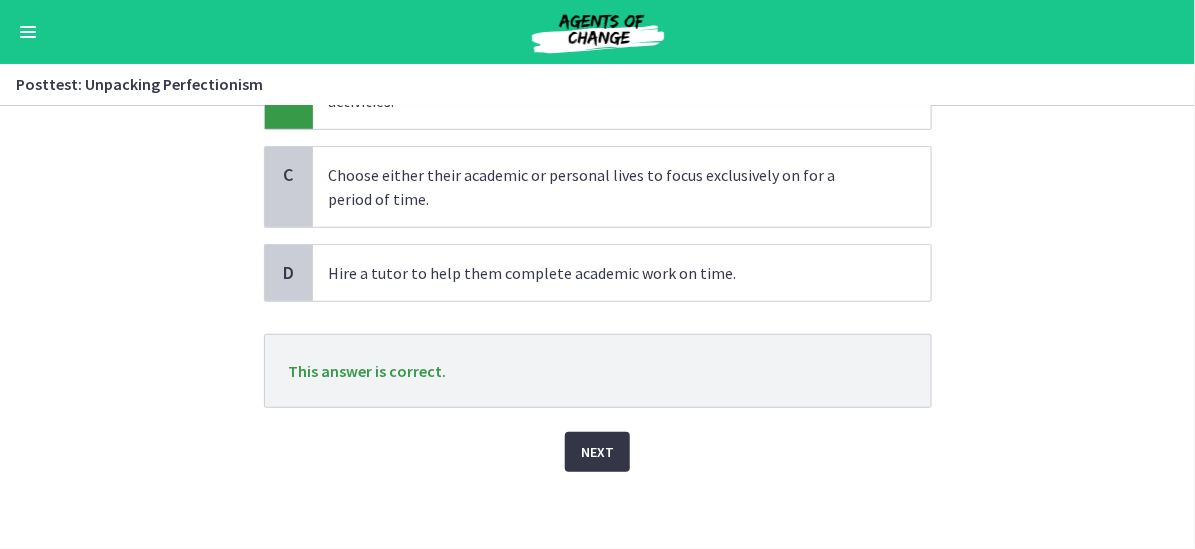 click on "Next" at bounding box center (597, 452) 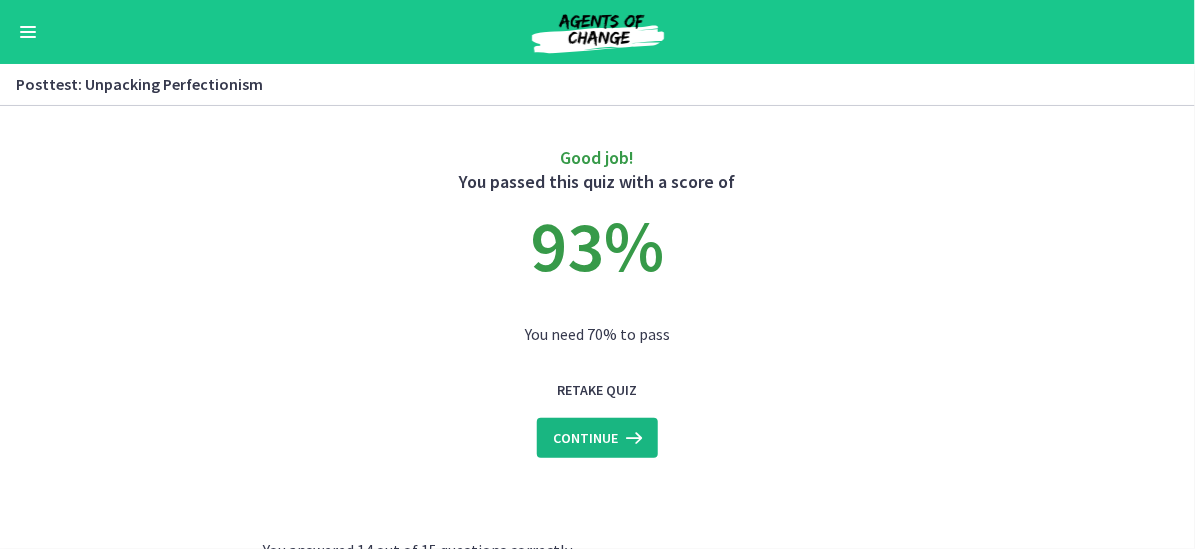 click on "Continue" at bounding box center [585, 438] 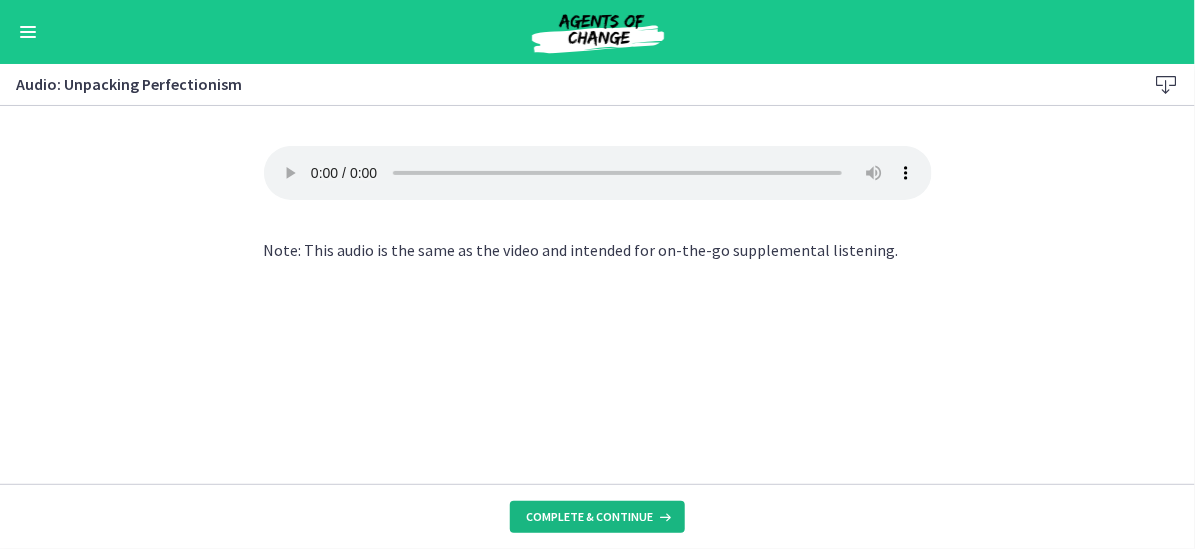 click on "Complete & continue" at bounding box center [589, 517] 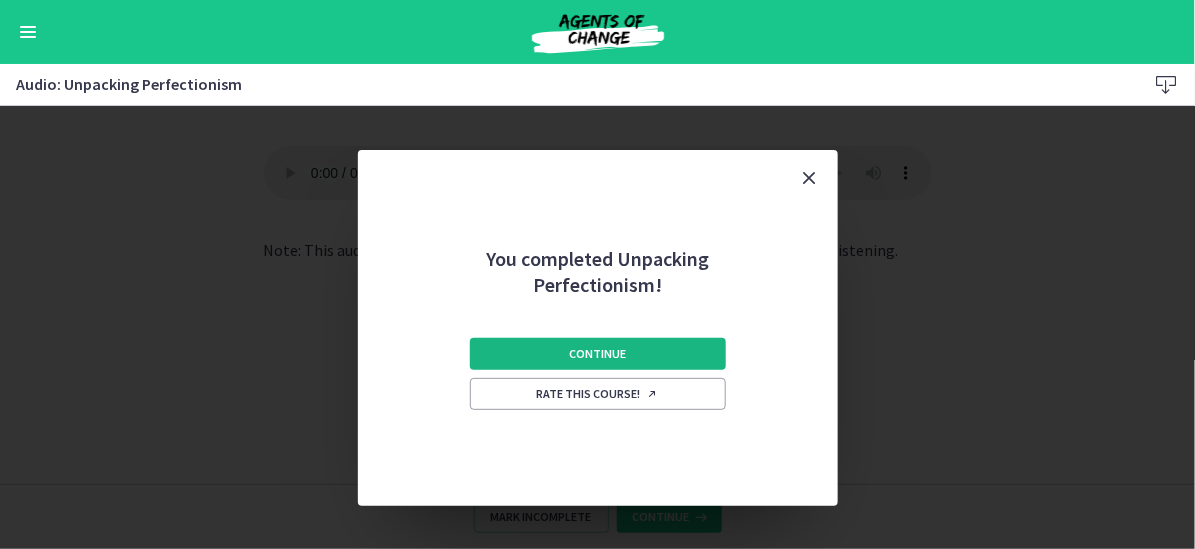 click on "Continue" at bounding box center (597, 354) 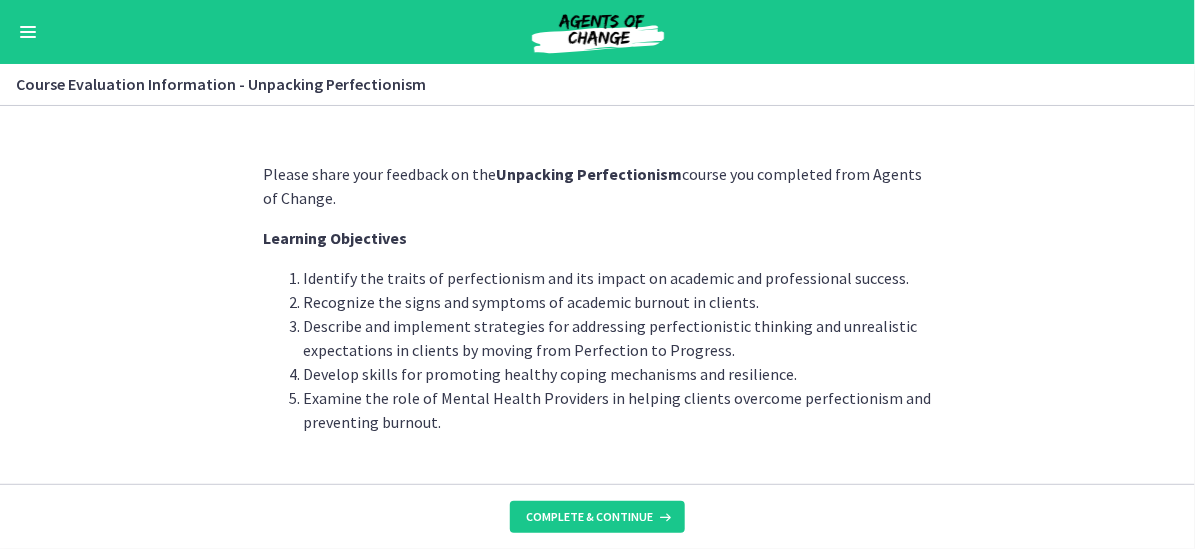 scroll, scrollTop: 45, scrollLeft: 0, axis: vertical 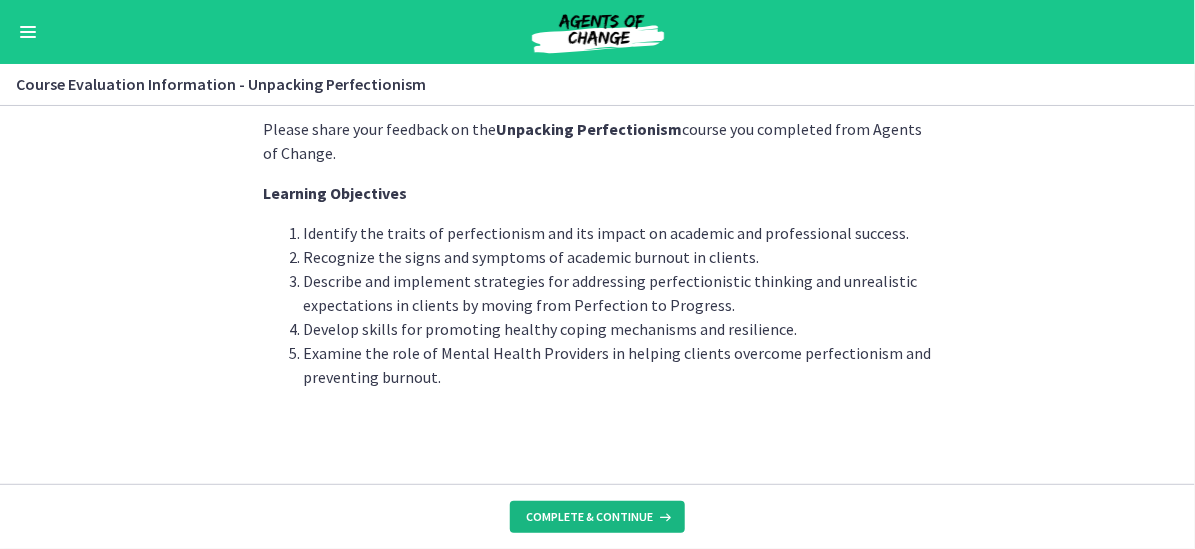 click on "Complete & continue" at bounding box center (589, 517) 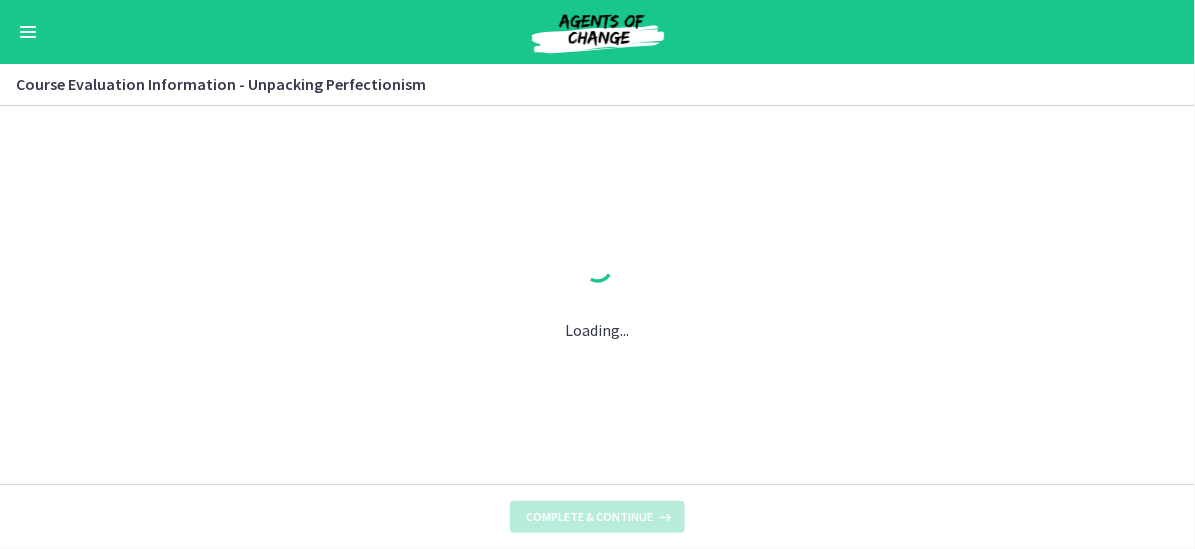 scroll, scrollTop: 0, scrollLeft: 0, axis: both 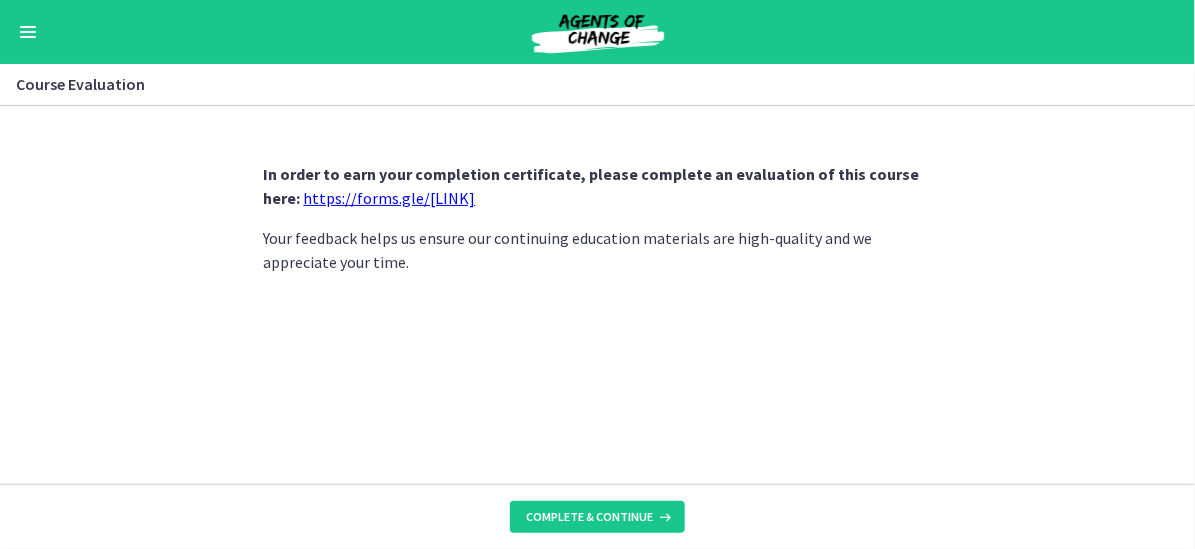 click on "https://forms.gle/Y9qHbiPfHH8RqLsz6" at bounding box center (390, 198) 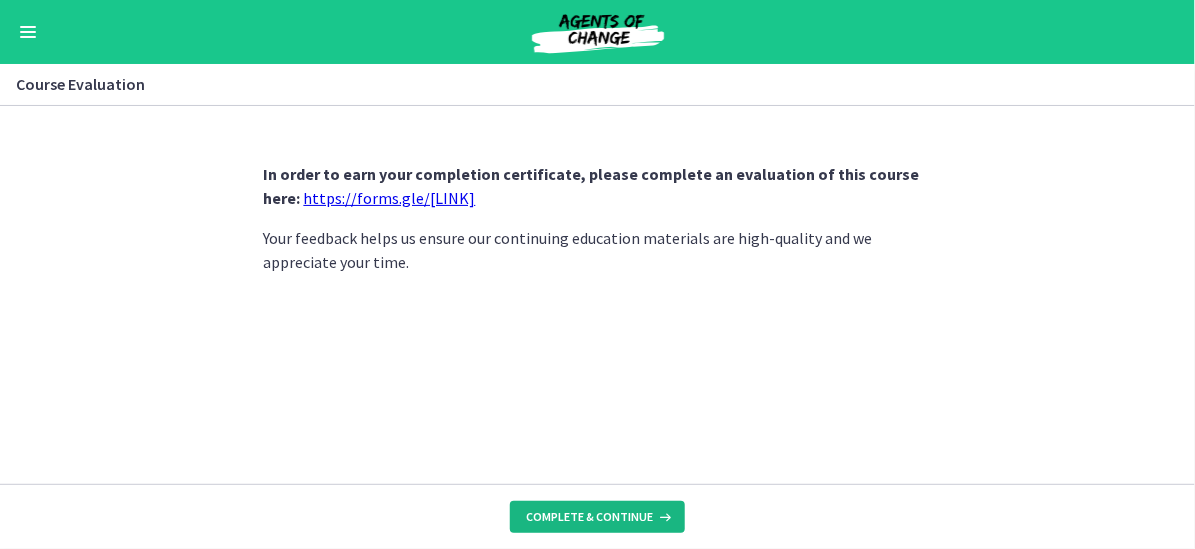 click on "Complete & continue" at bounding box center [589, 517] 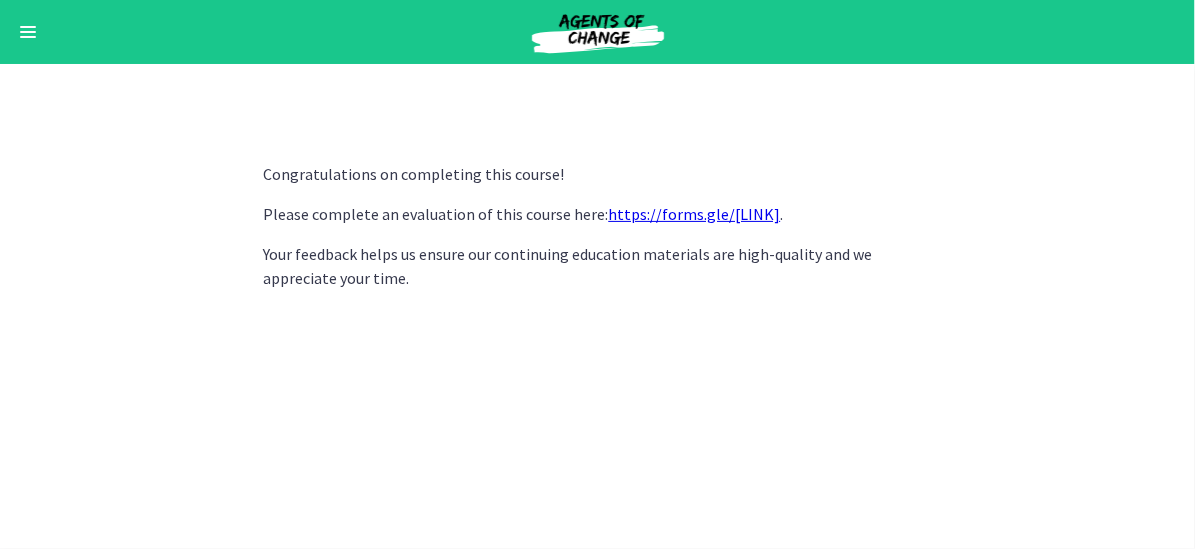 click at bounding box center [28, 32] 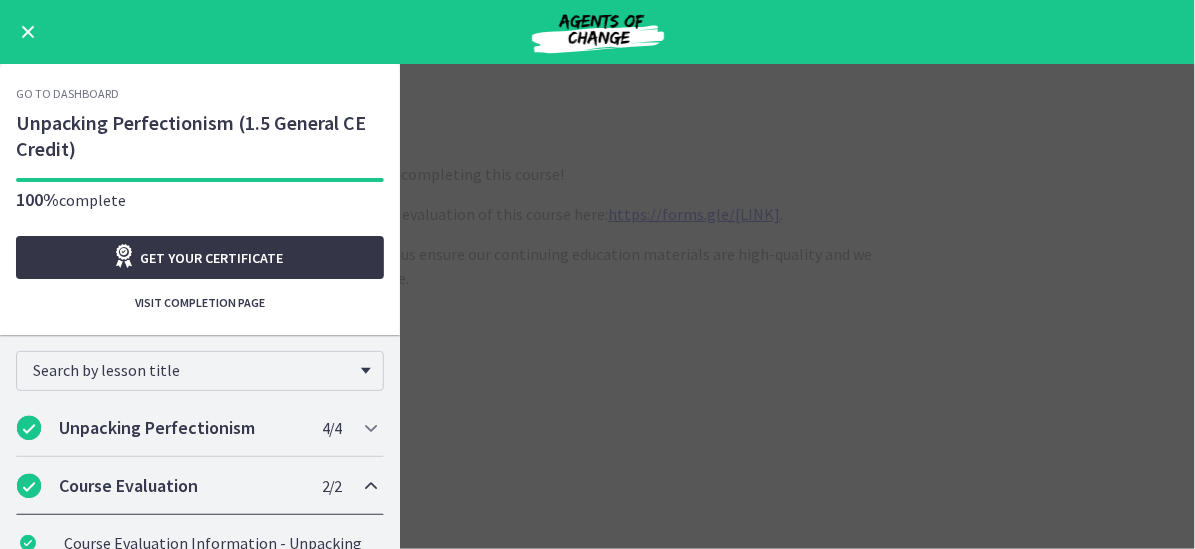 click on "Get your certificate" at bounding box center (212, 258) 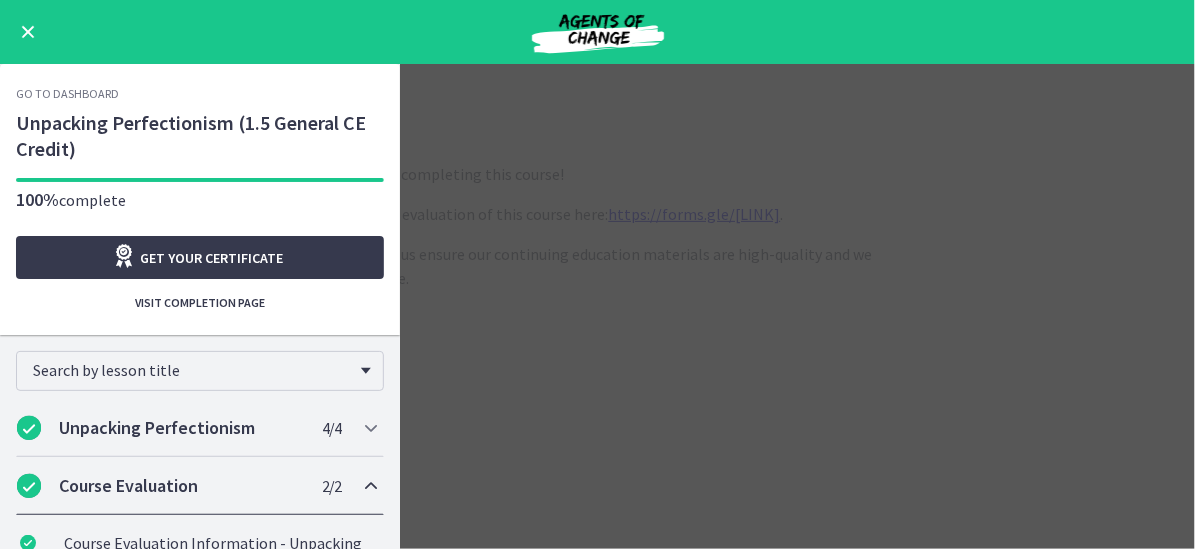 click at bounding box center (28, 32) 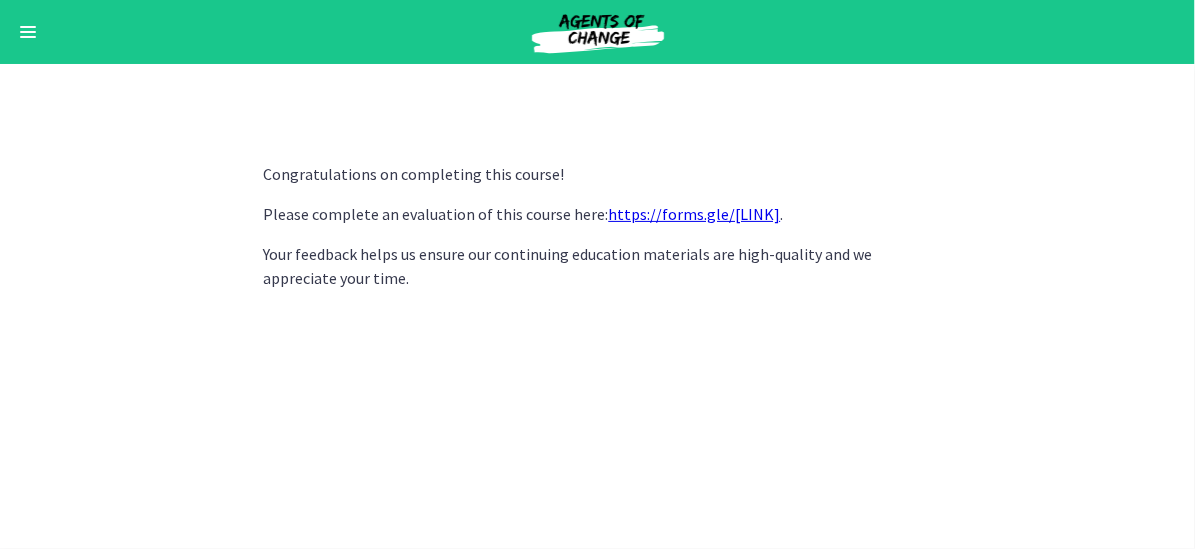 click at bounding box center (28, 32) 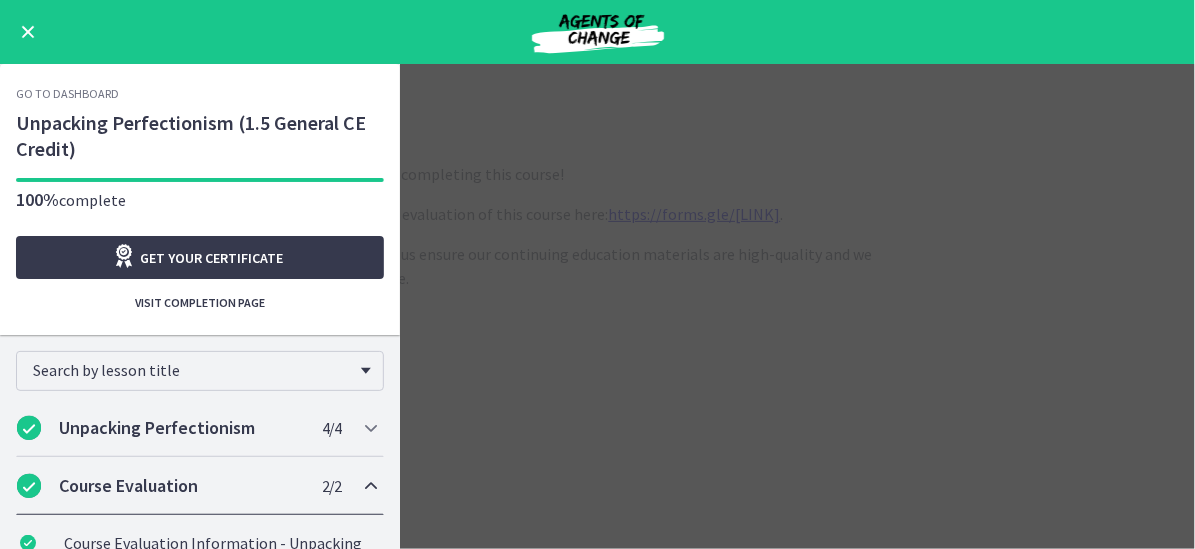 click at bounding box center (28, 32) 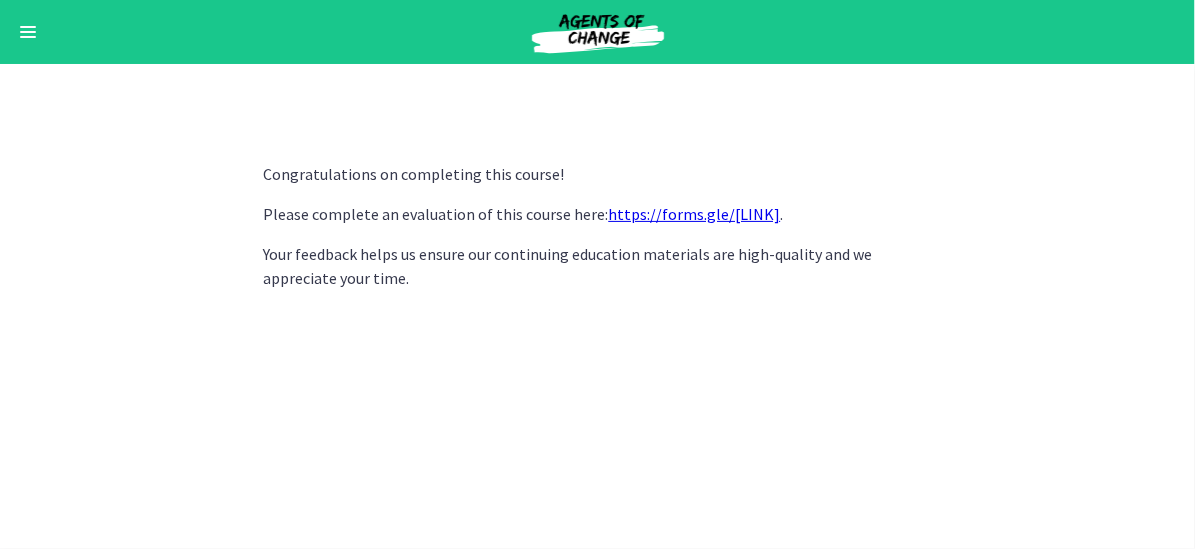 click at bounding box center [598, 32] 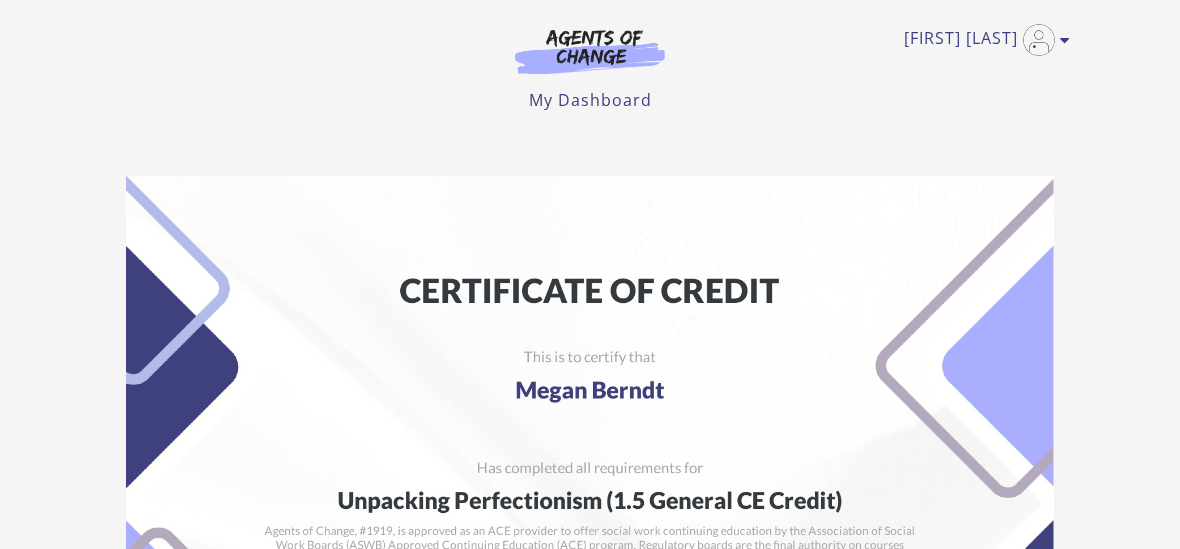 scroll, scrollTop: 0, scrollLeft: 0, axis: both 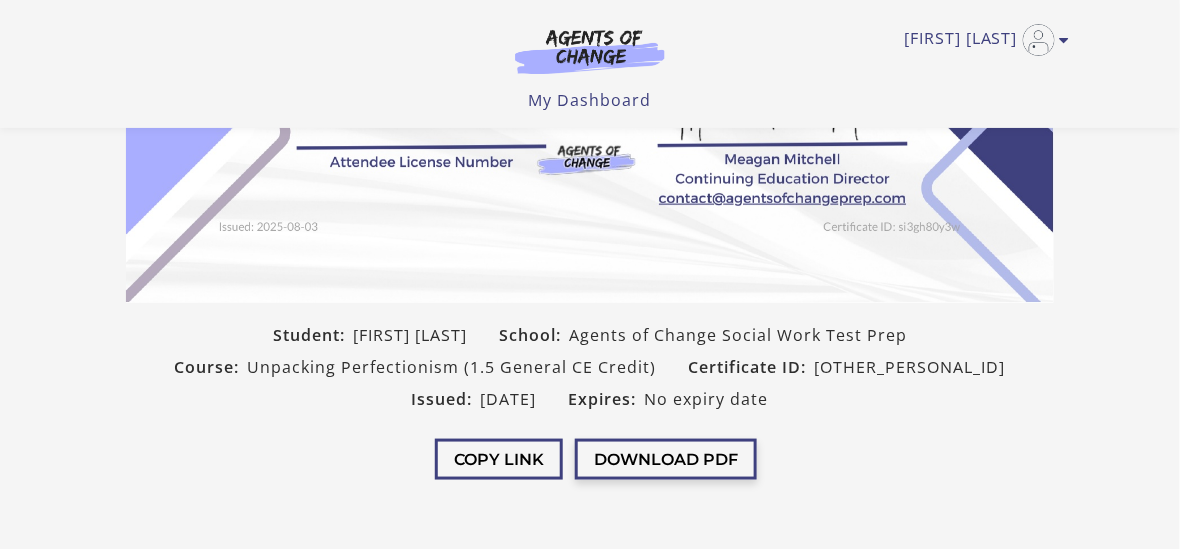 click on "Download PDF" at bounding box center [666, 459] 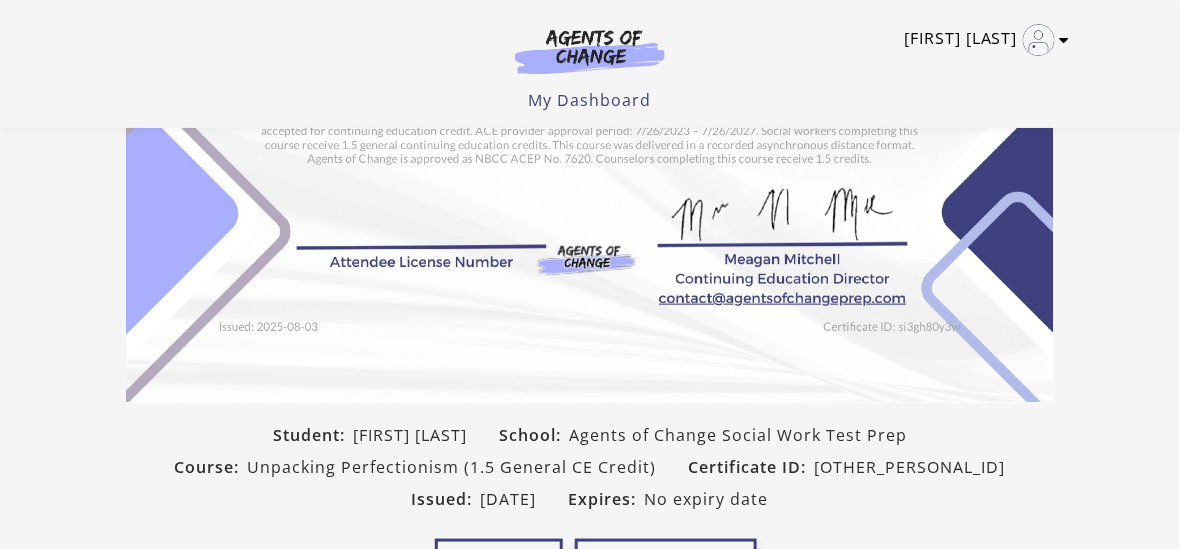 scroll, scrollTop: 300, scrollLeft: 0, axis: vertical 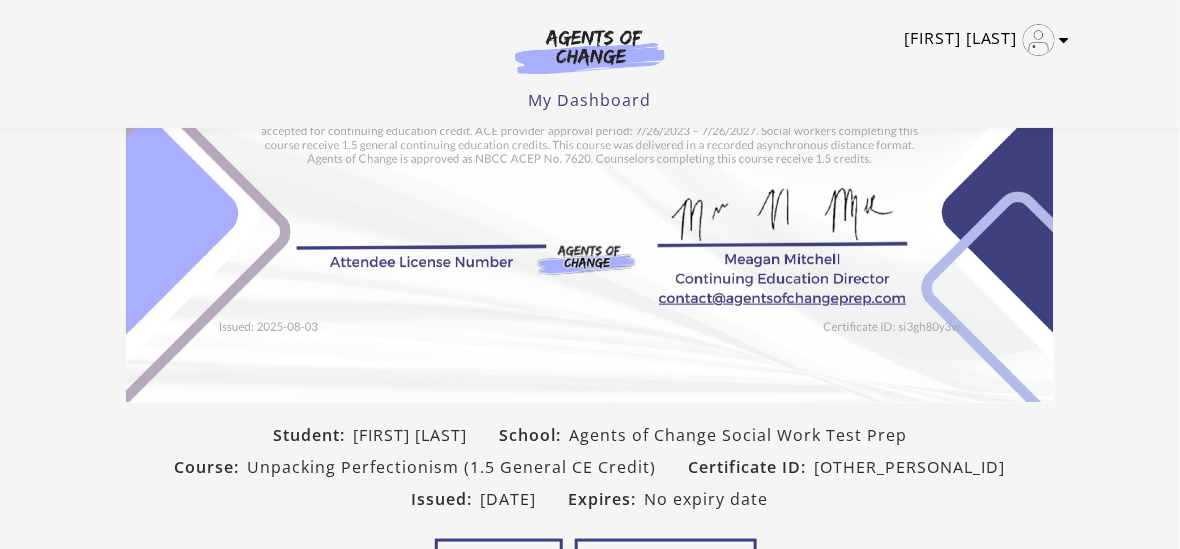 click on "[FIRST] [LAST]" at bounding box center [982, 40] 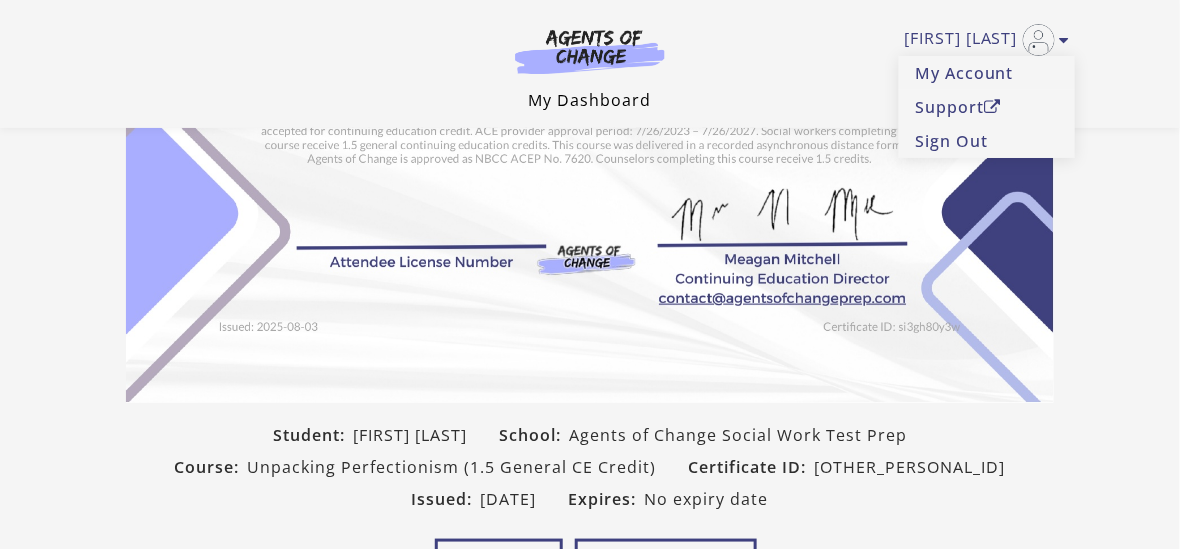 click on "My Dashboard" at bounding box center [590, 100] 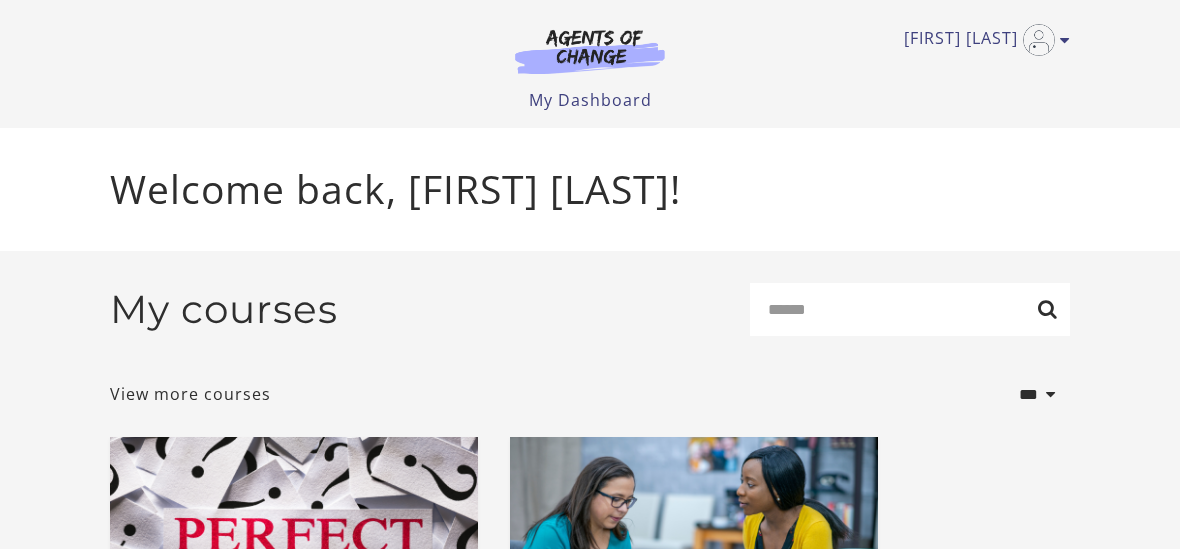 scroll, scrollTop: 0, scrollLeft: 0, axis: both 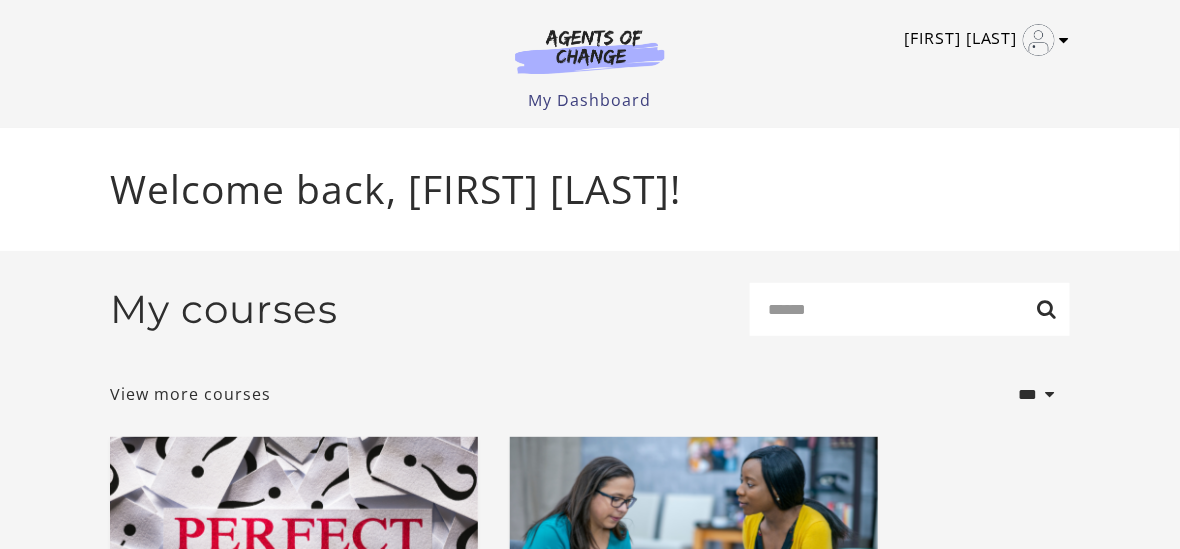 click at bounding box center [1065, 40] 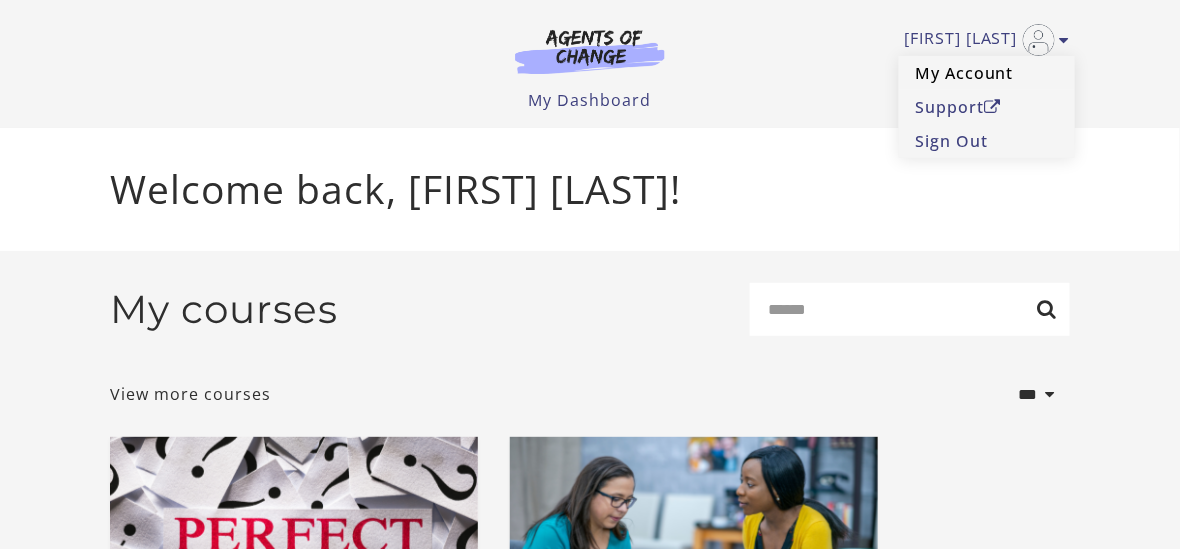 click on "My Account" at bounding box center (987, 73) 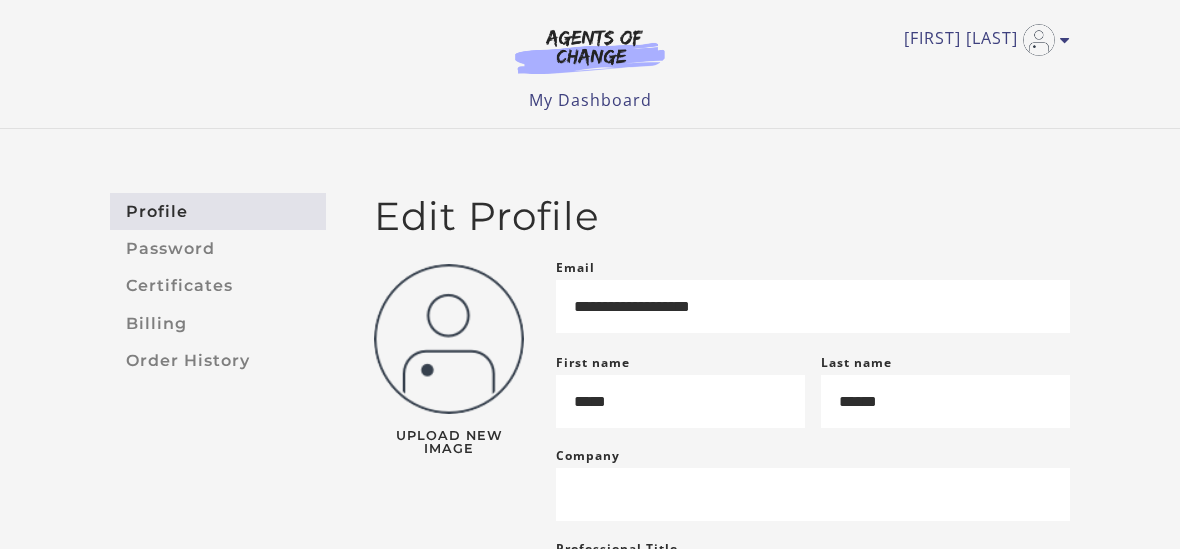 scroll, scrollTop: 0, scrollLeft: 0, axis: both 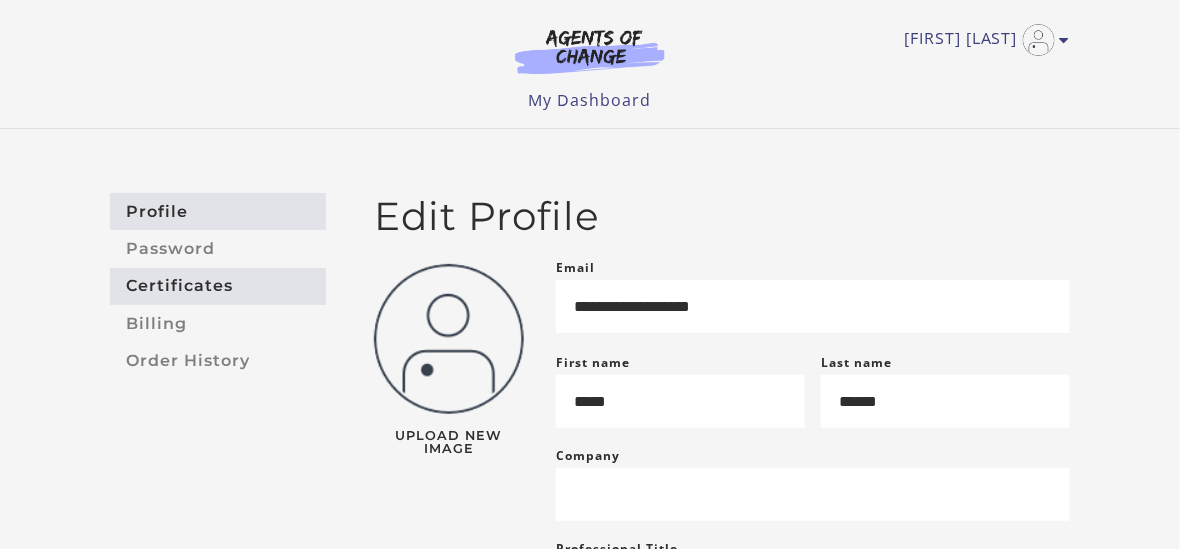 click on "Certificates" at bounding box center [218, 286] 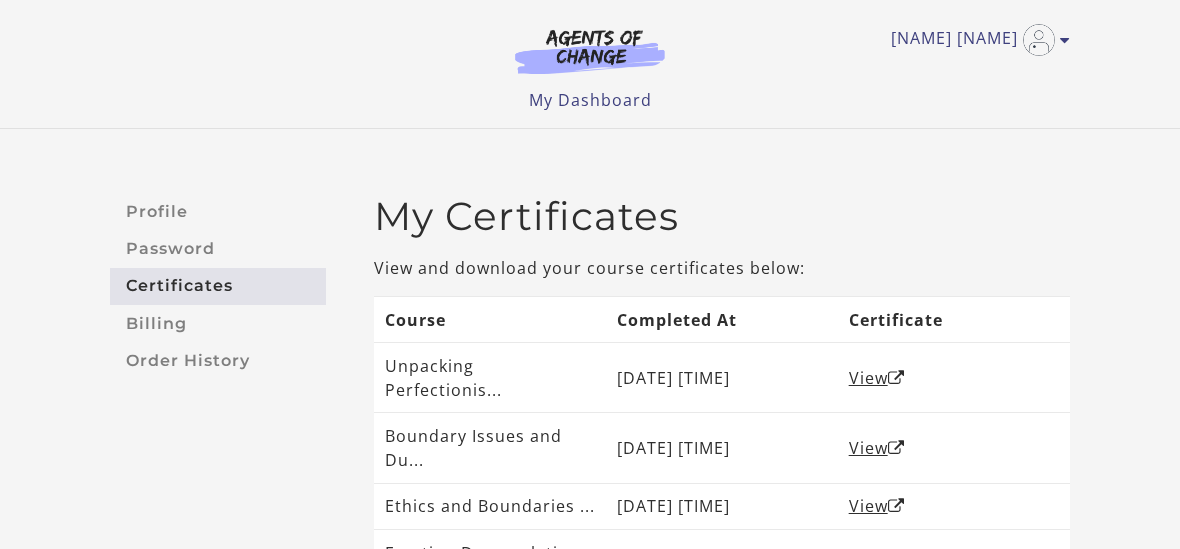 scroll, scrollTop: 0, scrollLeft: 0, axis: both 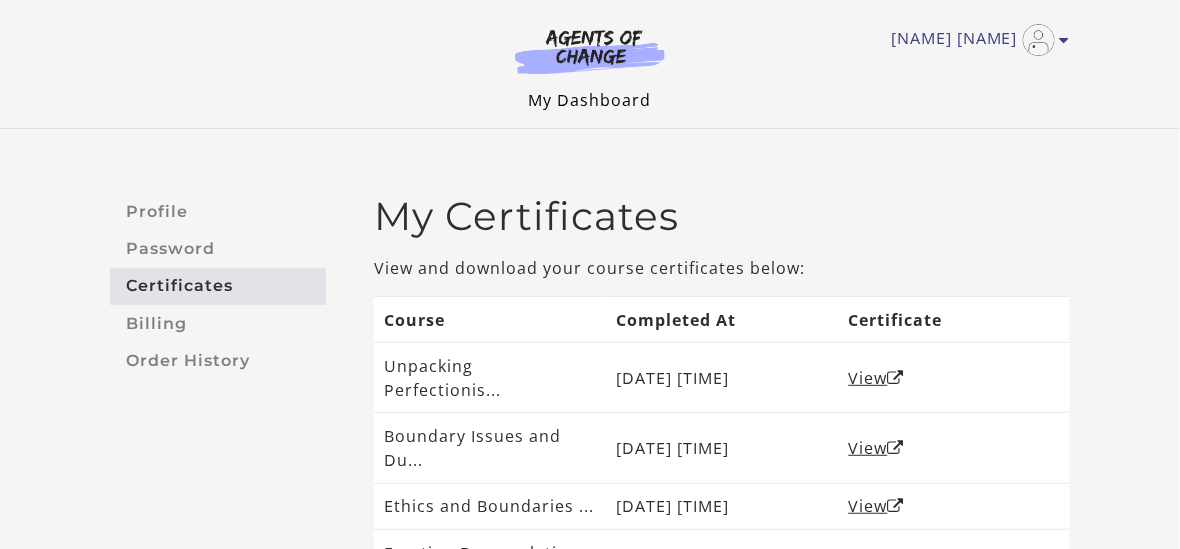 click on "My Dashboard" at bounding box center [590, 100] 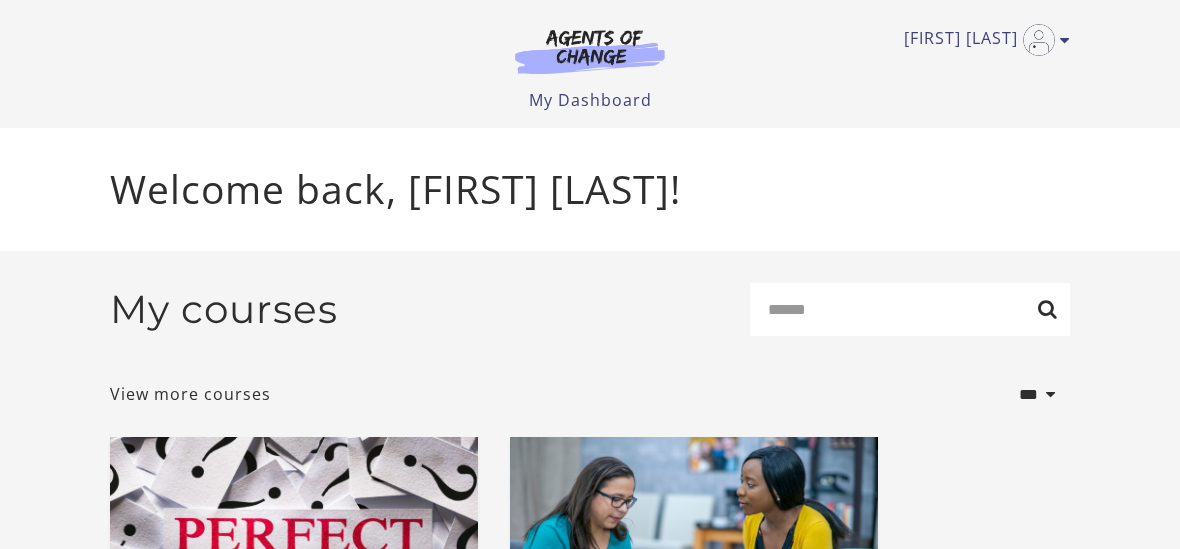 scroll, scrollTop: 0, scrollLeft: 0, axis: both 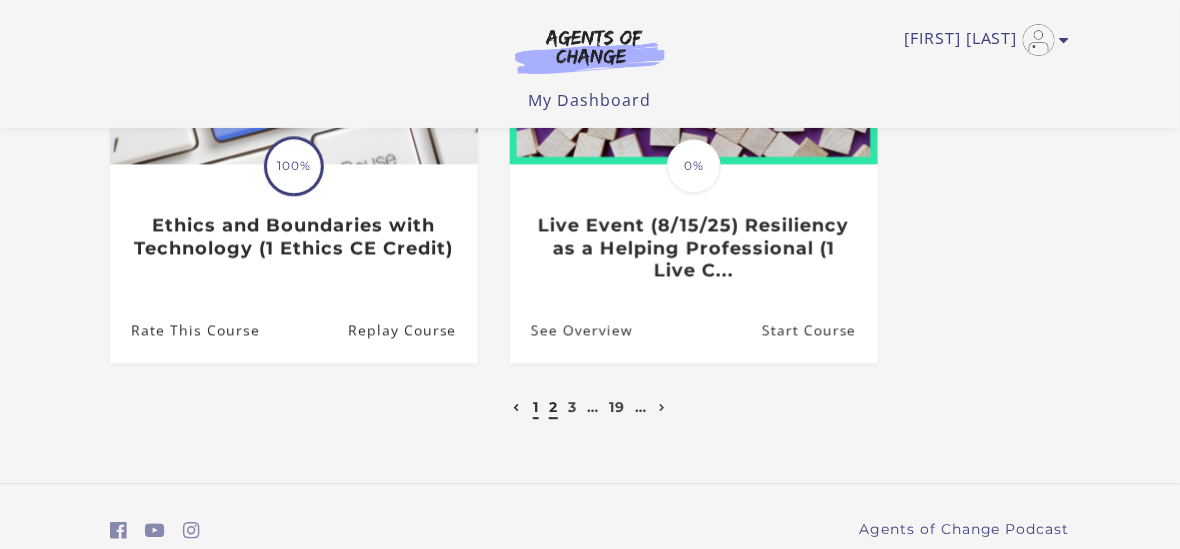click on "2" at bounding box center [553, 407] 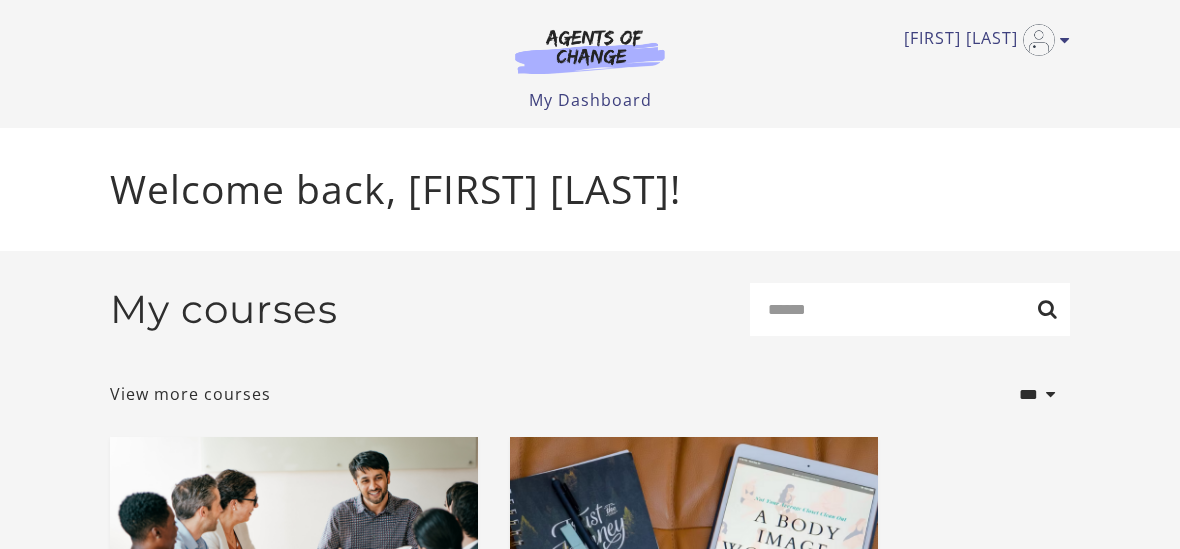 scroll, scrollTop: 0, scrollLeft: 0, axis: both 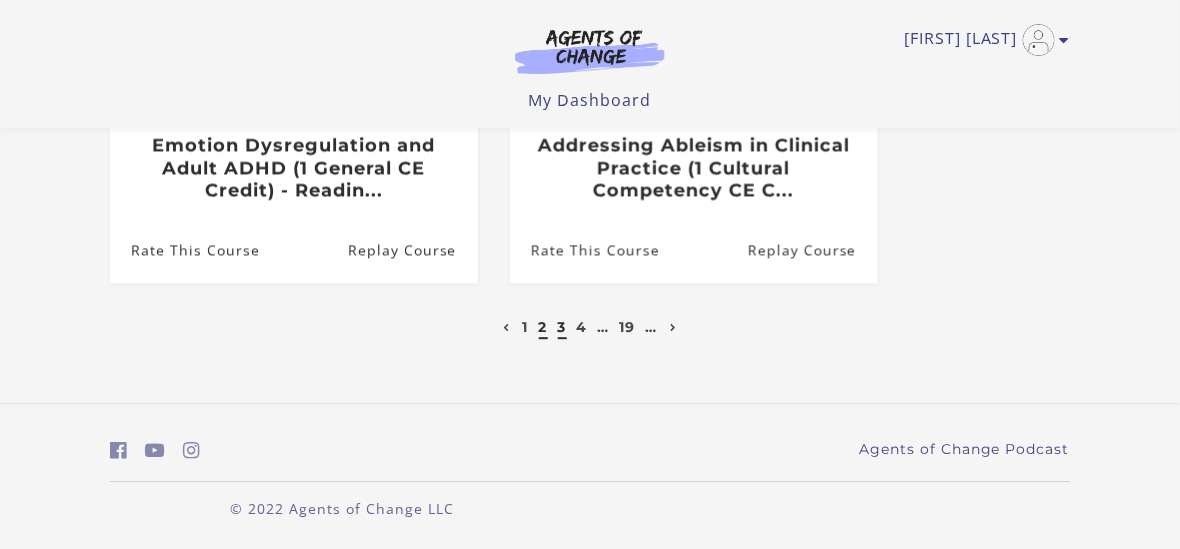 click on "3" at bounding box center [562, 327] 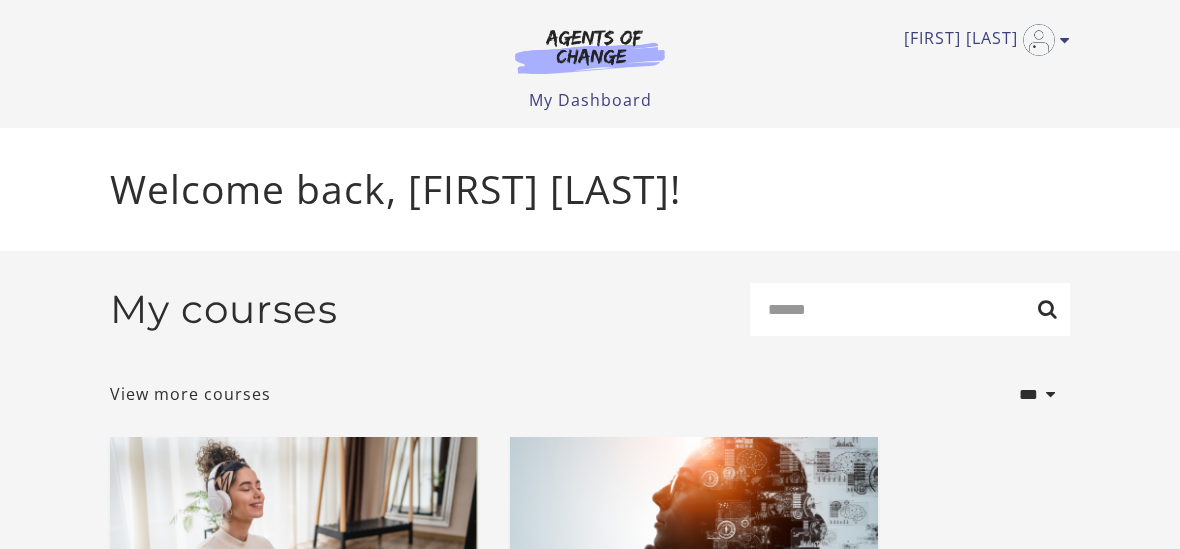 scroll, scrollTop: 0, scrollLeft: 0, axis: both 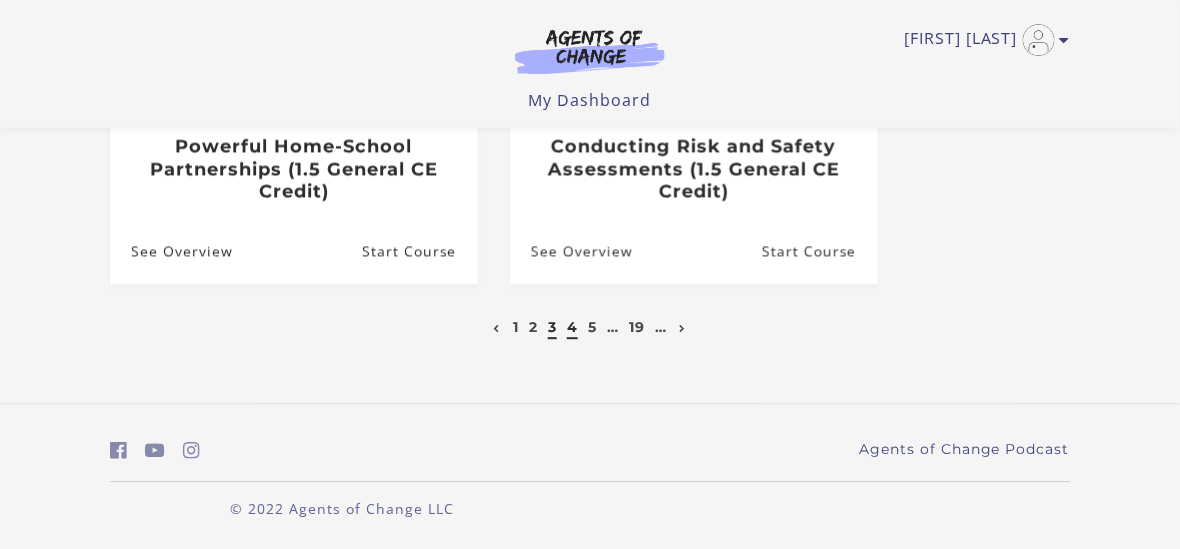 click on "4" at bounding box center [572, 327] 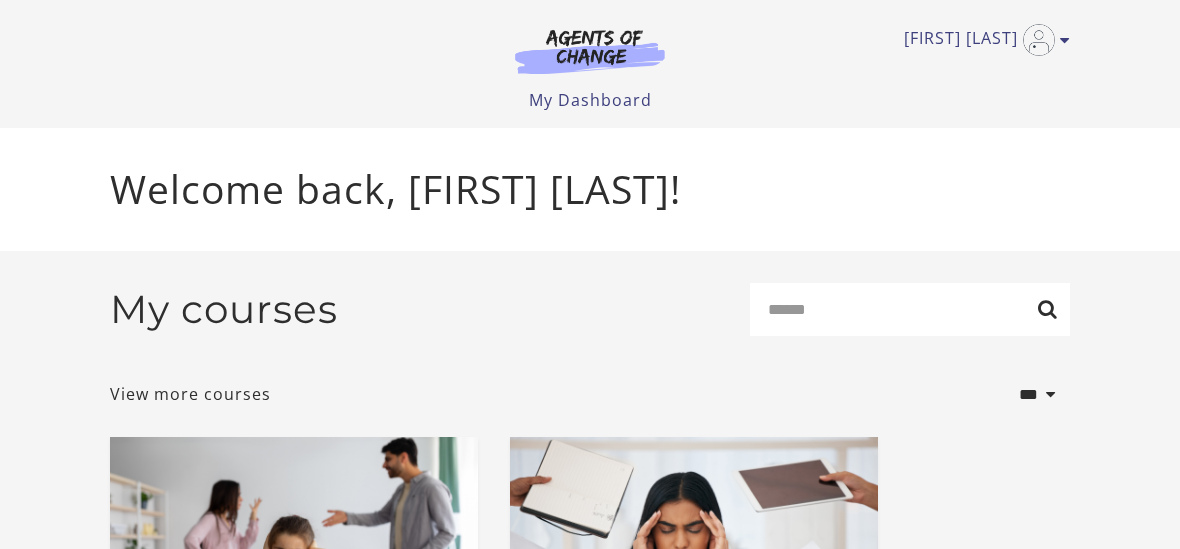 scroll, scrollTop: 0, scrollLeft: 0, axis: both 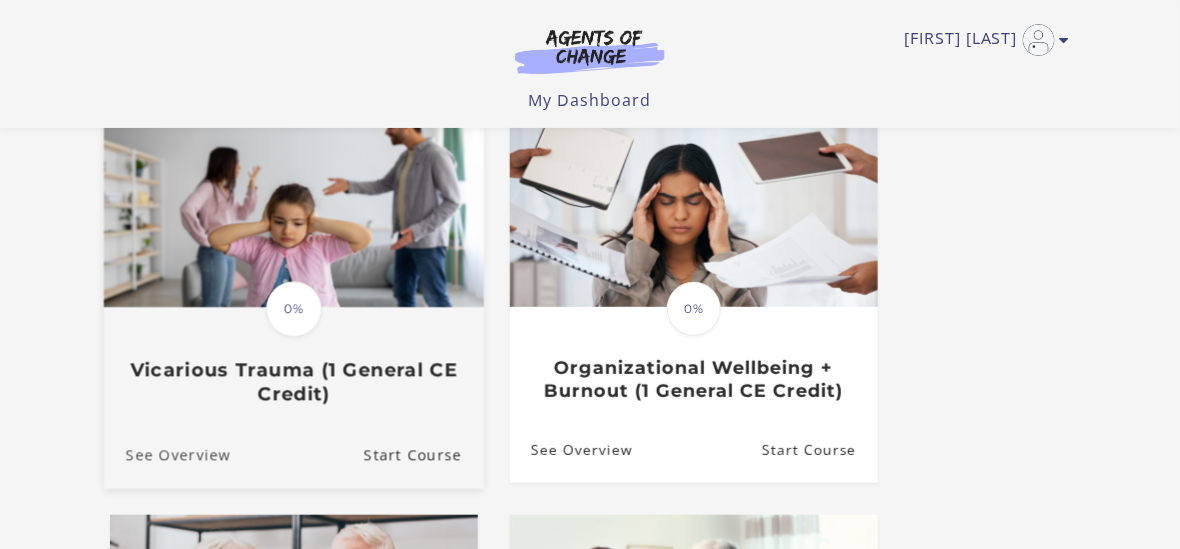 click on "See Overview" at bounding box center (167, 455) 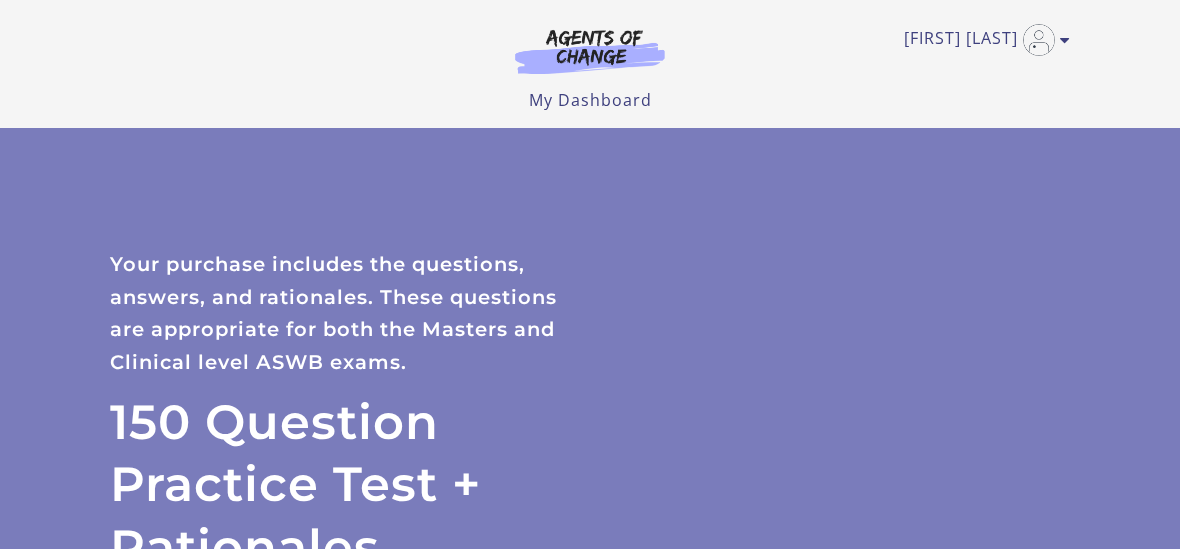 scroll, scrollTop: 0, scrollLeft: 0, axis: both 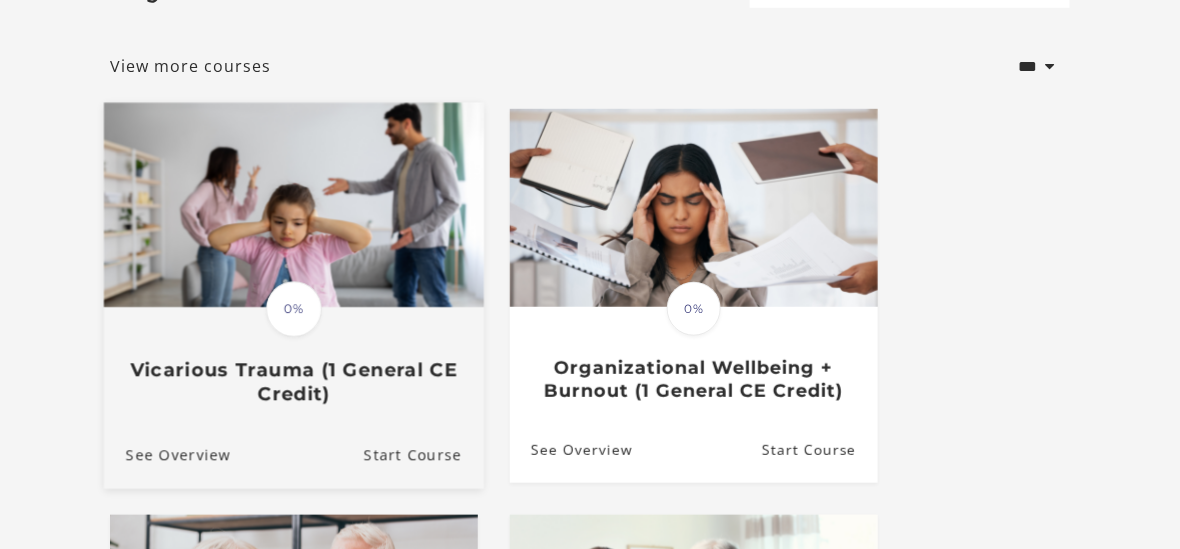 click on "Vicarious Trauma (1 General CE Credit)" at bounding box center [294, 382] 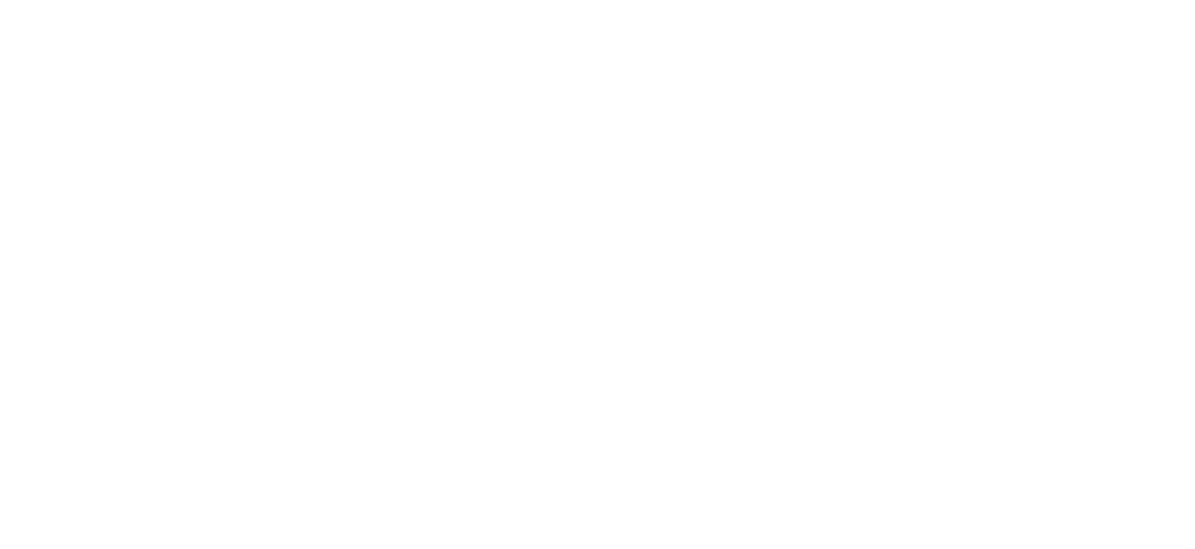 scroll, scrollTop: 0, scrollLeft: 0, axis: both 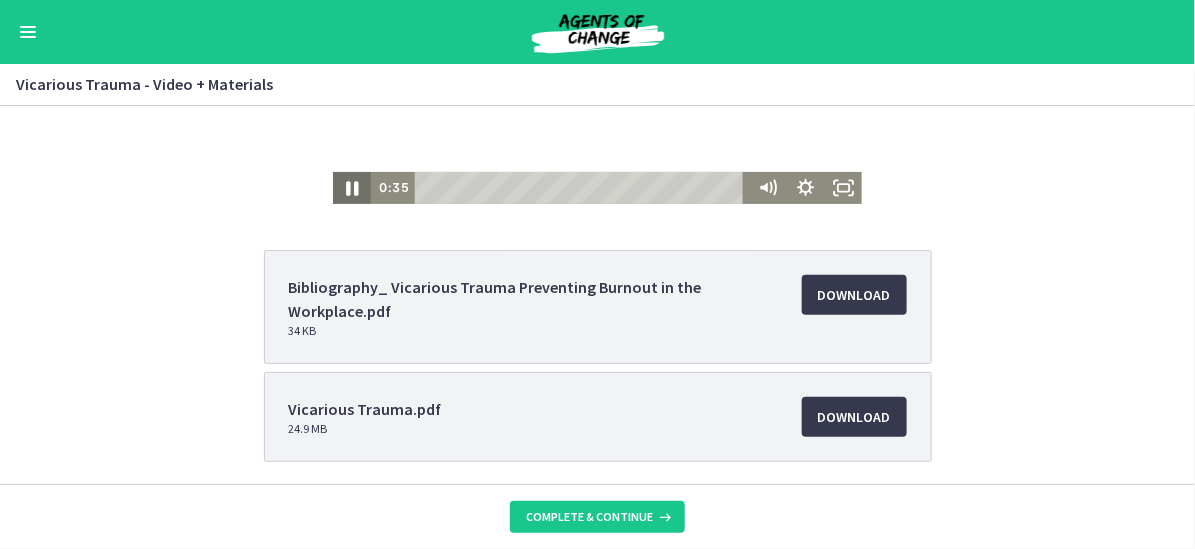 click 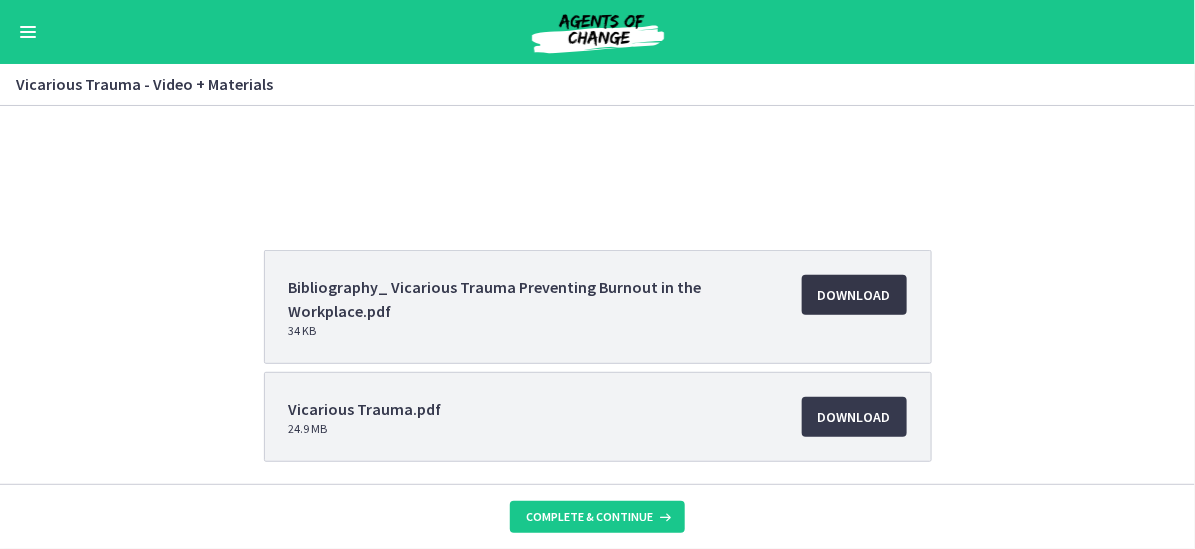 click on "Download
Opens in a new window" at bounding box center (854, 295) 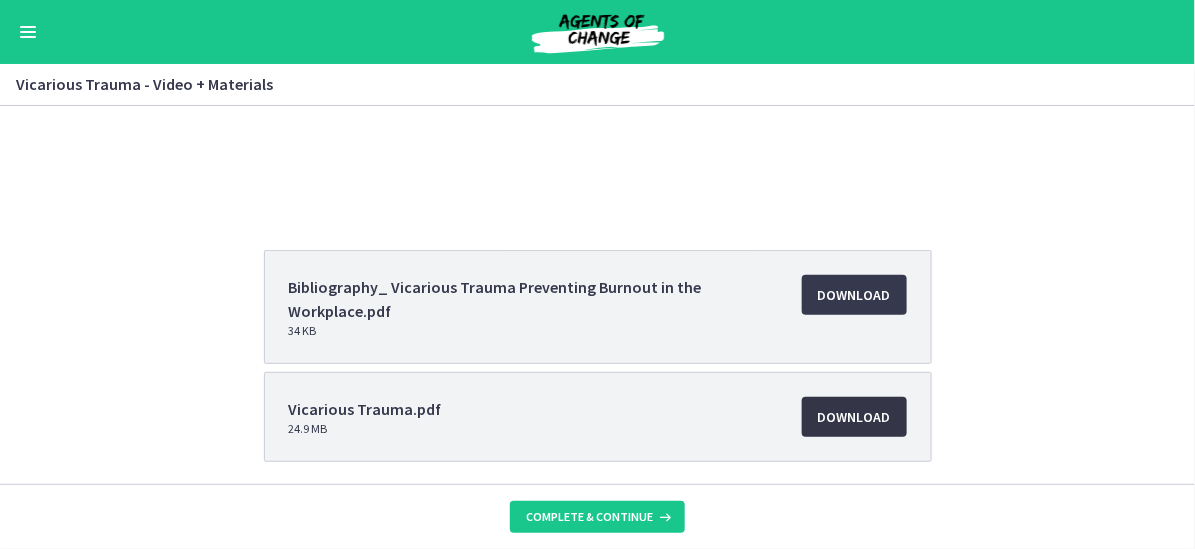 click on "Download
Opens in a new window" at bounding box center [854, 417] 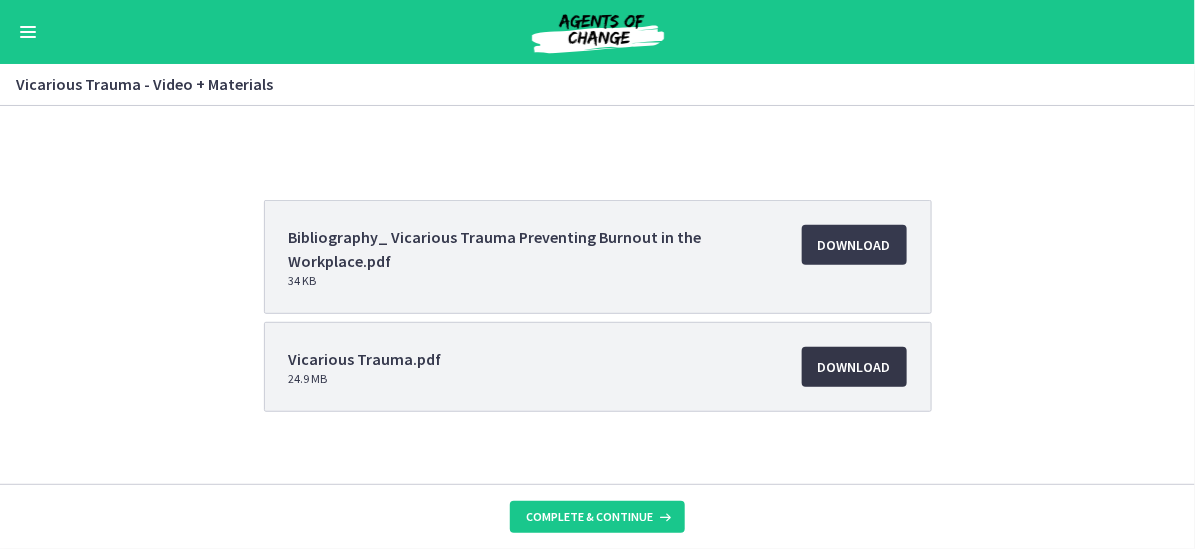 scroll, scrollTop: 273, scrollLeft: 0, axis: vertical 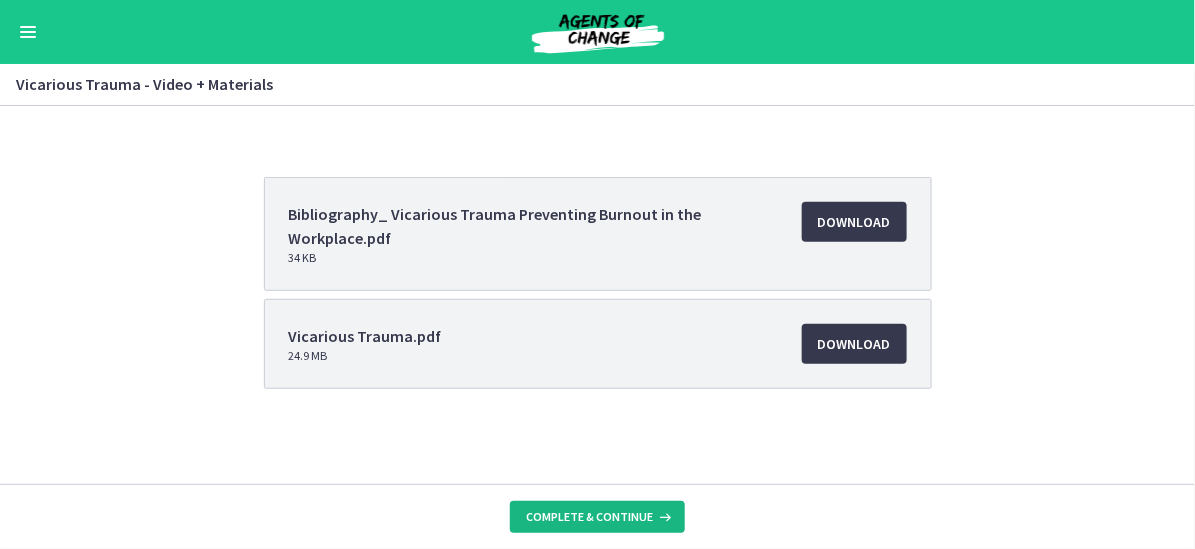 click on "Complete & continue" at bounding box center (589, 517) 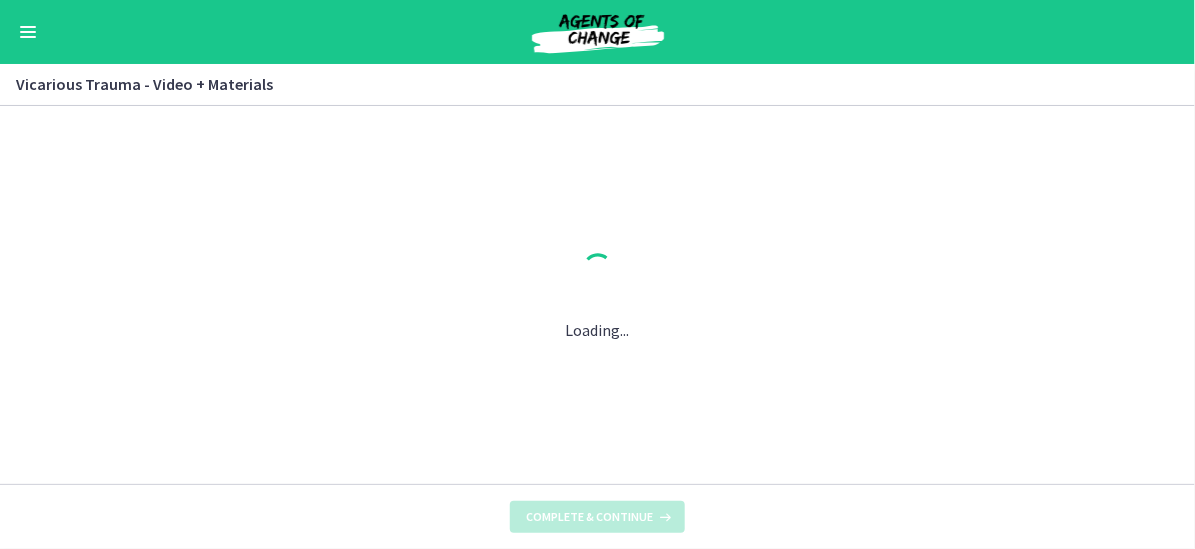 scroll, scrollTop: 0, scrollLeft: 0, axis: both 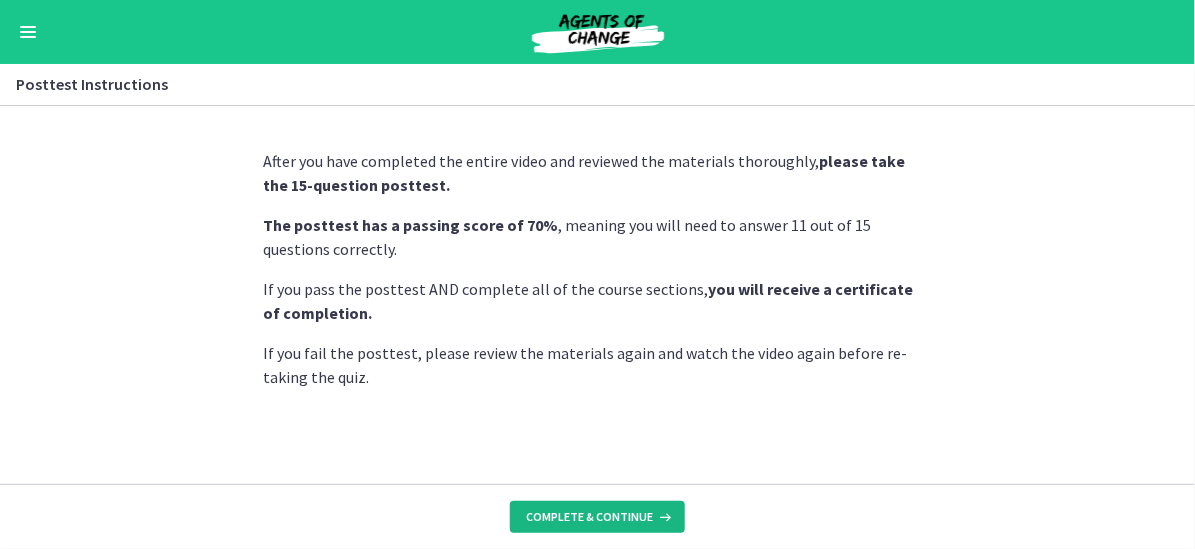 click on "Complete & continue" at bounding box center (589, 517) 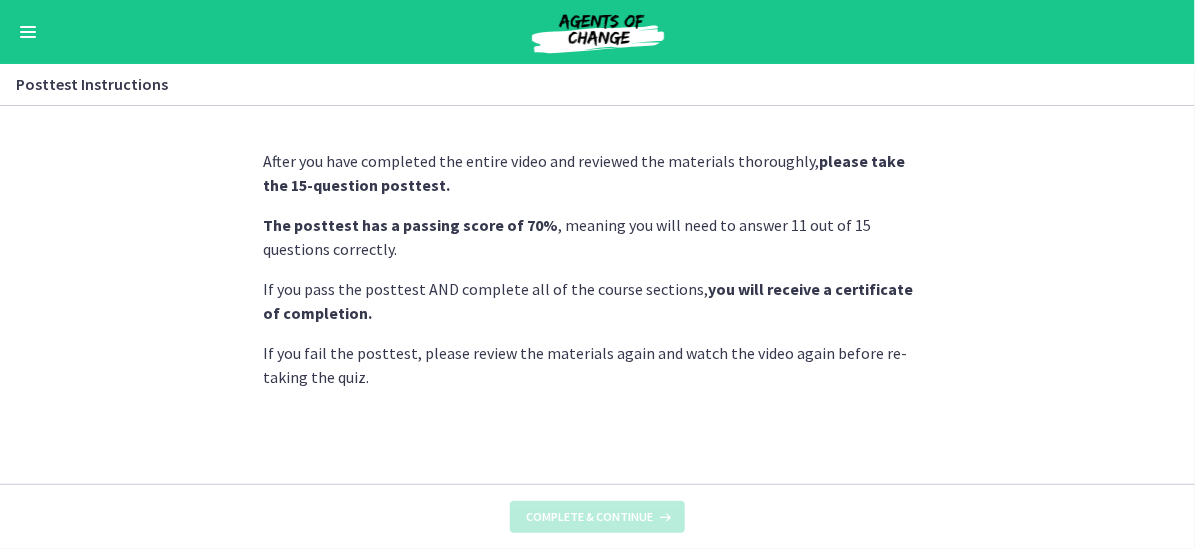 scroll, scrollTop: 0, scrollLeft: 0, axis: both 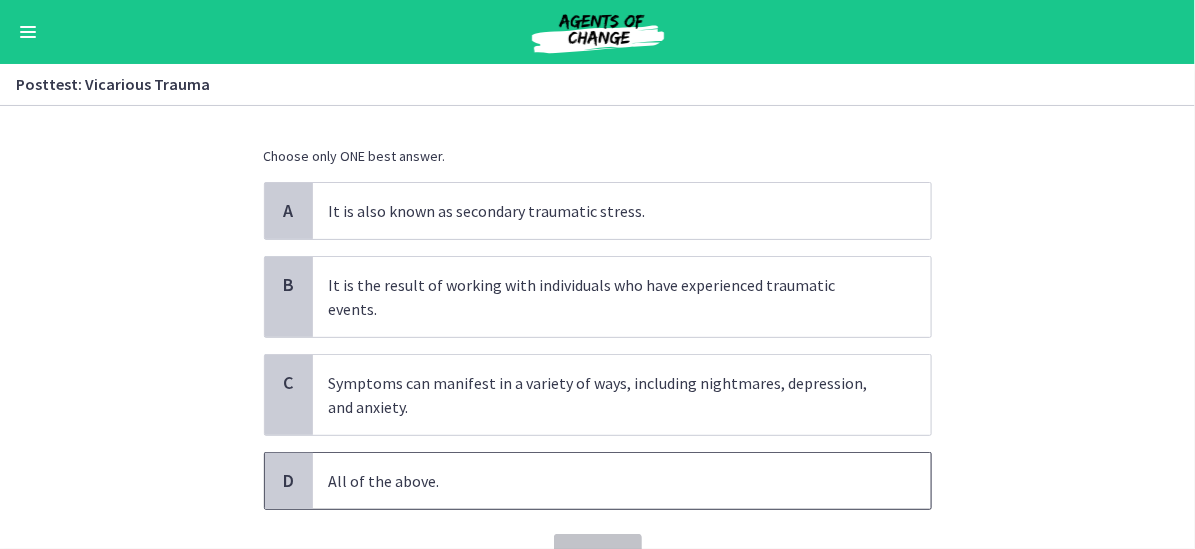 click on "All of the above." at bounding box center (602, 481) 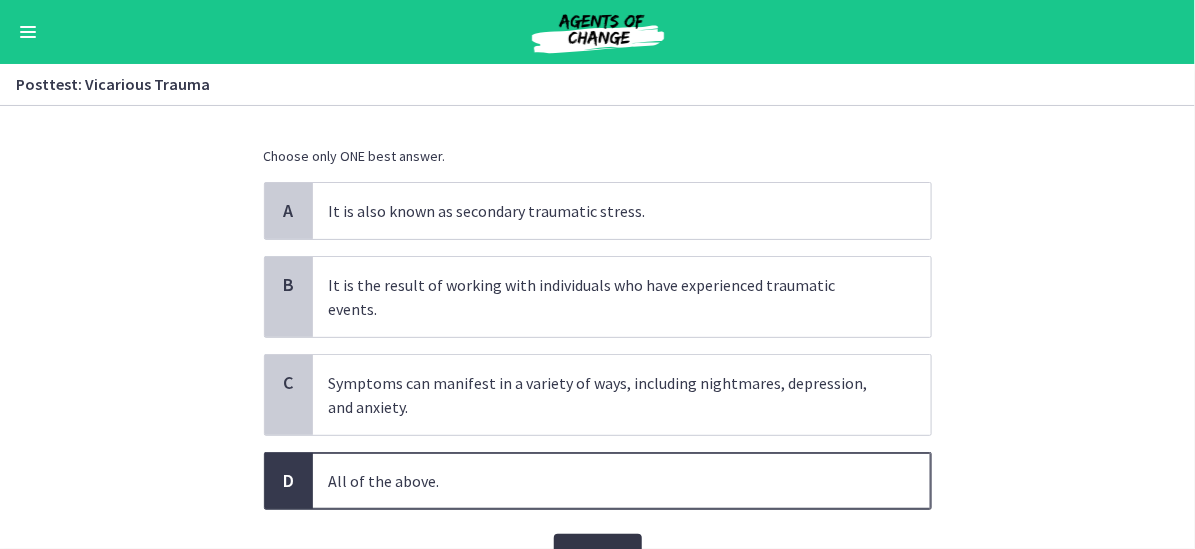 click on "Confirm" at bounding box center (598, 554) 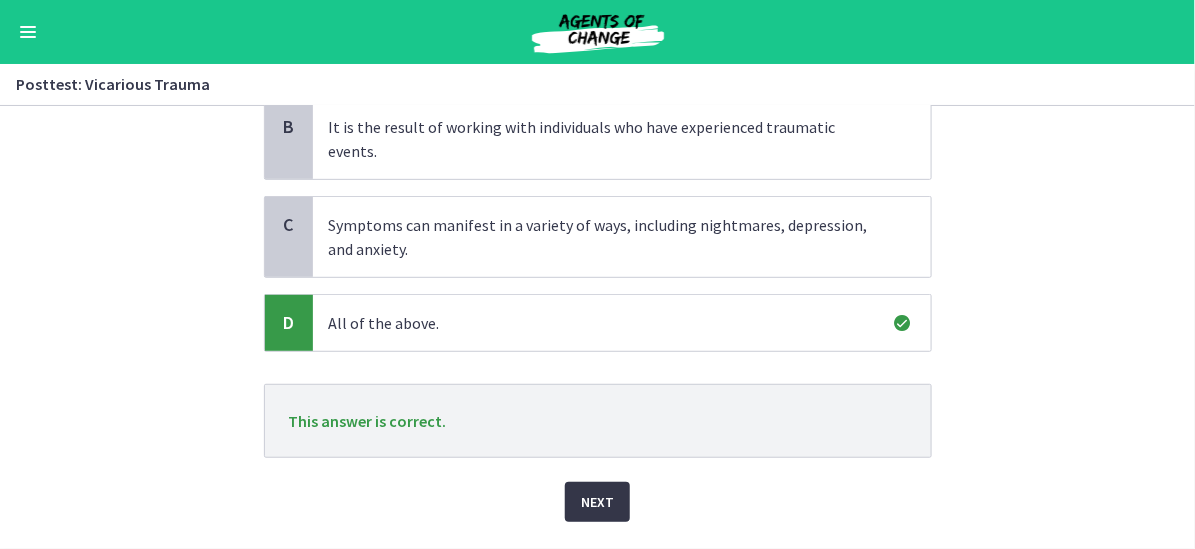 scroll, scrollTop: 284, scrollLeft: 0, axis: vertical 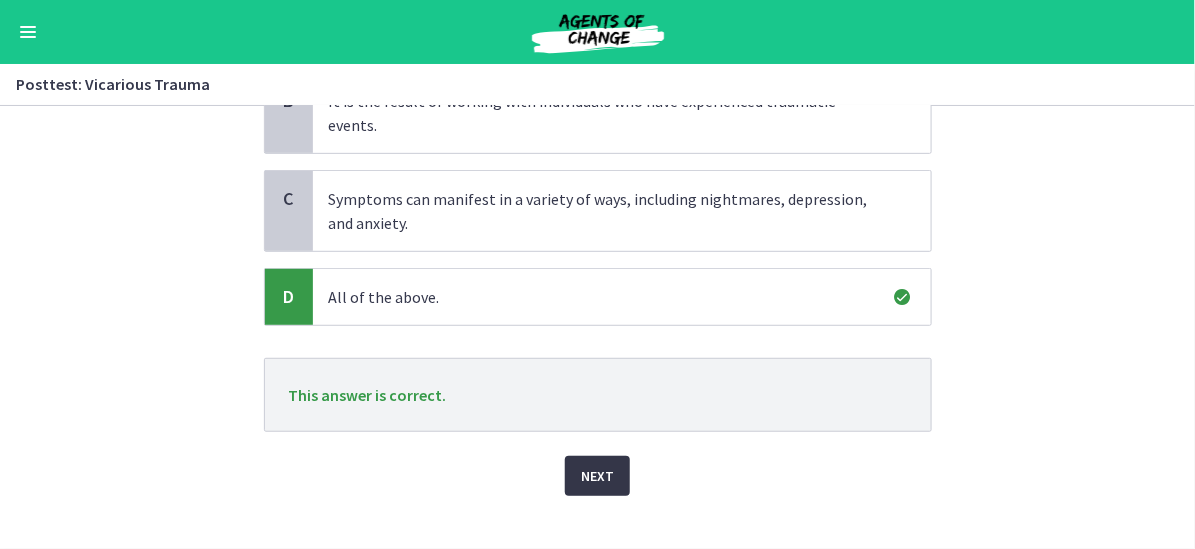 click on "Next" at bounding box center (597, 476) 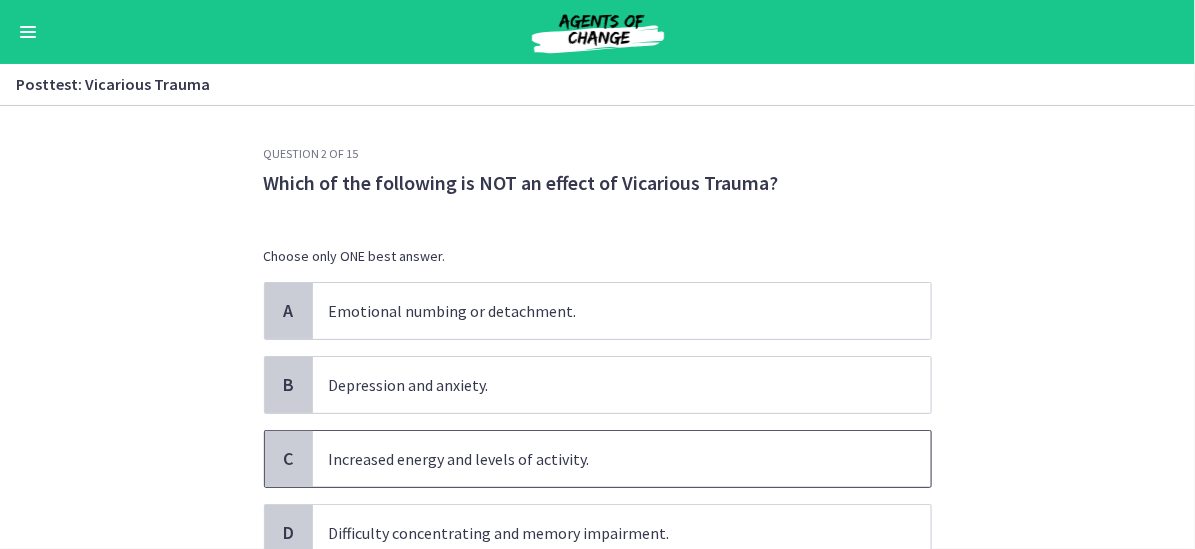 scroll, scrollTop: 100, scrollLeft: 0, axis: vertical 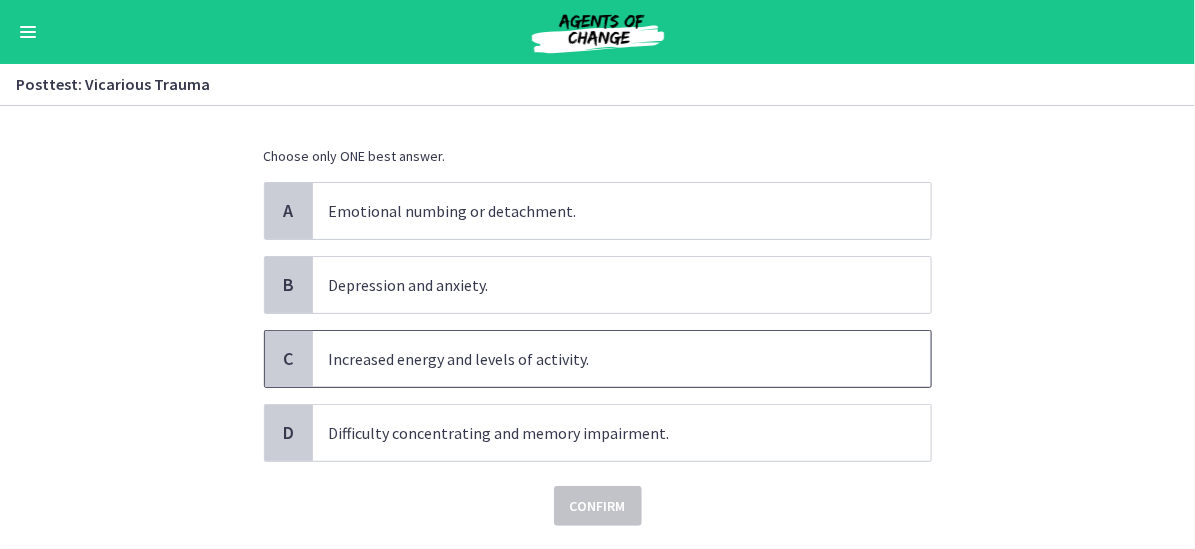 click on "Increased energy and levels of activity." at bounding box center (602, 359) 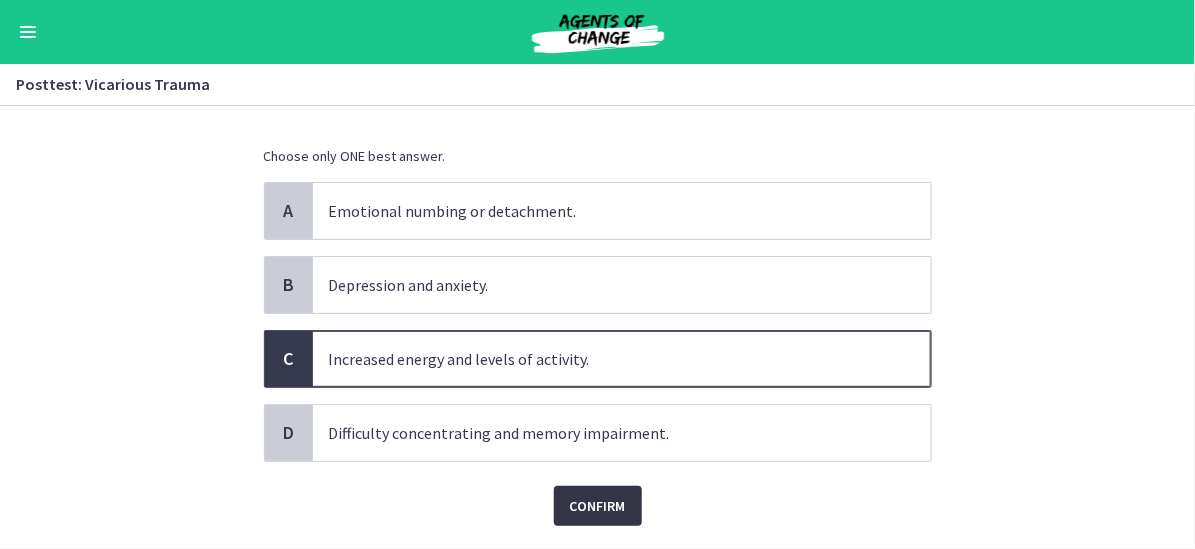 click on "Confirm" at bounding box center [598, 506] 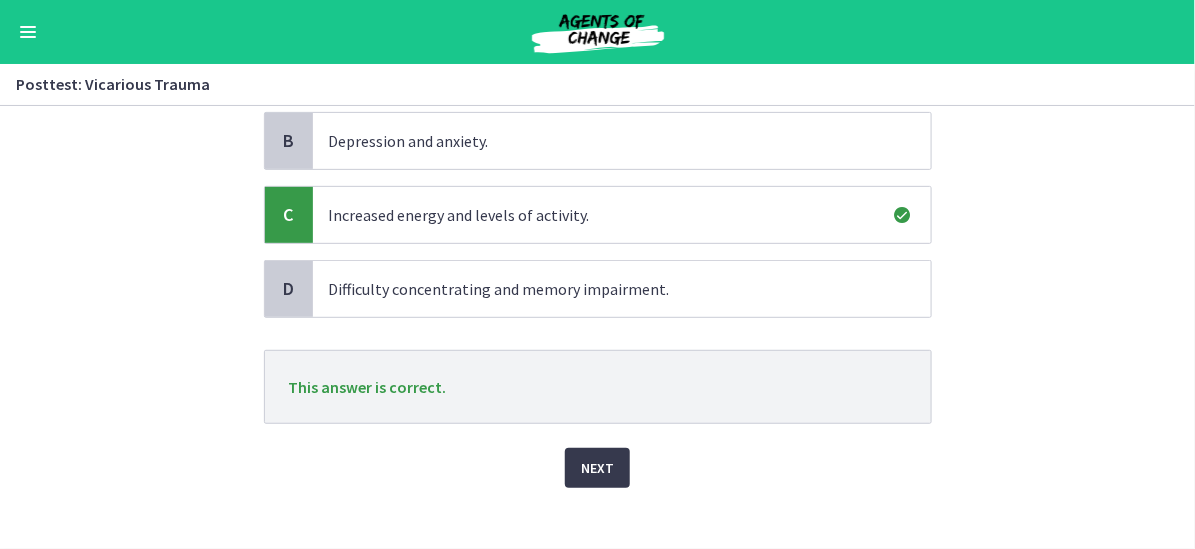 scroll, scrollTop: 260, scrollLeft: 0, axis: vertical 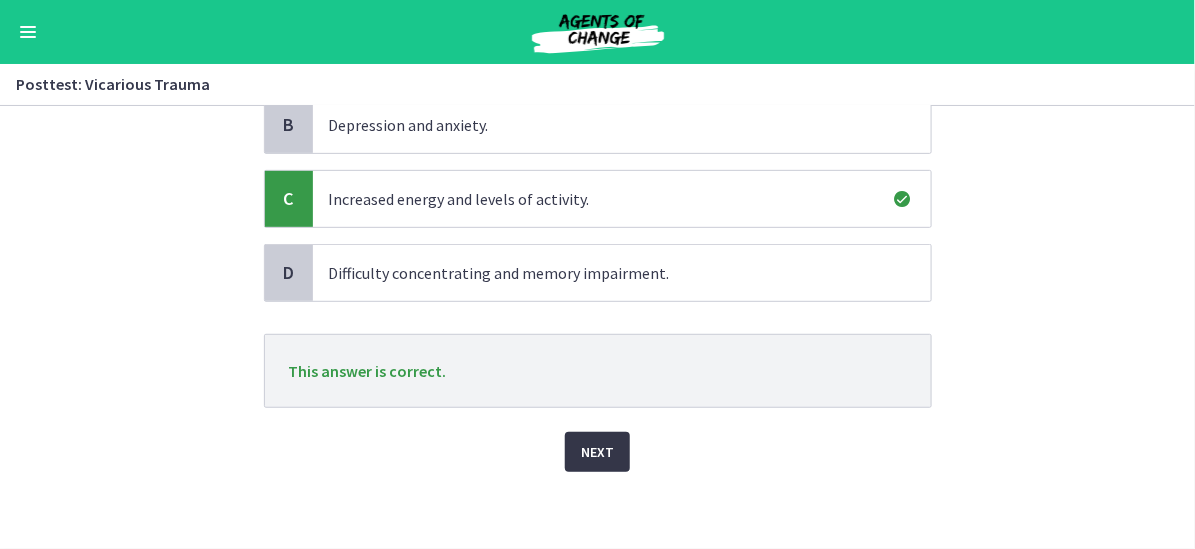 click on "Next" at bounding box center [597, 452] 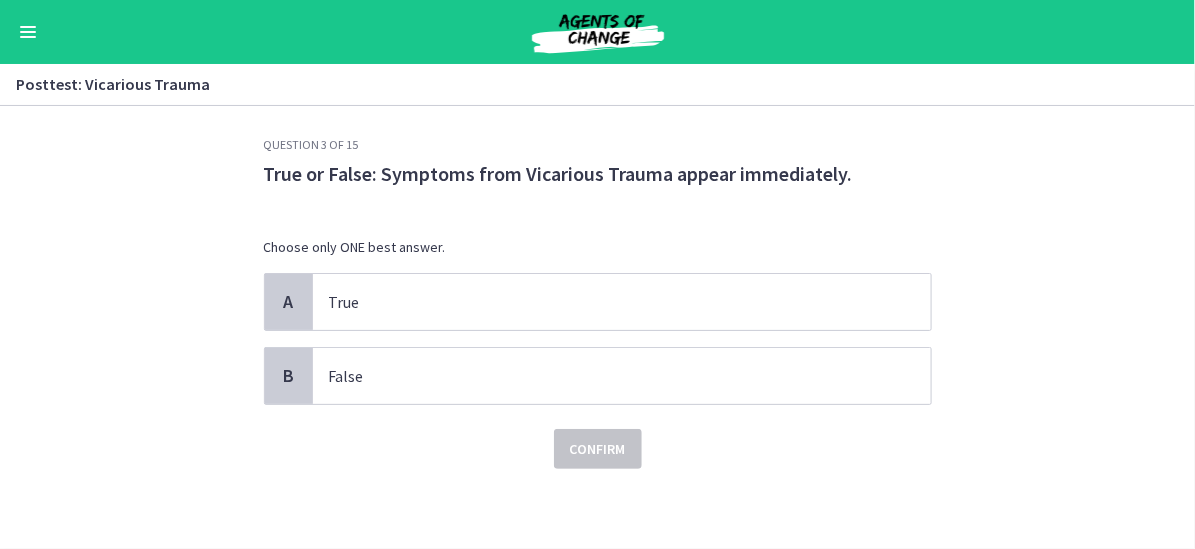 scroll, scrollTop: 0, scrollLeft: 0, axis: both 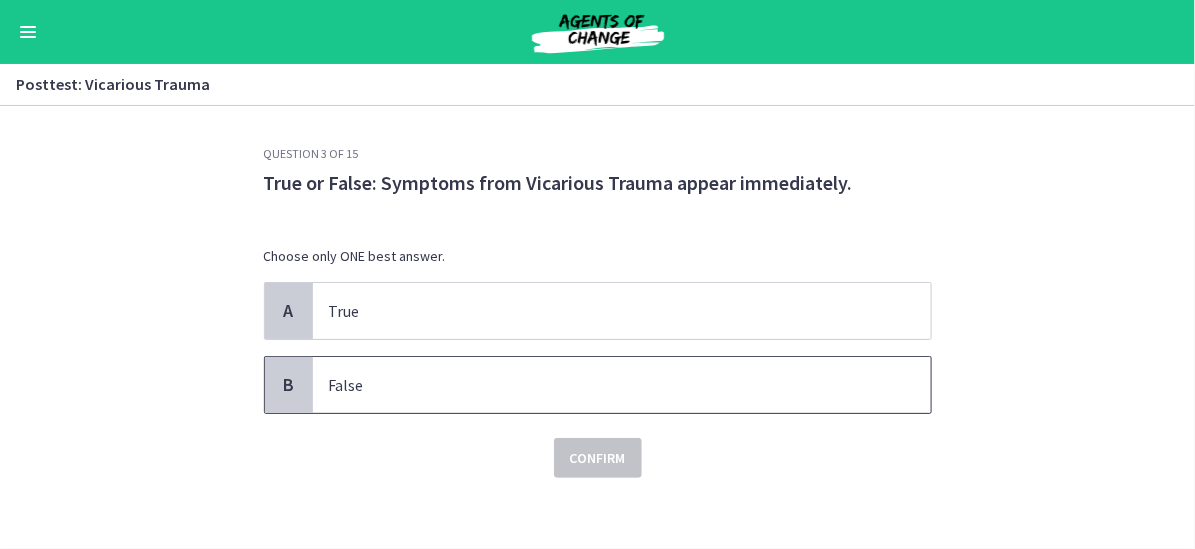 click on "False" at bounding box center (602, 385) 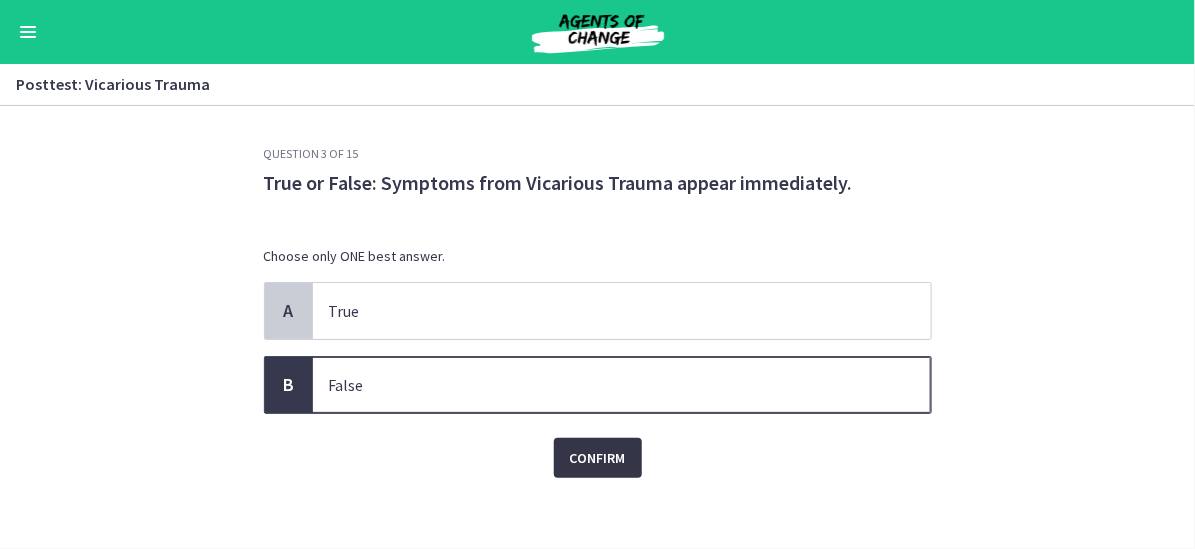 click on "Confirm" at bounding box center (598, 458) 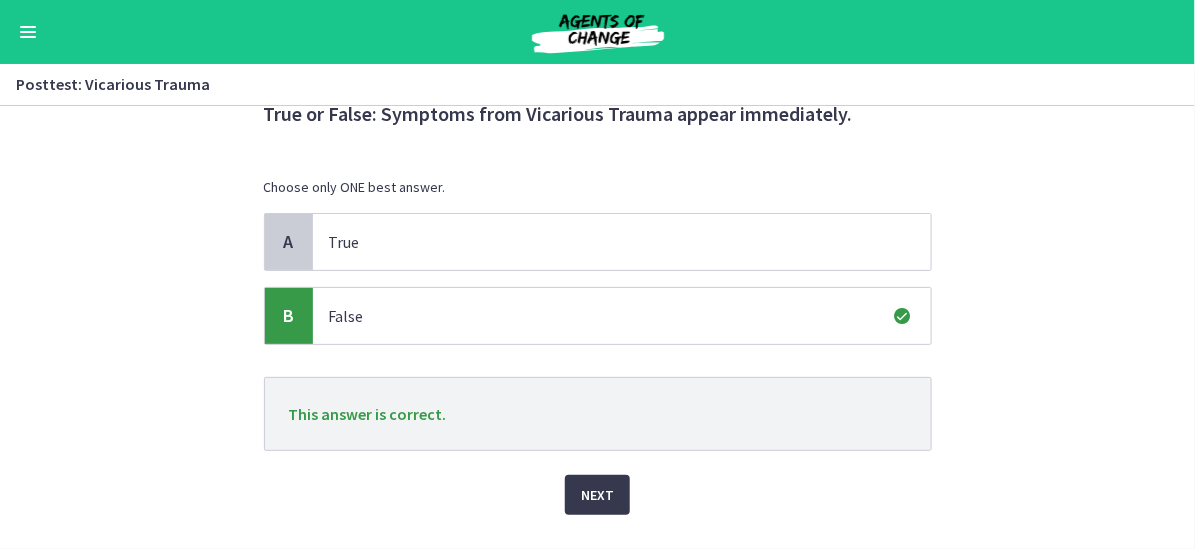 scroll, scrollTop: 113, scrollLeft: 0, axis: vertical 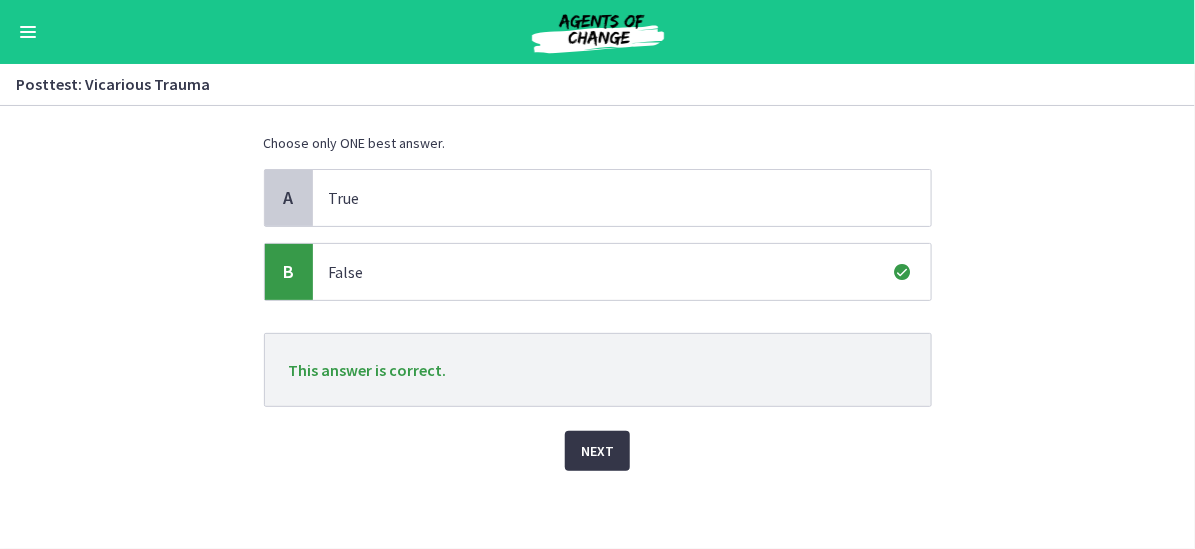 click on "Next" at bounding box center (597, 451) 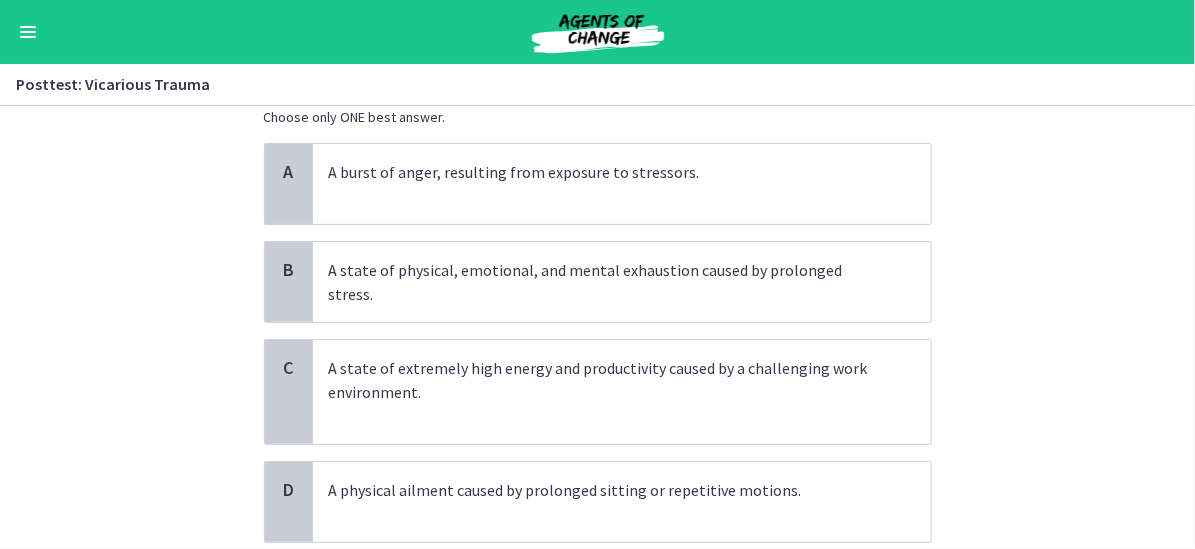 scroll, scrollTop: 0, scrollLeft: 0, axis: both 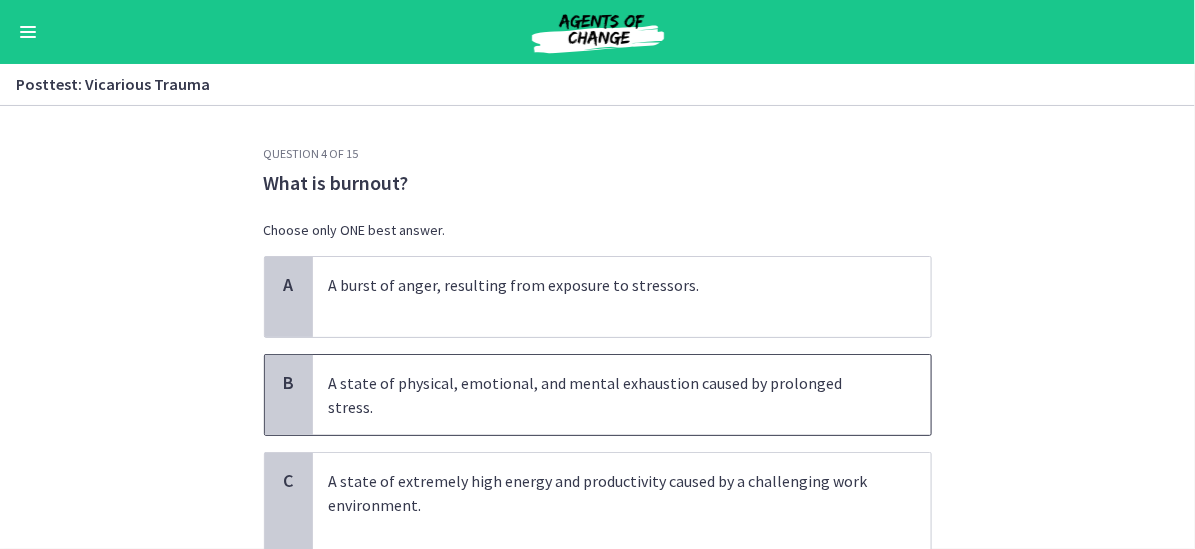 click on "A state of physical, emotional, and mental exhaustion caused by prolonged stress." at bounding box center (602, 395) 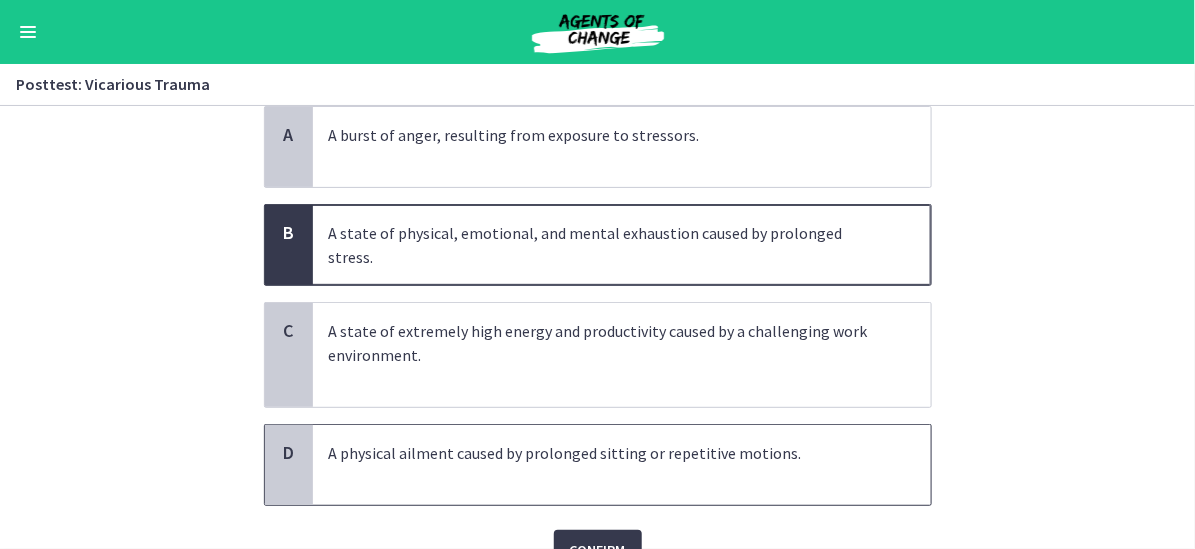 scroll, scrollTop: 200, scrollLeft: 0, axis: vertical 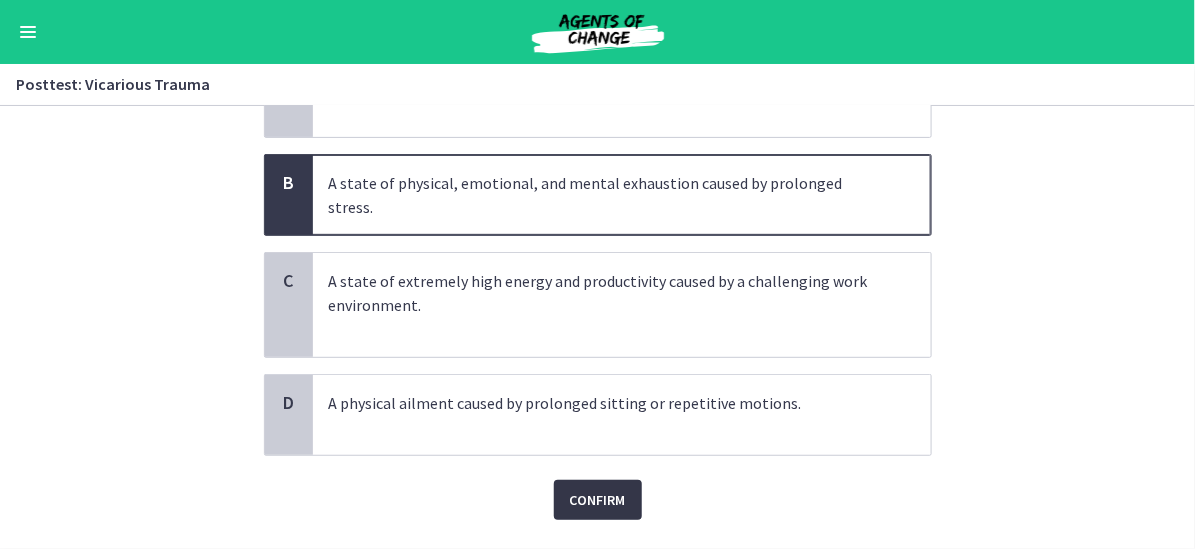 click on "Confirm" at bounding box center (598, 500) 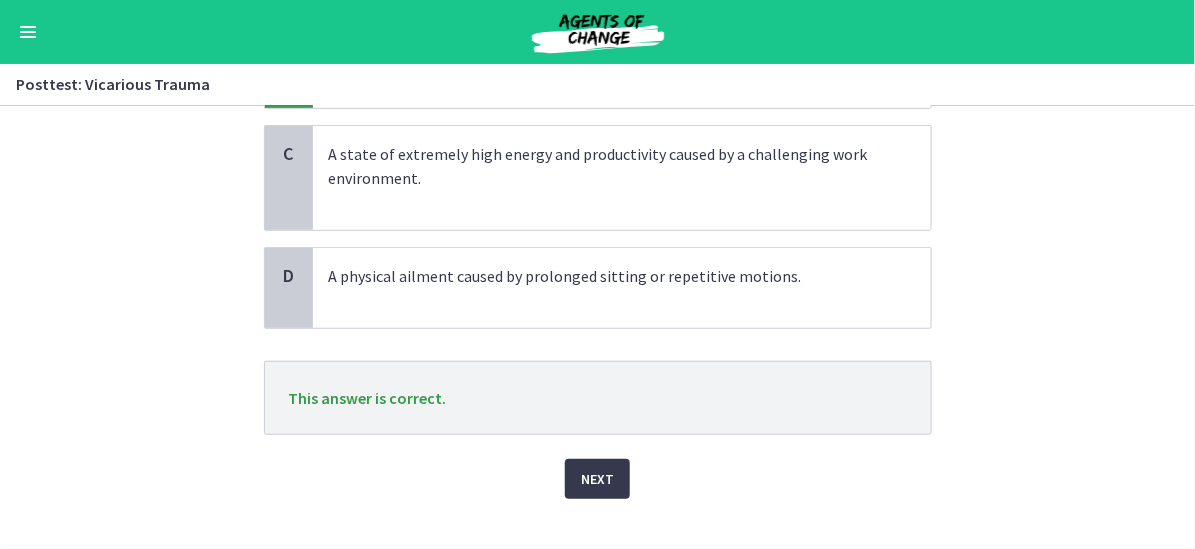 scroll, scrollTop: 329, scrollLeft: 0, axis: vertical 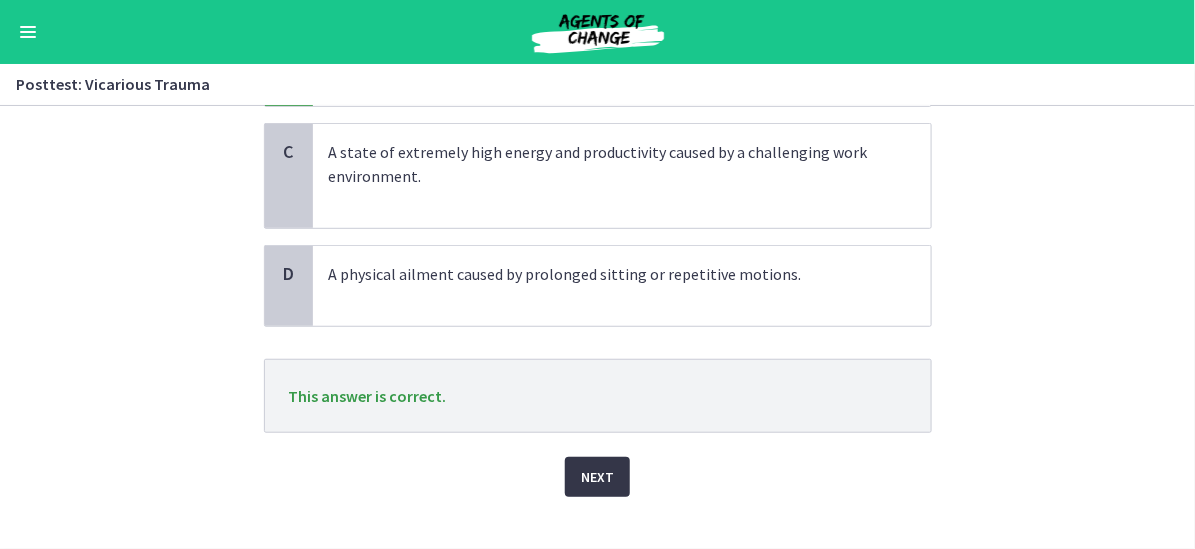 click on "Next" at bounding box center [597, 477] 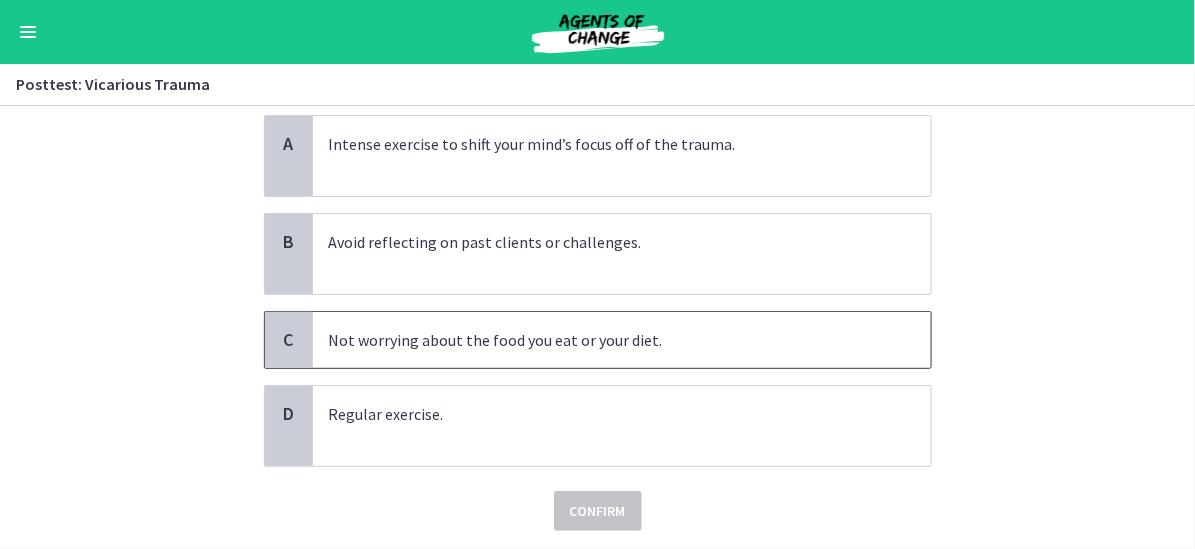 scroll, scrollTop: 200, scrollLeft: 0, axis: vertical 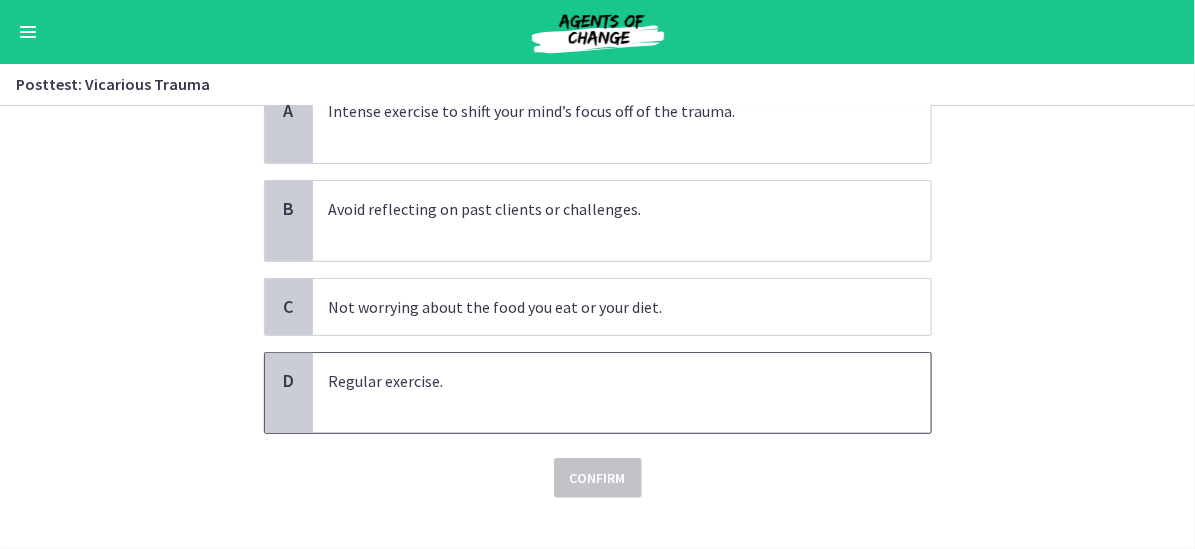 click on "Regular exercise." at bounding box center [602, 393] 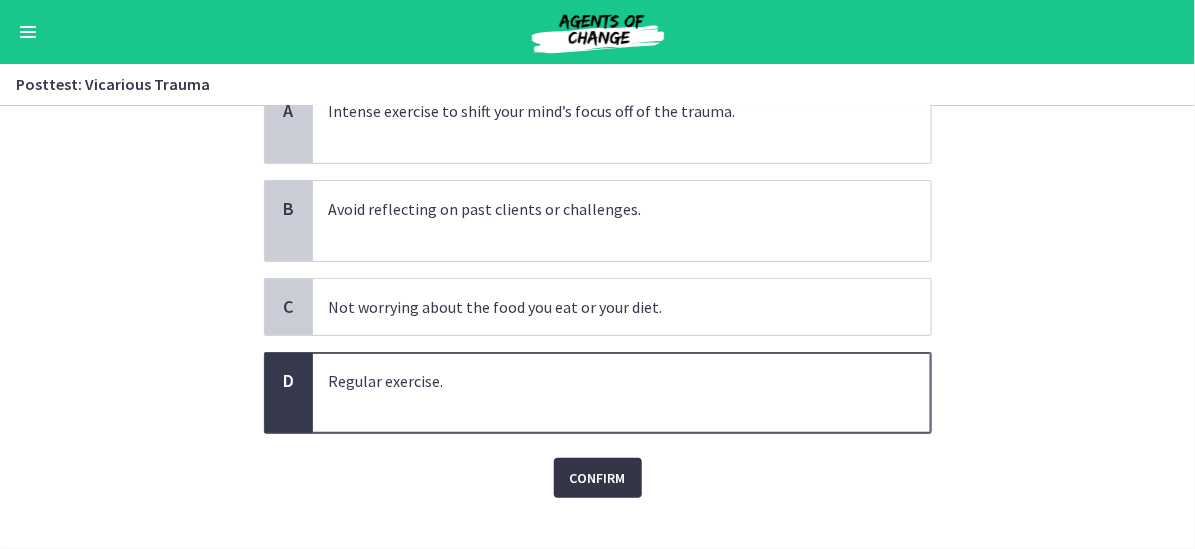 click on "Confirm" at bounding box center [598, 478] 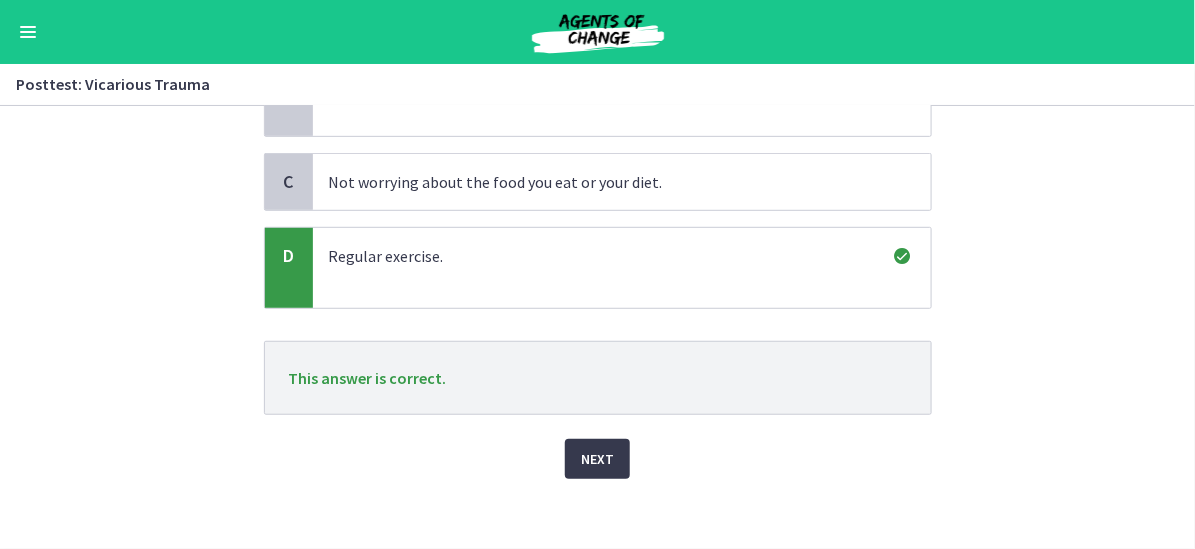 scroll, scrollTop: 332, scrollLeft: 0, axis: vertical 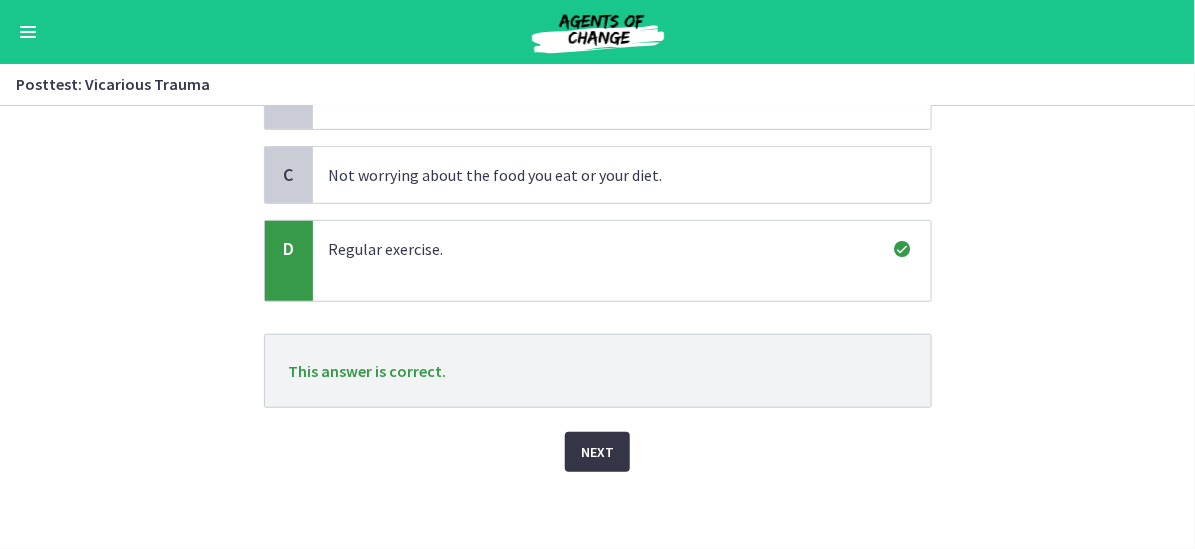 click on "Next" at bounding box center [597, 452] 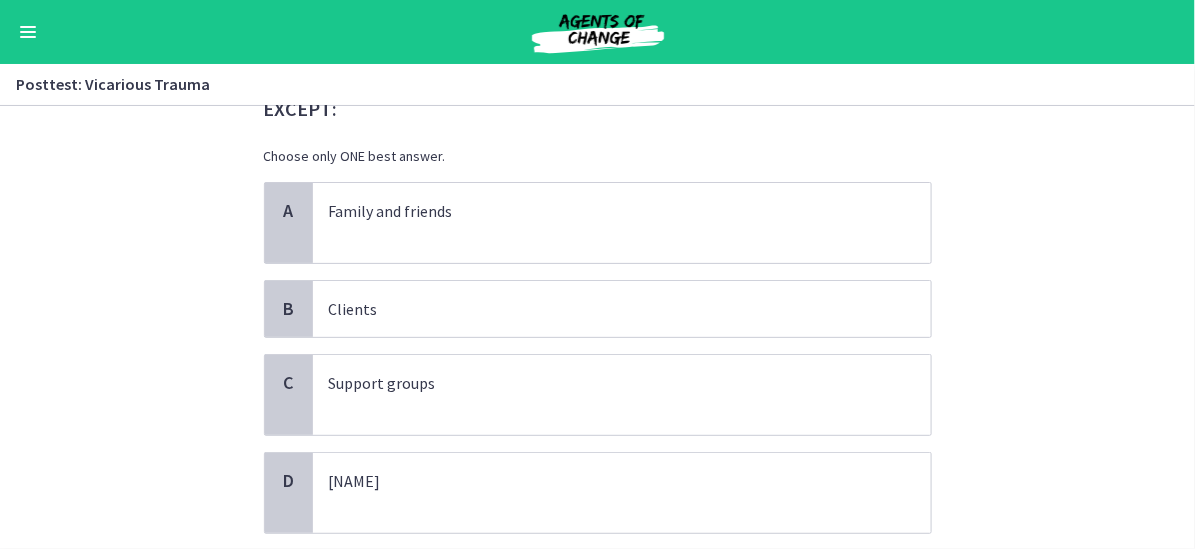 scroll, scrollTop: 0, scrollLeft: 0, axis: both 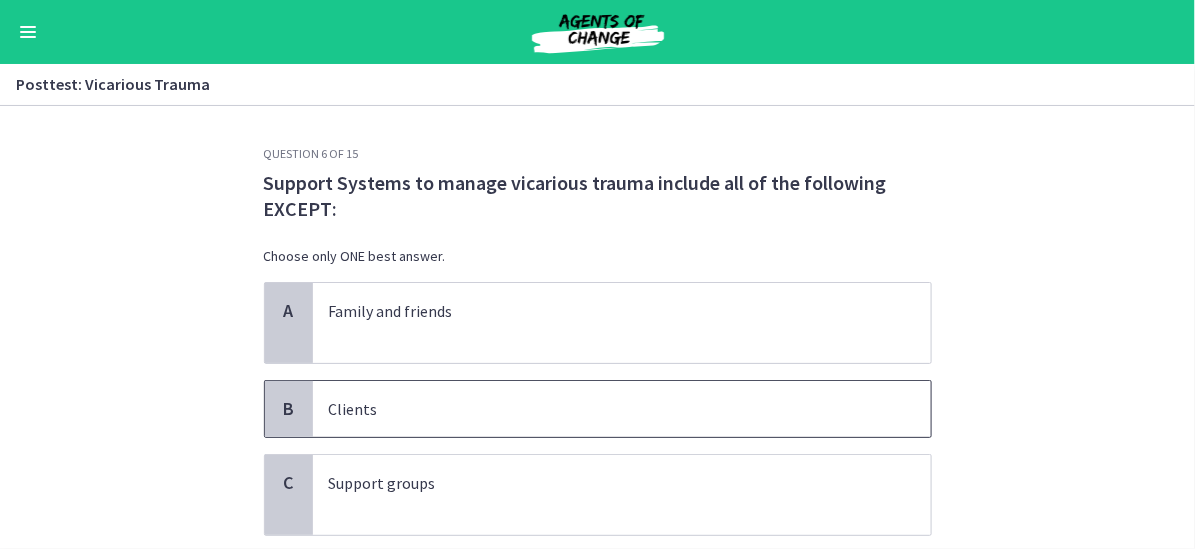 click on "Clients" at bounding box center [602, 409] 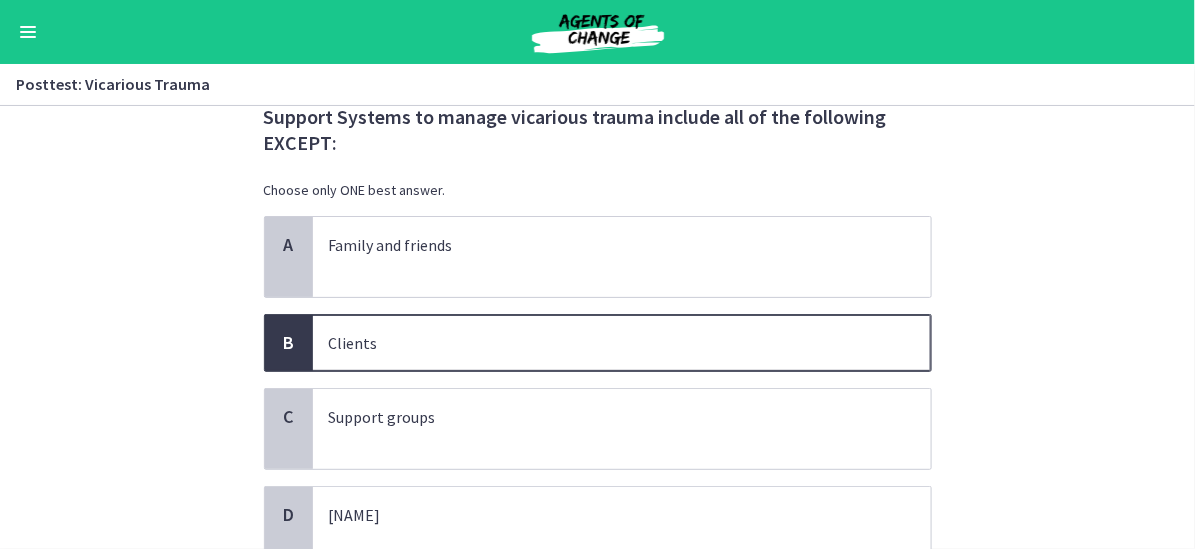 scroll, scrollTop: 226, scrollLeft: 0, axis: vertical 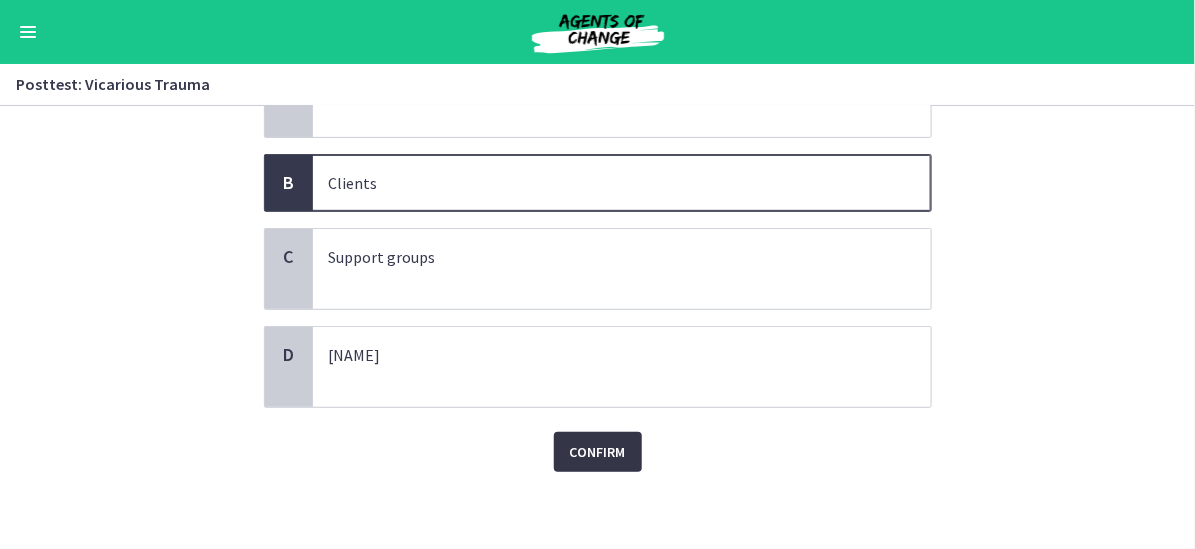 click on "Confirm" at bounding box center (598, 452) 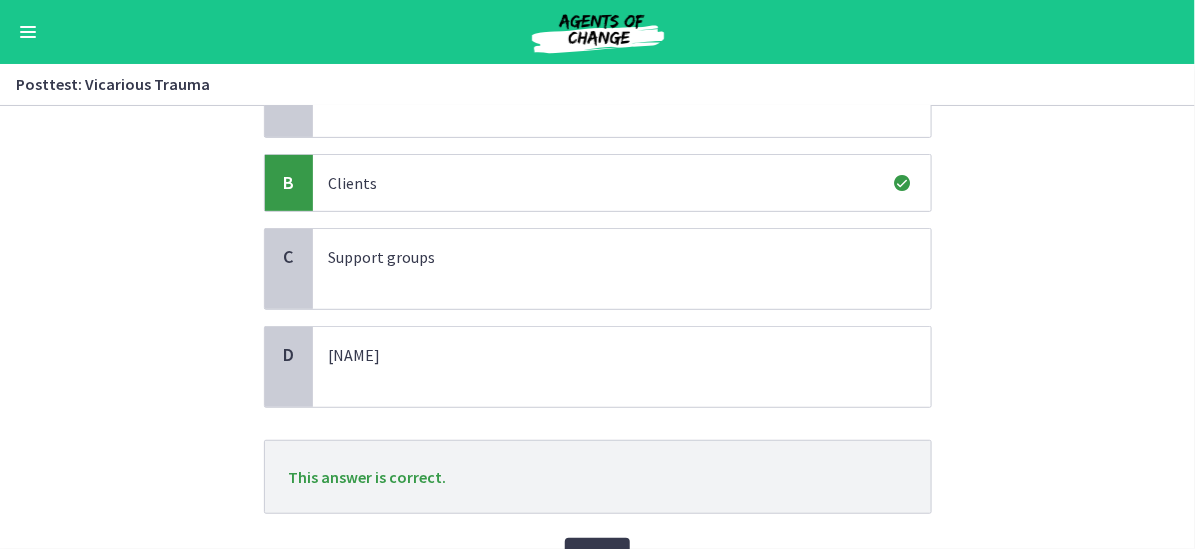 scroll, scrollTop: 332, scrollLeft: 0, axis: vertical 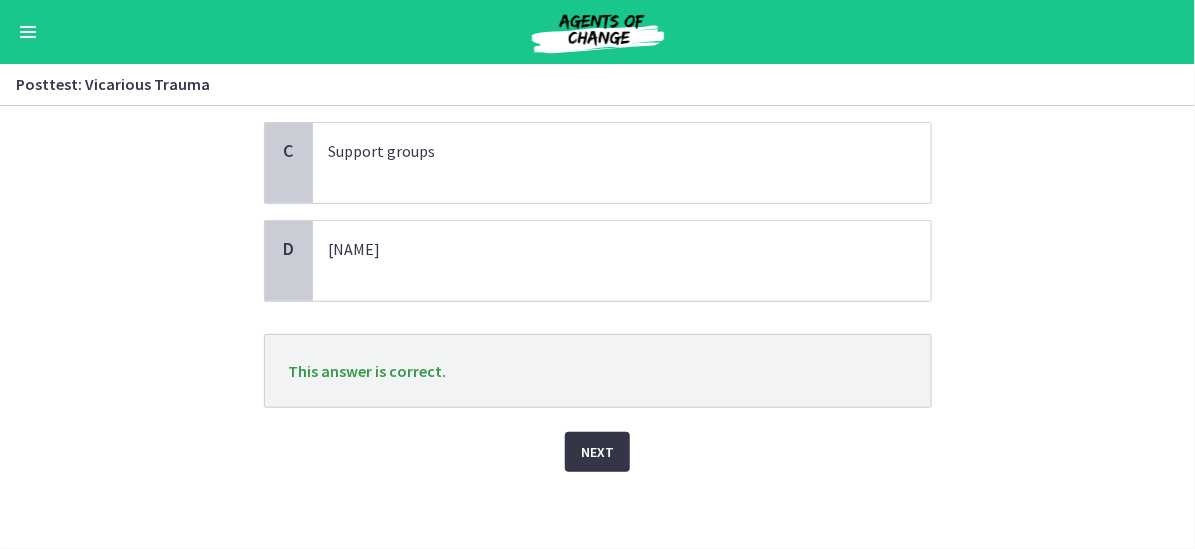 click on "Next" at bounding box center (597, 452) 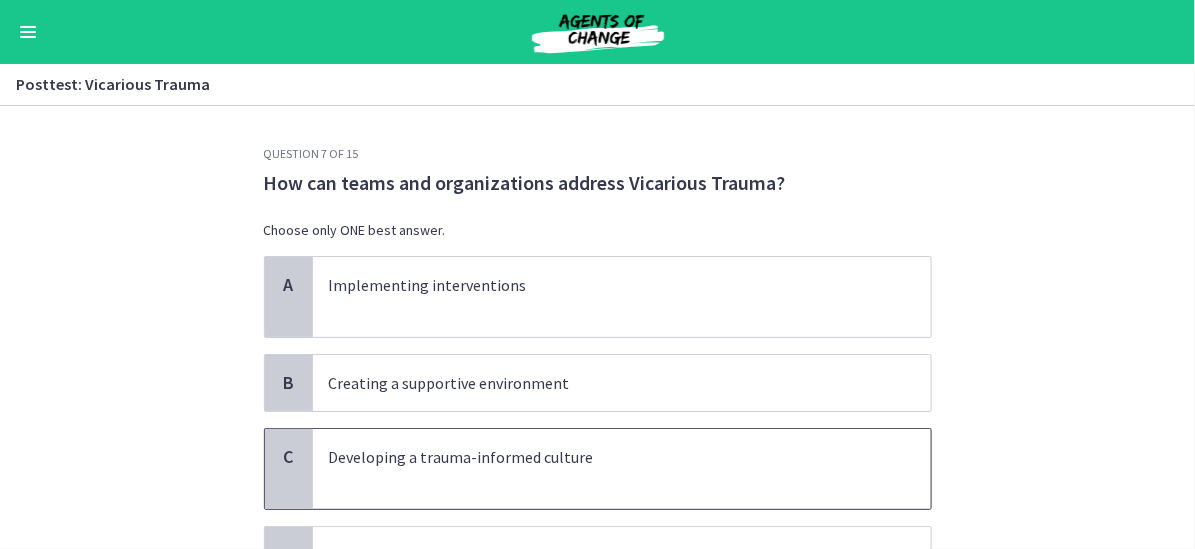 scroll, scrollTop: 100, scrollLeft: 0, axis: vertical 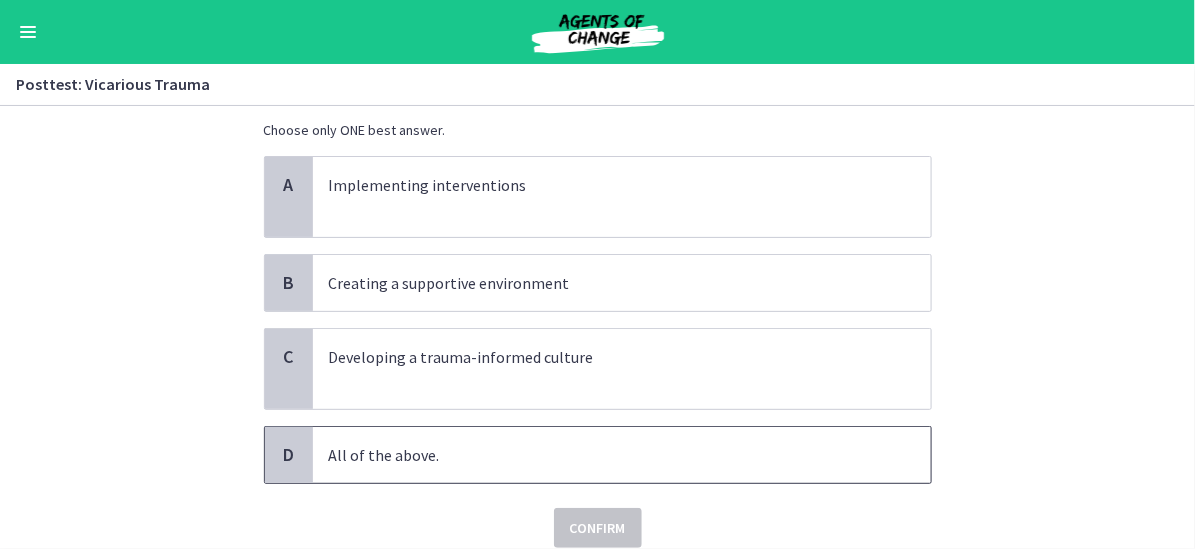 click on "All of the above." at bounding box center (602, 455) 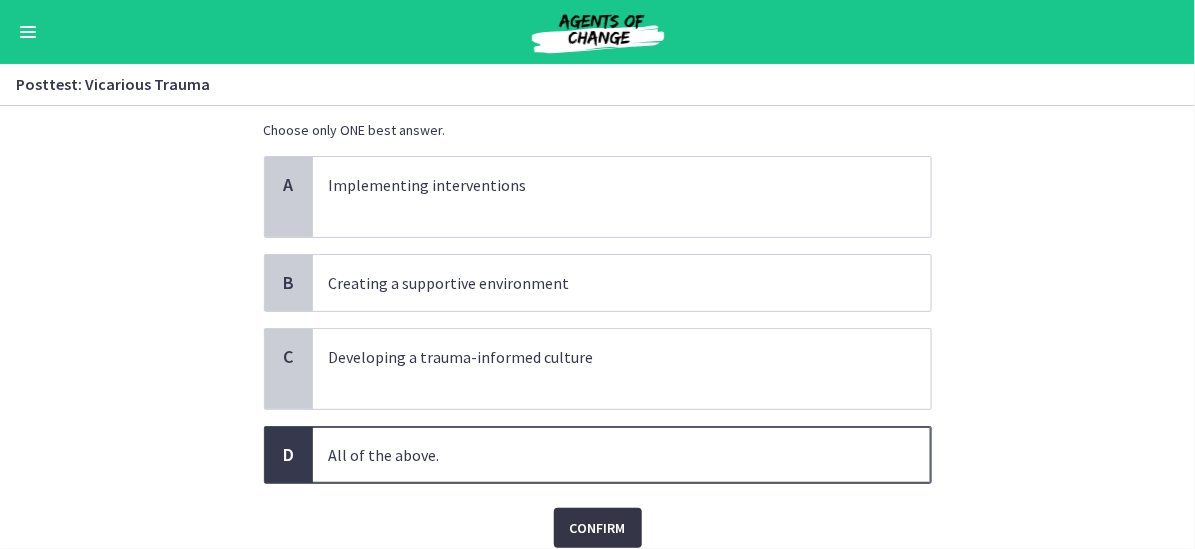 click on "Confirm" at bounding box center [598, 528] 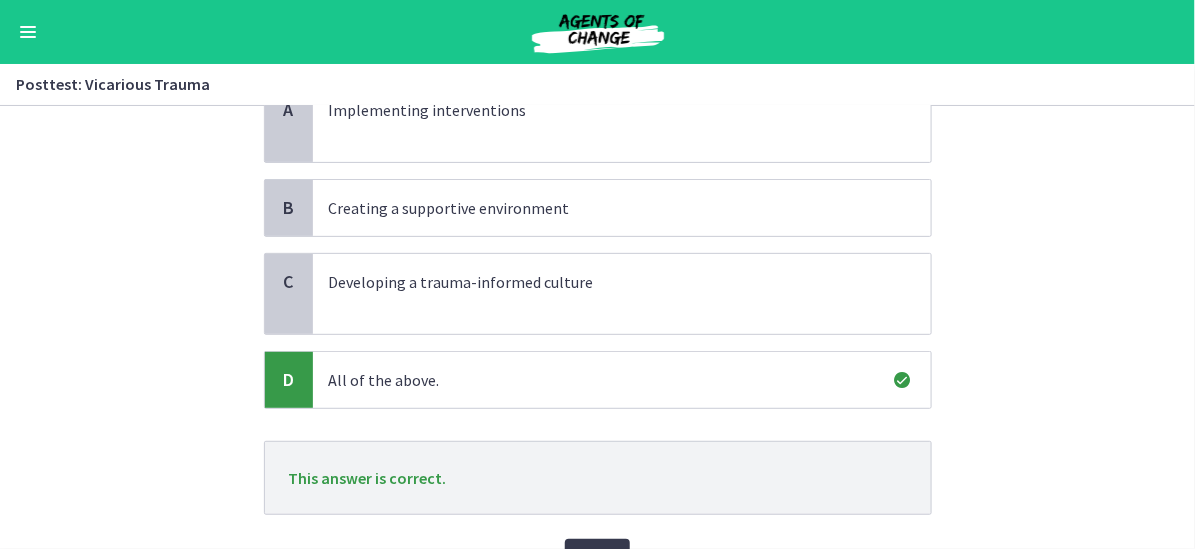 scroll, scrollTop: 282, scrollLeft: 0, axis: vertical 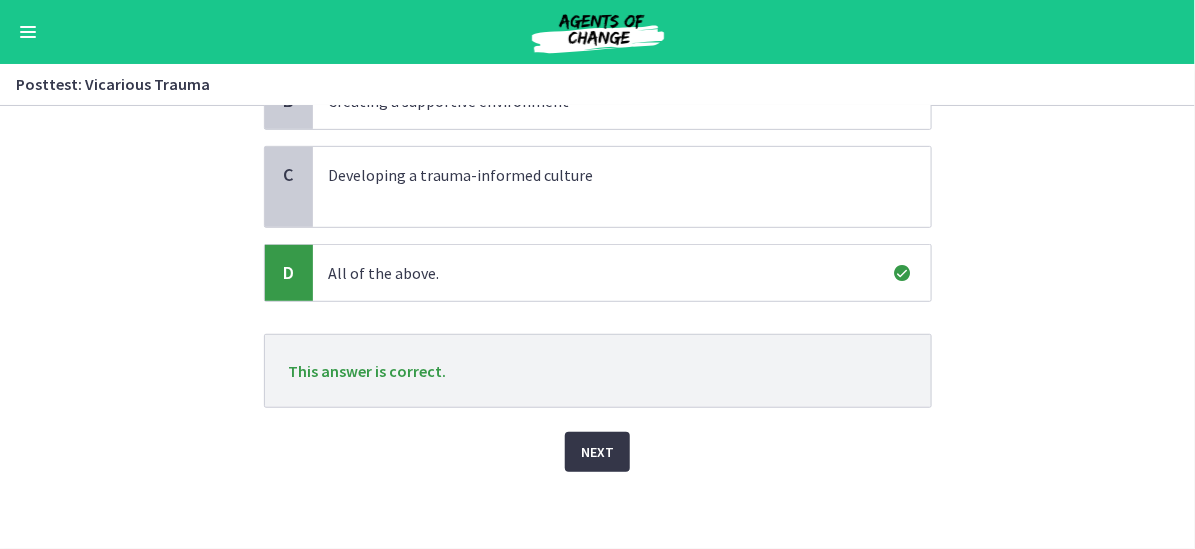 click on "Next" at bounding box center (597, 452) 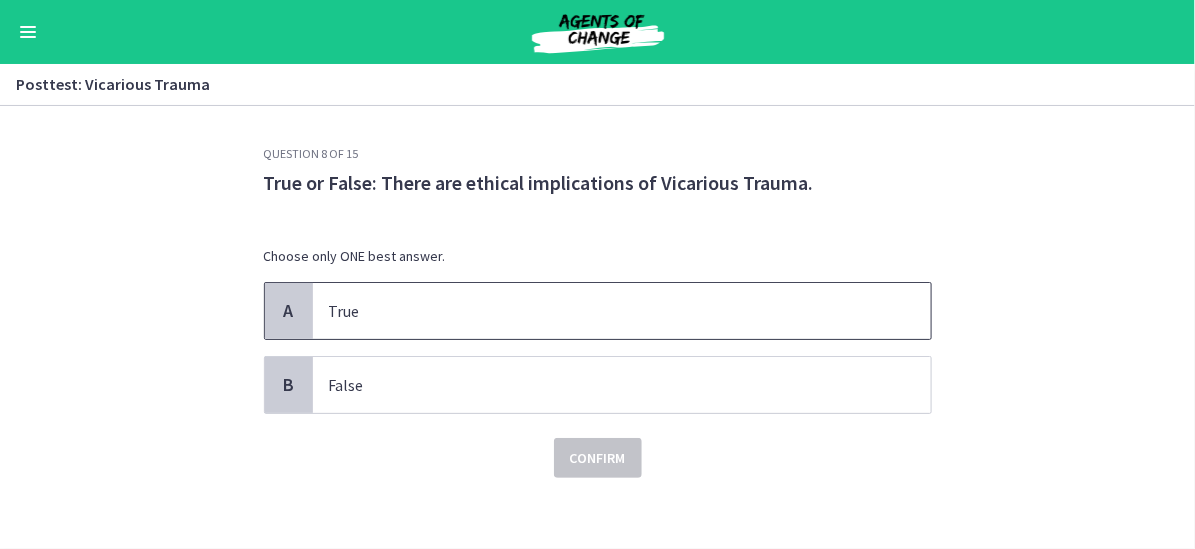 click on "True" at bounding box center [602, 311] 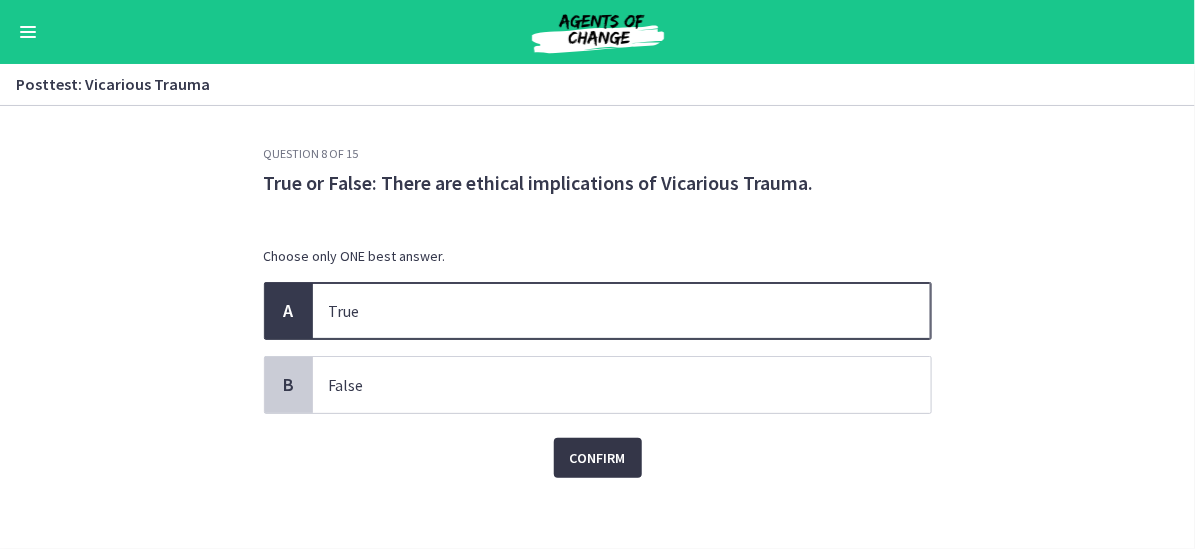 click on "Confirm" at bounding box center (598, 458) 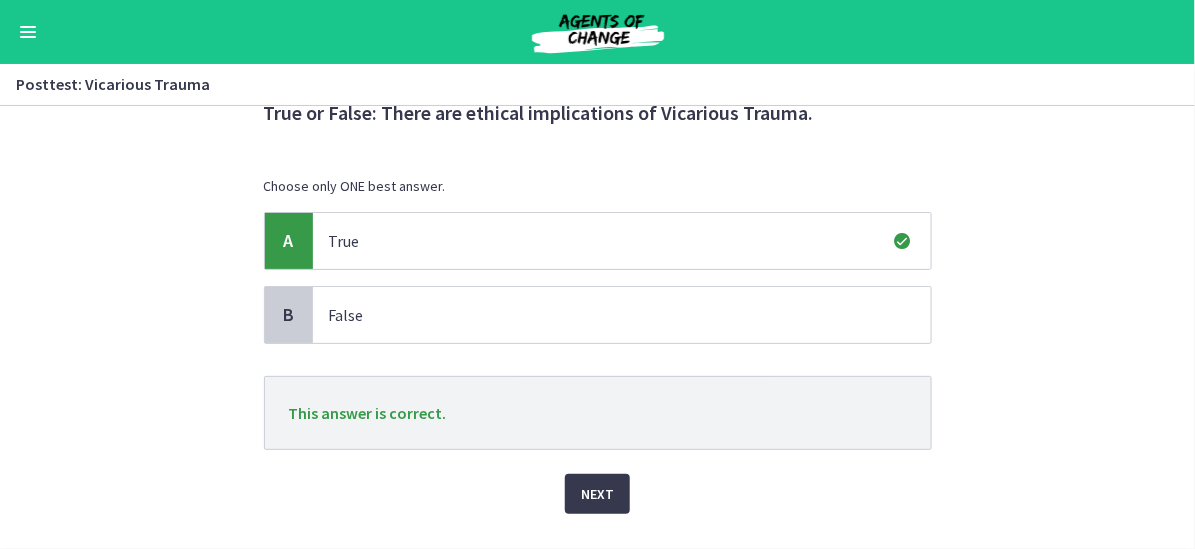scroll, scrollTop: 100, scrollLeft: 0, axis: vertical 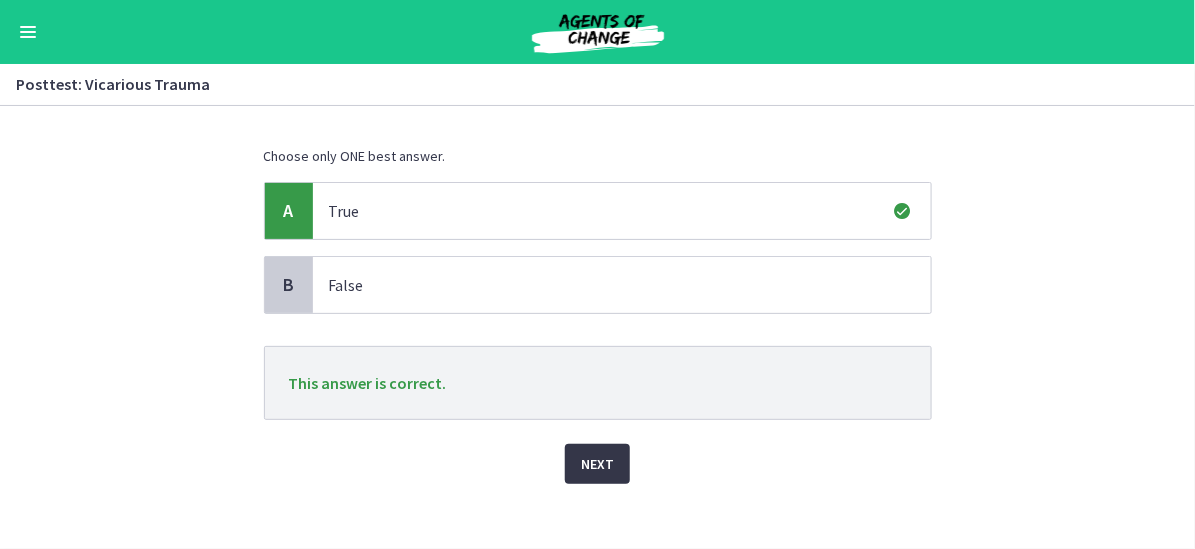click on "Next" at bounding box center (597, 464) 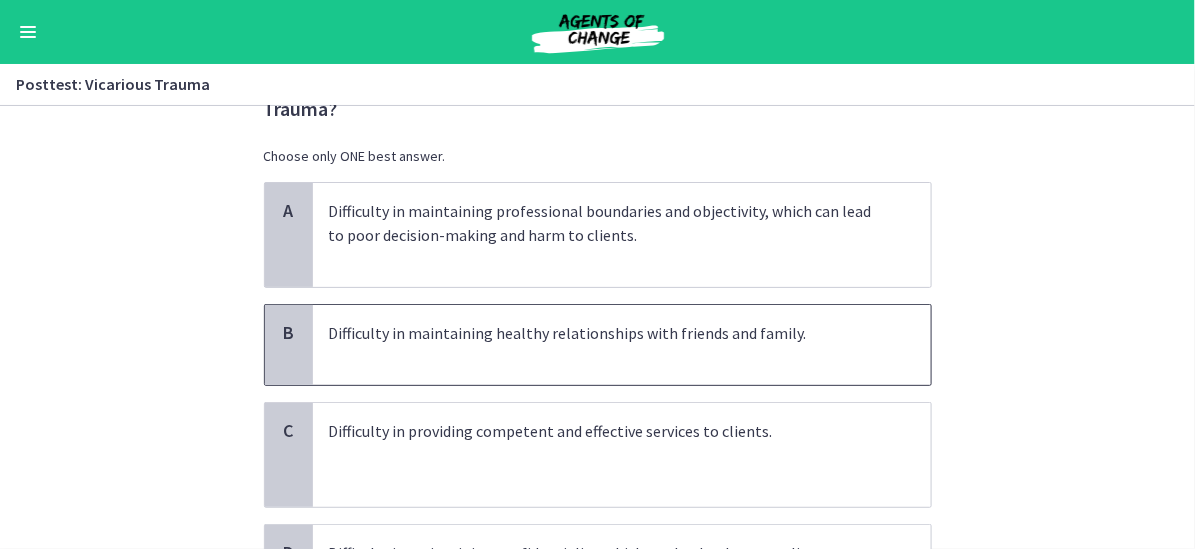 scroll, scrollTop: 100, scrollLeft: 0, axis: vertical 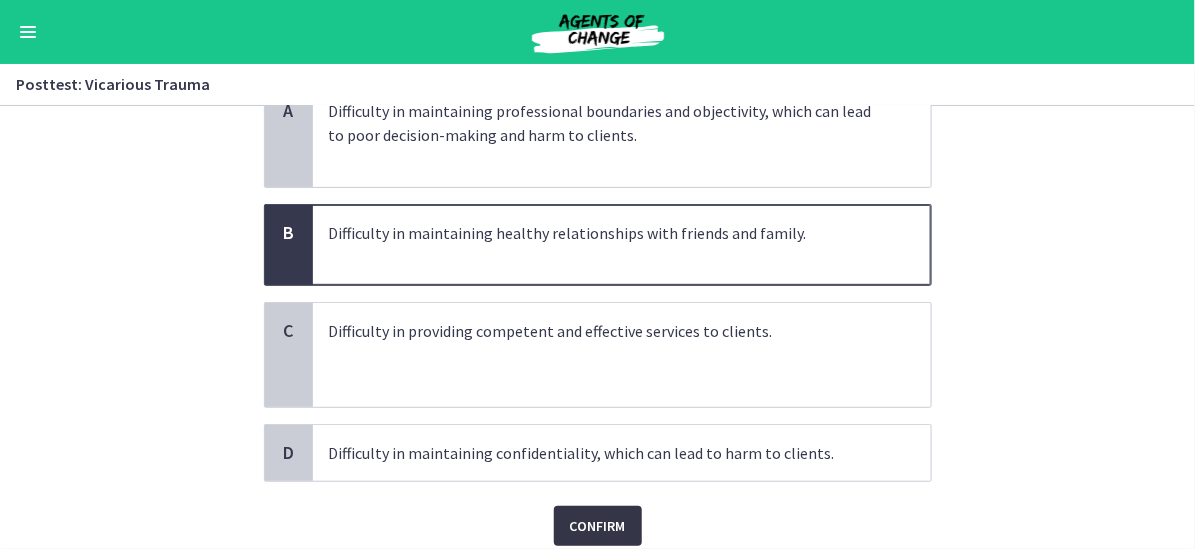 click on "Confirm" at bounding box center (598, 526) 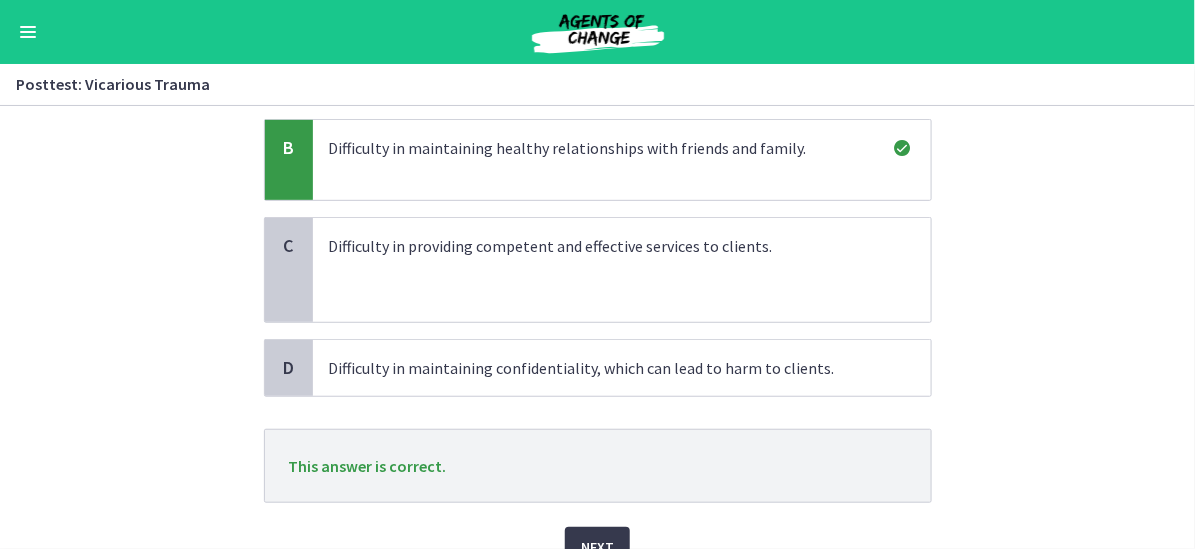 scroll, scrollTop: 379, scrollLeft: 0, axis: vertical 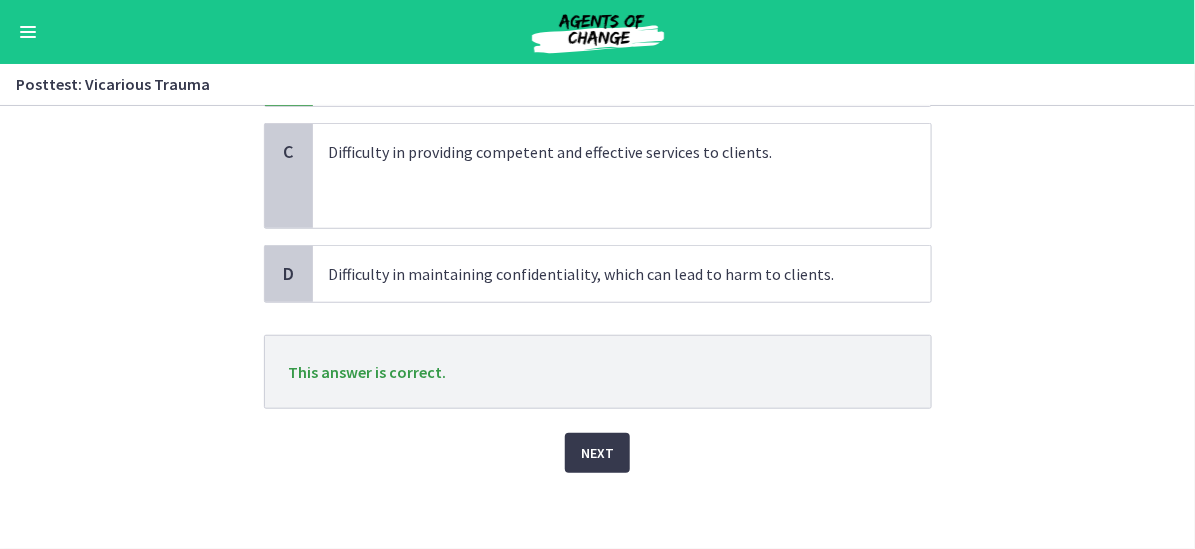 click on "Next" at bounding box center [598, 441] 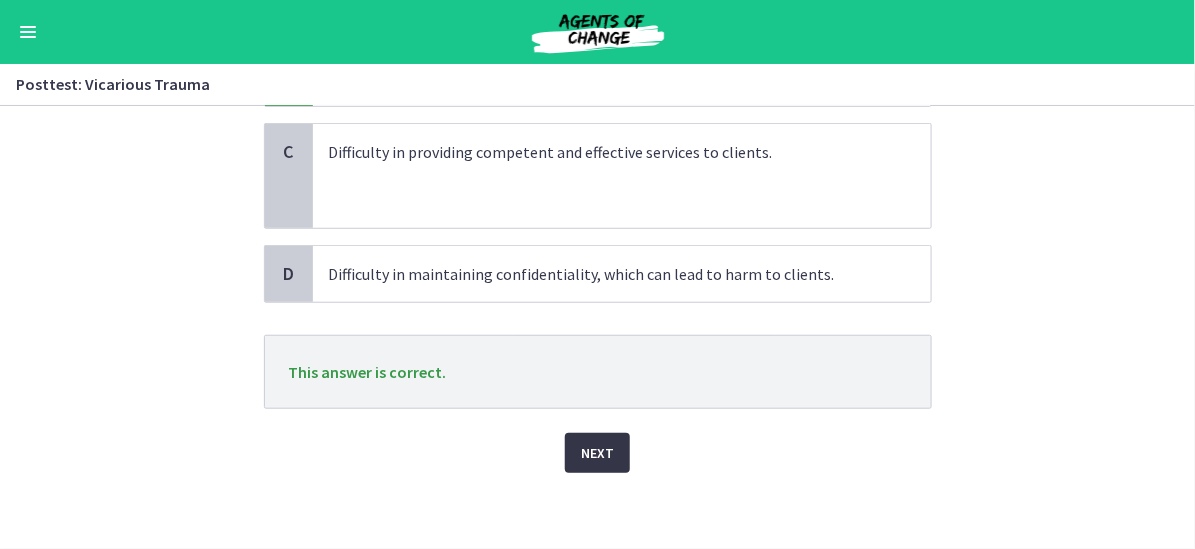 click on "Next" at bounding box center [597, 453] 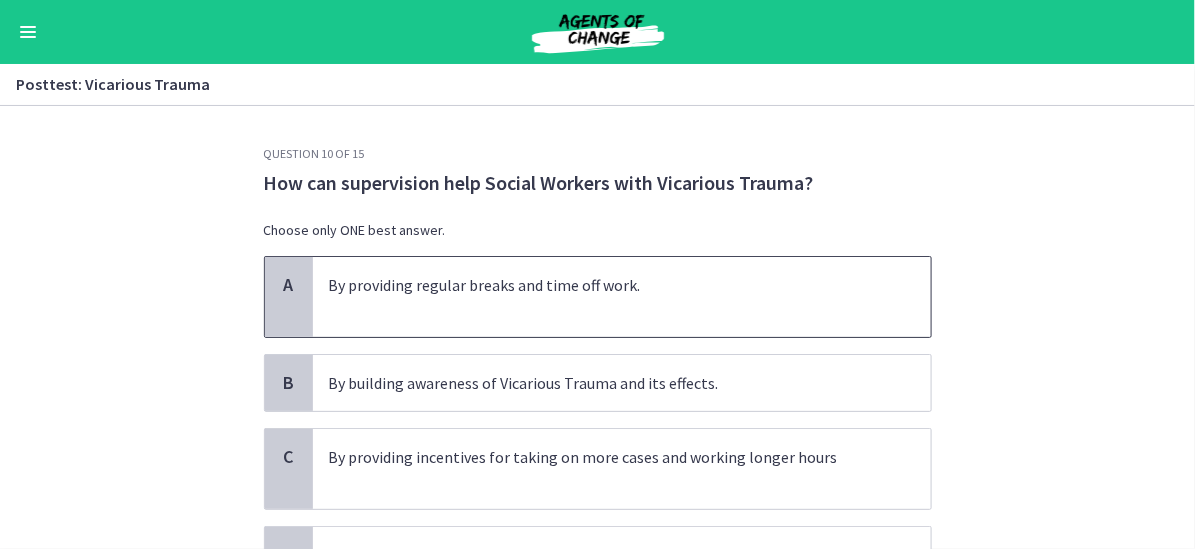 scroll, scrollTop: 100, scrollLeft: 0, axis: vertical 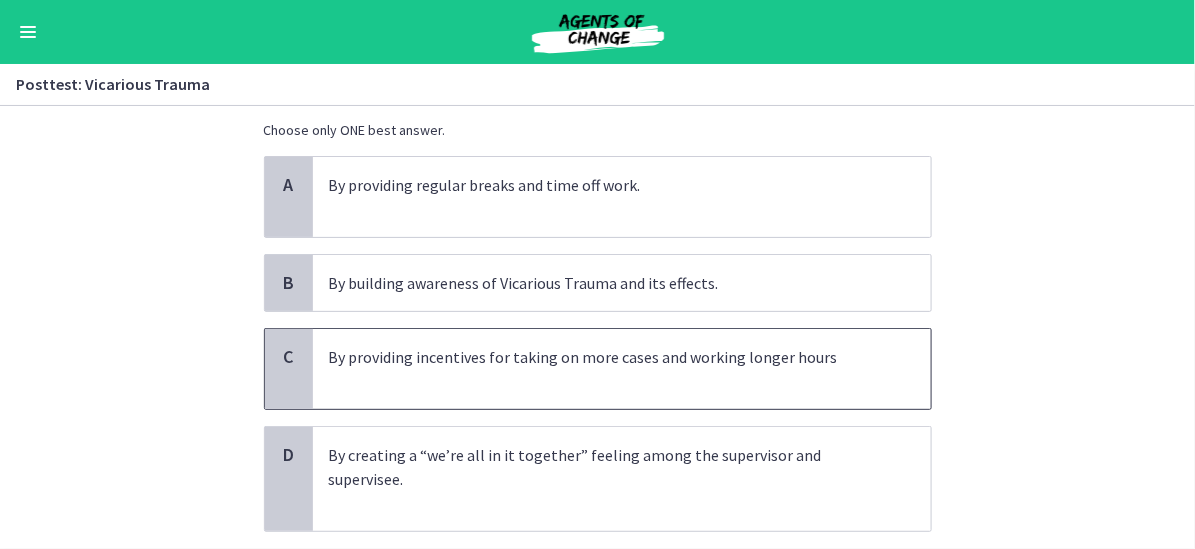 click on "By providing incentives for taking on more cases and working longer hours" at bounding box center [602, 369] 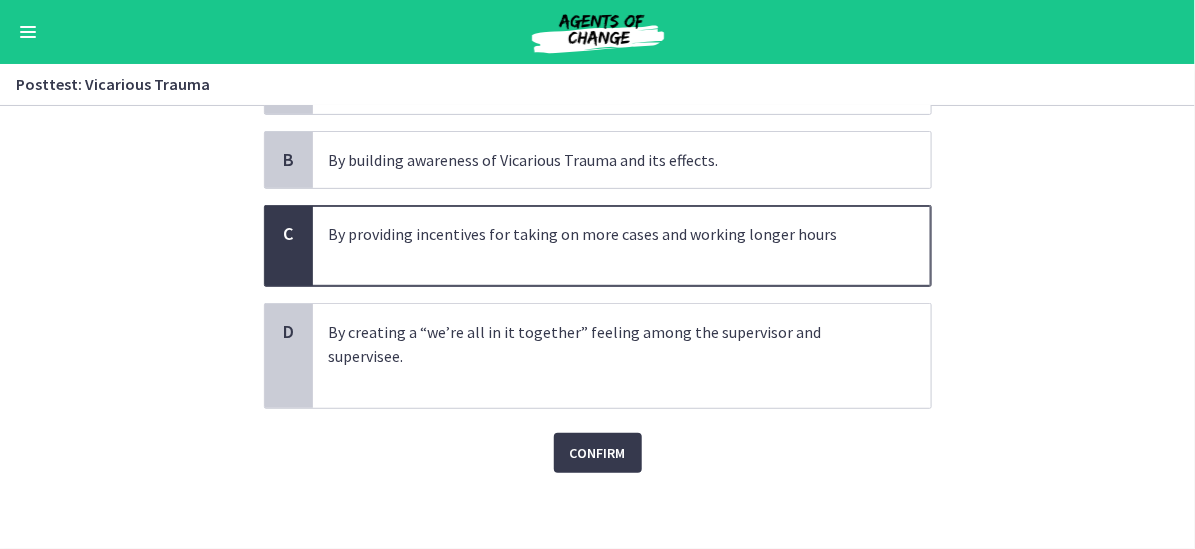 scroll, scrollTop: 224, scrollLeft: 0, axis: vertical 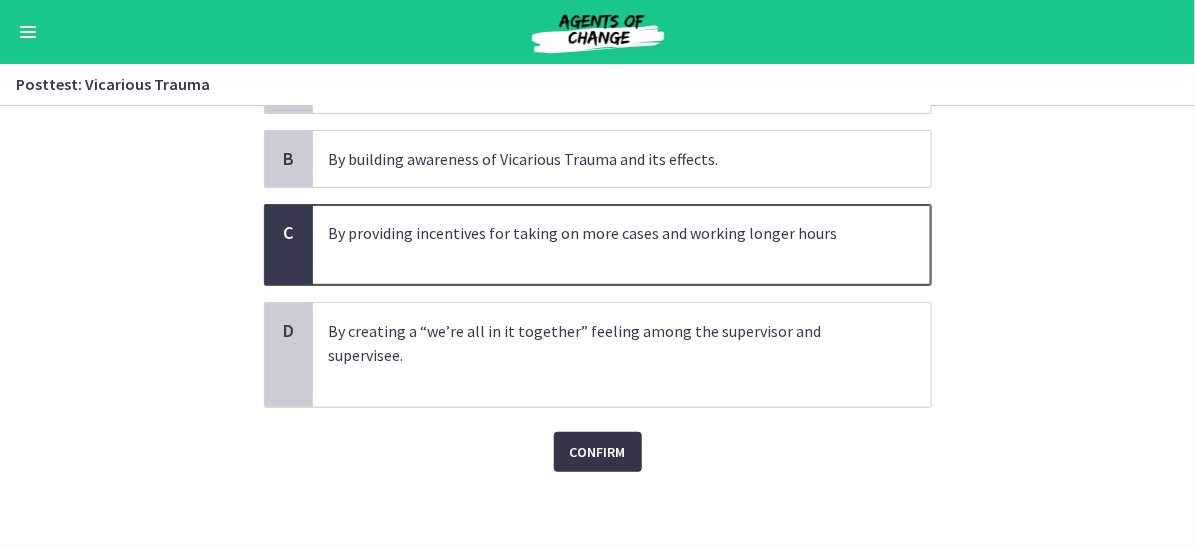 click on "Confirm" at bounding box center (598, 452) 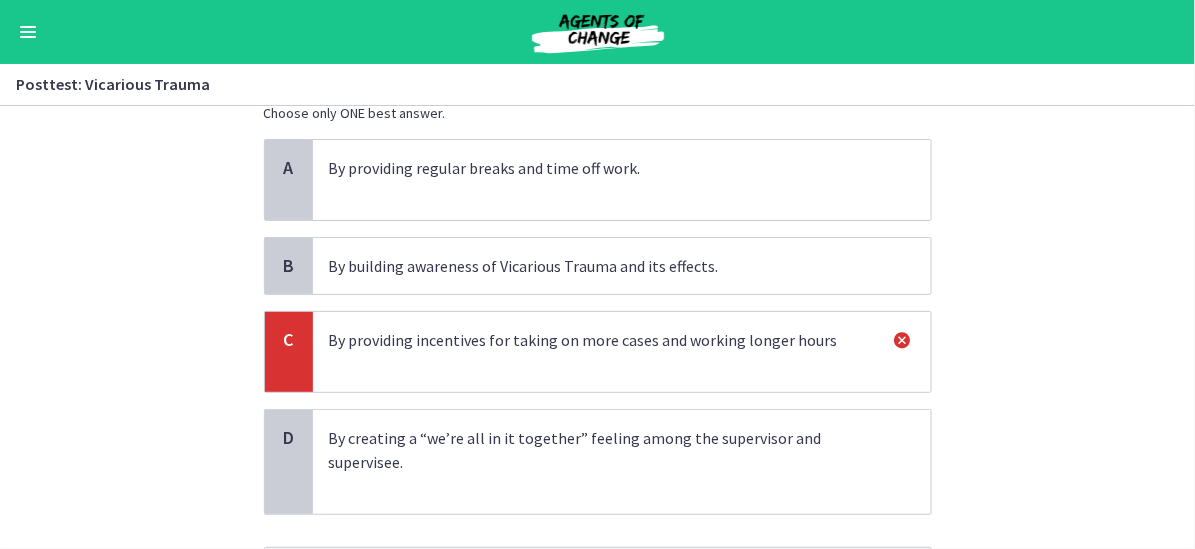 scroll, scrollTop: 0, scrollLeft: 0, axis: both 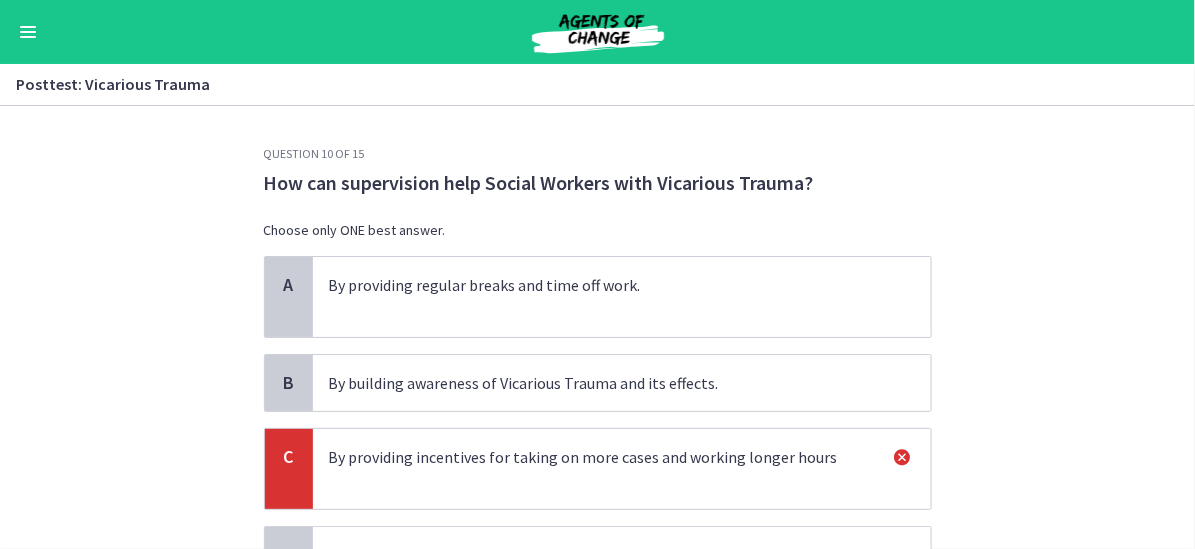click at bounding box center (903, 457) 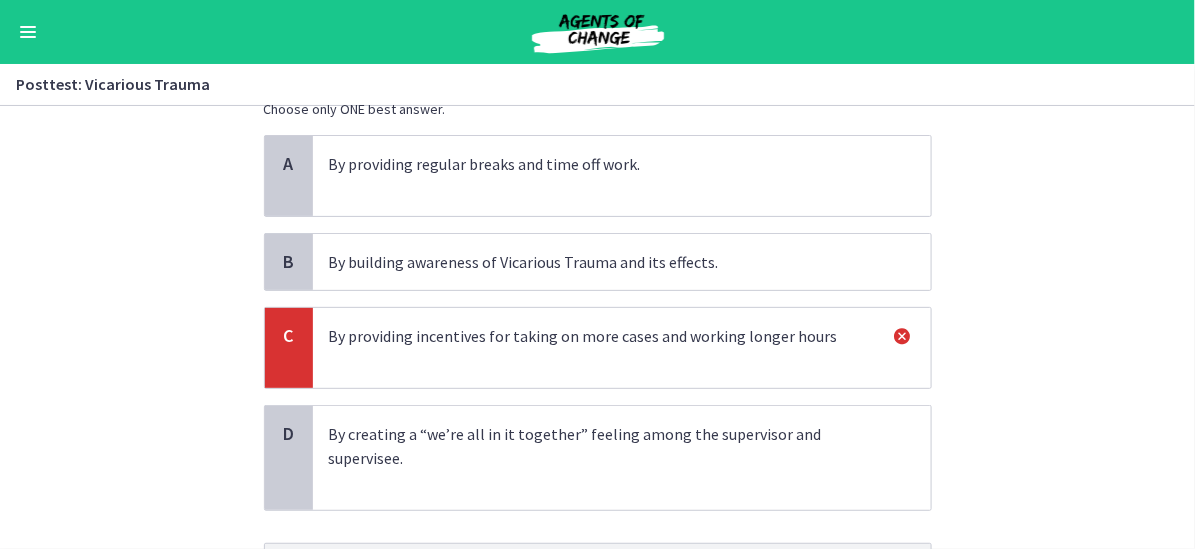 scroll, scrollTop: 300, scrollLeft: 0, axis: vertical 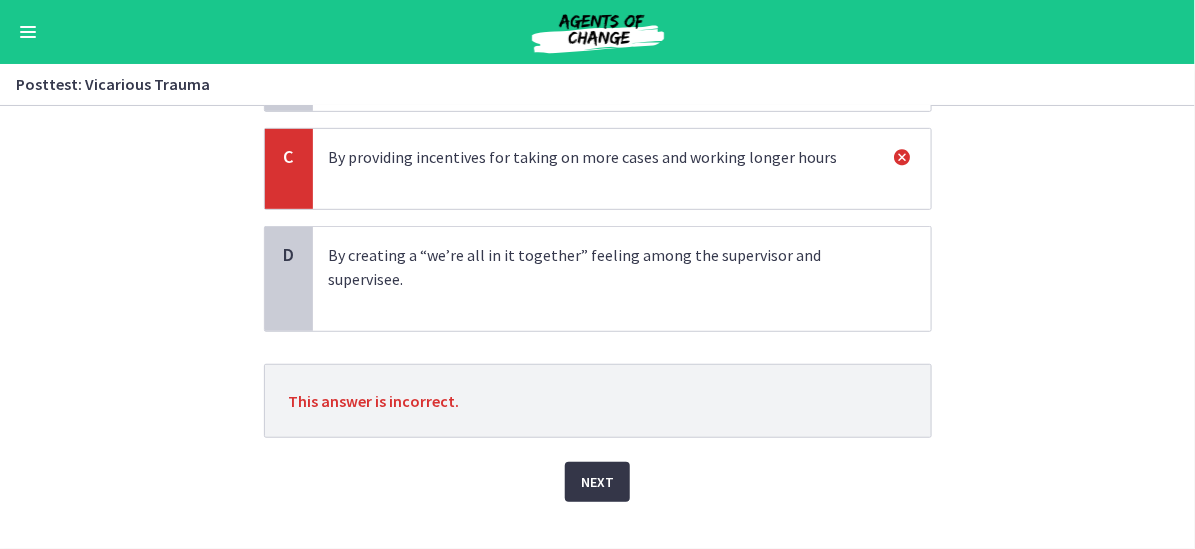 click on "Next" at bounding box center [597, 482] 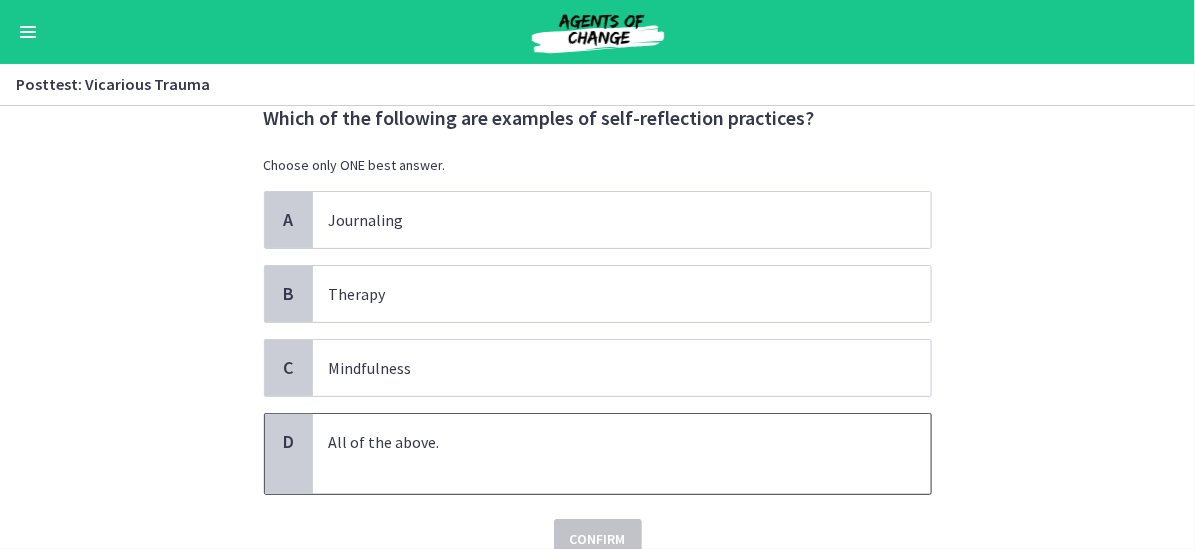 scroll, scrollTop: 100, scrollLeft: 0, axis: vertical 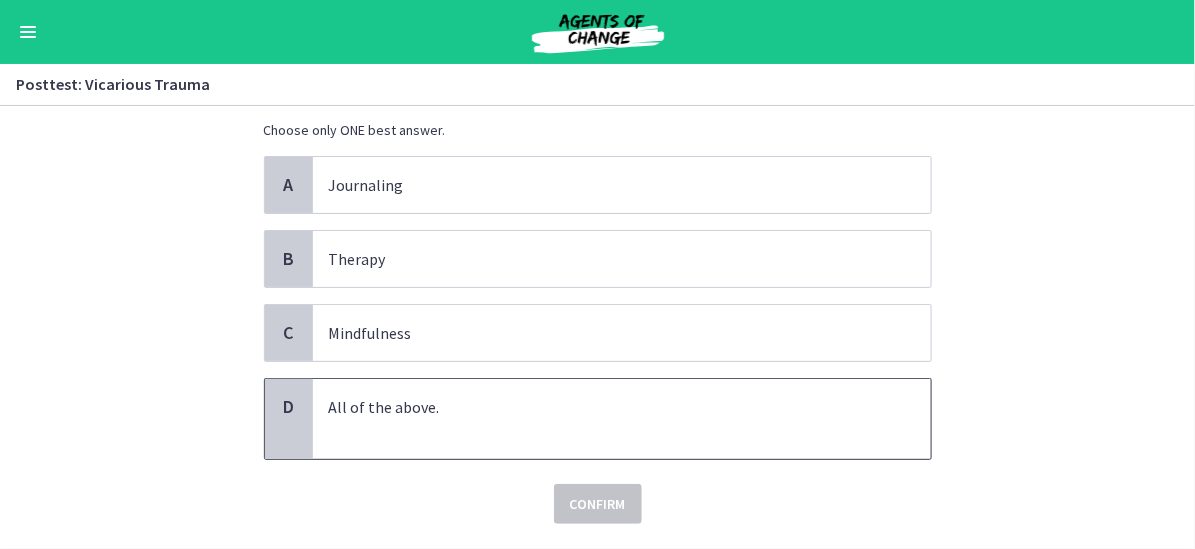 click on "All of the above." at bounding box center [602, 419] 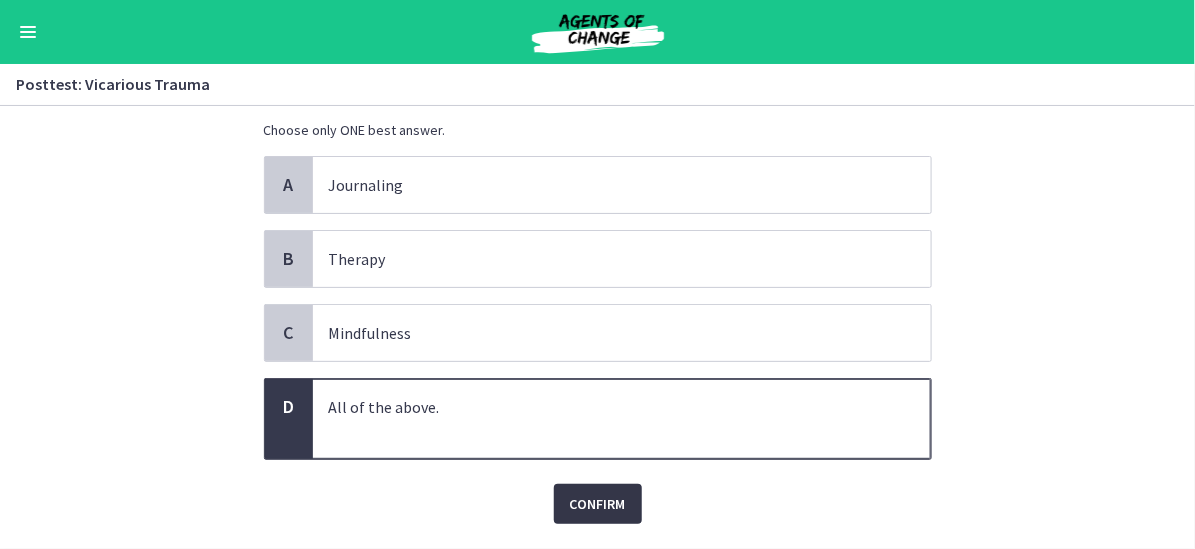 click on "Confirm" at bounding box center (598, 504) 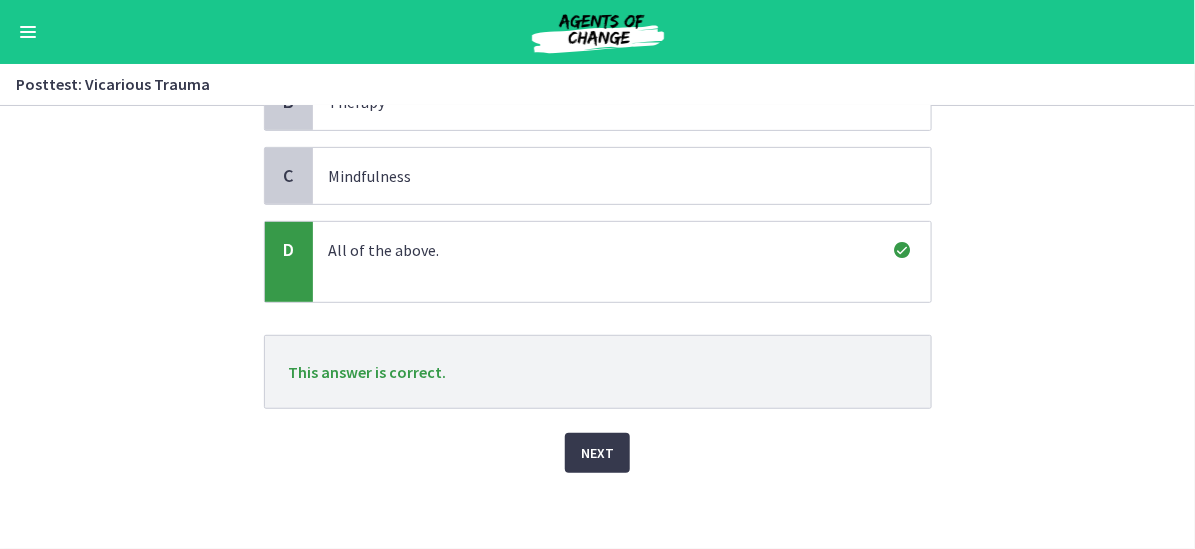 scroll, scrollTop: 258, scrollLeft: 0, axis: vertical 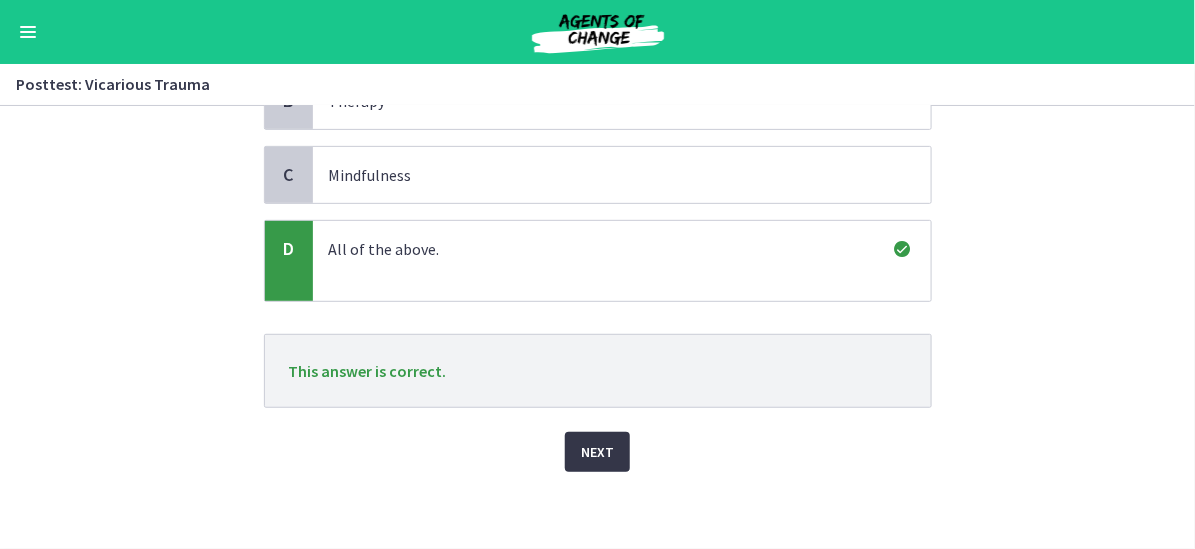 click on "Next" at bounding box center [597, 452] 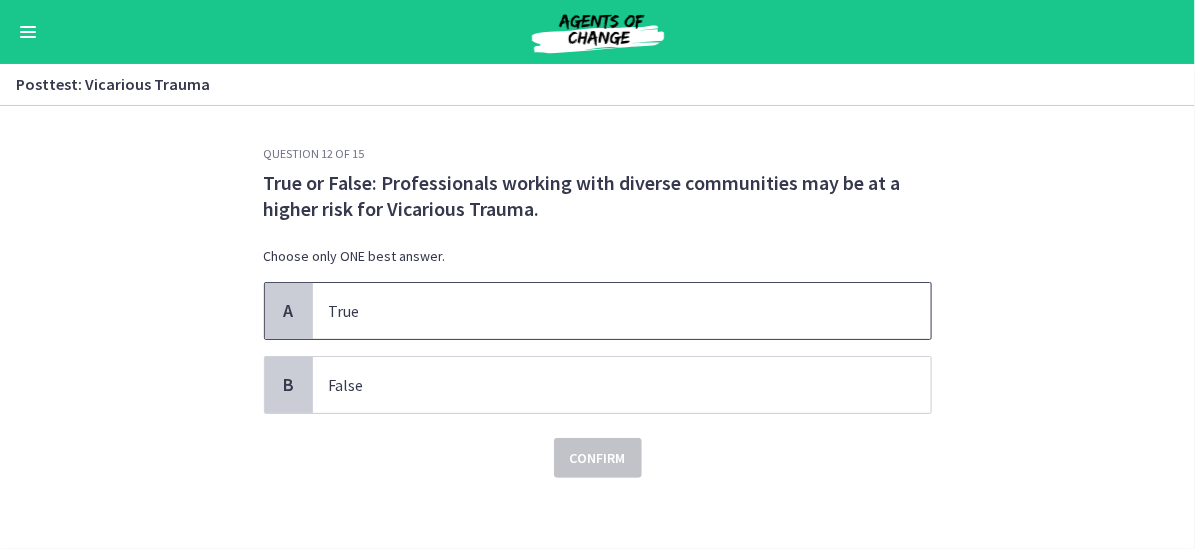 click on "True" at bounding box center (622, 311) 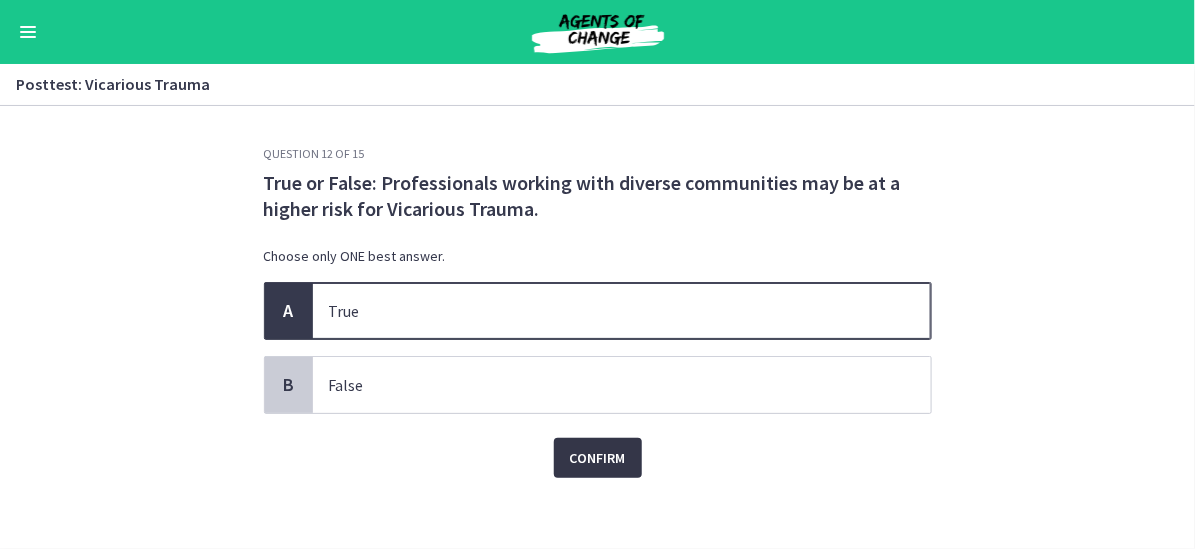 click on "Confirm" at bounding box center [598, 458] 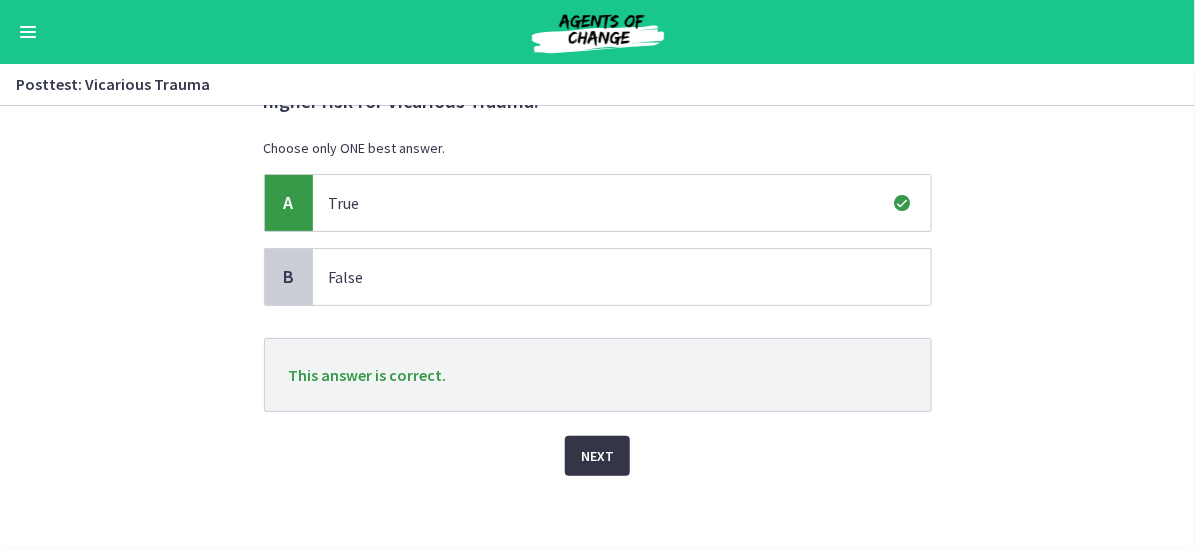 scroll, scrollTop: 113, scrollLeft: 0, axis: vertical 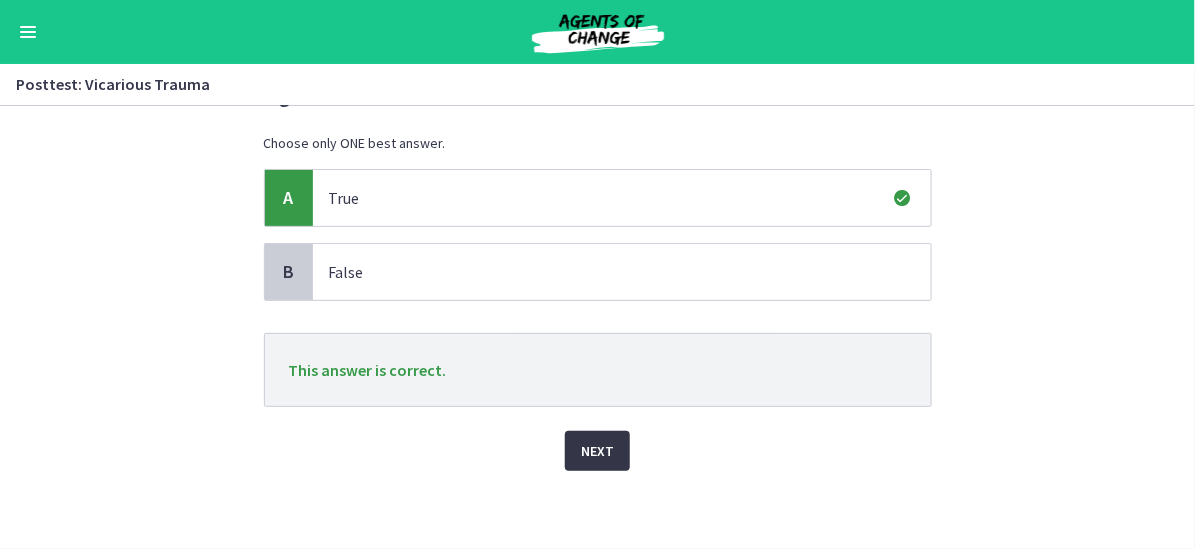 click on "Next" at bounding box center (597, 451) 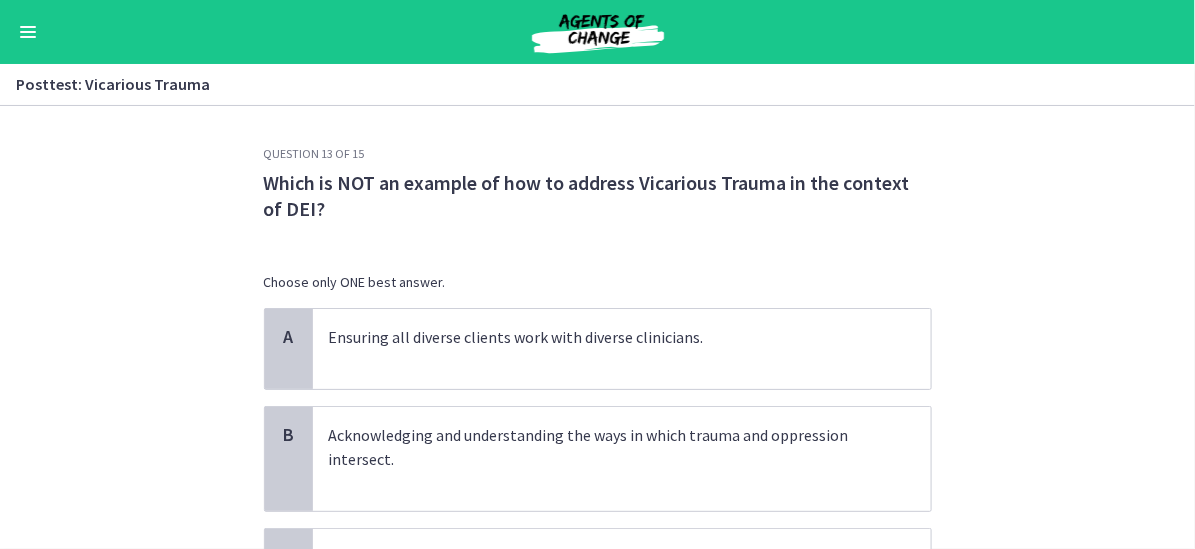 scroll, scrollTop: 0, scrollLeft: 0, axis: both 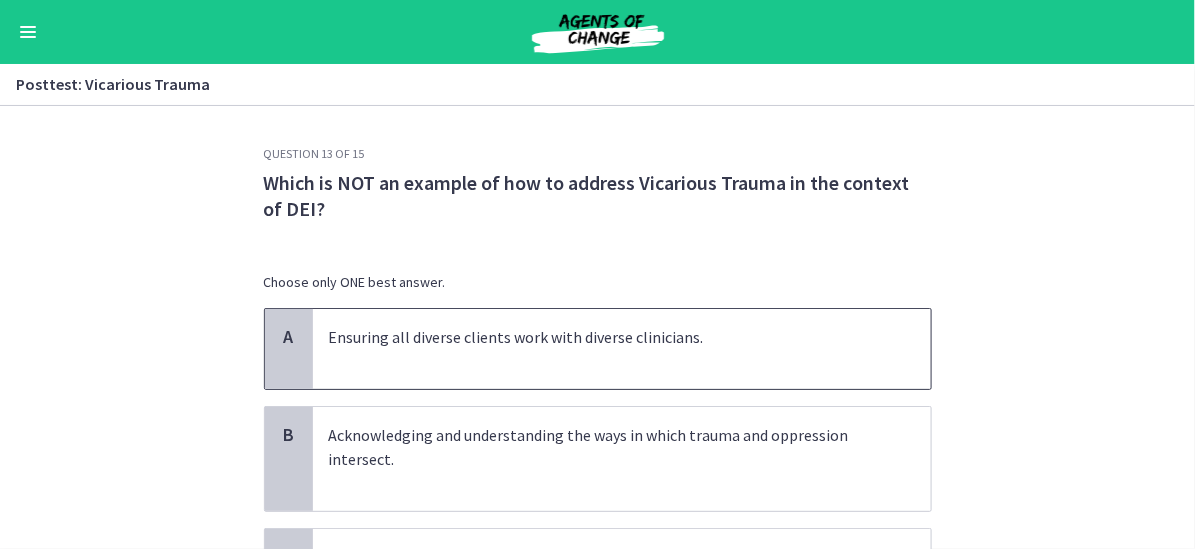 click on "Ensuring all diverse clients work with diverse clinicians." at bounding box center [602, 349] 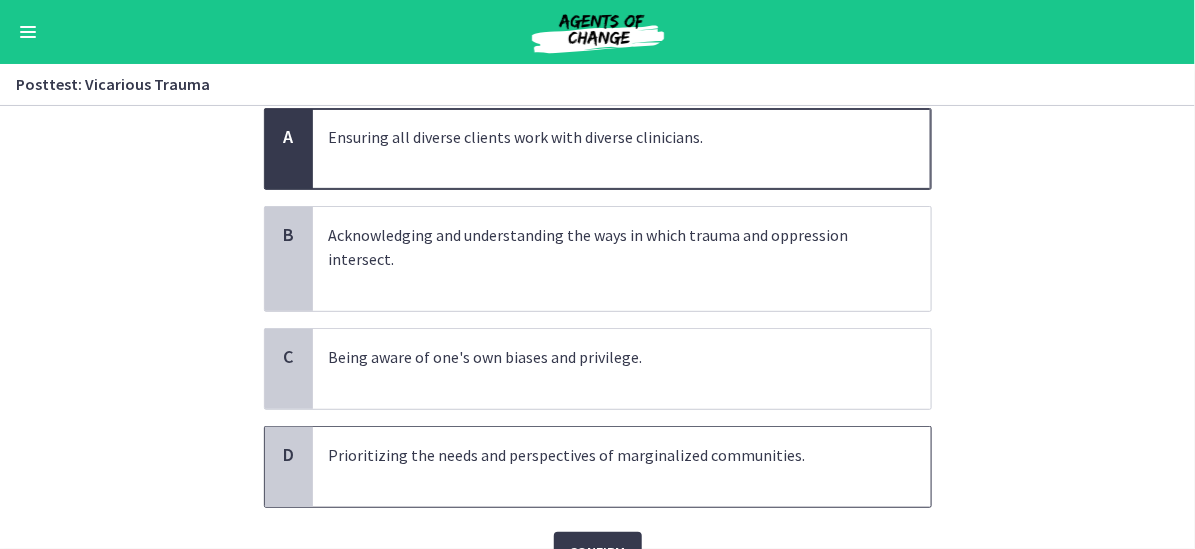 scroll, scrollTop: 300, scrollLeft: 0, axis: vertical 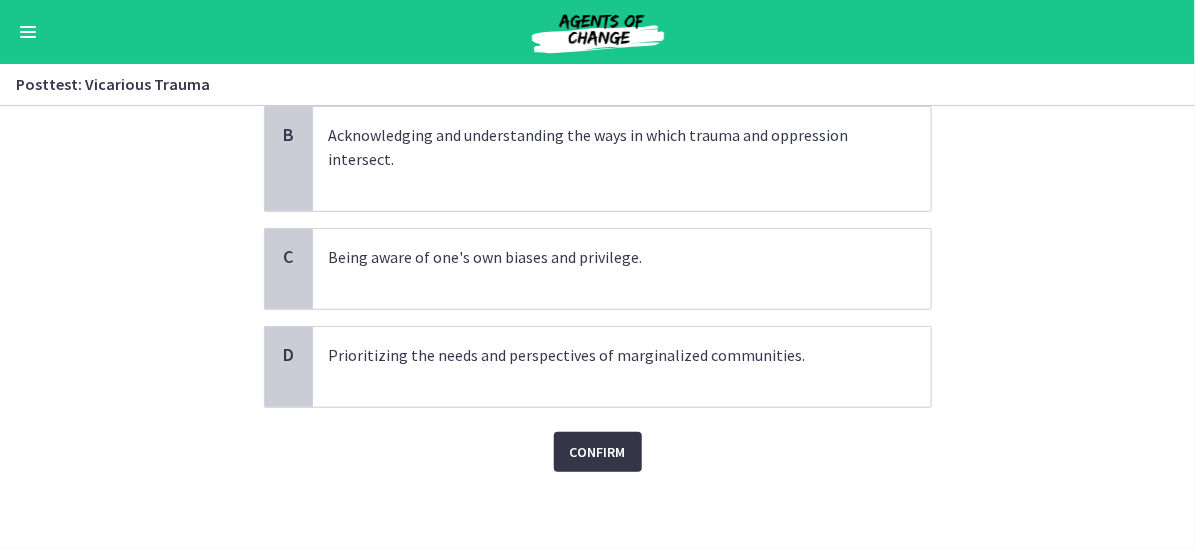 click on "Confirm" at bounding box center (598, 452) 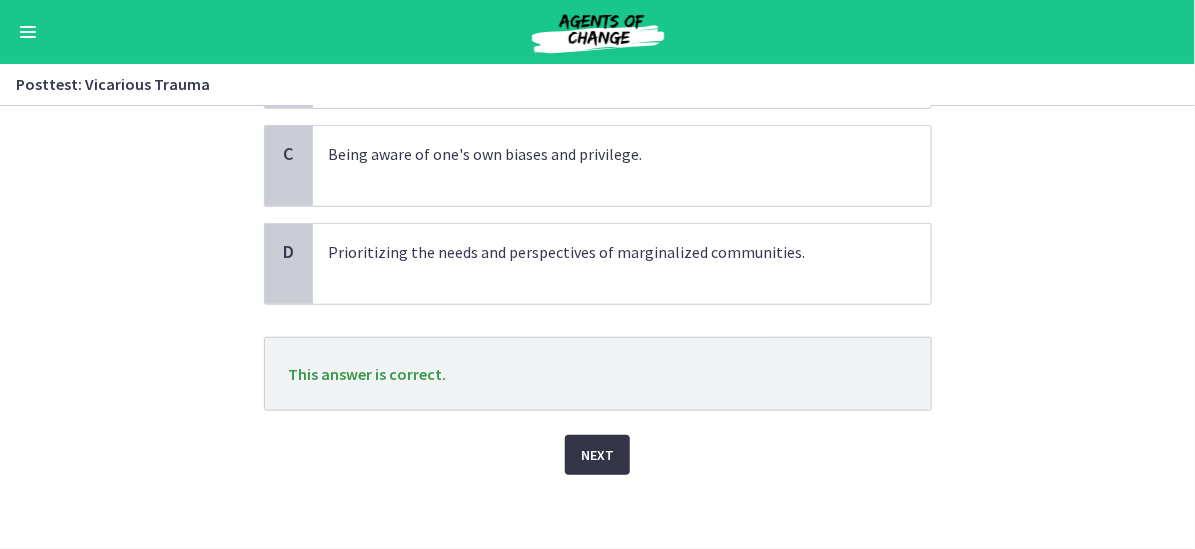scroll, scrollTop: 405, scrollLeft: 0, axis: vertical 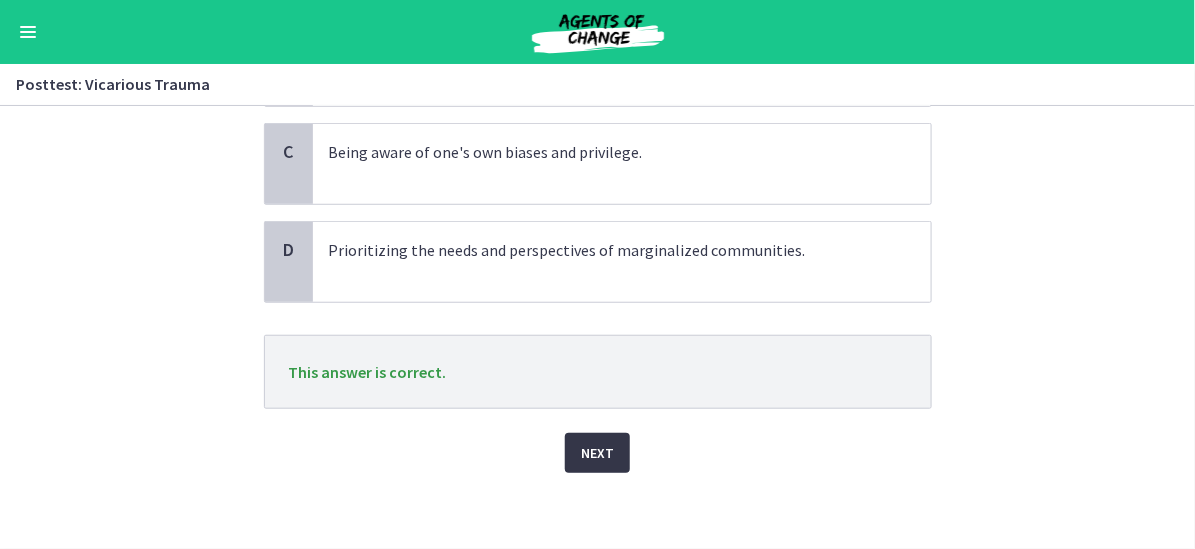click on "Next" at bounding box center (597, 453) 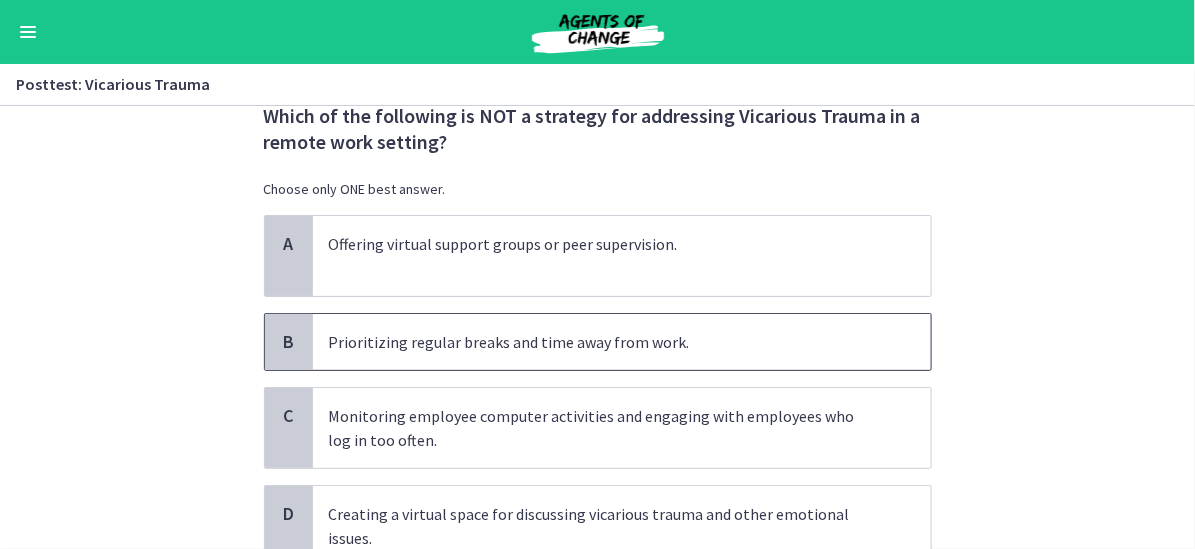 scroll, scrollTop: 100, scrollLeft: 0, axis: vertical 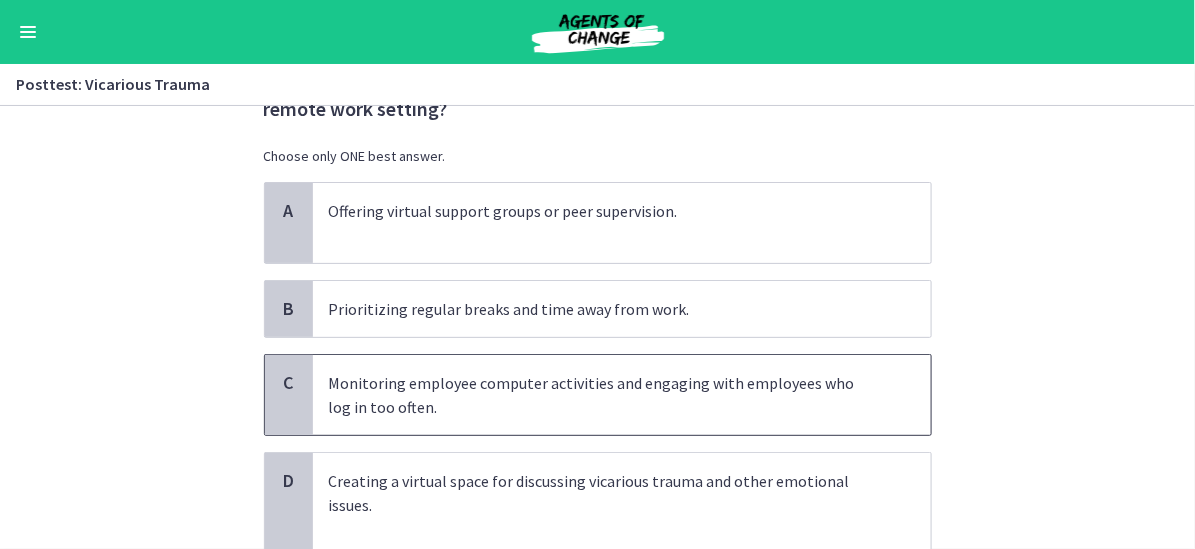 click on "Monitoring employee computer activities and engaging with employees who log in too often." at bounding box center (602, 395) 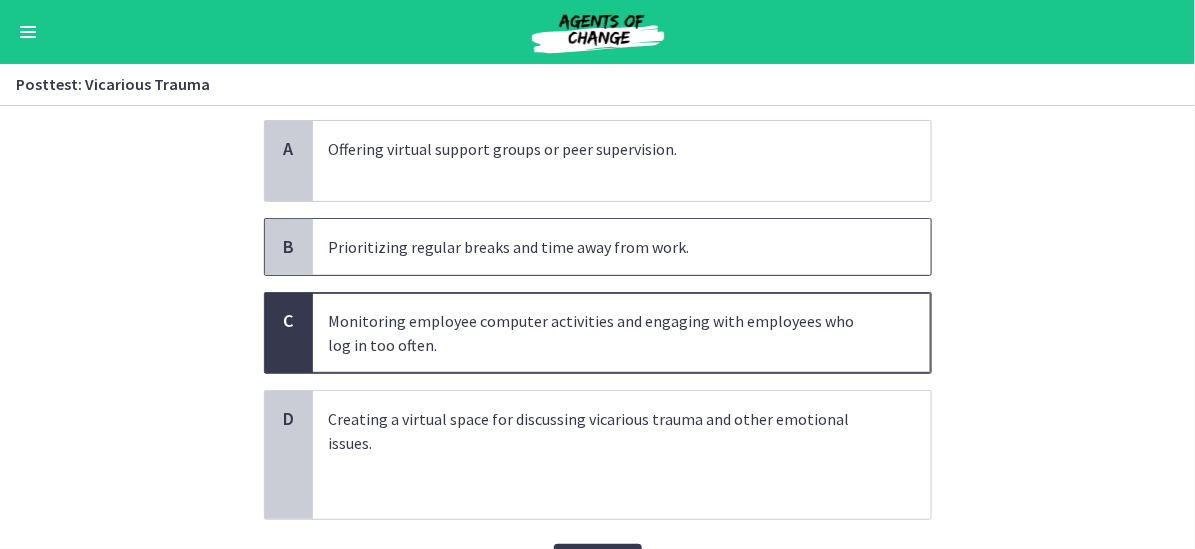 scroll, scrollTop: 274, scrollLeft: 0, axis: vertical 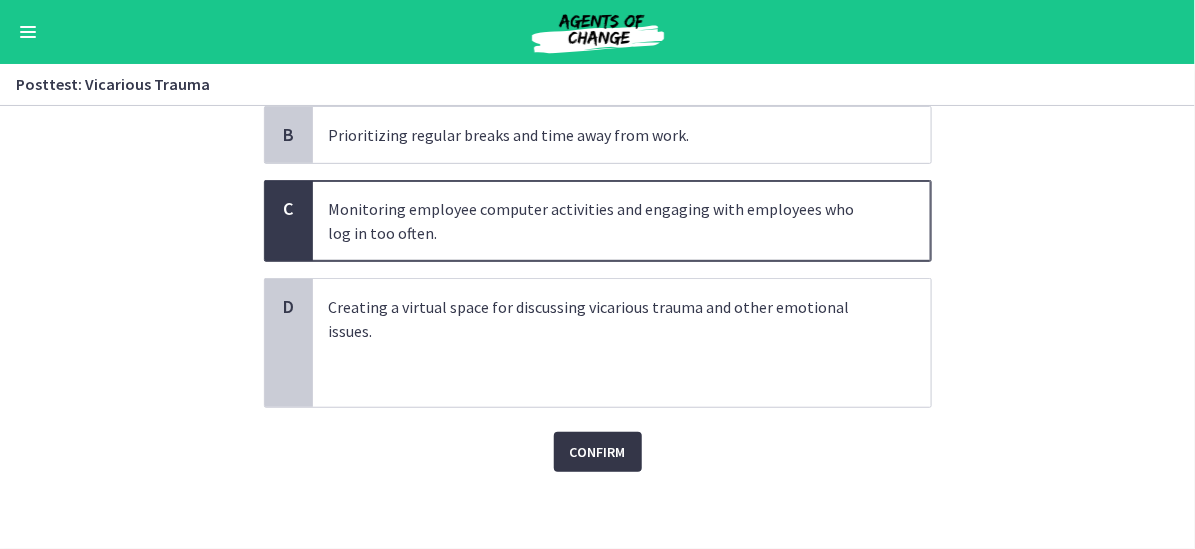 click on "Confirm" at bounding box center [598, 452] 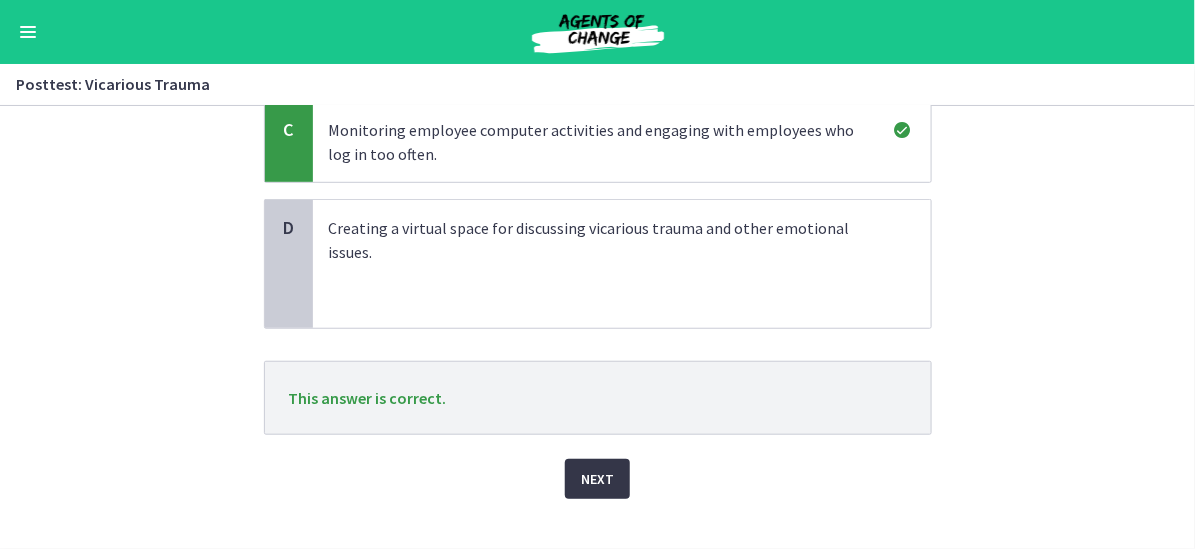 scroll, scrollTop: 374, scrollLeft: 0, axis: vertical 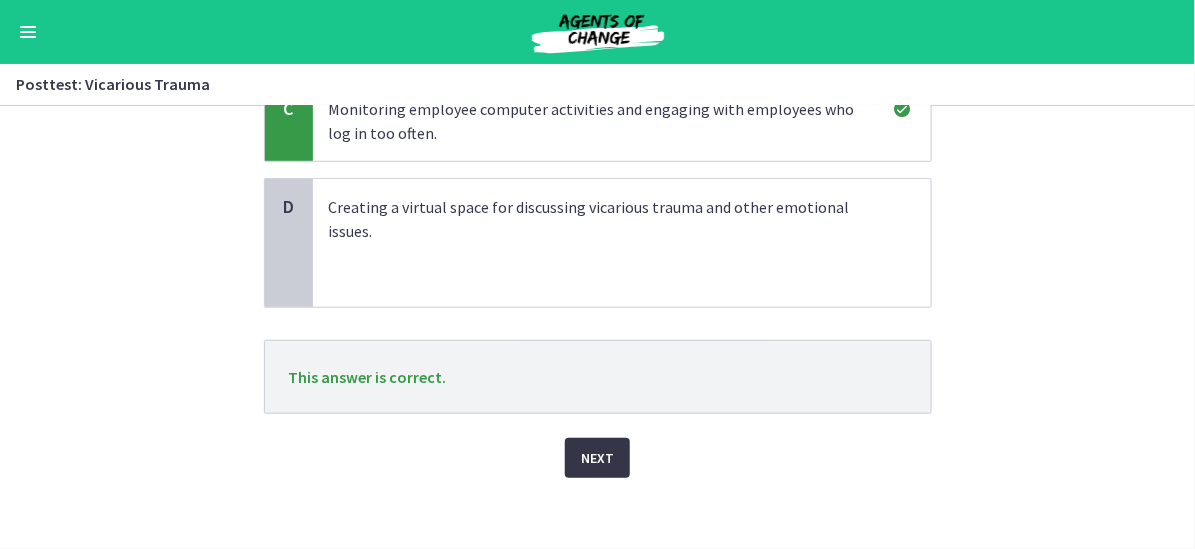 click on "Next" at bounding box center (597, 458) 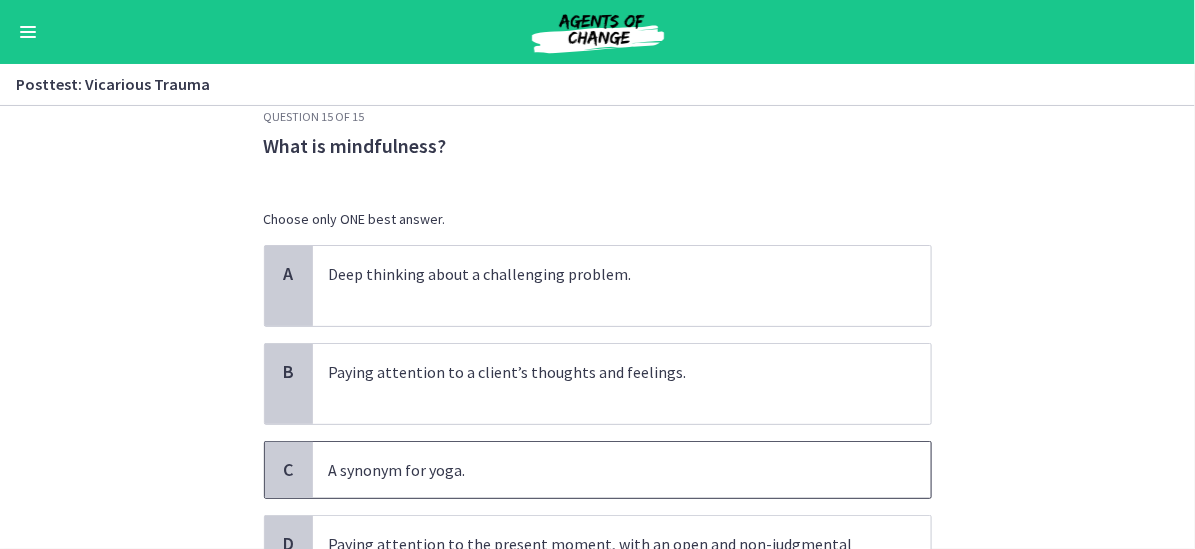 scroll, scrollTop: 100, scrollLeft: 0, axis: vertical 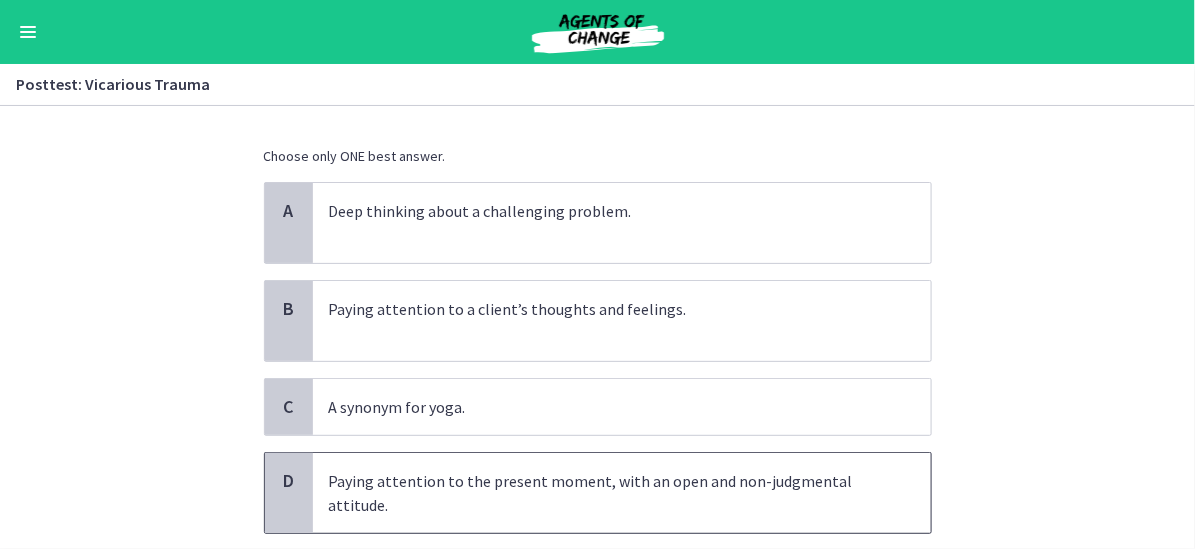 click on "Paying attention to the present moment, with an open and non-judgmental attitude." at bounding box center [602, 493] 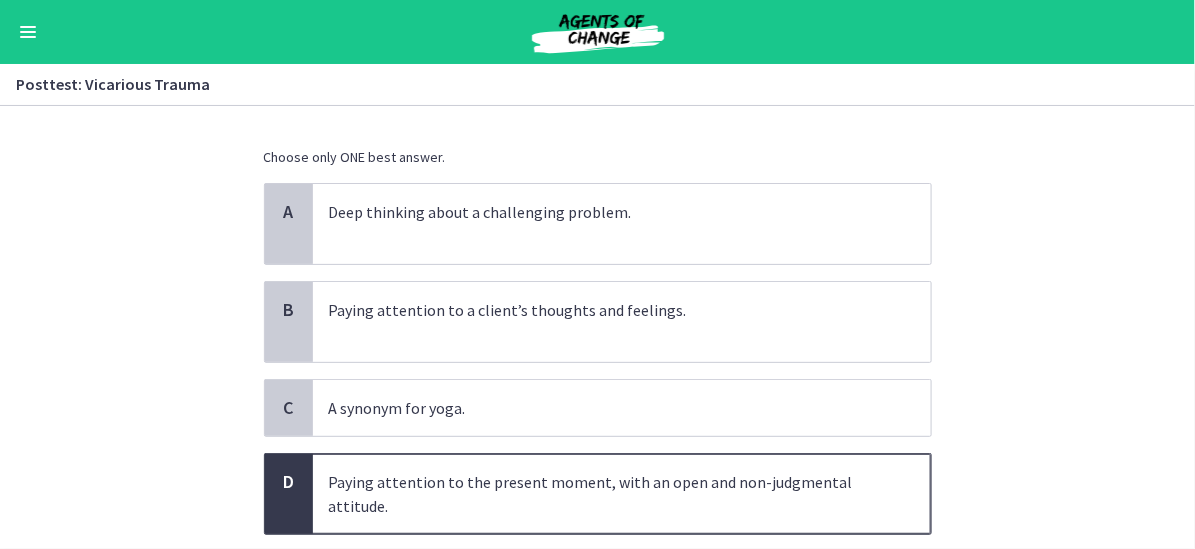 scroll, scrollTop: 200, scrollLeft: 0, axis: vertical 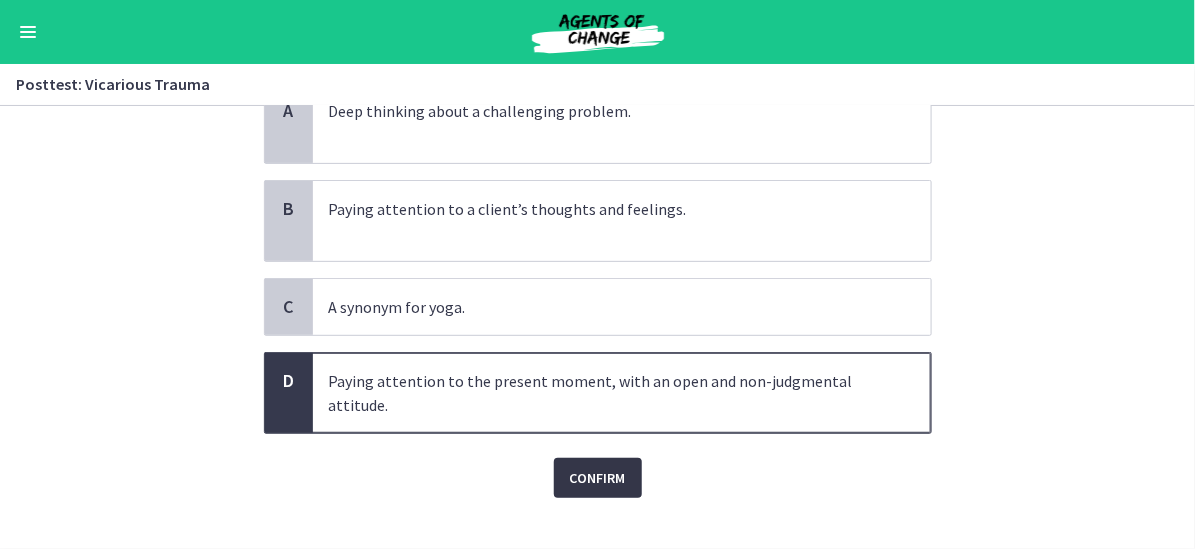 click on "Confirm" at bounding box center [598, 478] 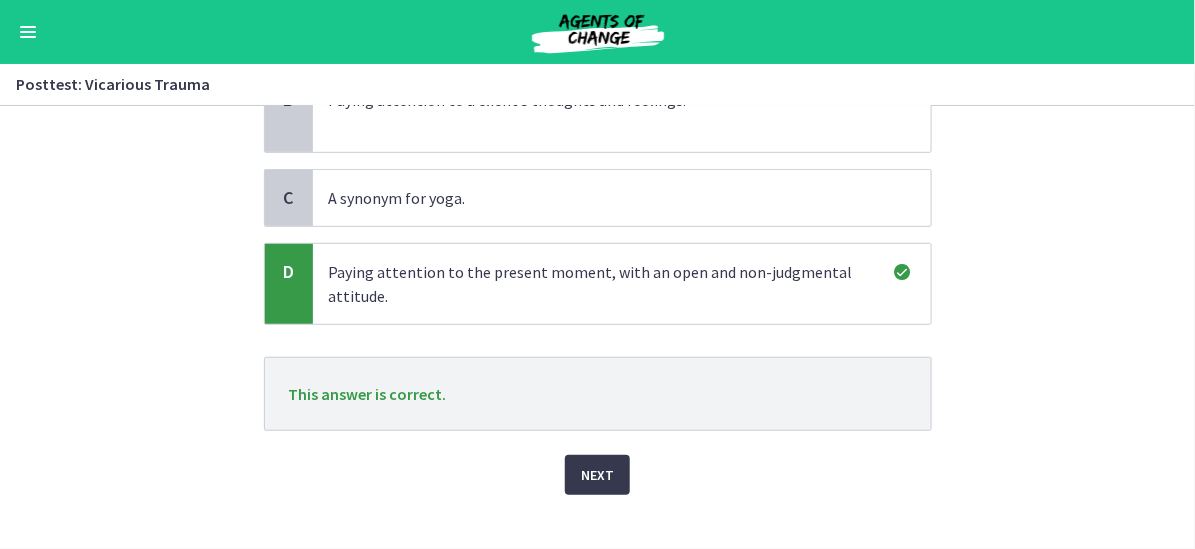 scroll, scrollTop: 332, scrollLeft: 0, axis: vertical 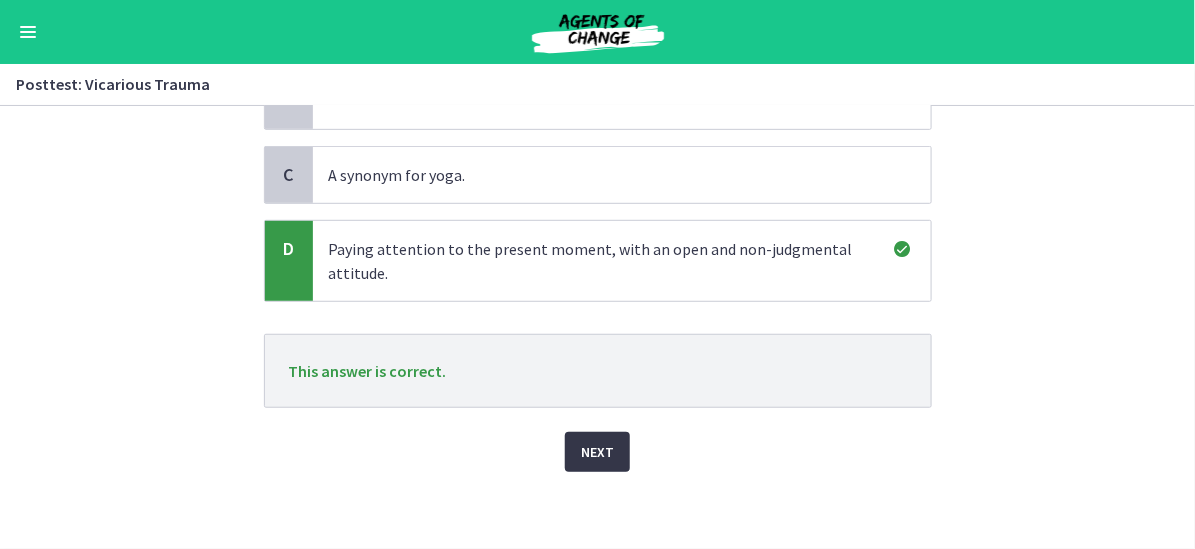 click on "Next" at bounding box center [597, 452] 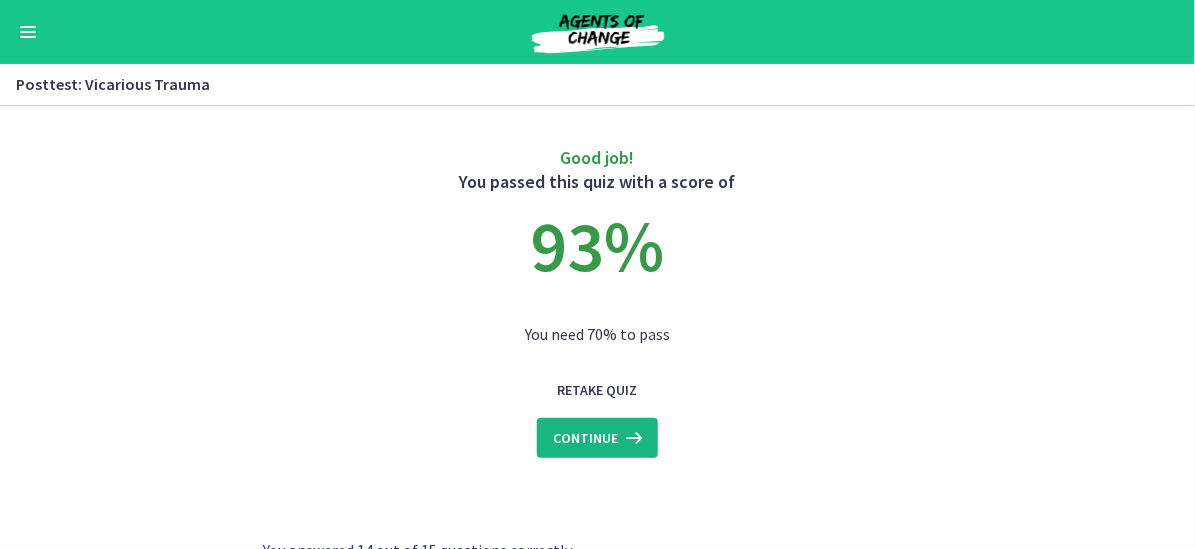 click on "Continue" at bounding box center (585, 438) 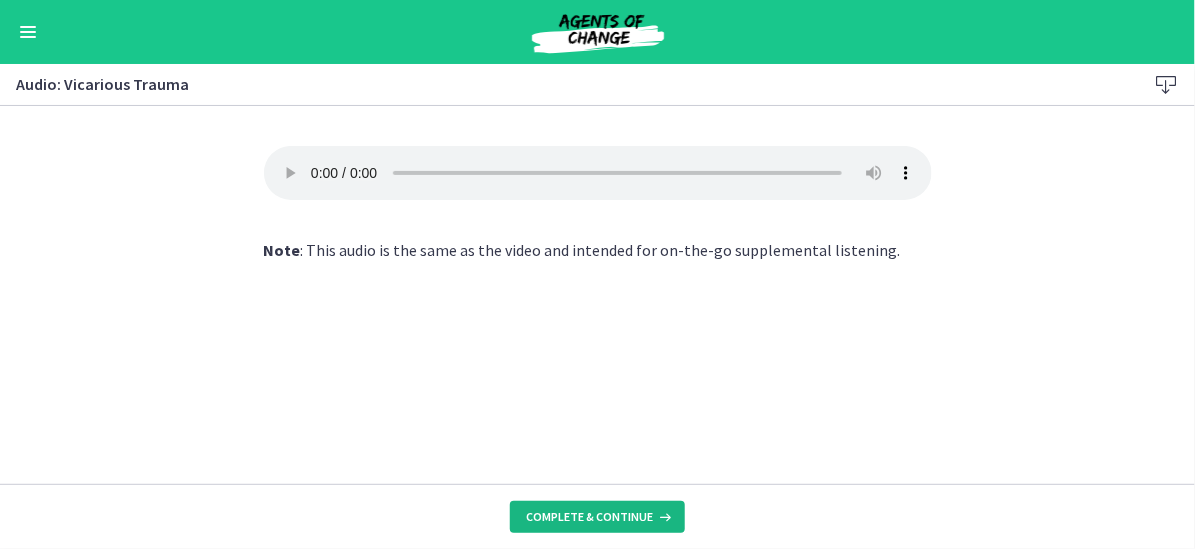 click on "Complete & continue" at bounding box center (589, 517) 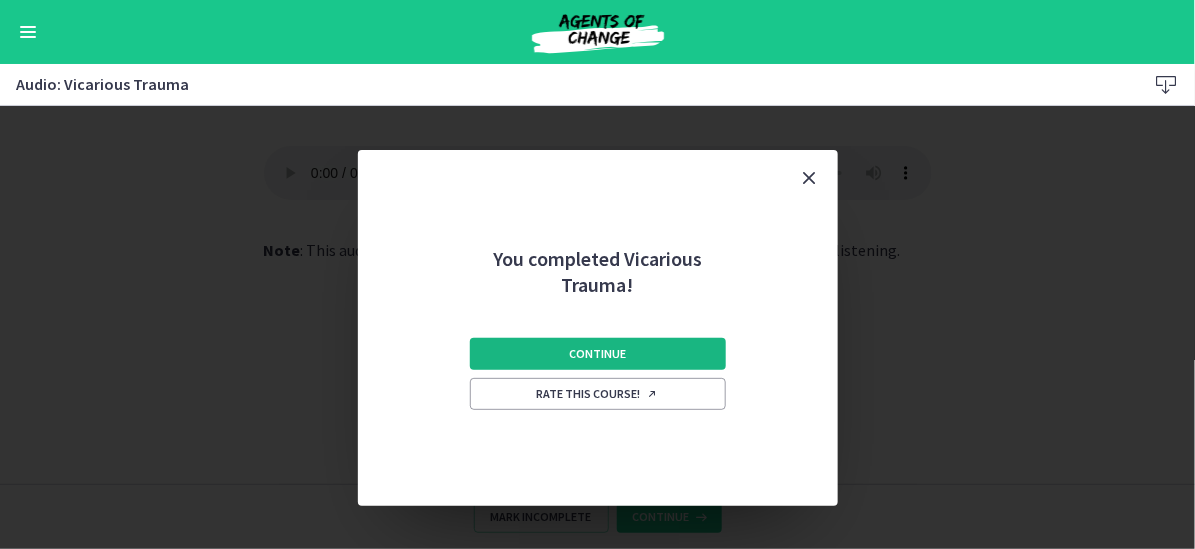 click on "Continue" at bounding box center (597, 354) 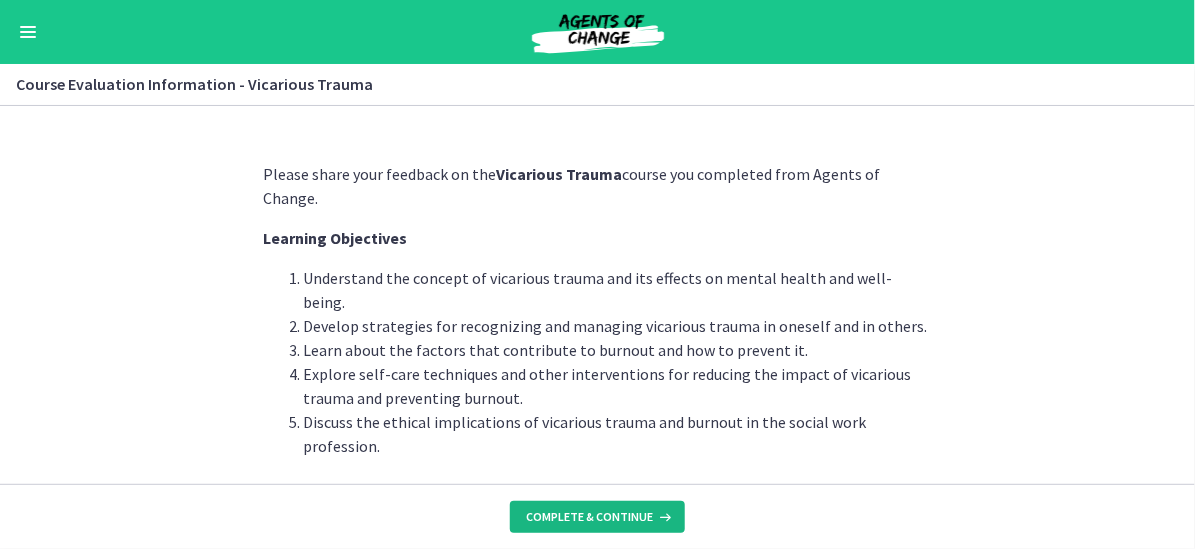 click on "Complete & continue" at bounding box center (589, 517) 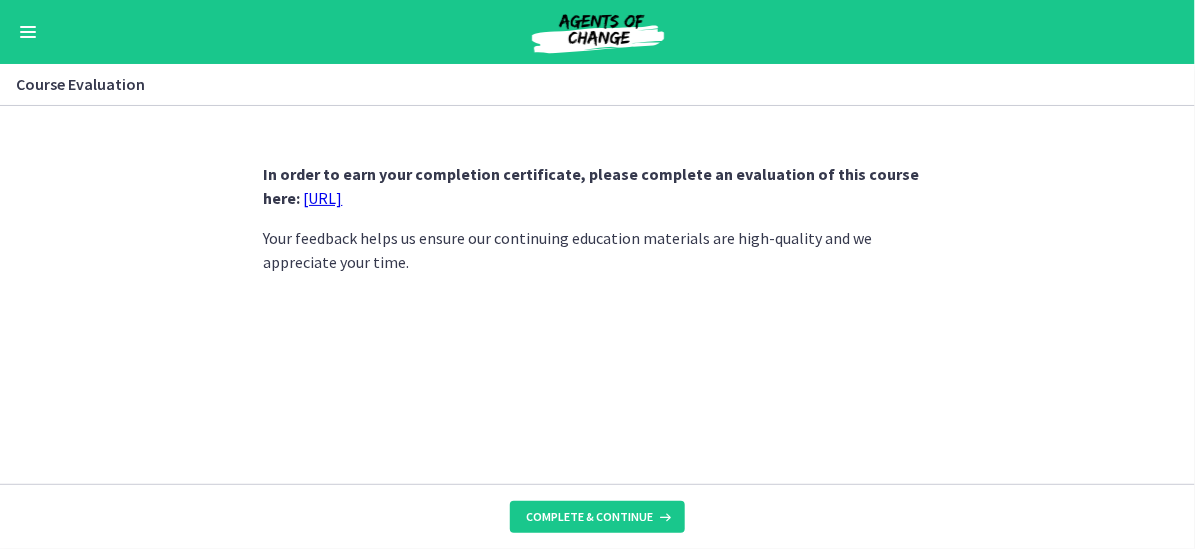 click on "https://forms.gle/sN1pirJbvy6vrxQx5" at bounding box center [323, 198] 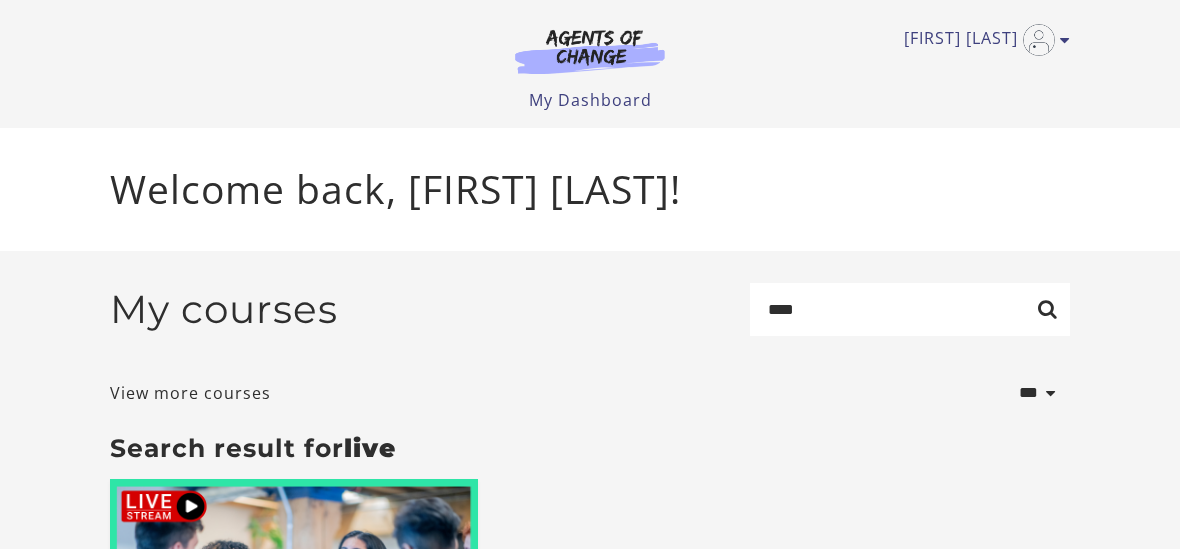 scroll, scrollTop: 0, scrollLeft: 0, axis: both 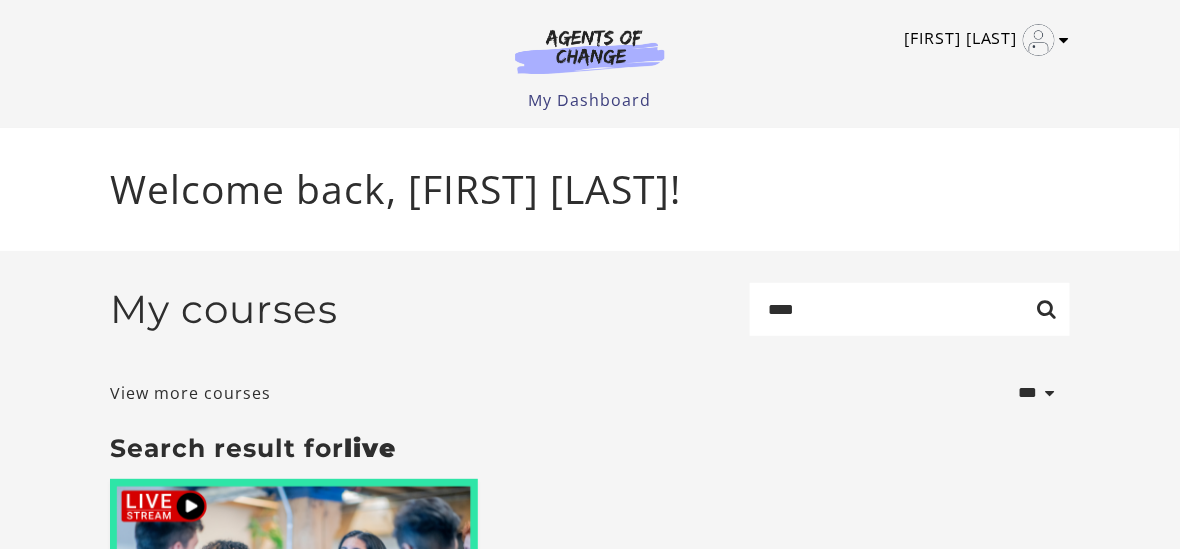 click at bounding box center [1039, 40] 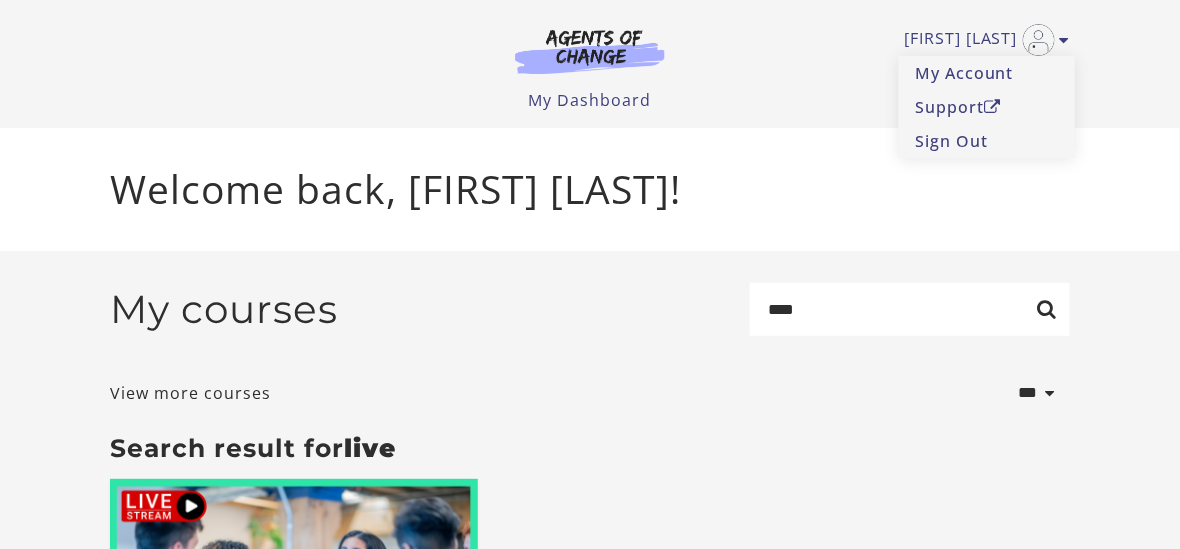 click on "Welcome back, [FIRST] [LAST]!" at bounding box center (590, 189) 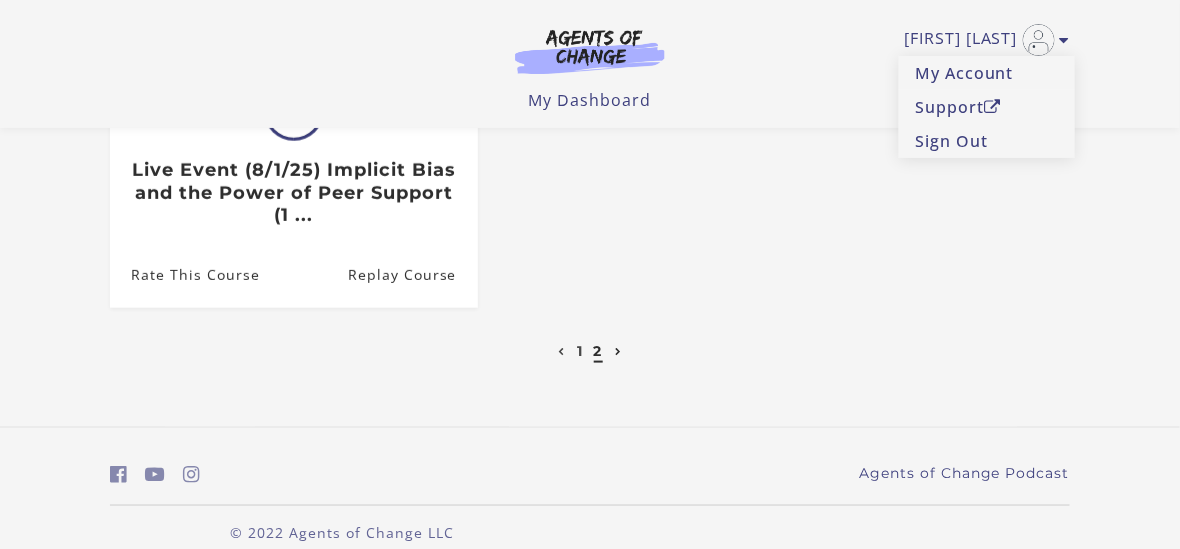 scroll, scrollTop: 467, scrollLeft: 0, axis: vertical 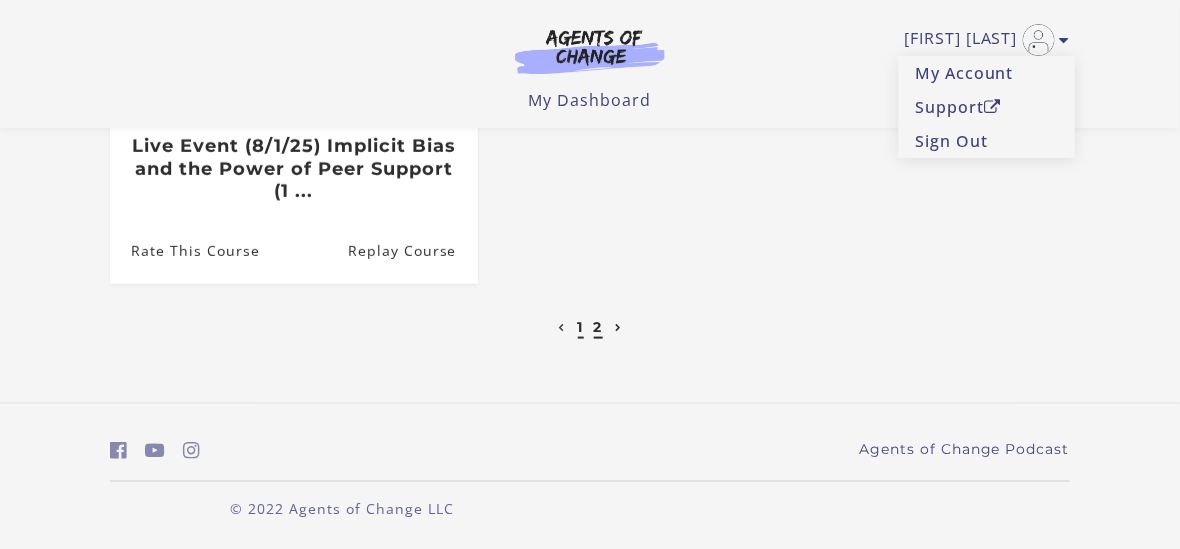 click on "1" at bounding box center (581, 327) 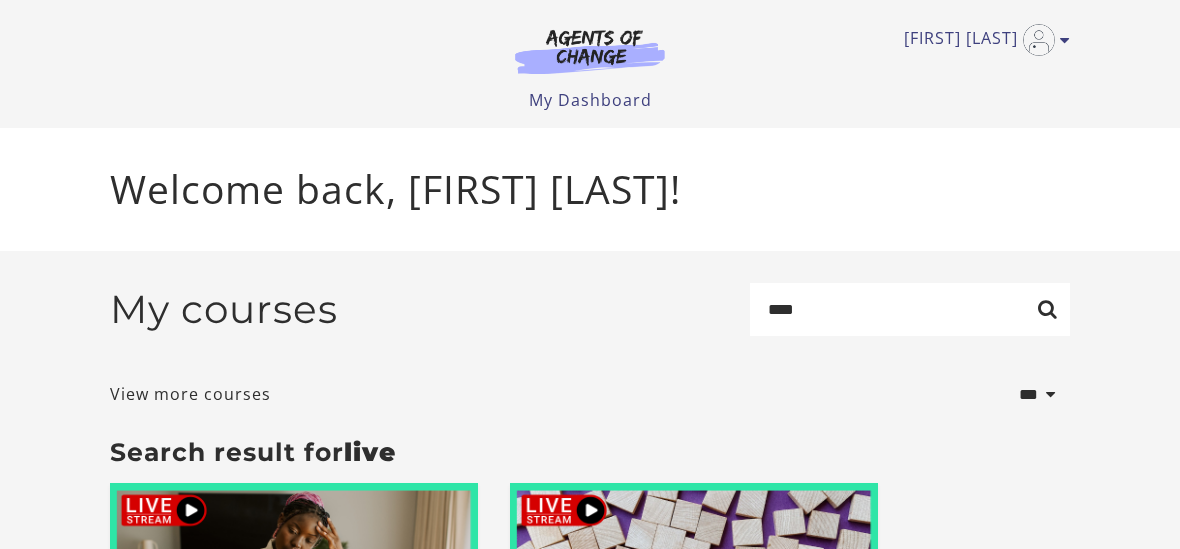 scroll, scrollTop: 0, scrollLeft: 0, axis: both 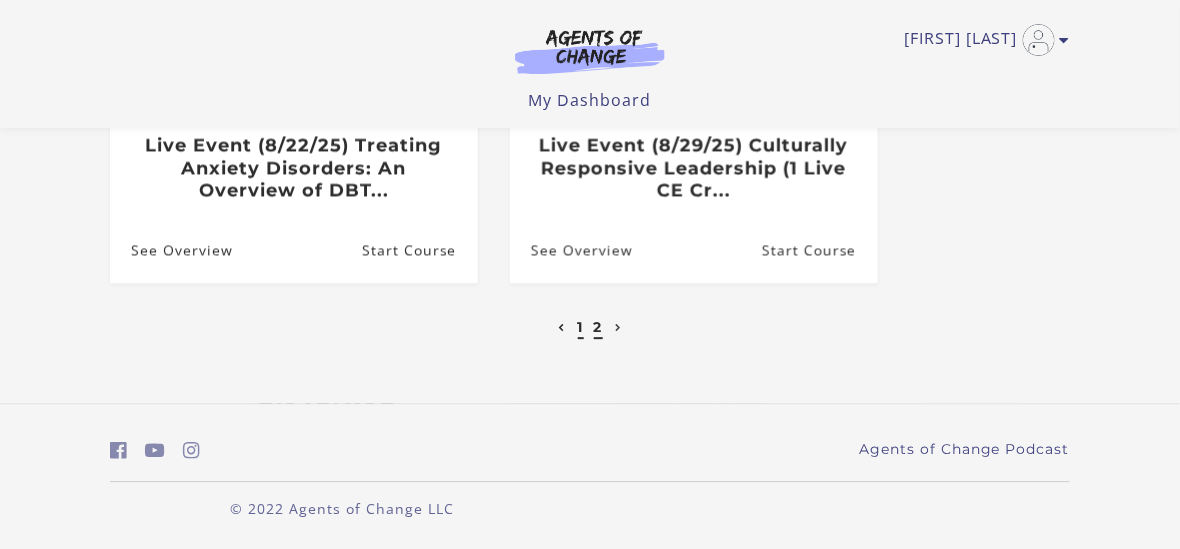 click on "2" at bounding box center (598, 327) 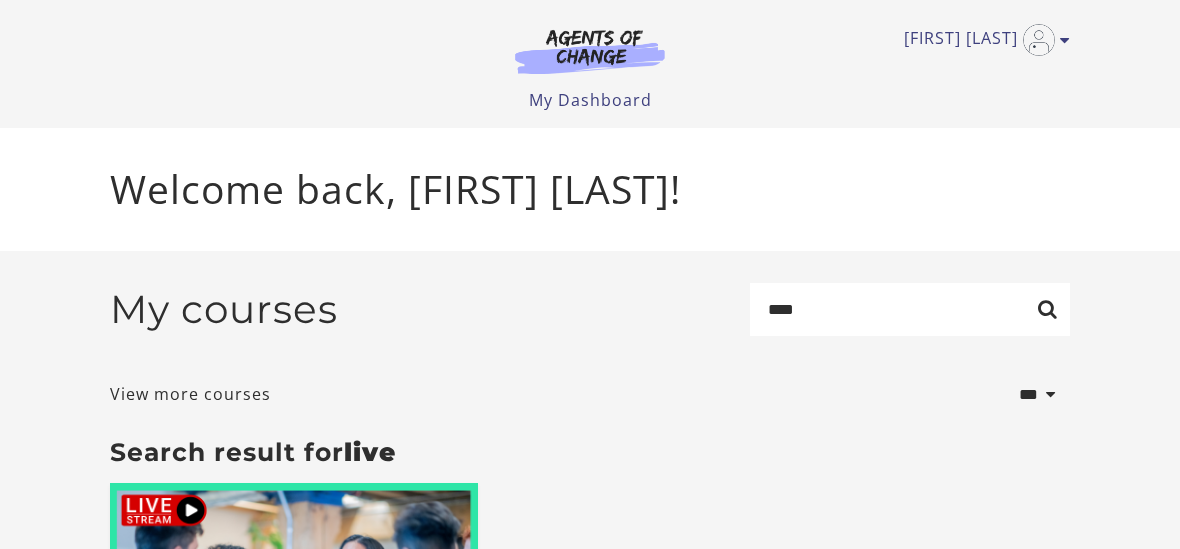scroll, scrollTop: 0, scrollLeft: 0, axis: both 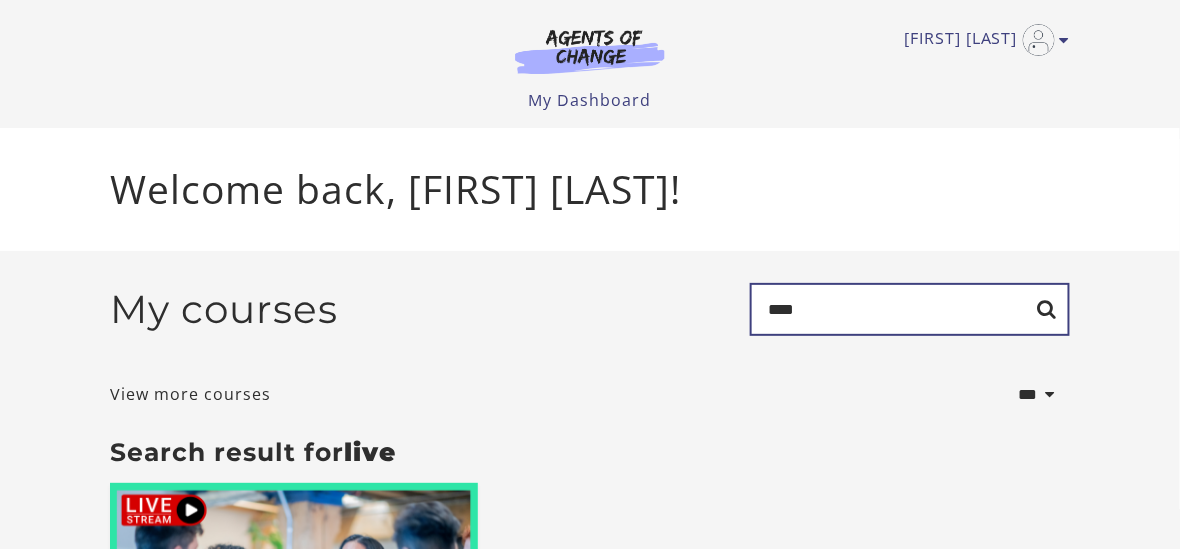 drag, startPoint x: 826, startPoint y: 313, endPoint x: 709, endPoint y: 303, distance: 117.426575 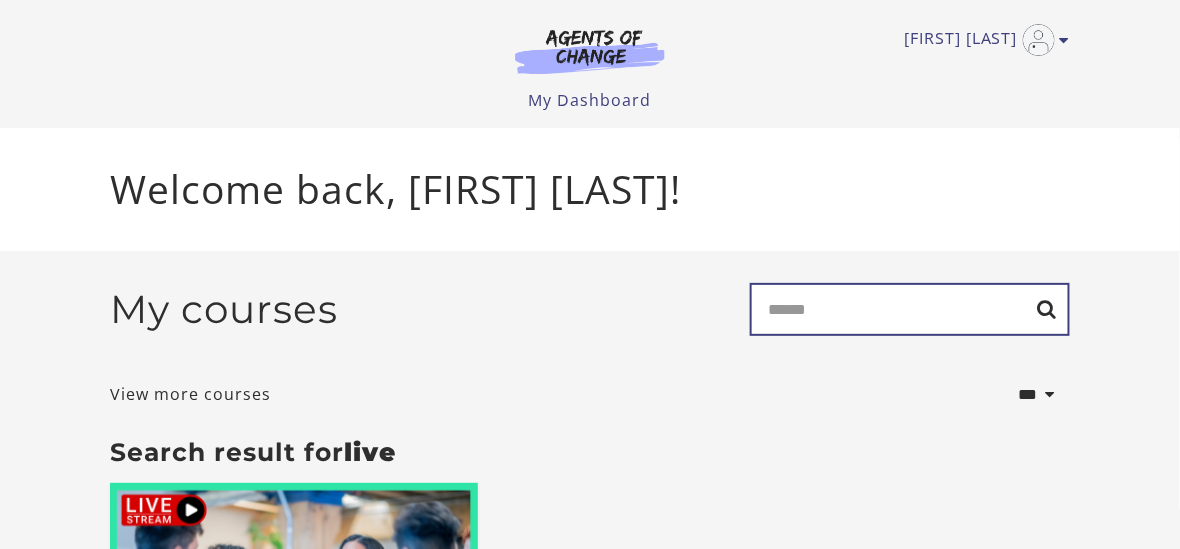type 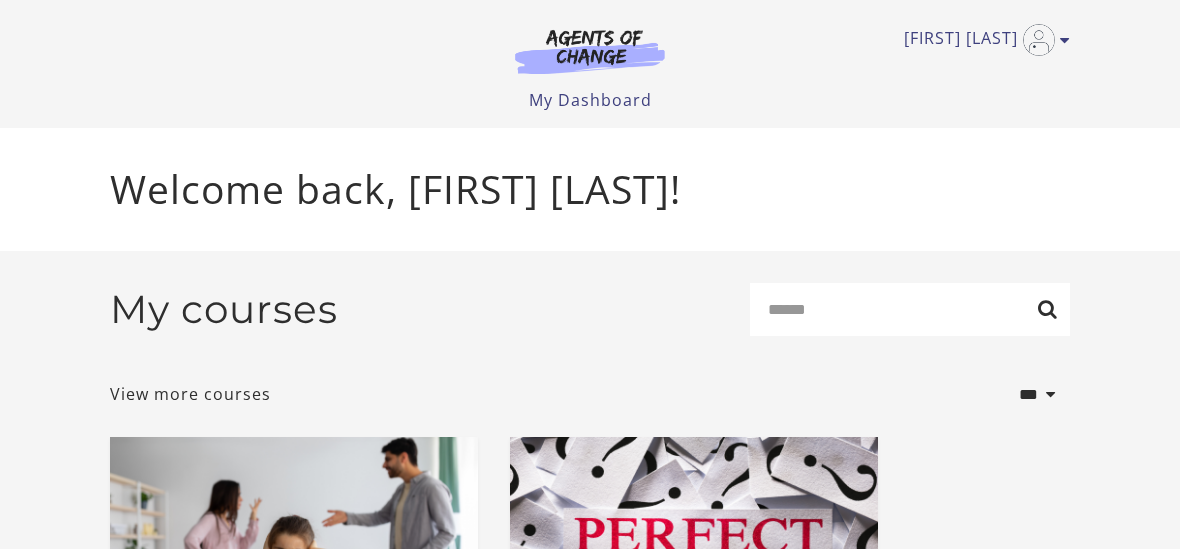 scroll, scrollTop: 0, scrollLeft: 0, axis: both 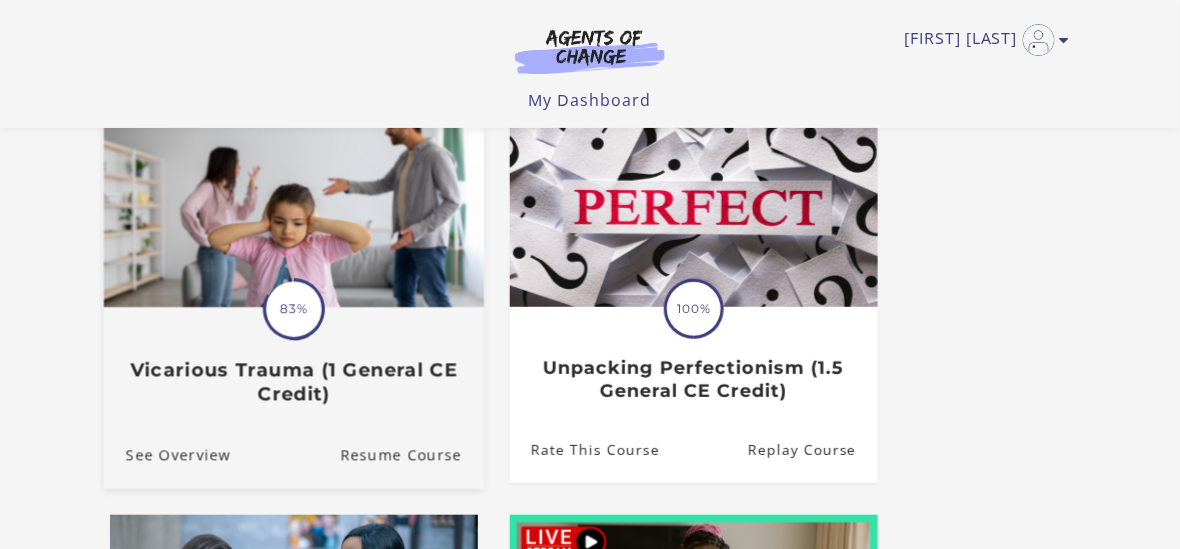 click at bounding box center [294, 205] 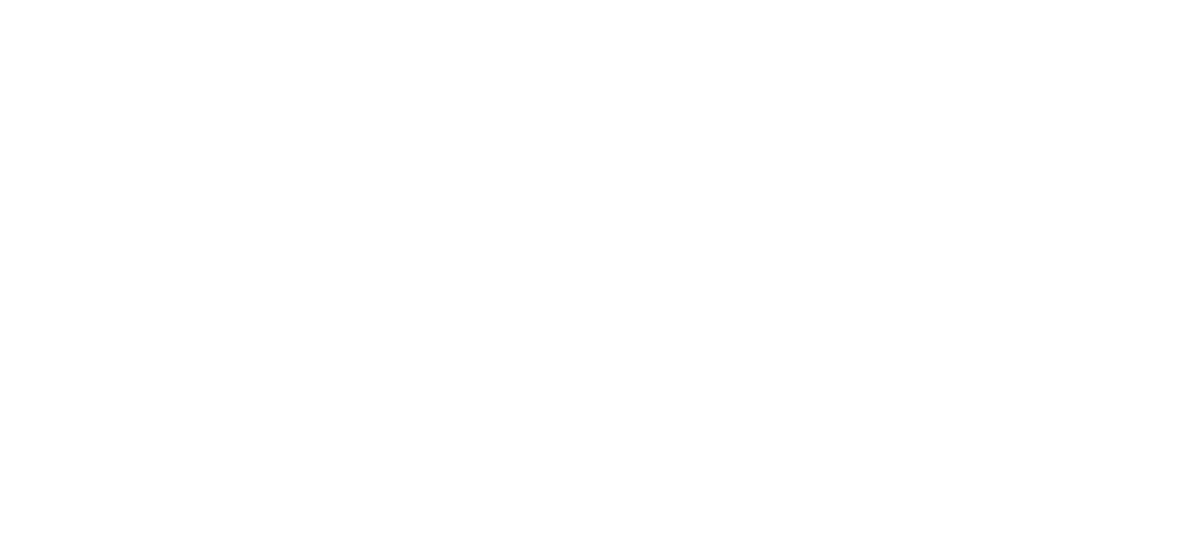 scroll, scrollTop: 0, scrollLeft: 0, axis: both 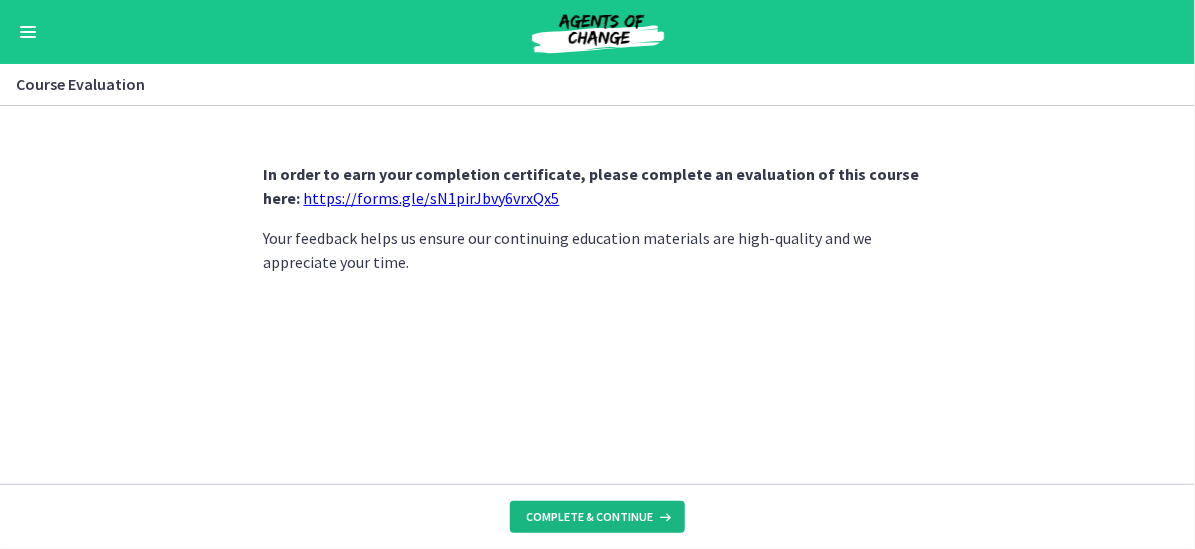 click on "Complete & continue" at bounding box center (589, 517) 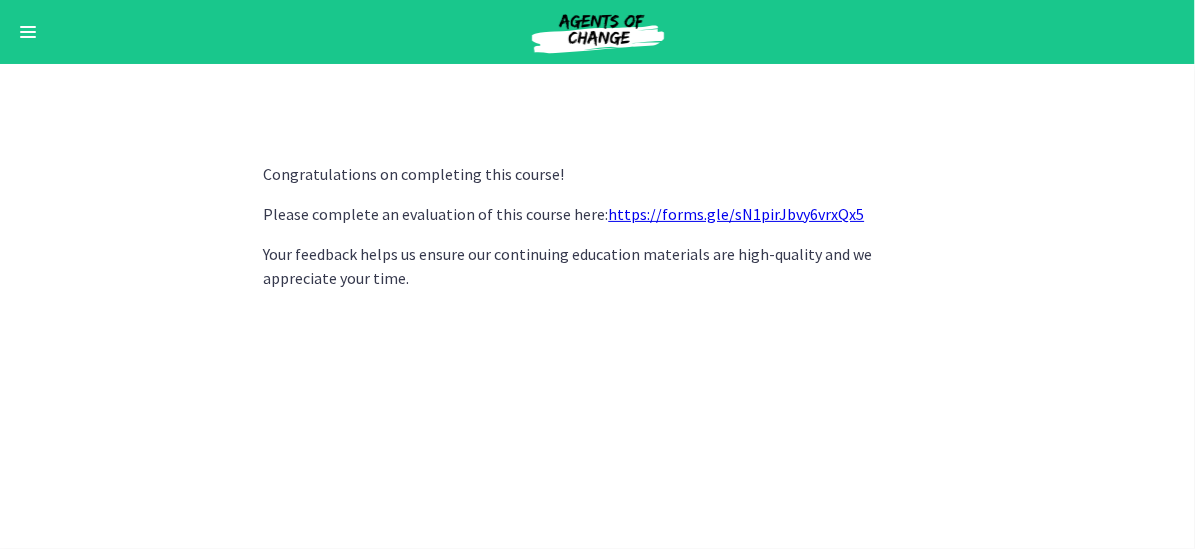 click at bounding box center (28, 27) 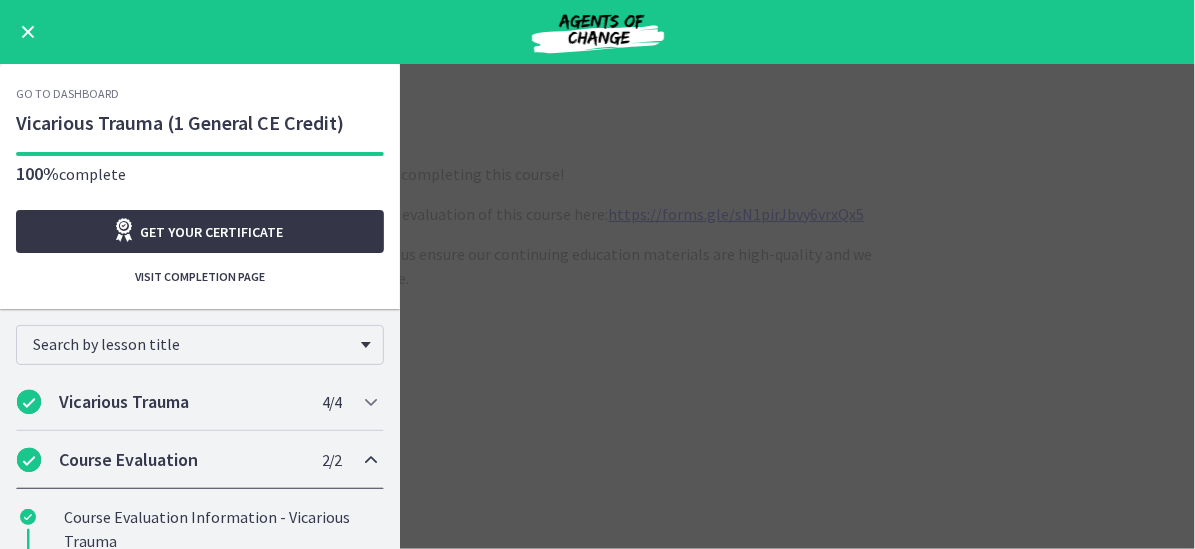 click on "Get your certificate" at bounding box center (212, 232) 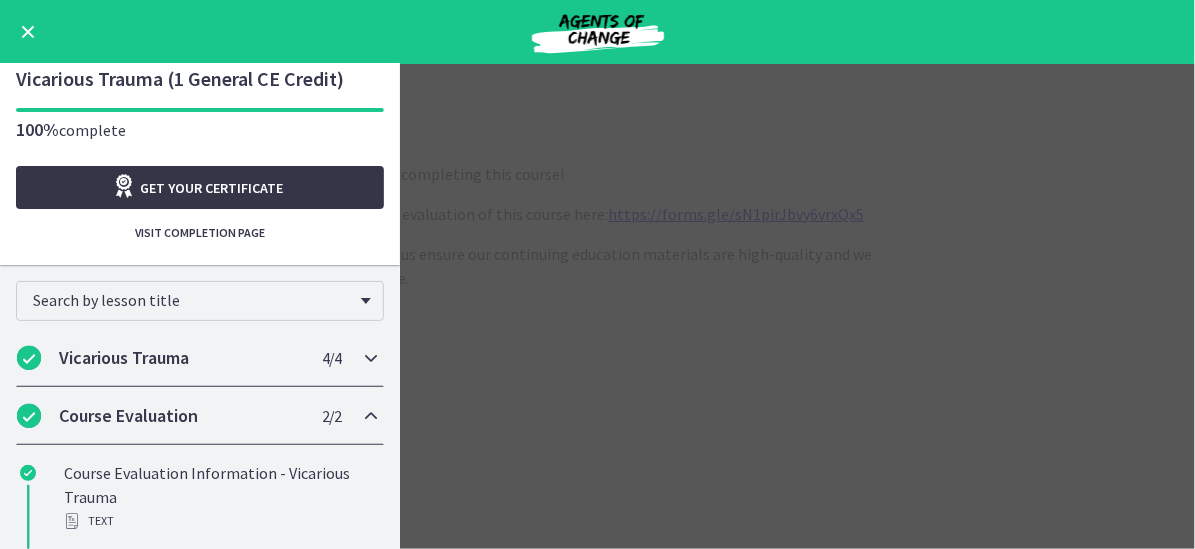 scroll, scrollTop: 0, scrollLeft: 0, axis: both 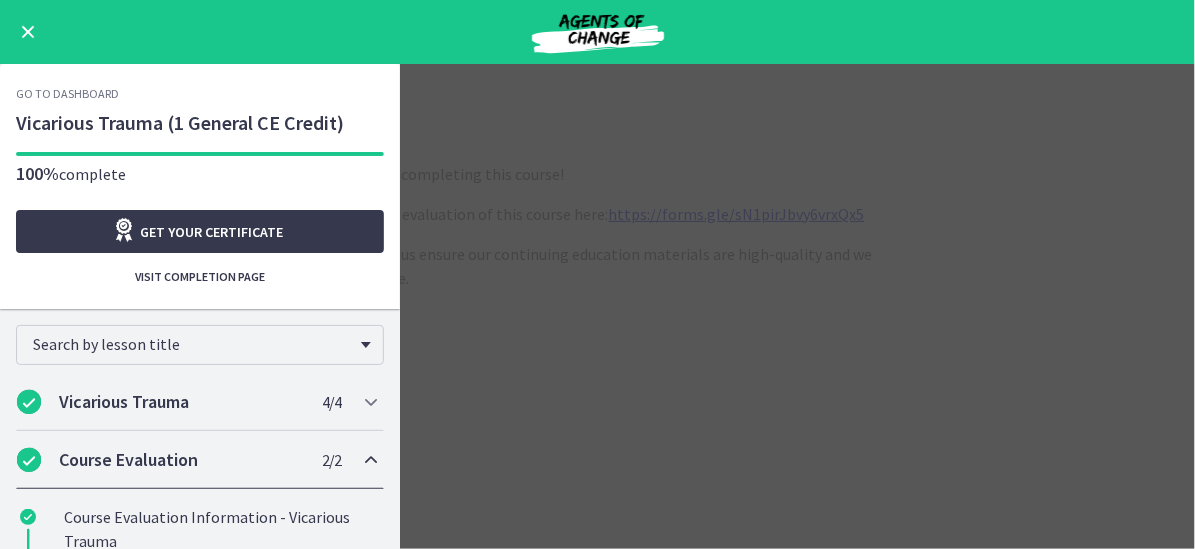 click at bounding box center (28, 32) 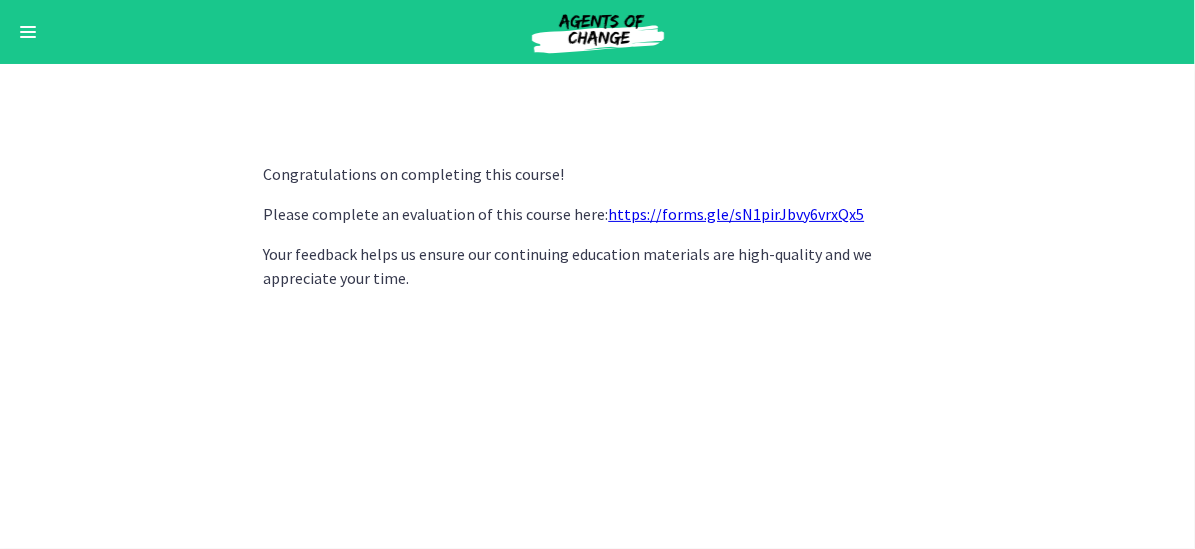 click at bounding box center (598, 32) 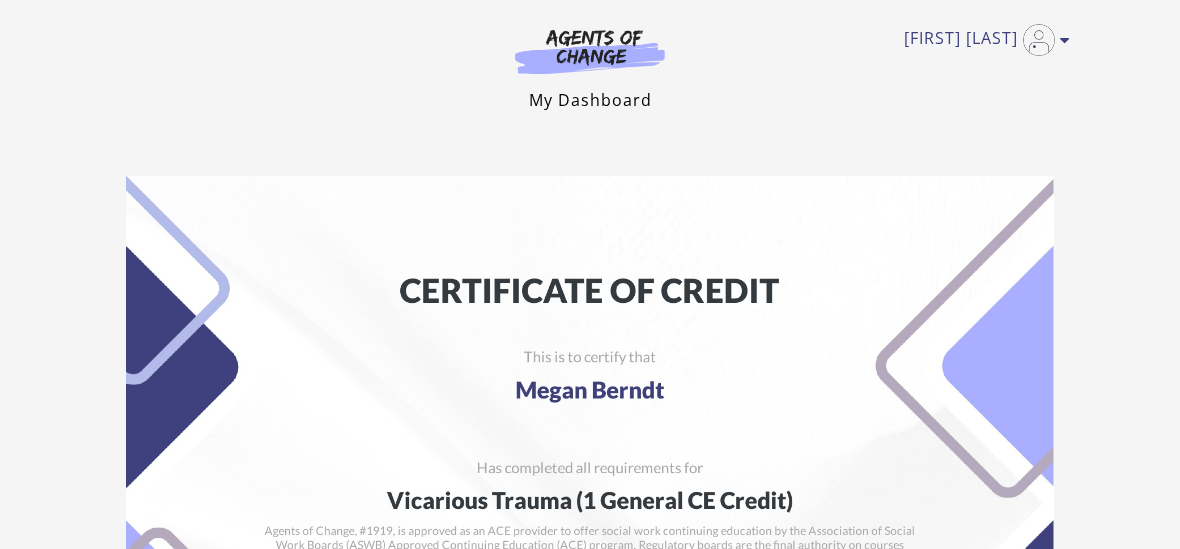 scroll, scrollTop: 0, scrollLeft: 0, axis: both 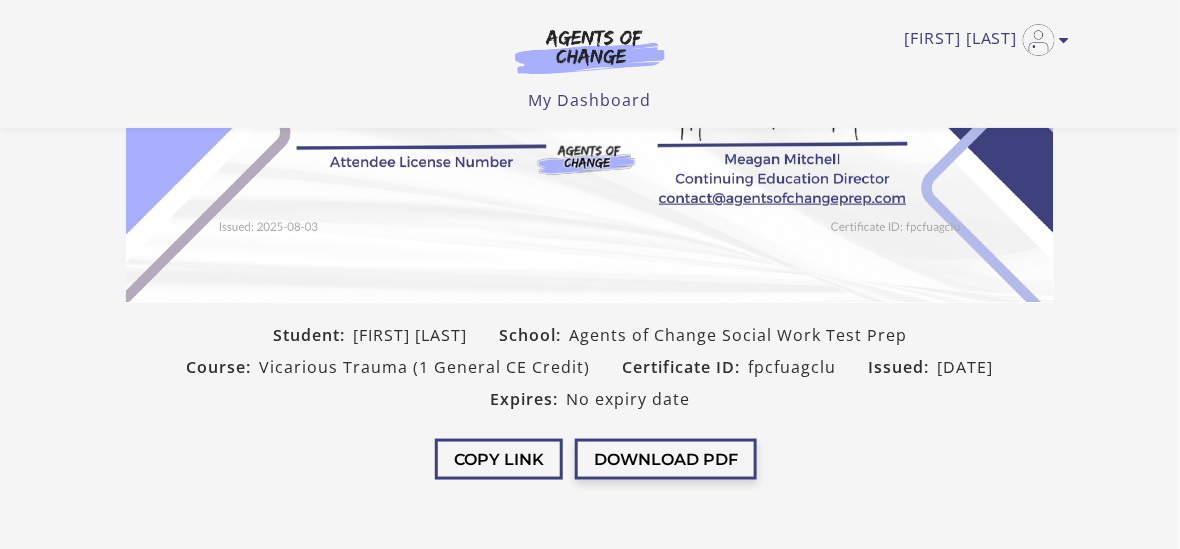 click on "Download PDF" at bounding box center (666, 459) 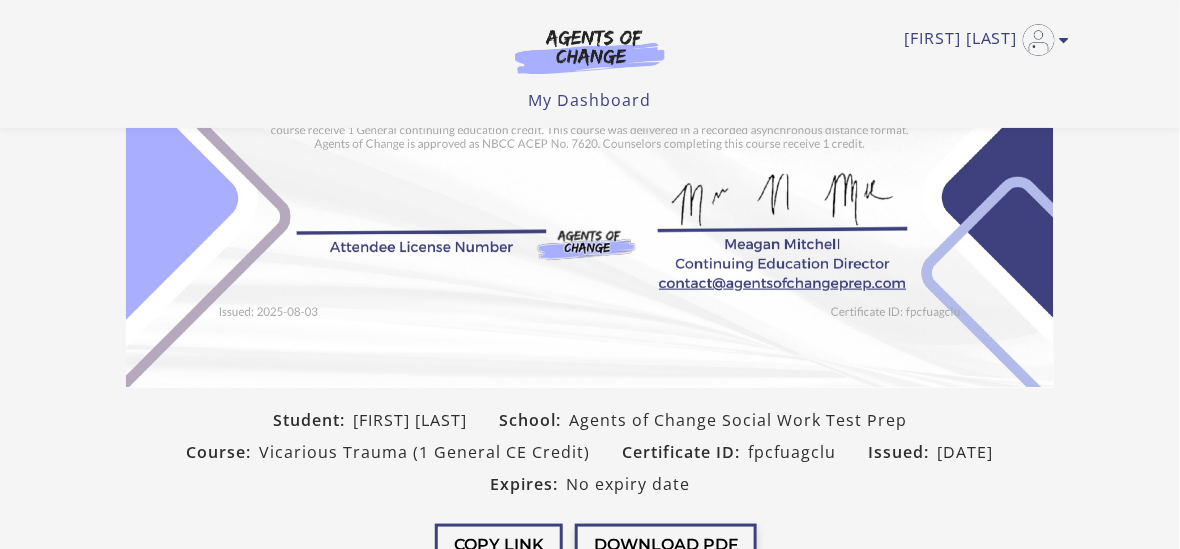 scroll, scrollTop: 100, scrollLeft: 0, axis: vertical 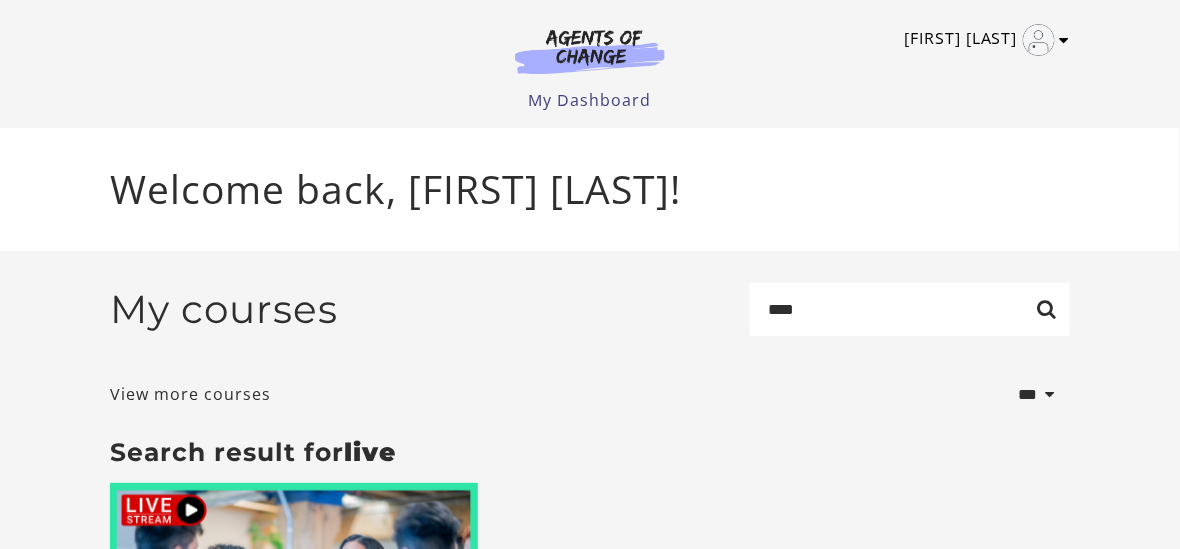 click at bounding box center [1039, 40] 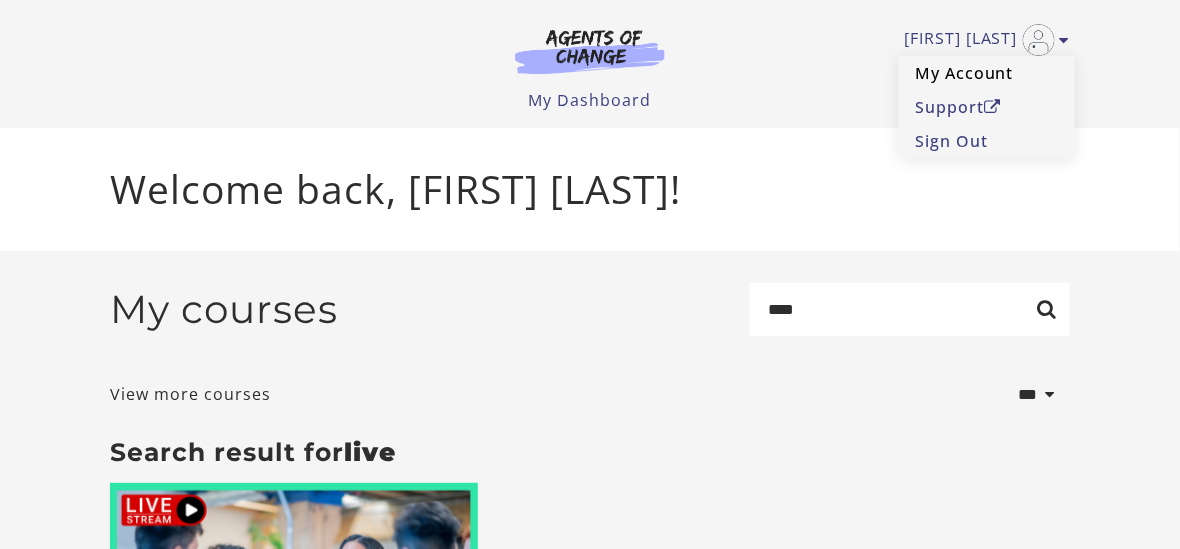 click on "My Account" at bounding box center (987, 73) 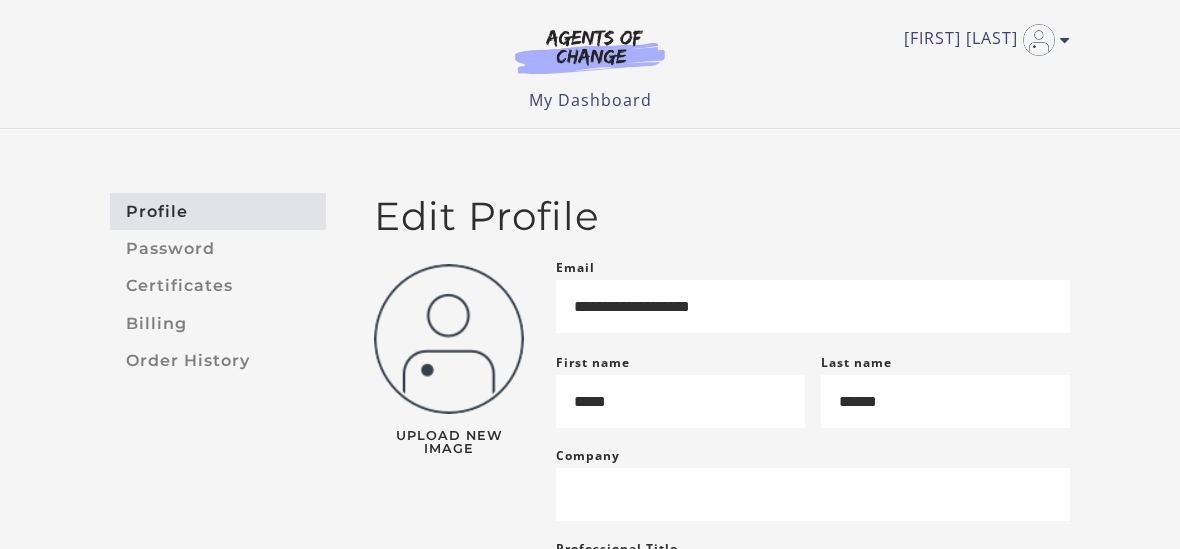 scroll, scrollTop: 0, scrollLeft: 0, axis: both 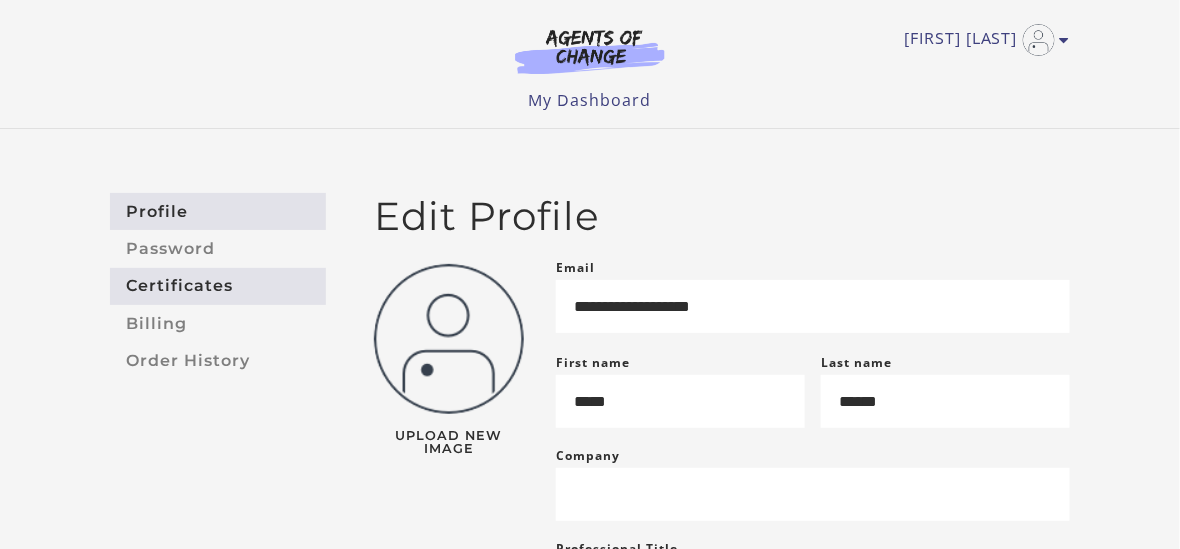 click on "Certificates" at bounding box center [218, 286] 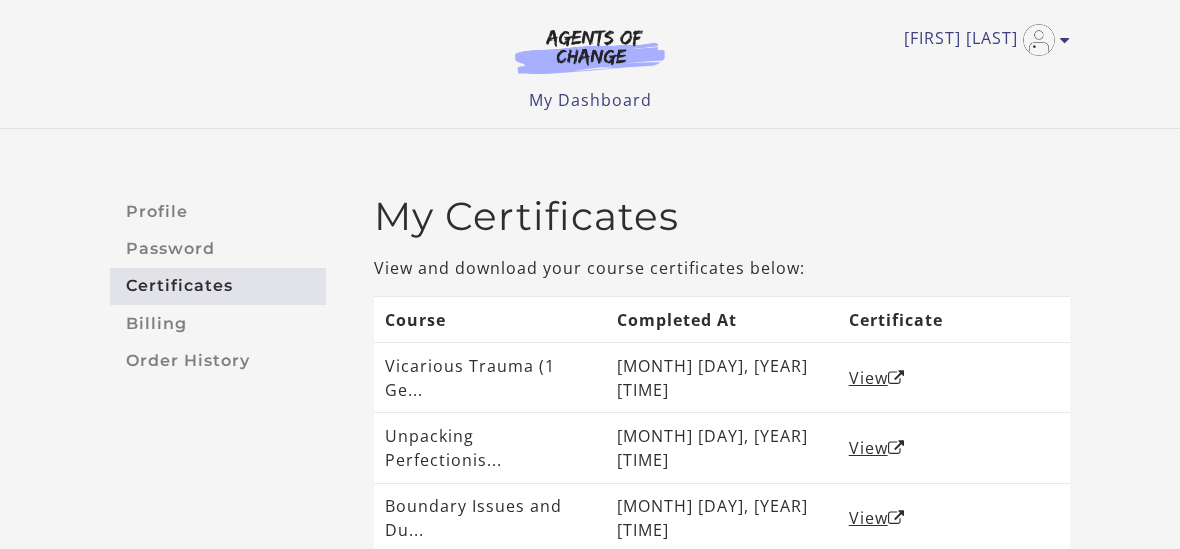 scroll, scrollTop: 0, scrollLeft: 0, axis: both 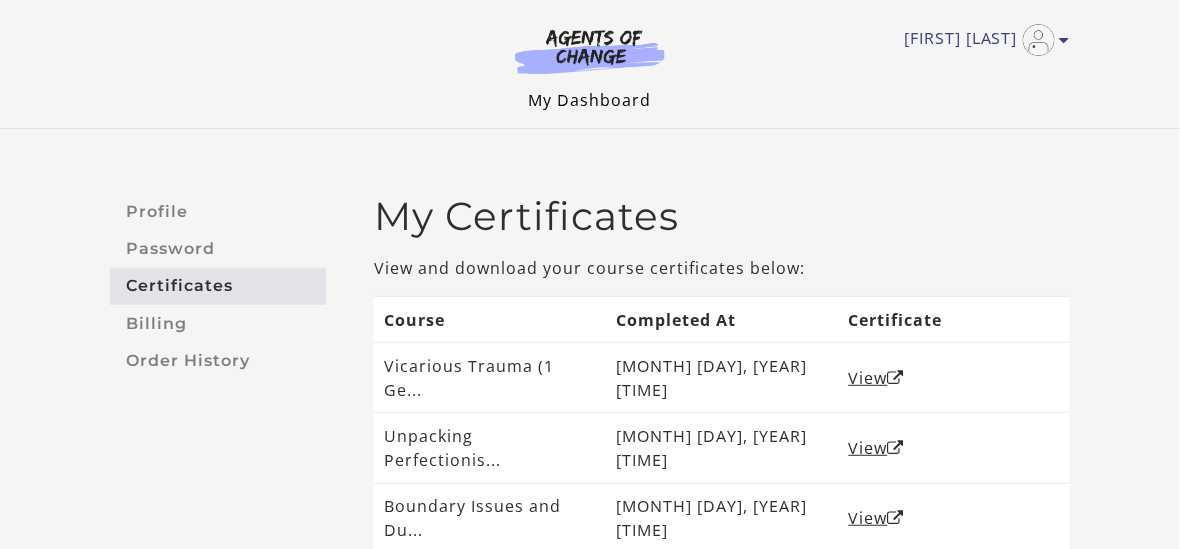 click on "My Dashboard" at bounding box center [590, 100] 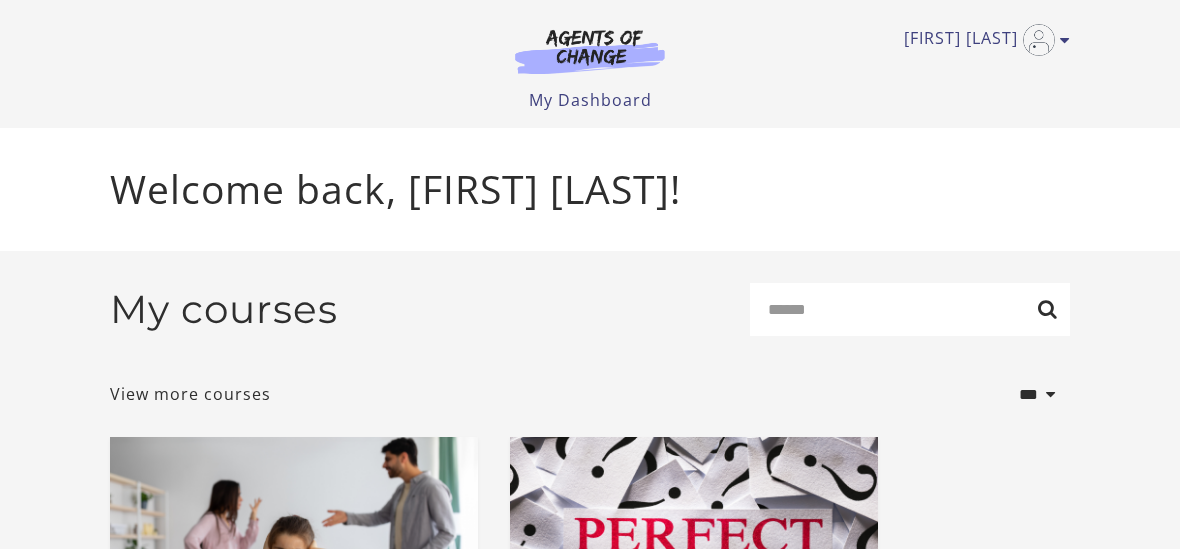 scroll, scrollTop: 0, scrollLeft: 0, axis: both 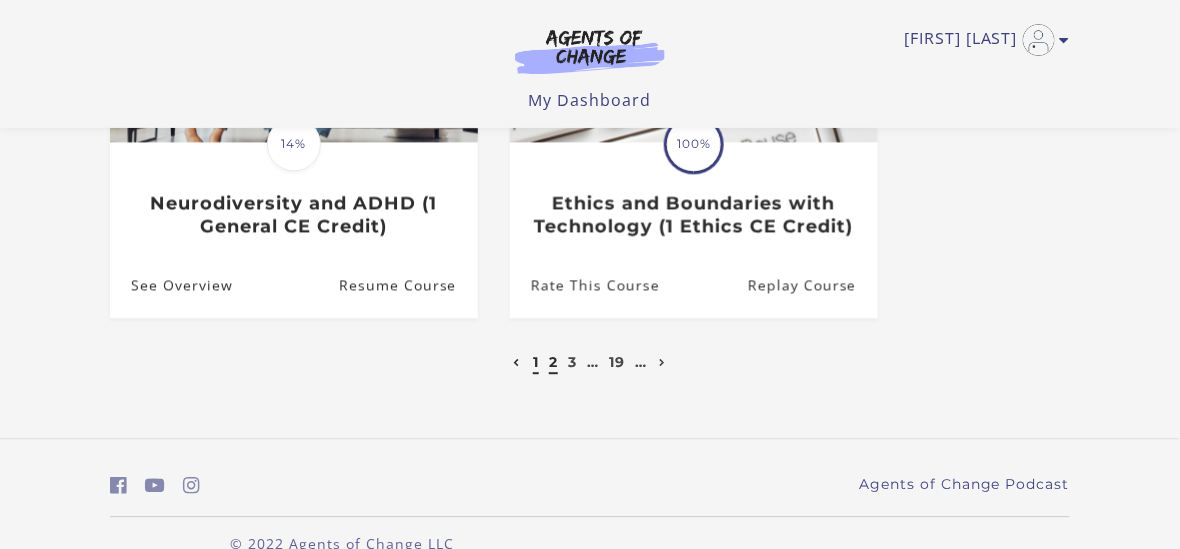 click on "2" at bounding box center (553, 362) 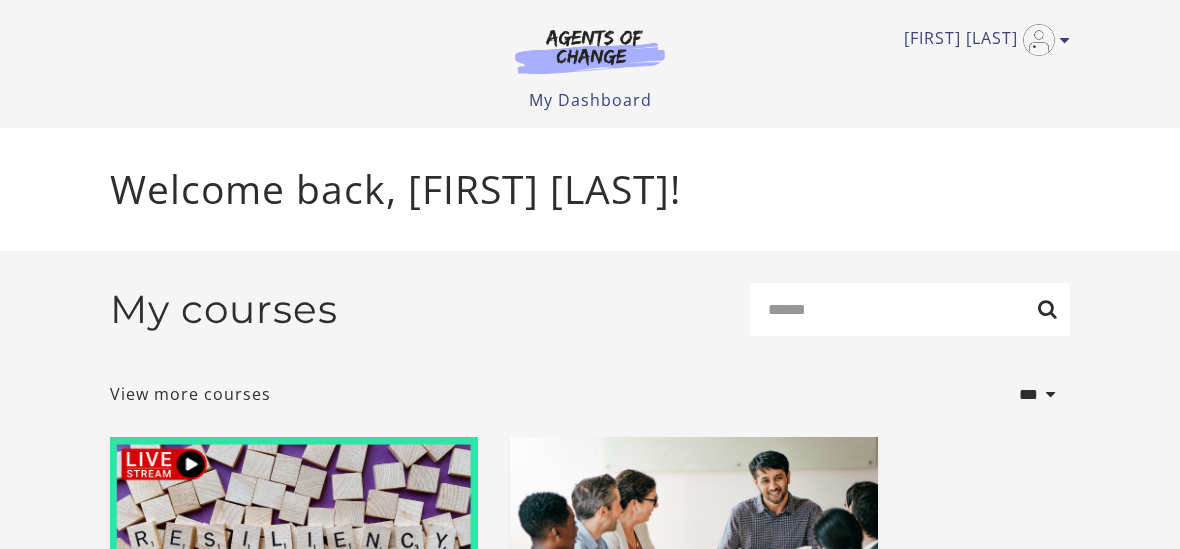 scroll, scrollTop: 0, scrollLeft: 0, axis: both 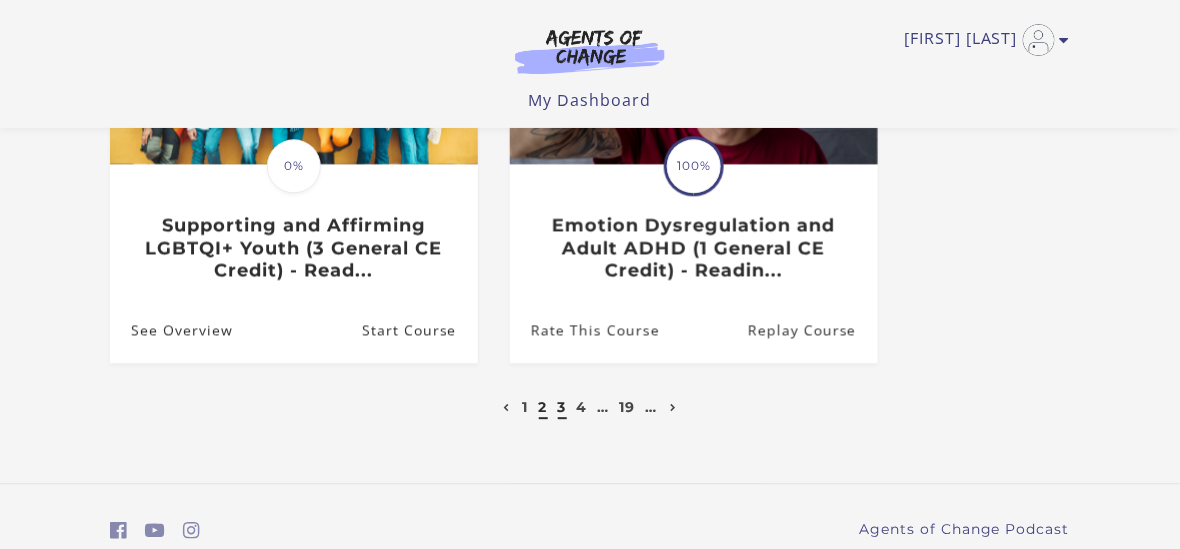click on "3" at bounding box center (562, 407) 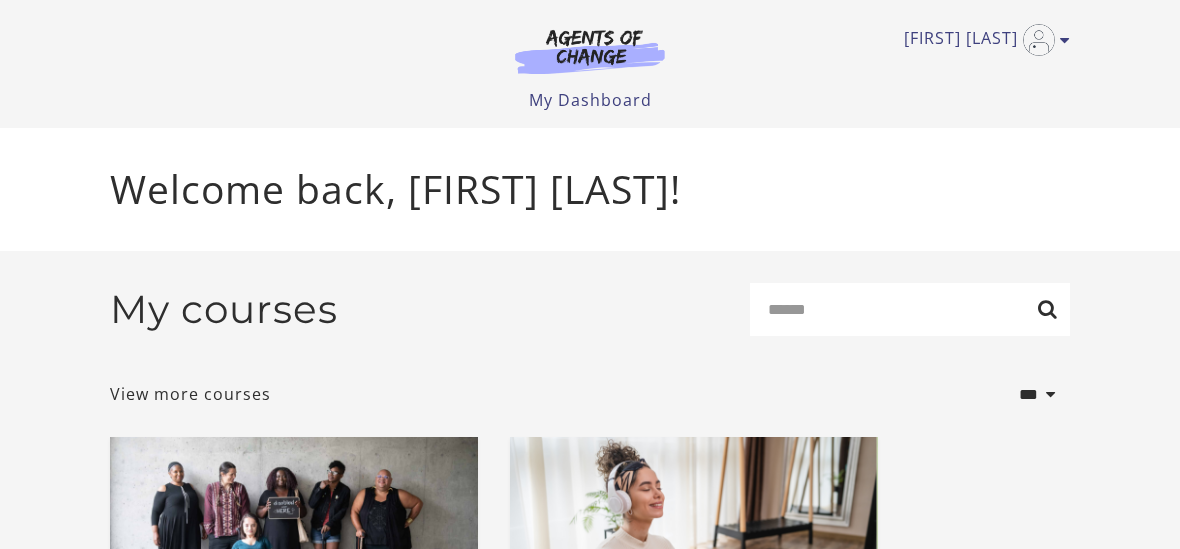 scroll, scrollTop: 0, scrollLeft: 0, axis: both 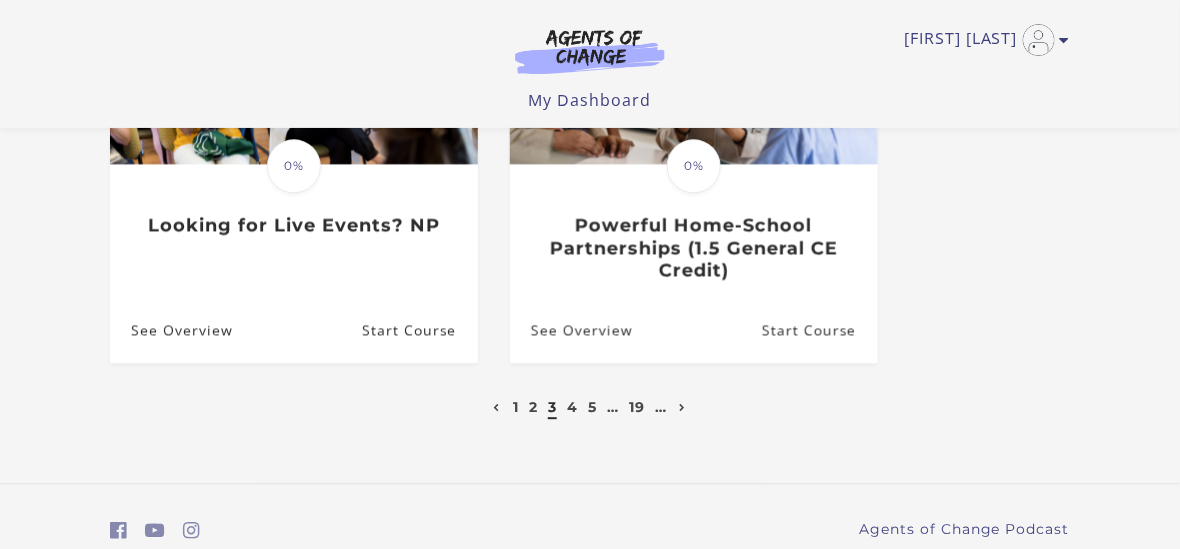 click on "4" at bounding box center [573, 407] 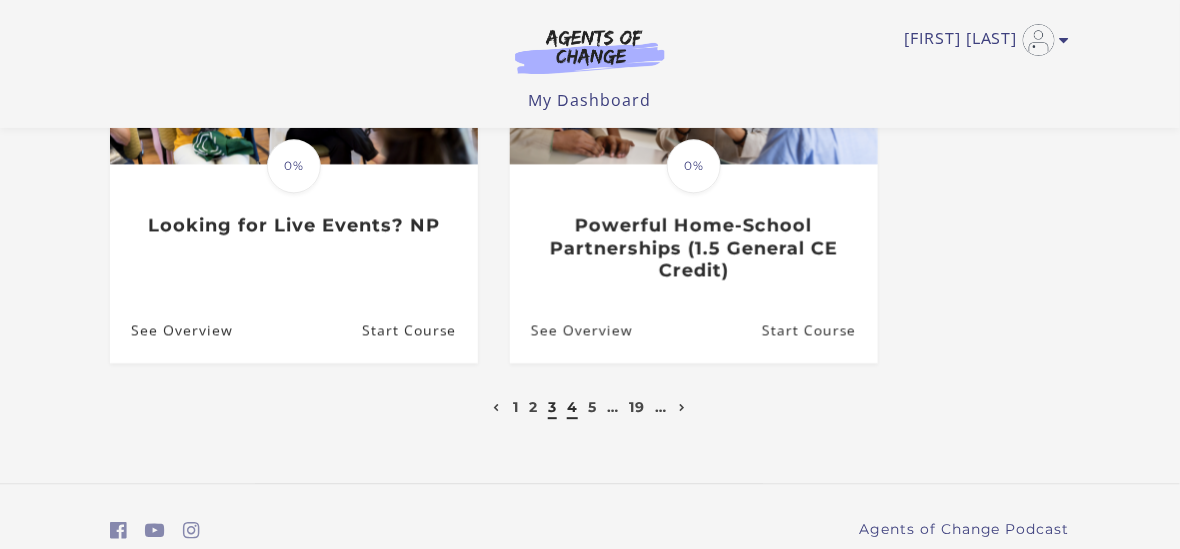 click on "4" at bounding box center (572, 407) 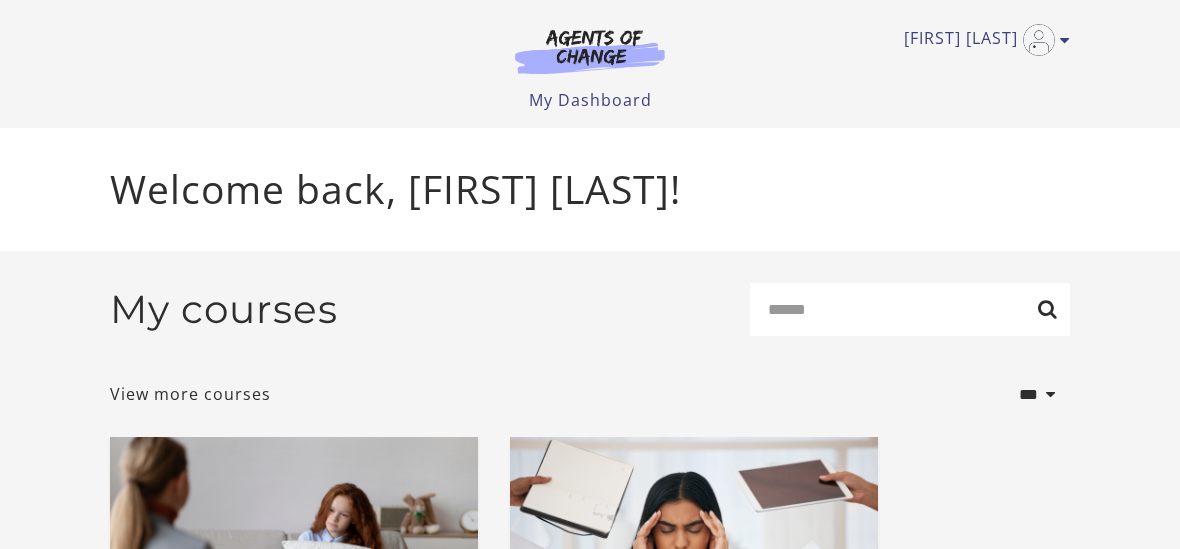scroll, scrollTop: 0, scrollLeft: 0, axis: both 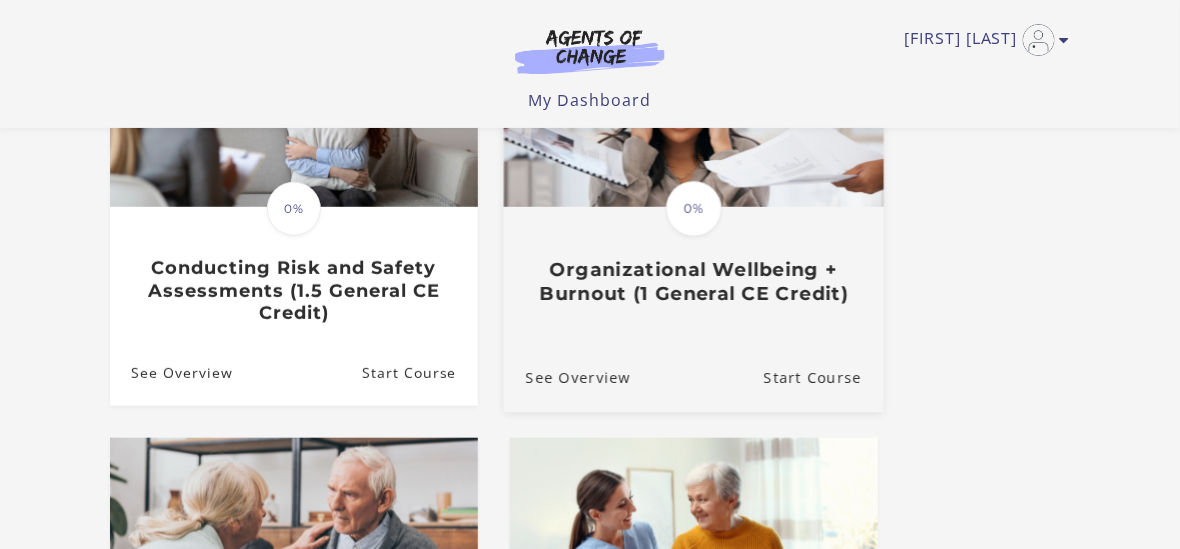 click on "Organizational Wellbeing + Burnout (1 General CE Credit)" at bounding box center (694, 282) 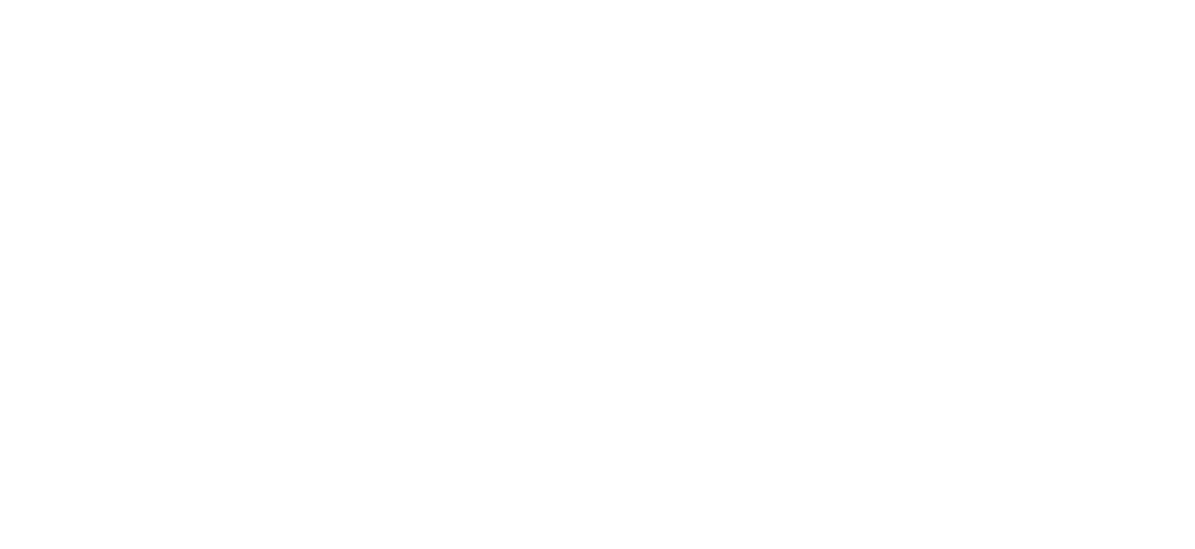 scroll, scrollTop: 0, scrollLeft: 0, axis: both 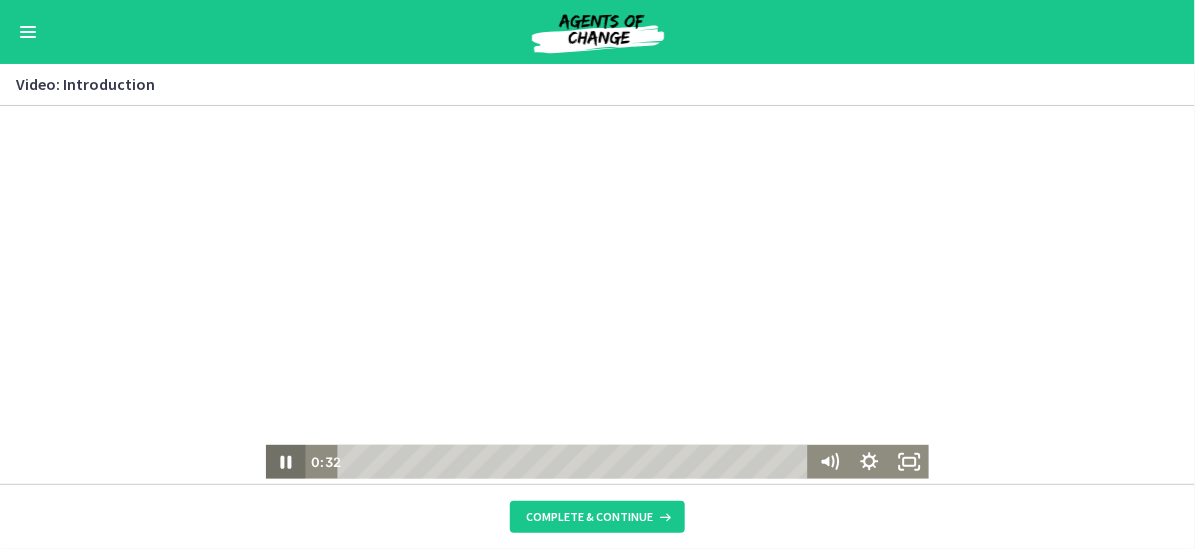 click 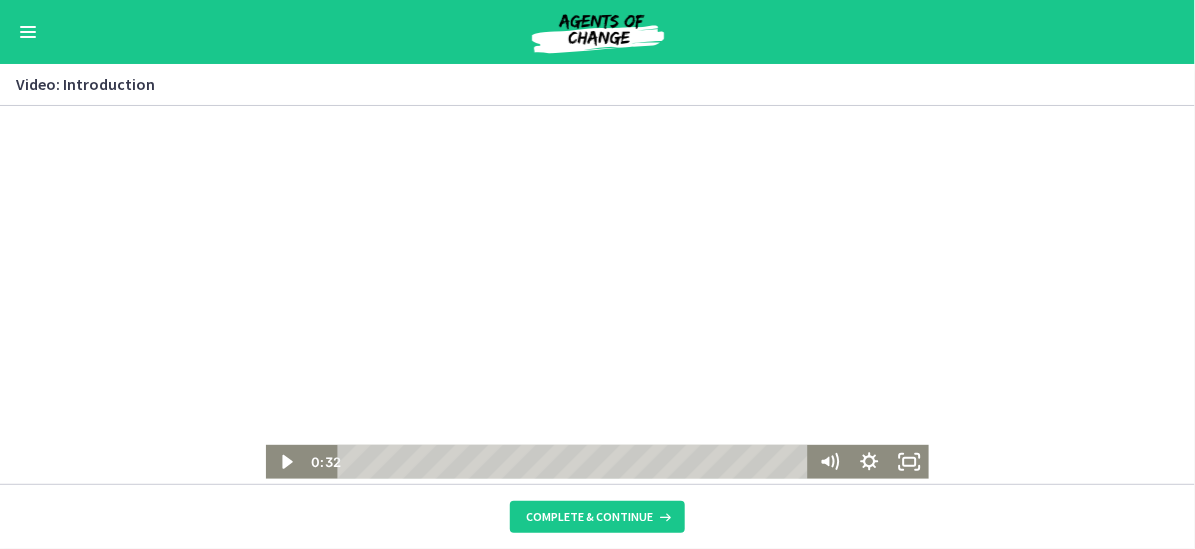 scroll, scrollTop: 1, scrollLeft: 0, axis: vertical 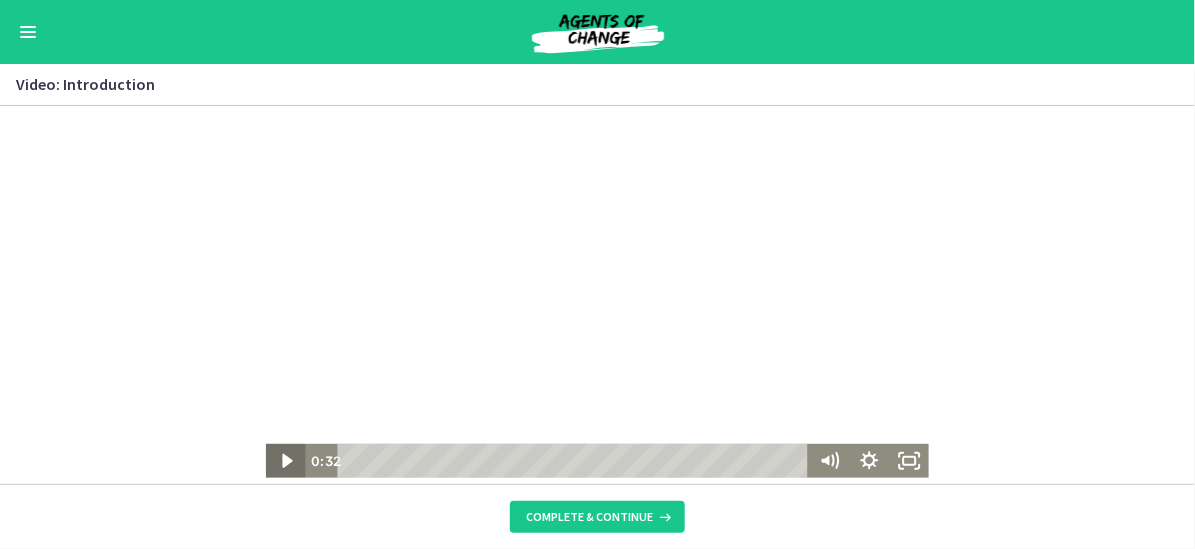 click 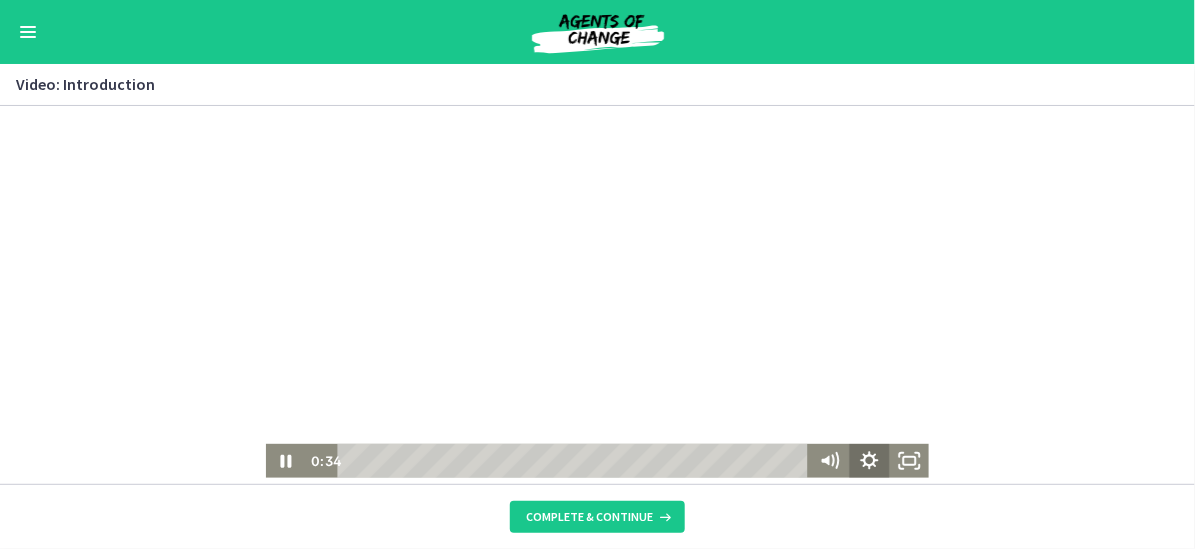 click 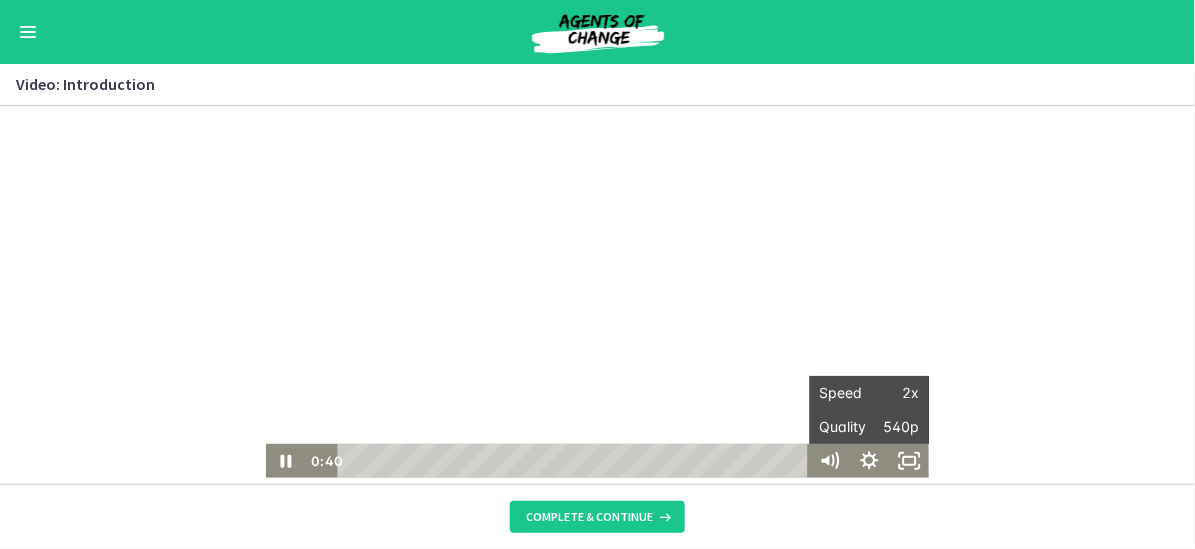 click on "Click for sound
@keyframes VOLUME_SMALL_WAVE_FLASH {
0% { opacity: 0; }
33% { opacity: 1; }
66% { opacity: 1; }
100% { opacity: 0; }
}
@keyframes VOLUME_LARGE_WAVE_FLASH {
0% { opacity: 0; }
33% { opacity: 1; }
66% { opacity: 1; }
100% { opacity: 0; }
}
.volume__small-wave {
animation: VOLUME_SMALL_WAVE_FLASH 2s infinite;
opacity: 0;
}
.volume__large-wave {
animation: VOLUME_LARGE_WAVE_FLASH 2s infinite .3s;
opacity: 0;
}
0:40 7:32 Speed 2x Speed 0.5x 0.75x 1x 1.25x 1.5x 1.75x 2x Quality 540p Quality Auto 224p 360p 540p 720p 1080p" at bounding box center [597, 290] 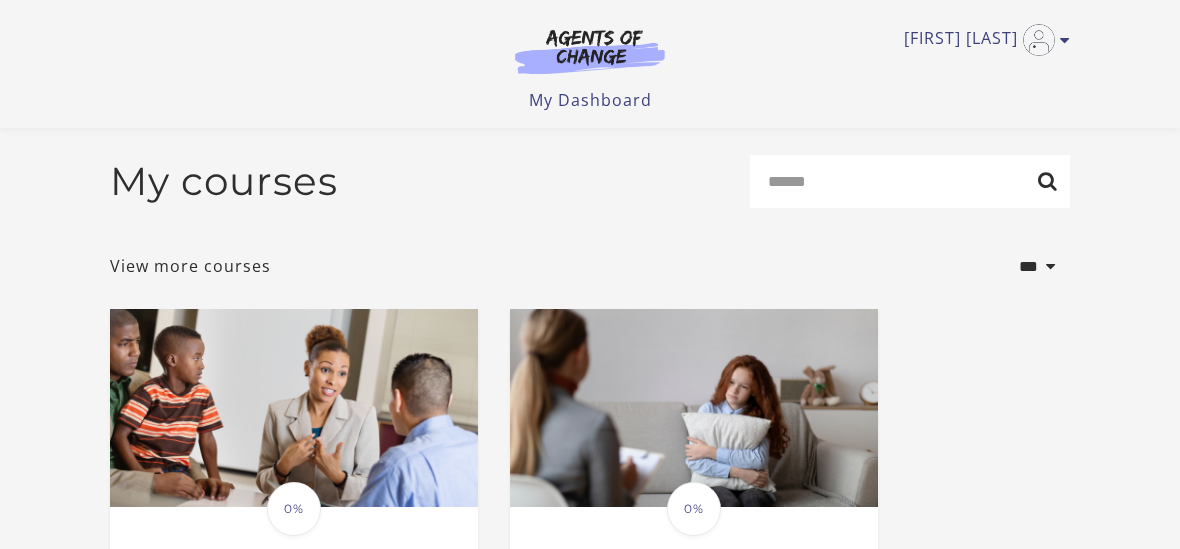 scroll, scrollTop: 300, scrollLeft: 0, axis: vertical 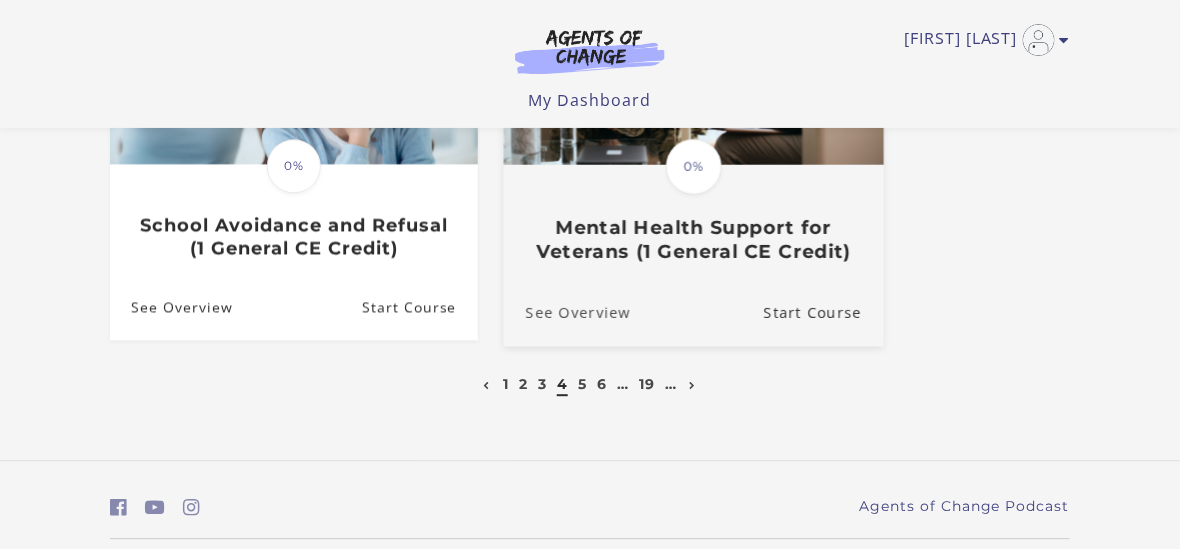 click on "See Overview" at bounding box center [567, 312] 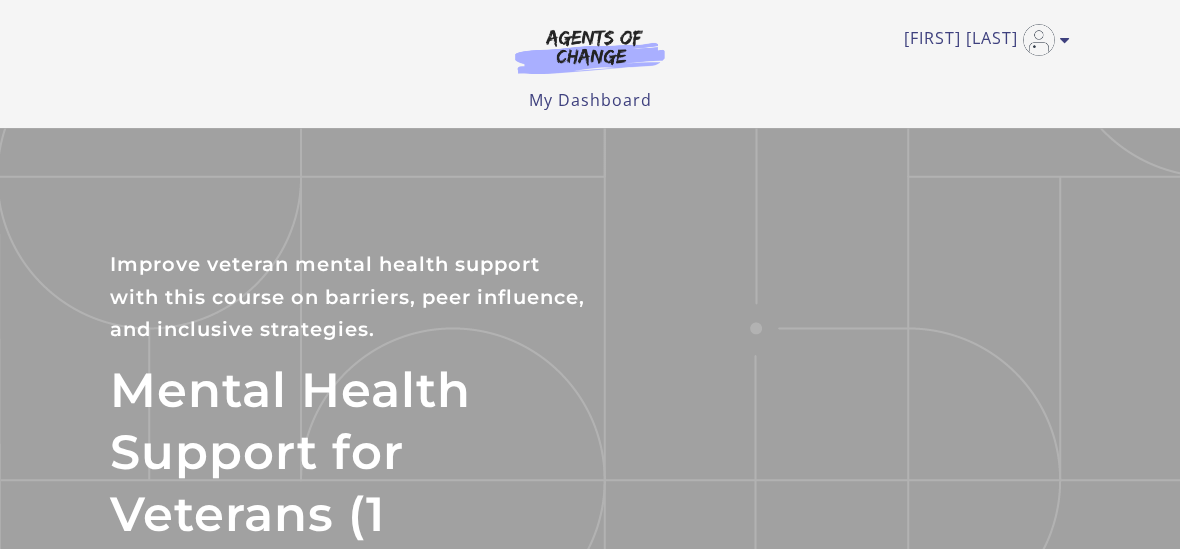scroll, scrollTop: 0, scrollLeft: 0, axis: both 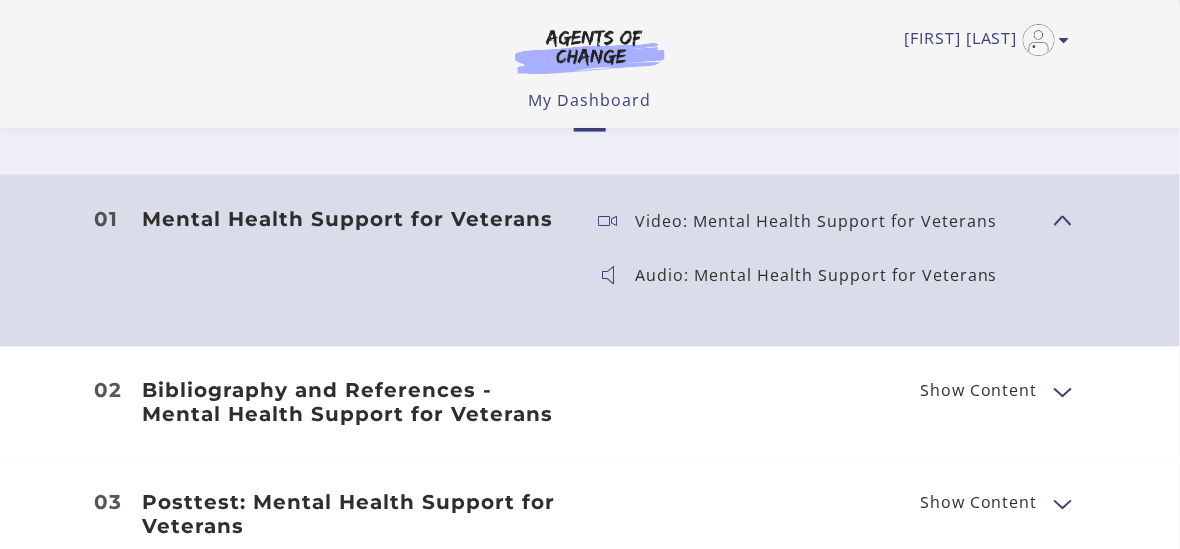 click at bounding box center [616, 275] 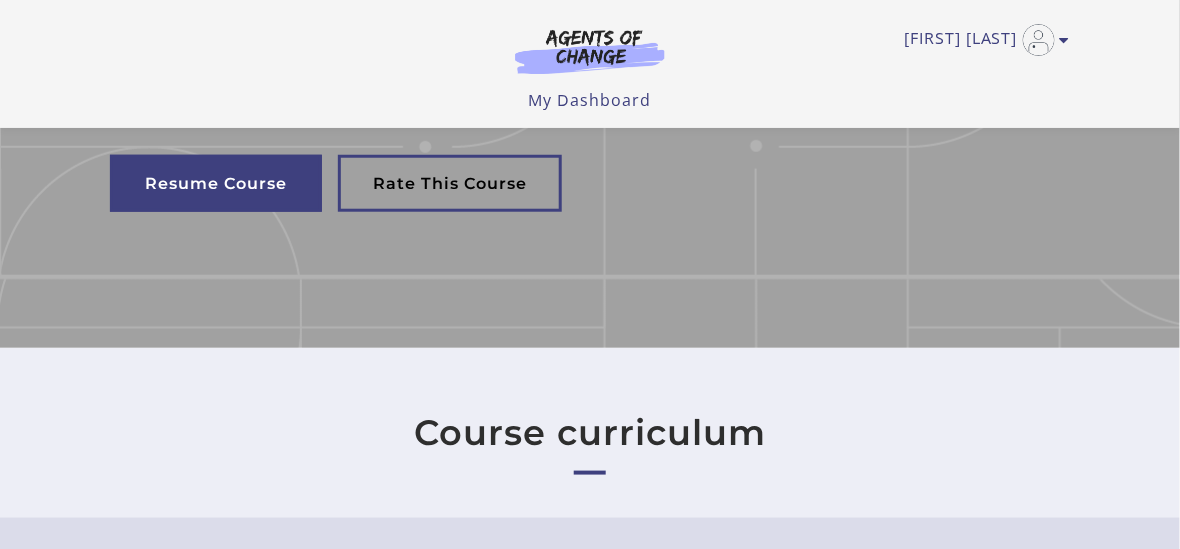 scroll, scrollTop: 200, scrollLeft: 0, axis: vertical 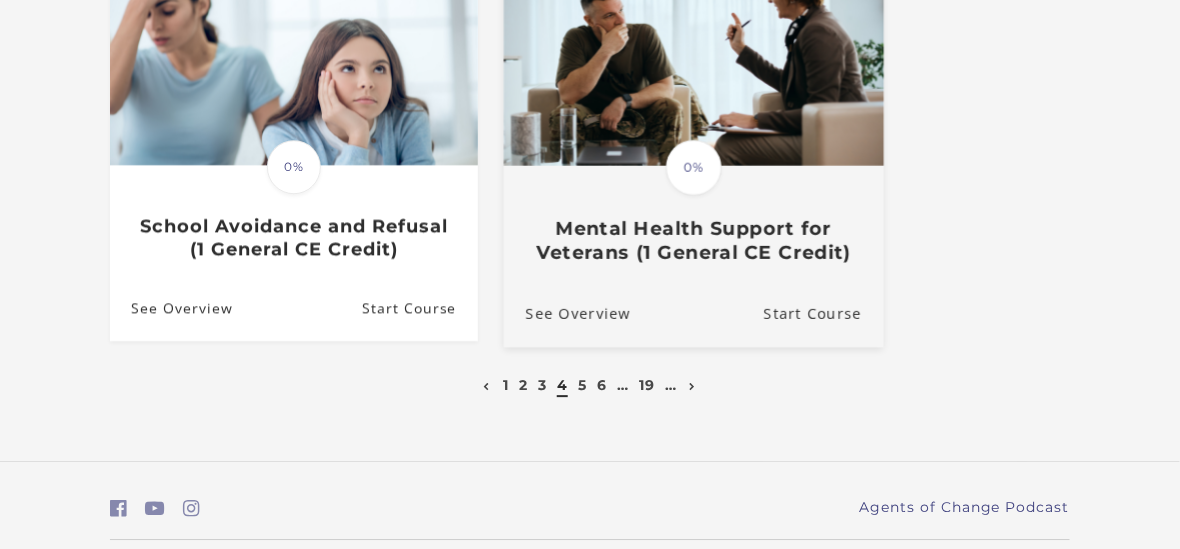 click on "Mental Health Support for Veterans (1 General CE Credit)" at bounding box center [694, 240] 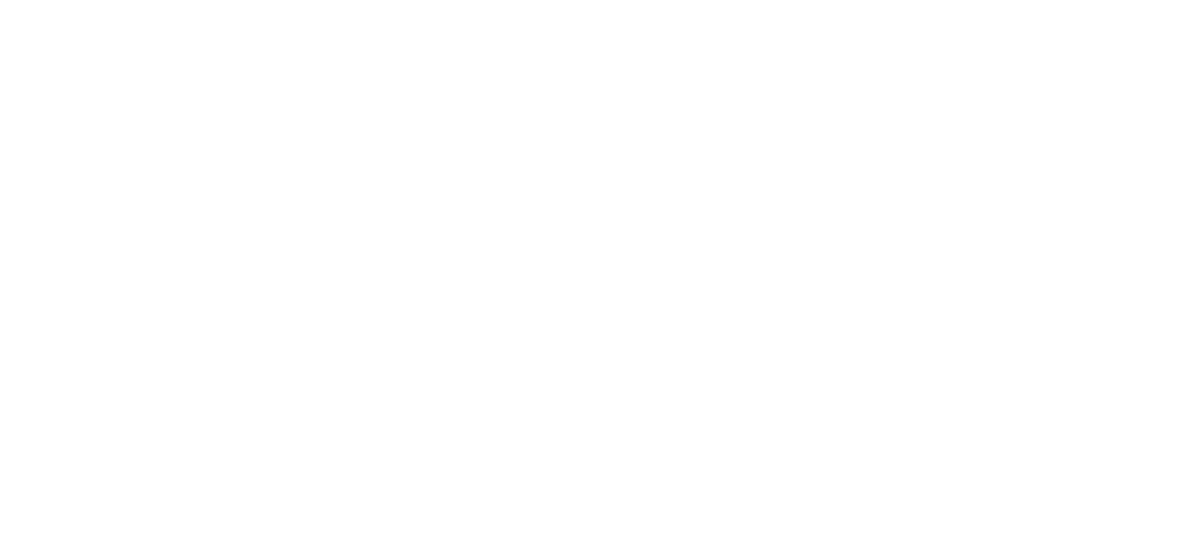 scroll, scrollTop: 0, scrollLeft: 0, axis: both 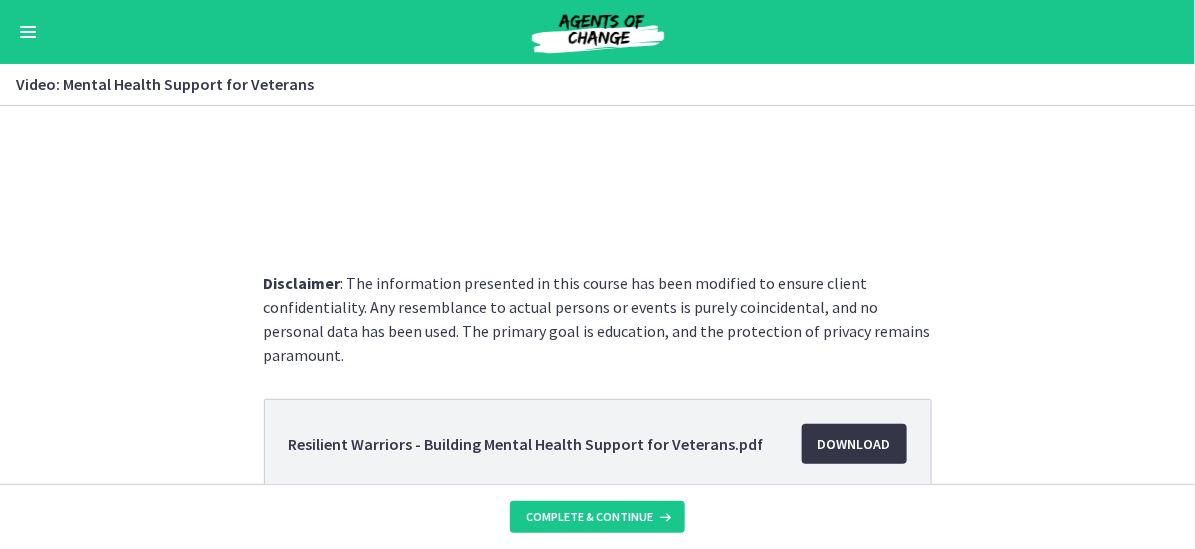 click on "Download
Opens in a new window" at bounding box center (854, 444) 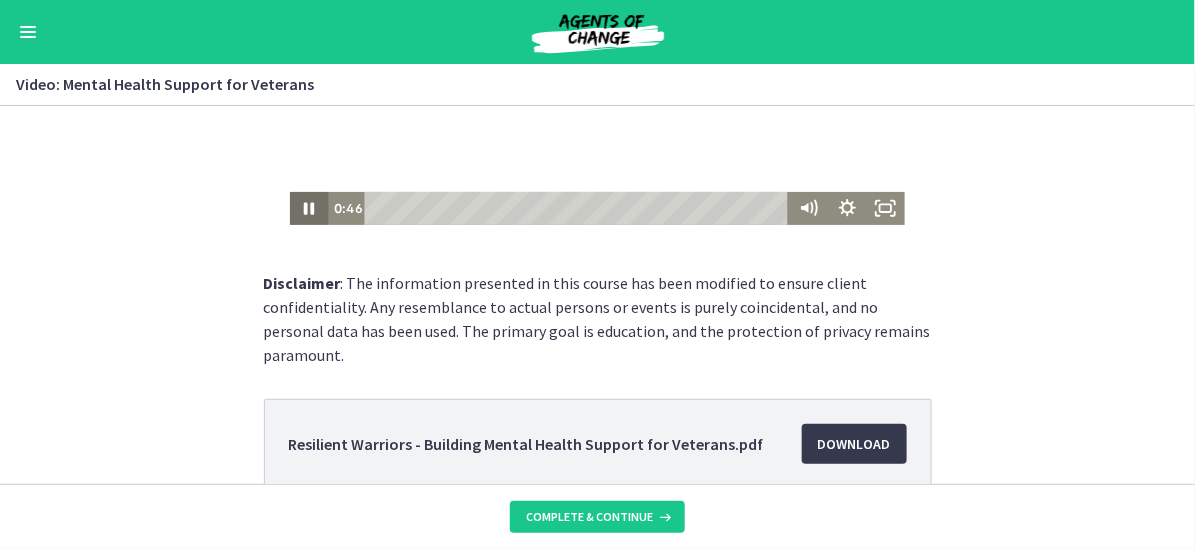 click 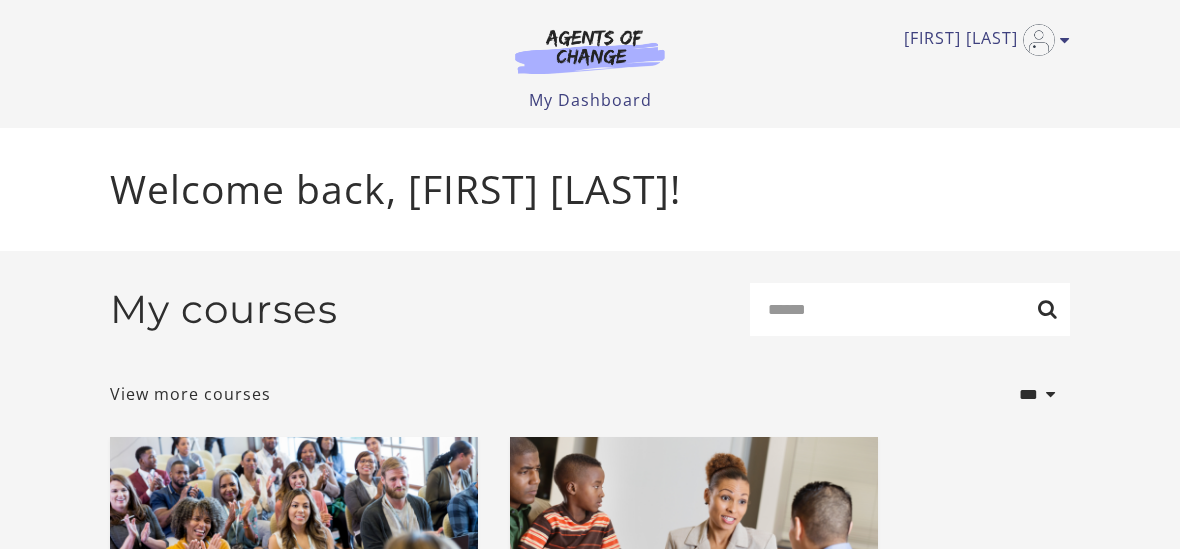 scroll, scrollTop: 1295, scrollLeft: 0, axis: vertical 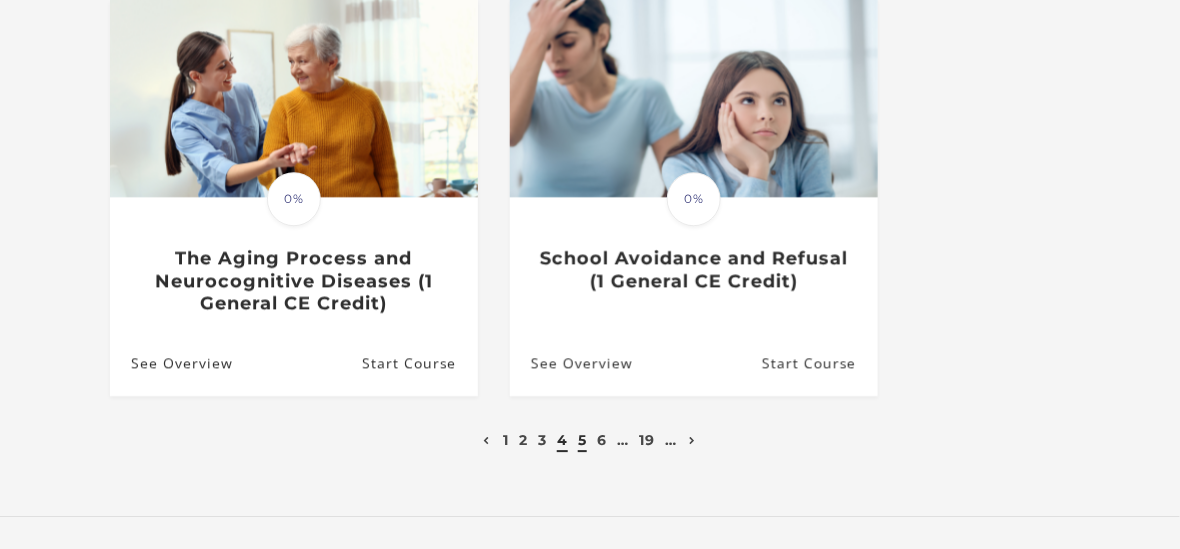 click on "5" at bounding box center (582, 440) 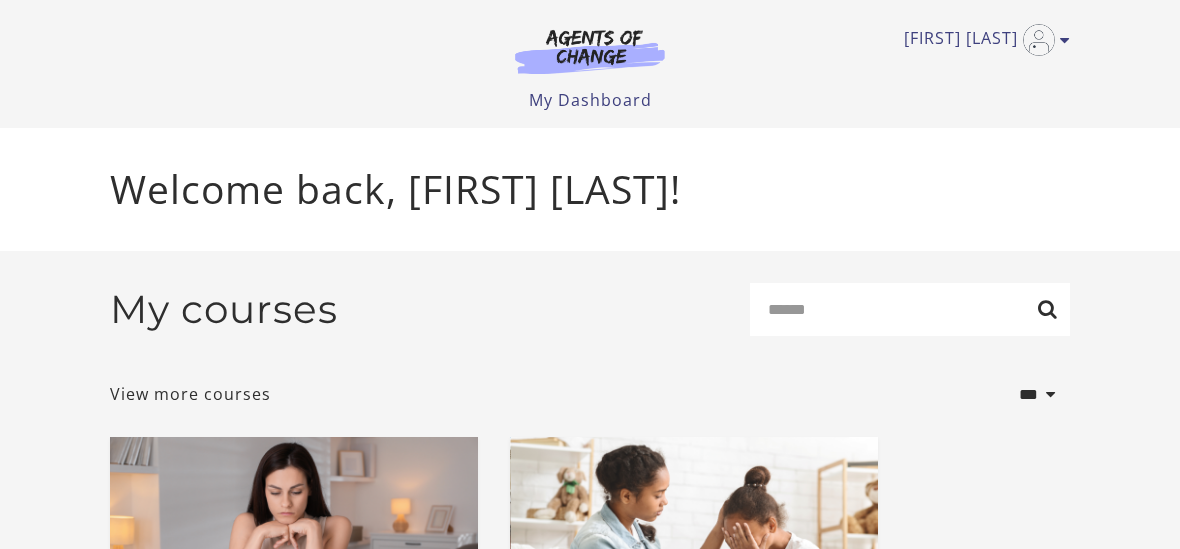 scroll, scrollTop: 0, scrollLeft: 0, axis: both 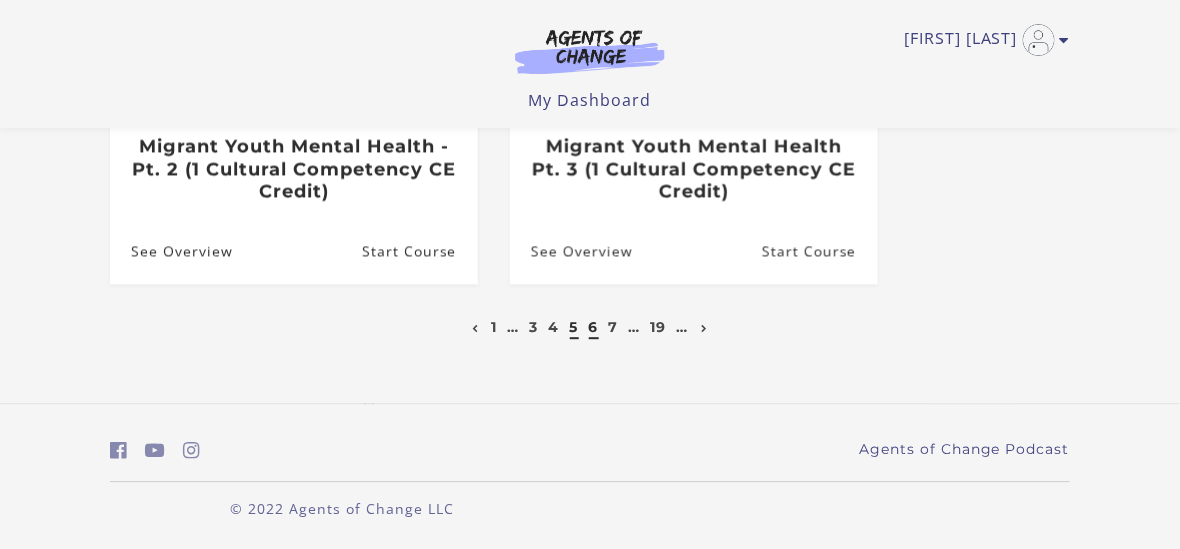 click on "6" at bounding box center [594, 327] 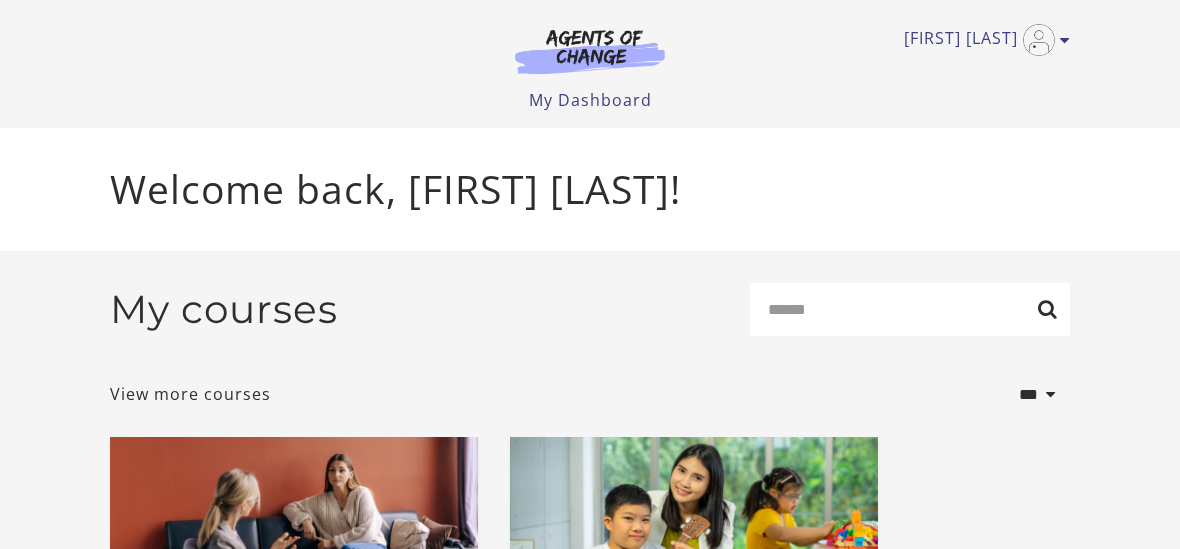 scroll, scrollTop: 0, scrollLeft: 0, axis: both 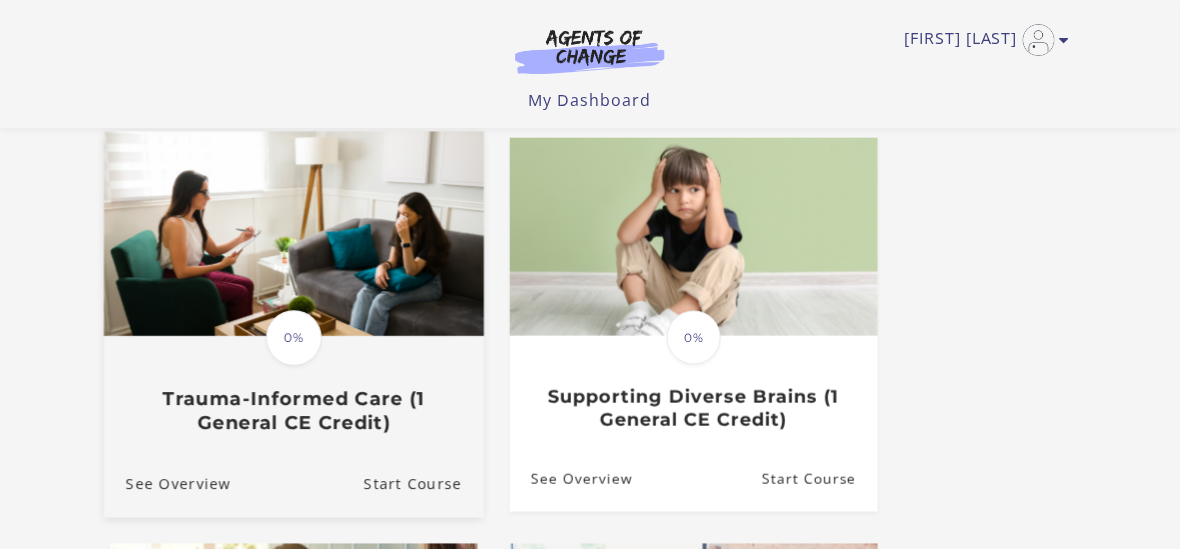 click on "Trauma-Informed Care (1 General CE Credit)" at bounding box center (294, 411) 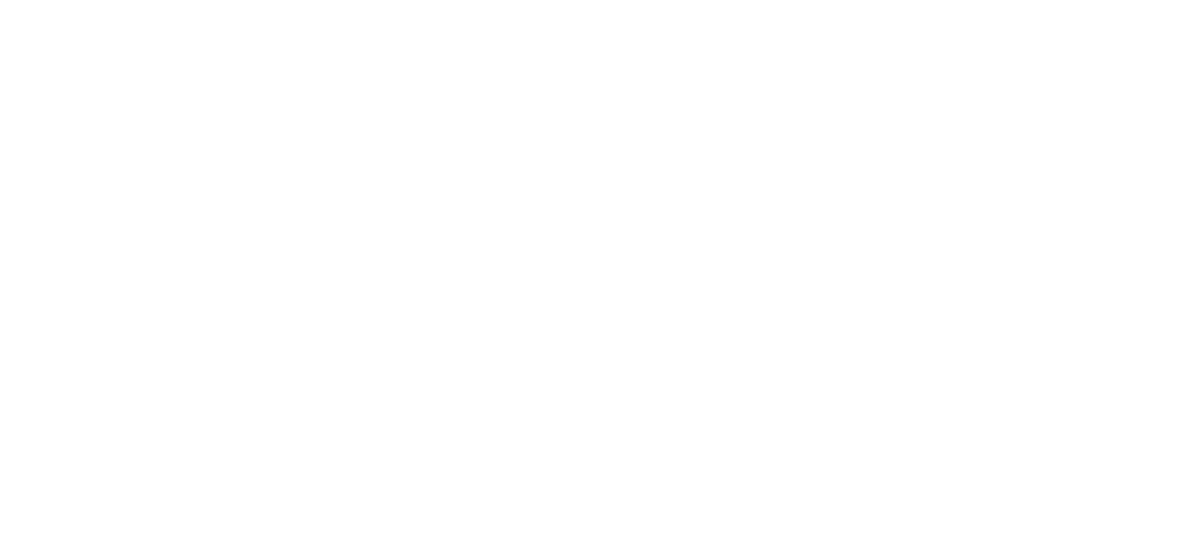 scroll, scrollTop: 0, scrollLeft: 0, axis: both 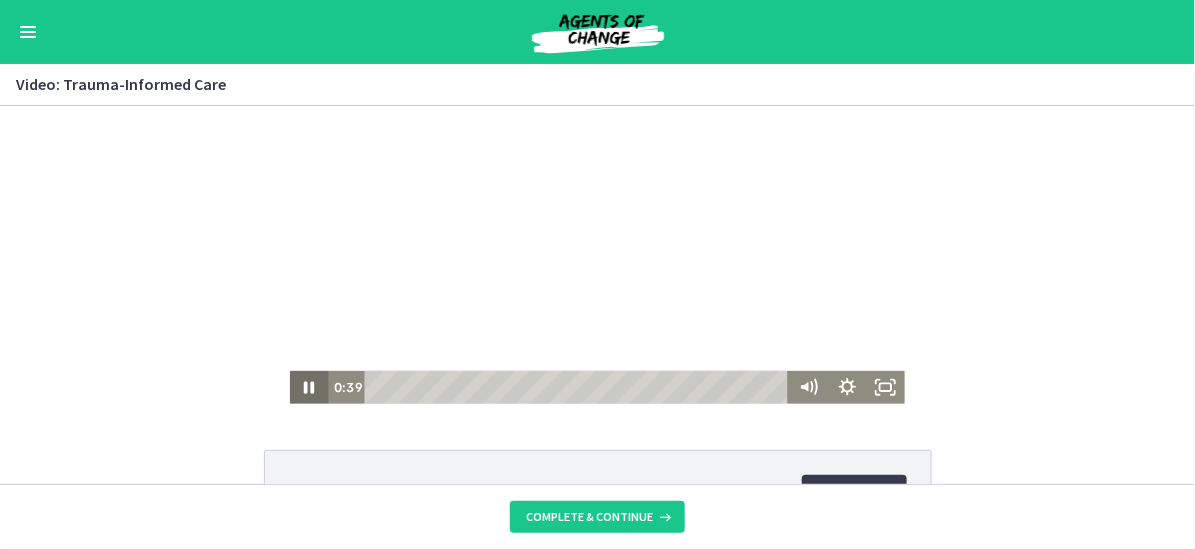 click 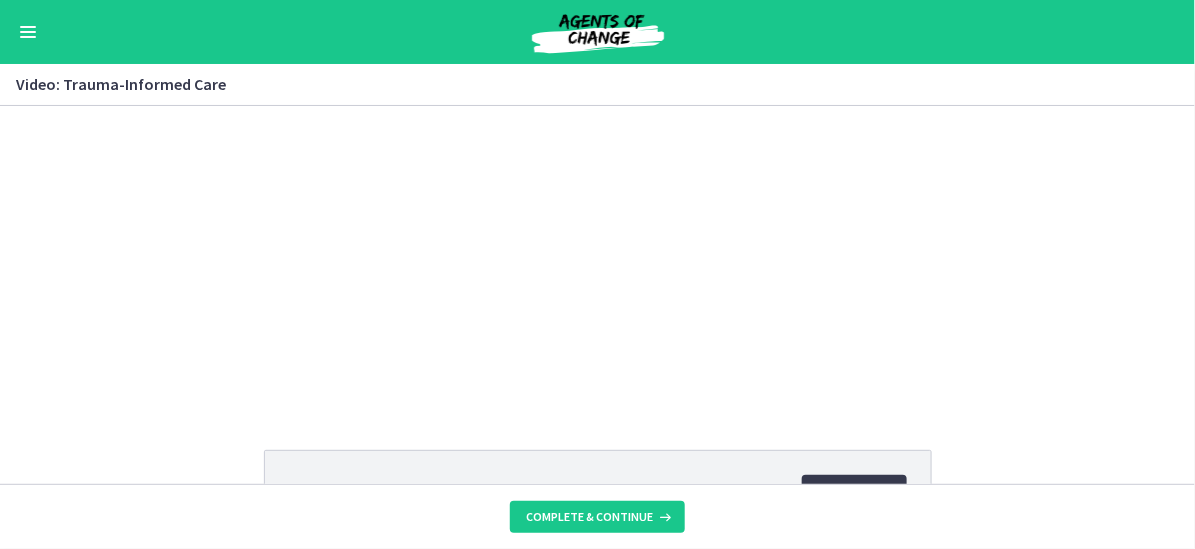 scroll, scrollTop: 152, scrollLeft: 0, axis: vertical 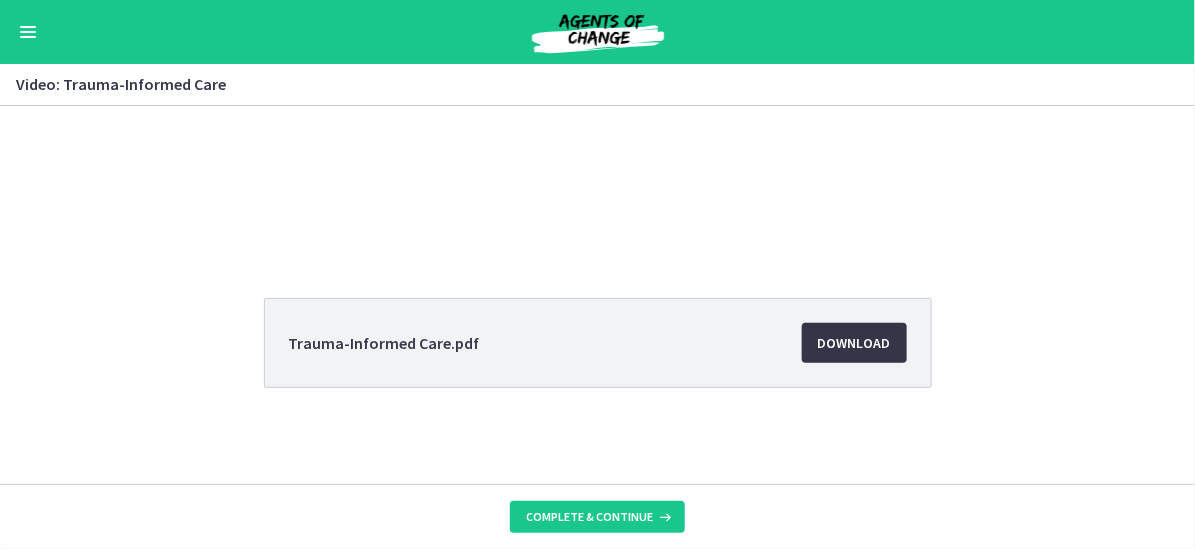 click on "Download
Opens in a new window" at bounding box center (854, 343) 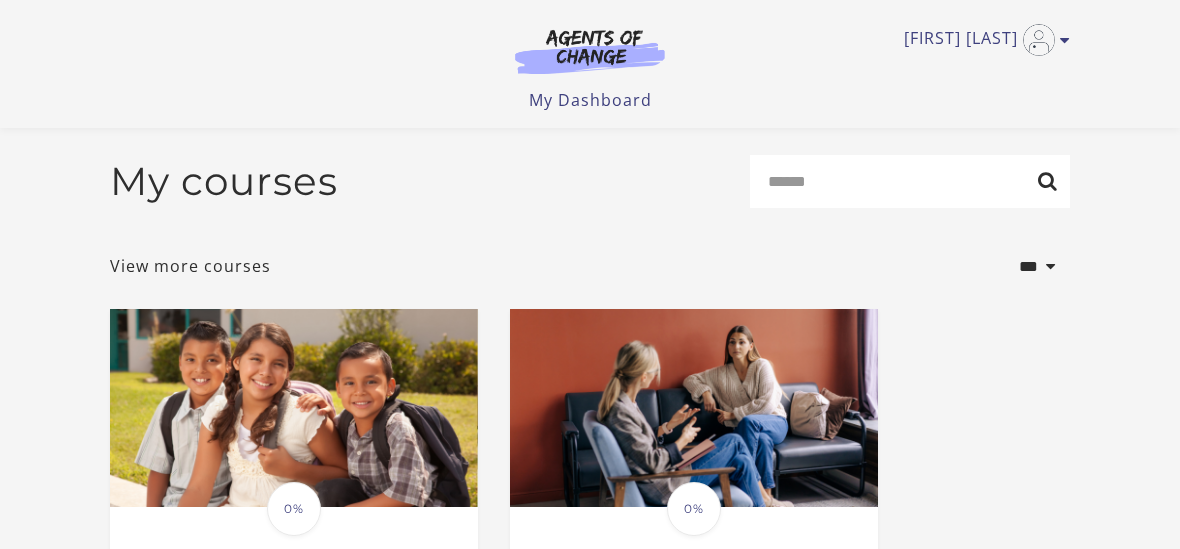 scroll, scrollTop: 600, scrollLeft: 0, axis: vertical 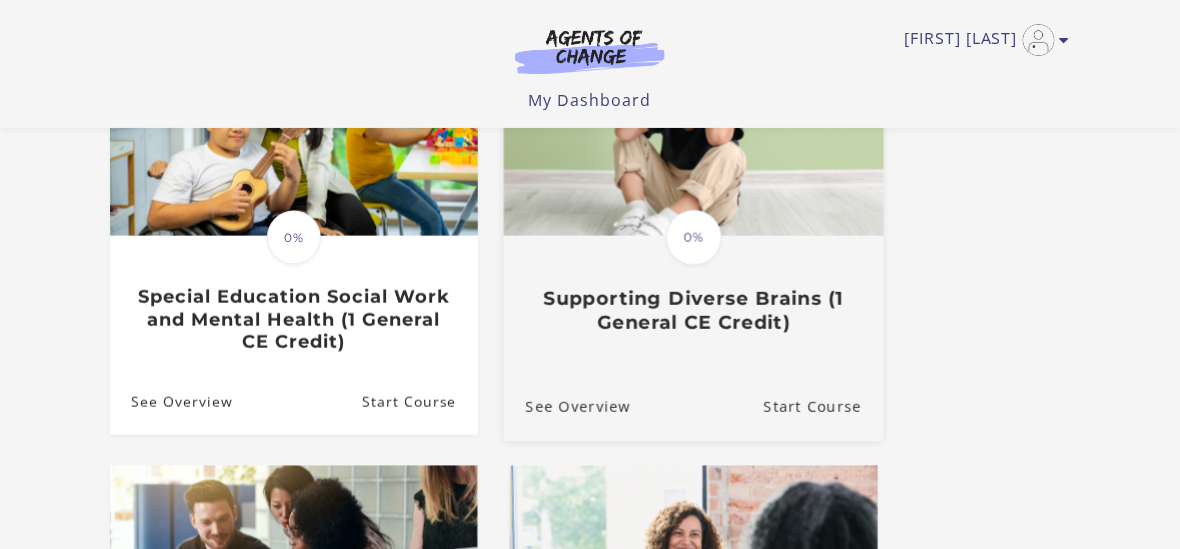 click on "Supporting Diverse Brains (1 General CE Credit)" at bounding box center (694, 310) 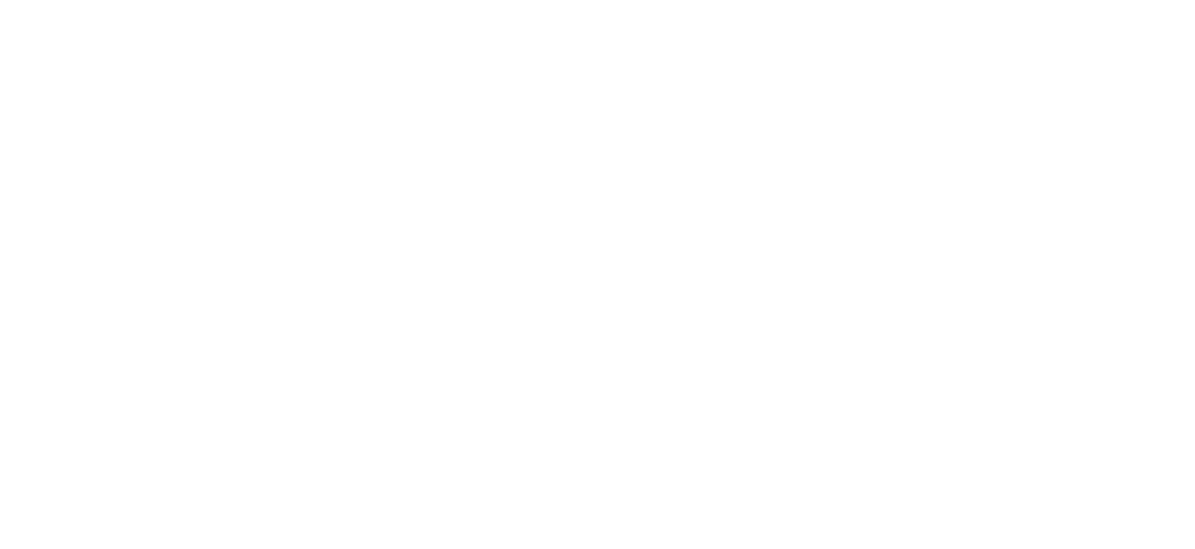 scroll, scrollTop: 0, scrollLeft: 0, axis: both 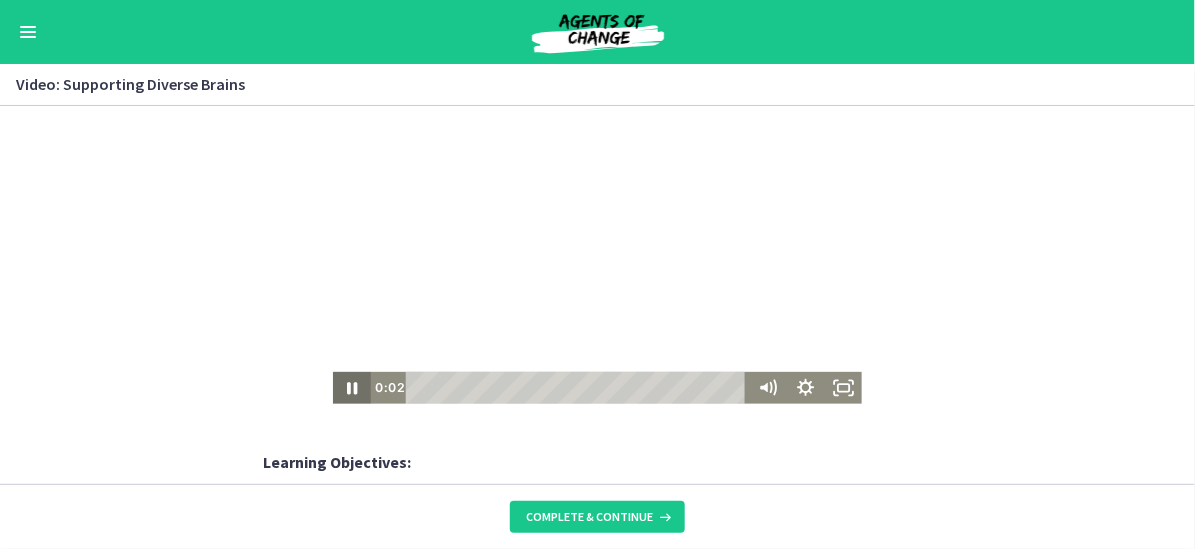 click 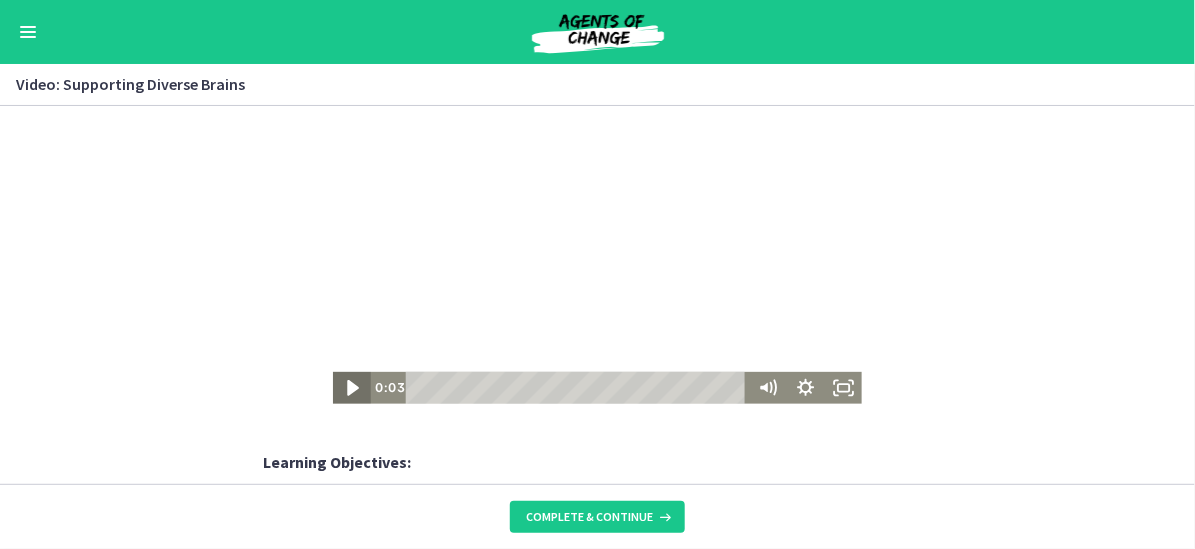 click 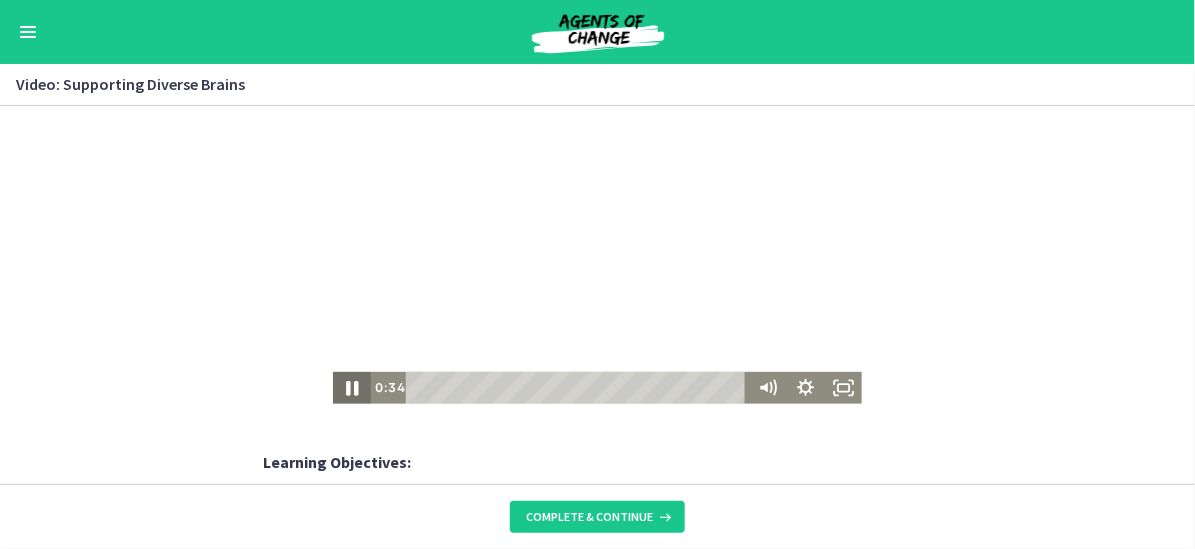 click 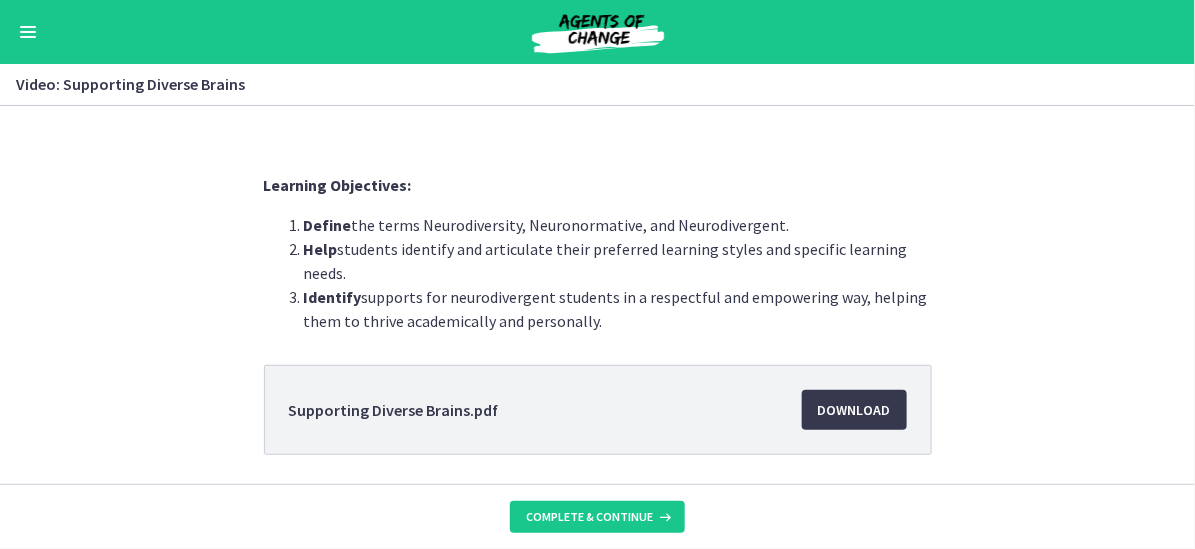 scroll, scrollTop: 344, scrollLeft: 0, axis: vertical 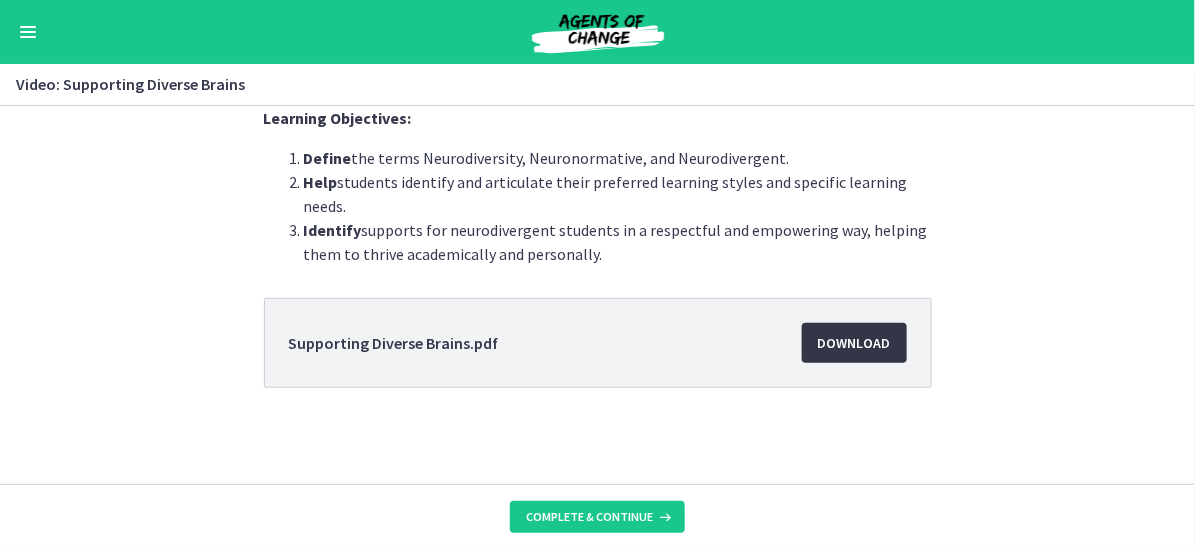 click on "Download
Opens in a new window" at bounding box center [854, 343] 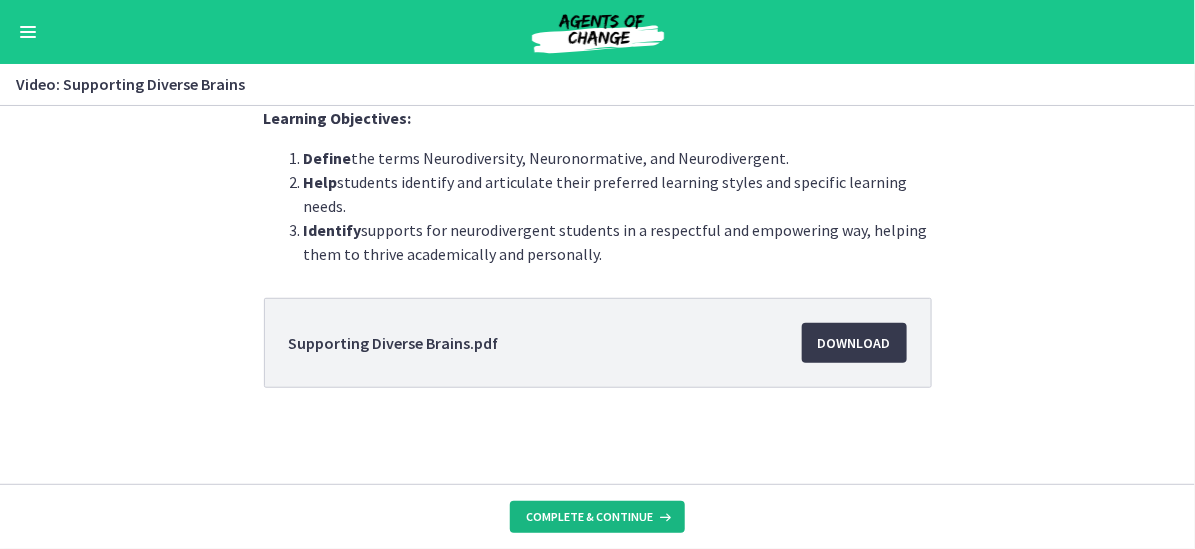 click on "Complete & continue" at bounding box center (589, 517) 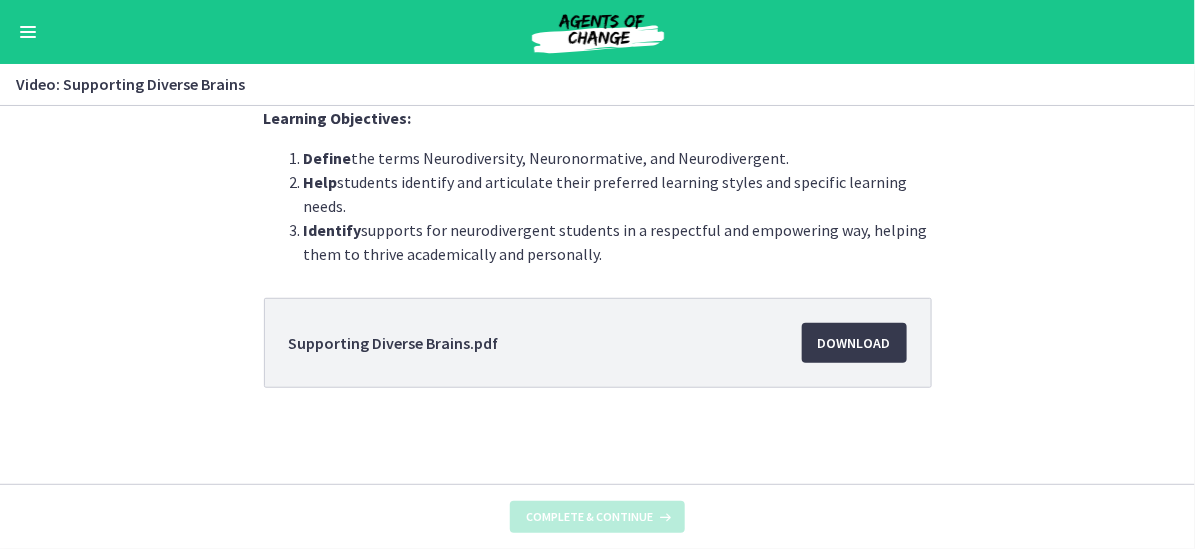 scroll, scrollTop: 0, scrollLeft: 0, axis: both 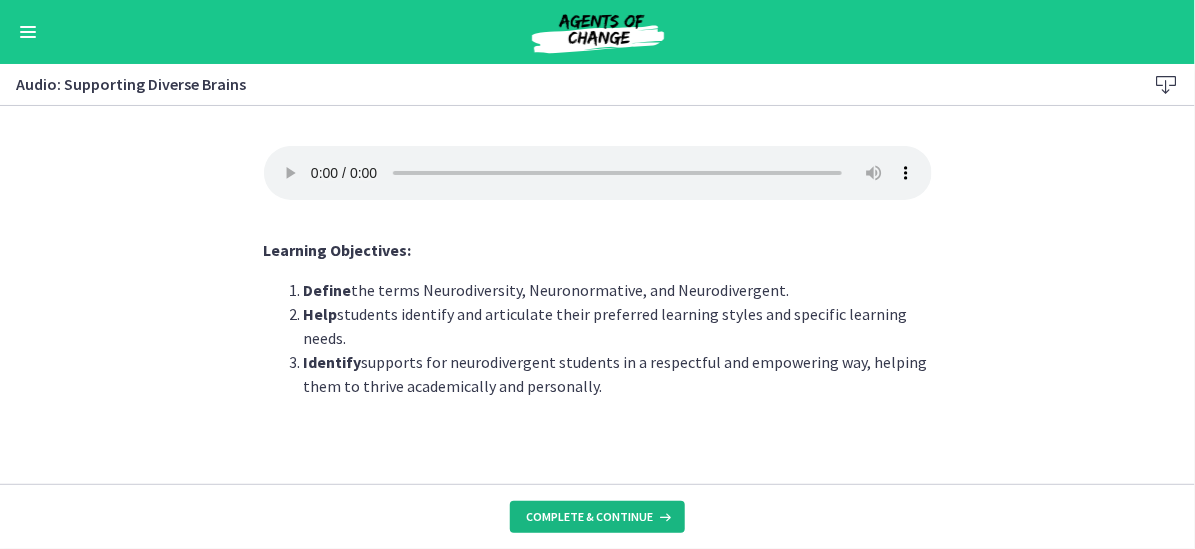 click on "Complete & continue" at bounding box center (589, 517) 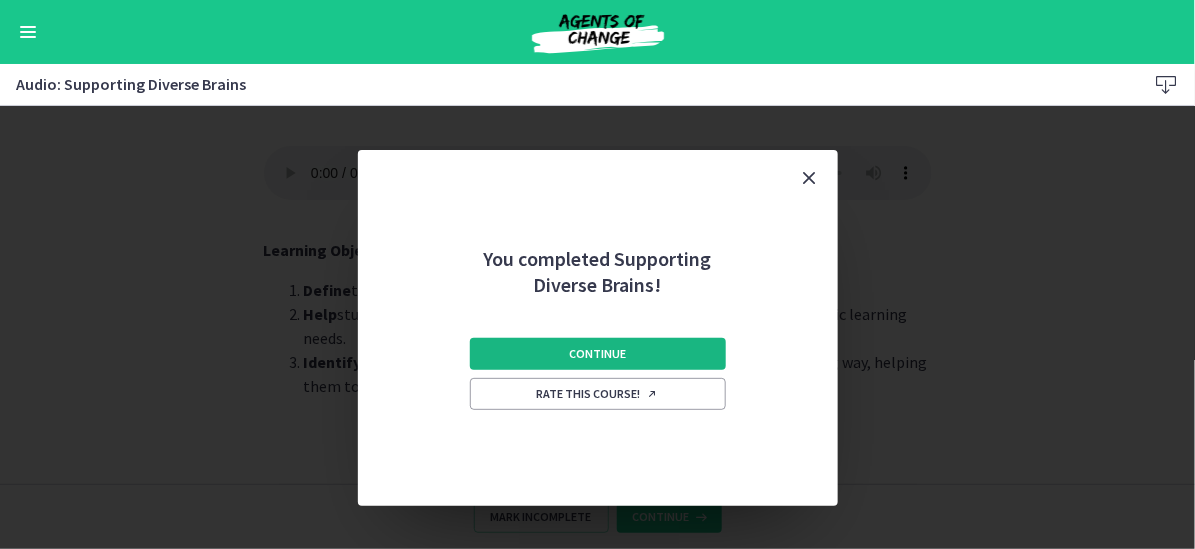 click on "Continue" at bounding box center [597, 354] 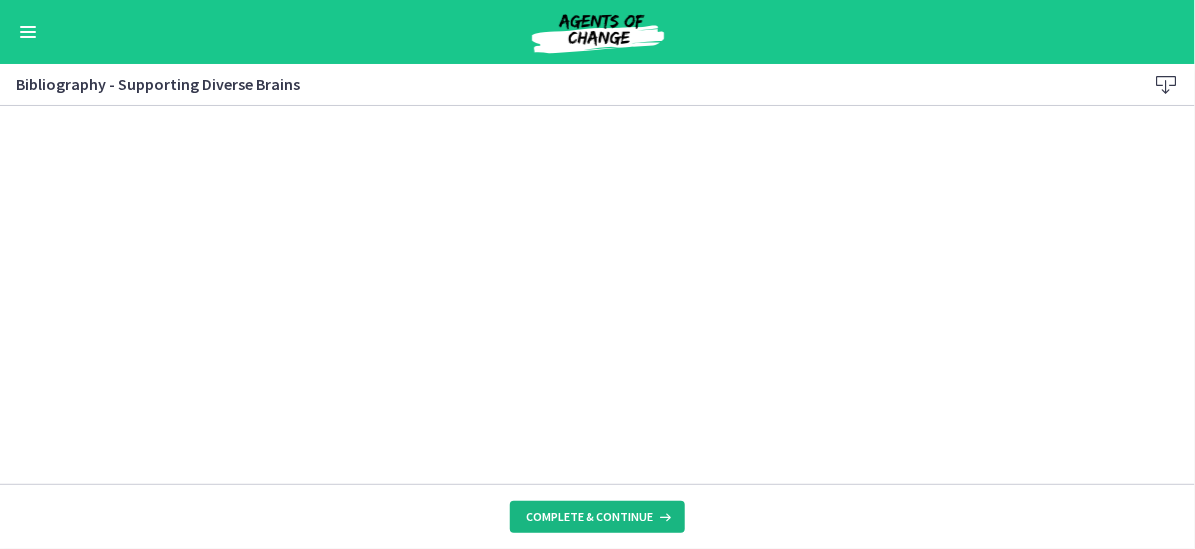 click on "Complete & continue" at bounding box center [589, 517] 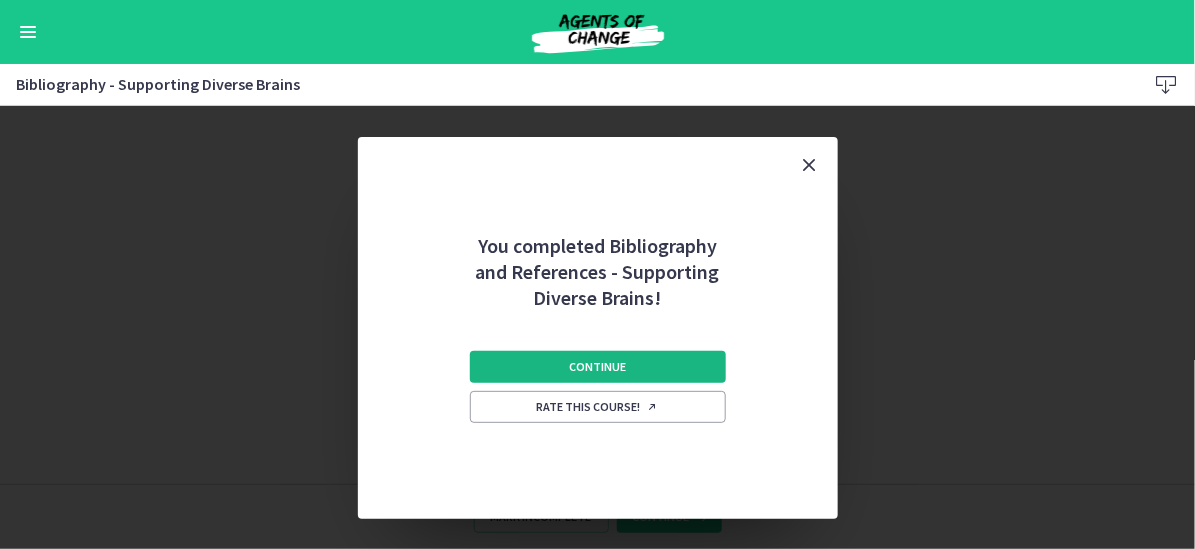 click on "Continue" at bounding box center [598, 367] 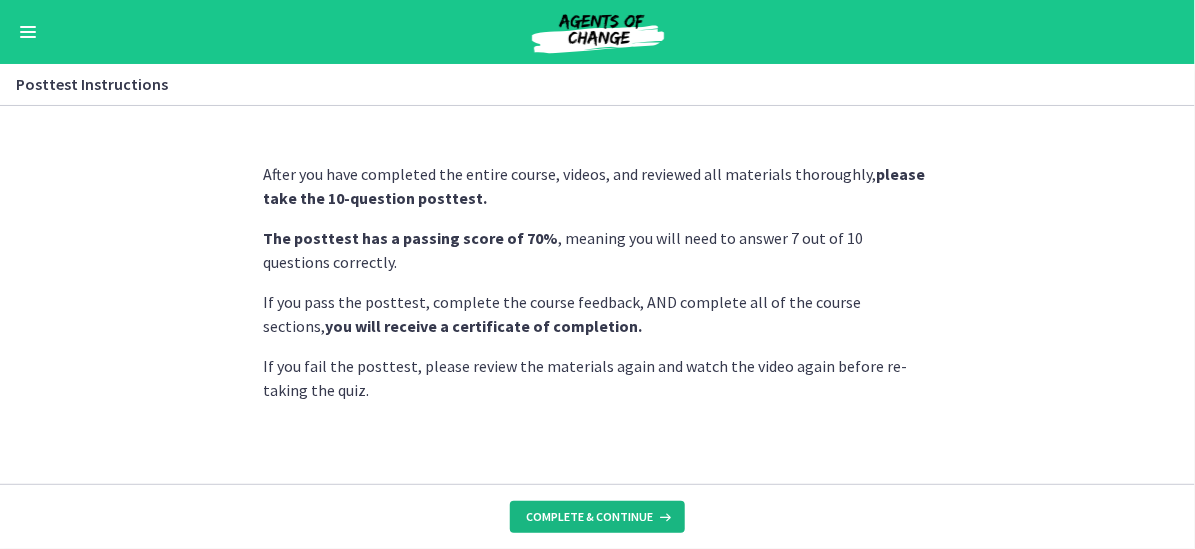click on "Complete & continue" at bounding box center [589, 517] 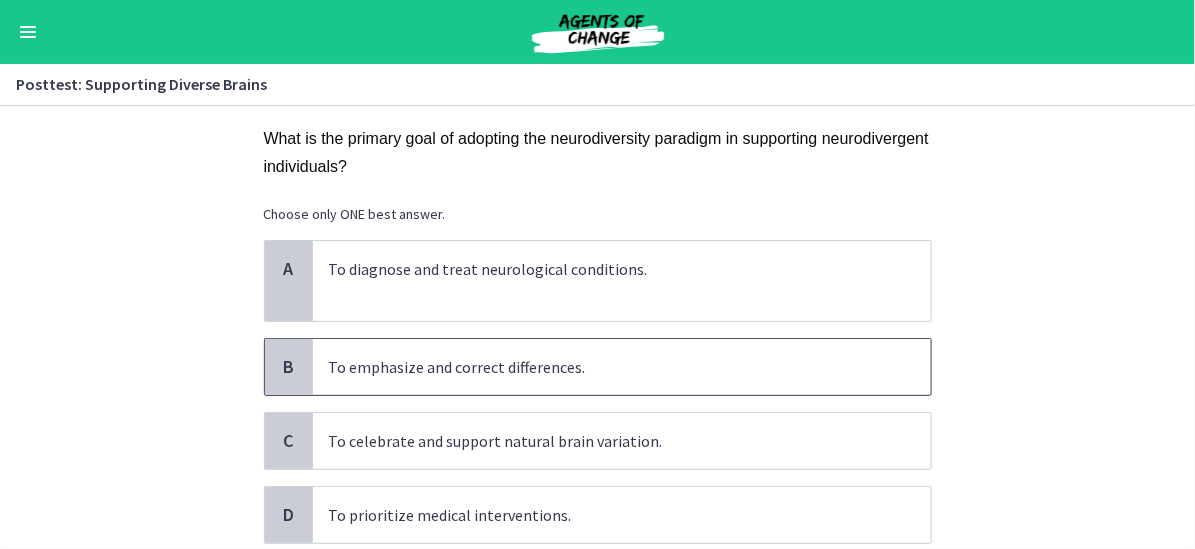scroll, scrollTop: 100, scrollLeft: 0, axis: vertical 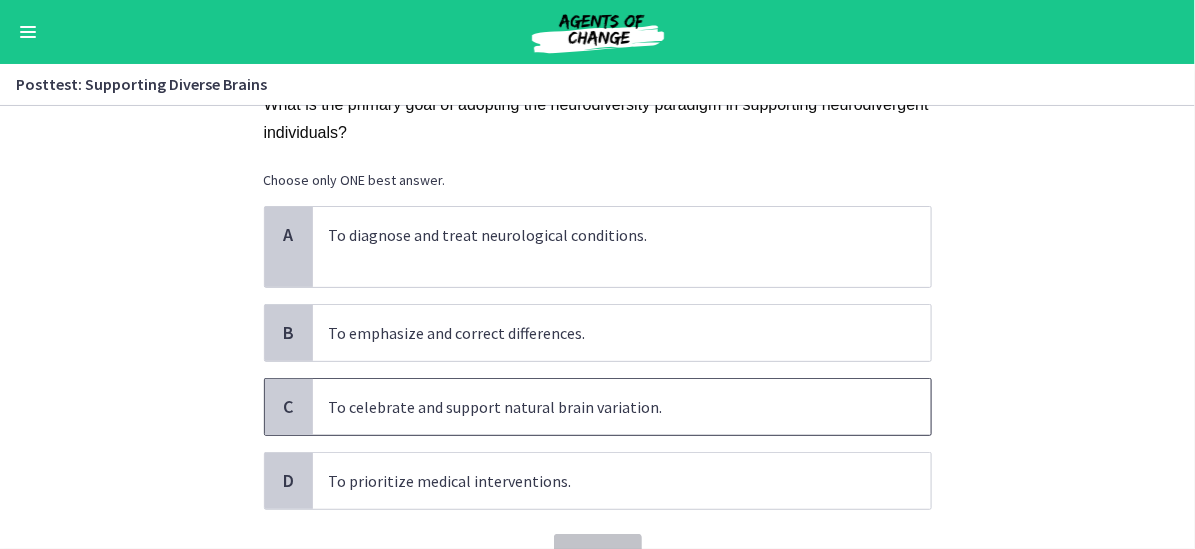 click on "To celebrate and support natural brain variation." at bounding box center (602, 407) 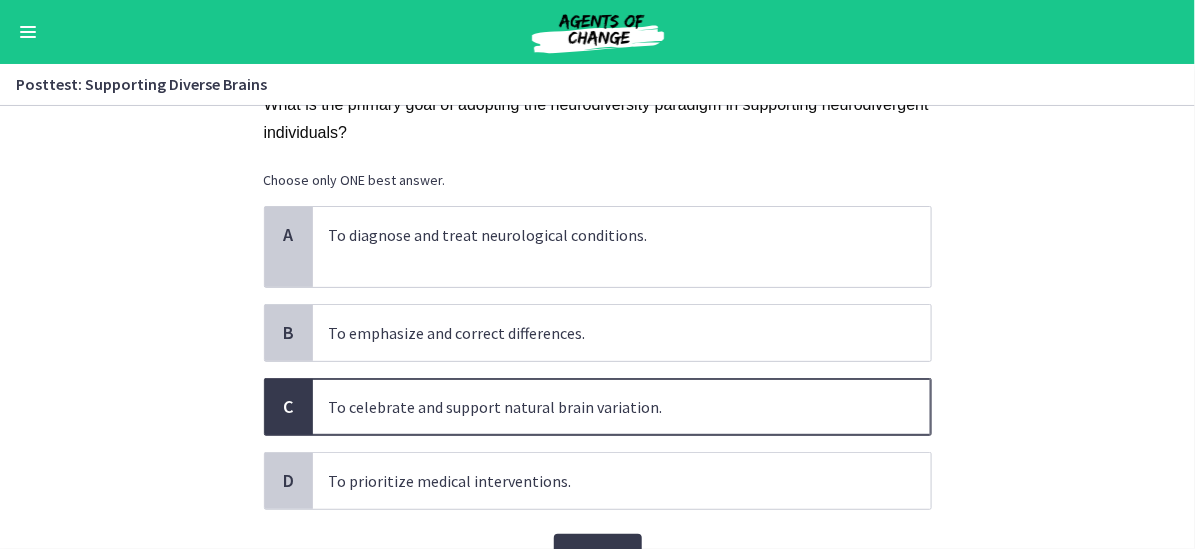 scroll, scrollTop: 200, scrollLeft: 0, axis: vertical 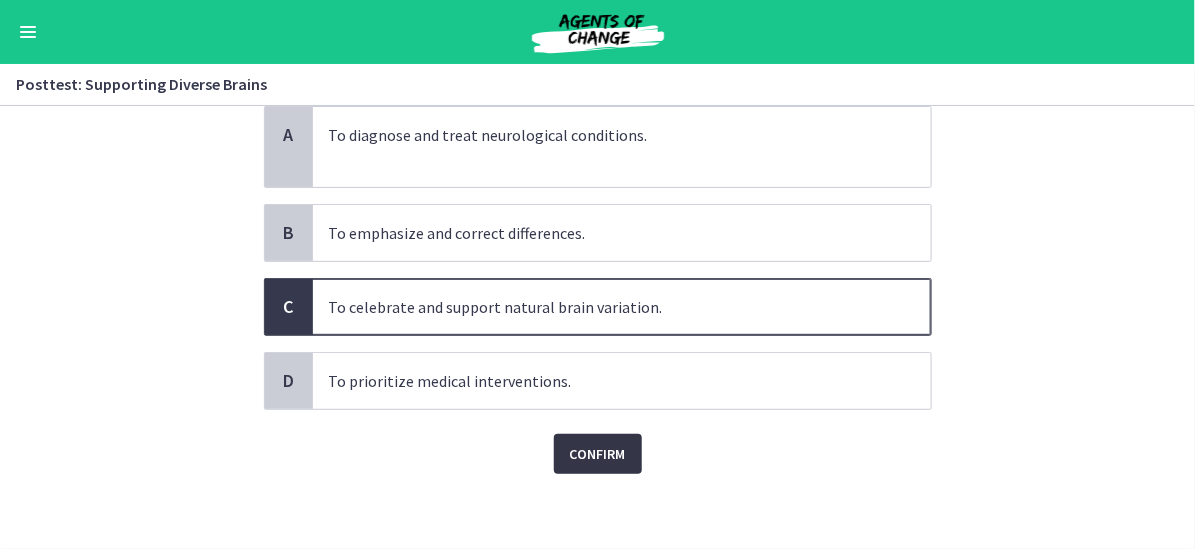 click on "Confirm" at bounding box center [598, 454] 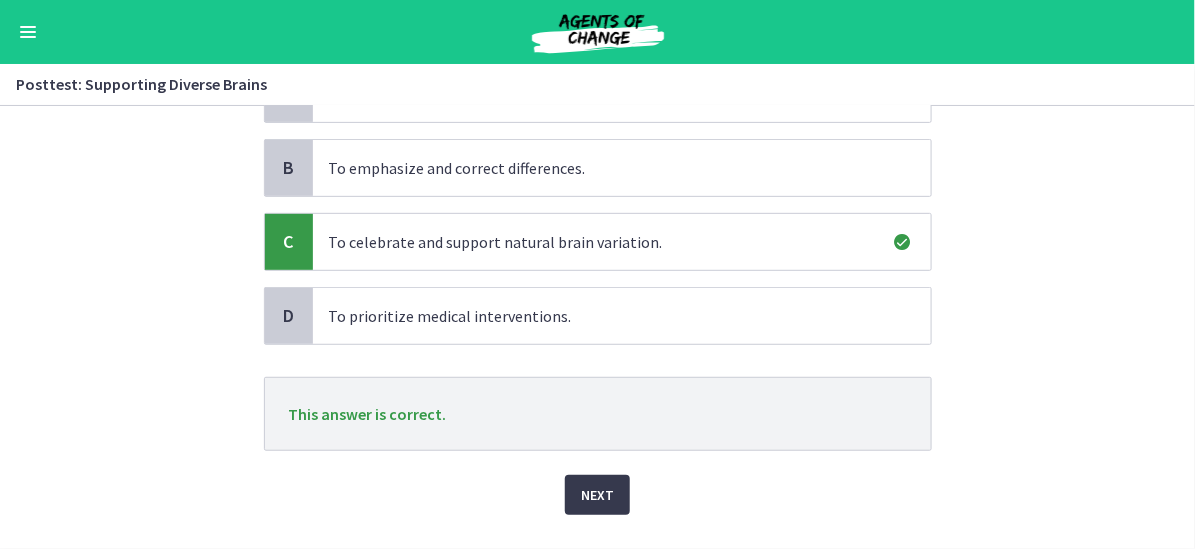 scroll, scrollTop: 300, scrollLeft: 0, axis: vertical 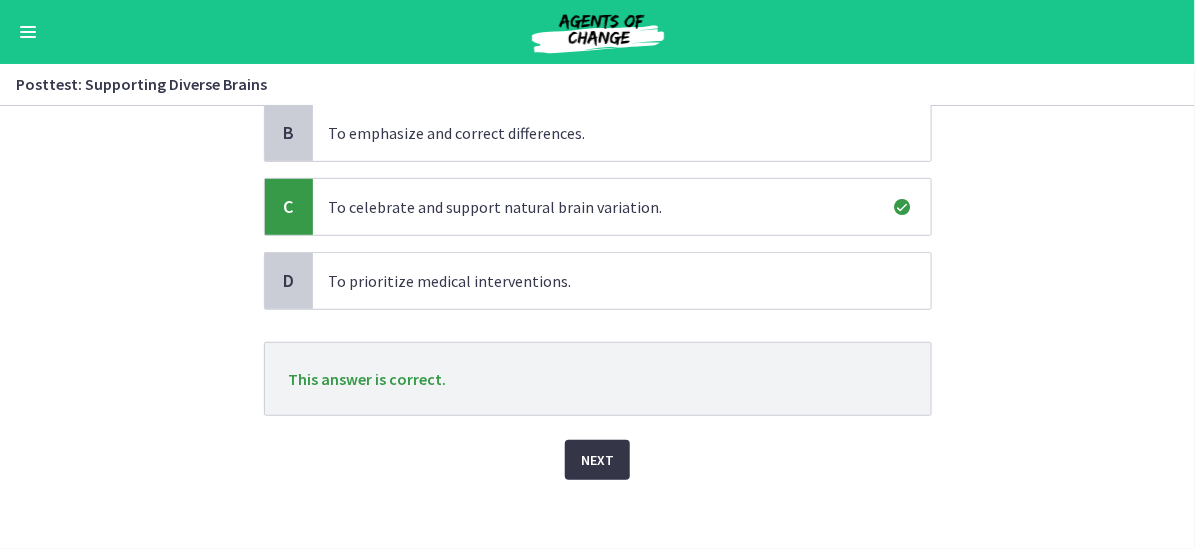 click on "Next" at bounding box center (597, 460) 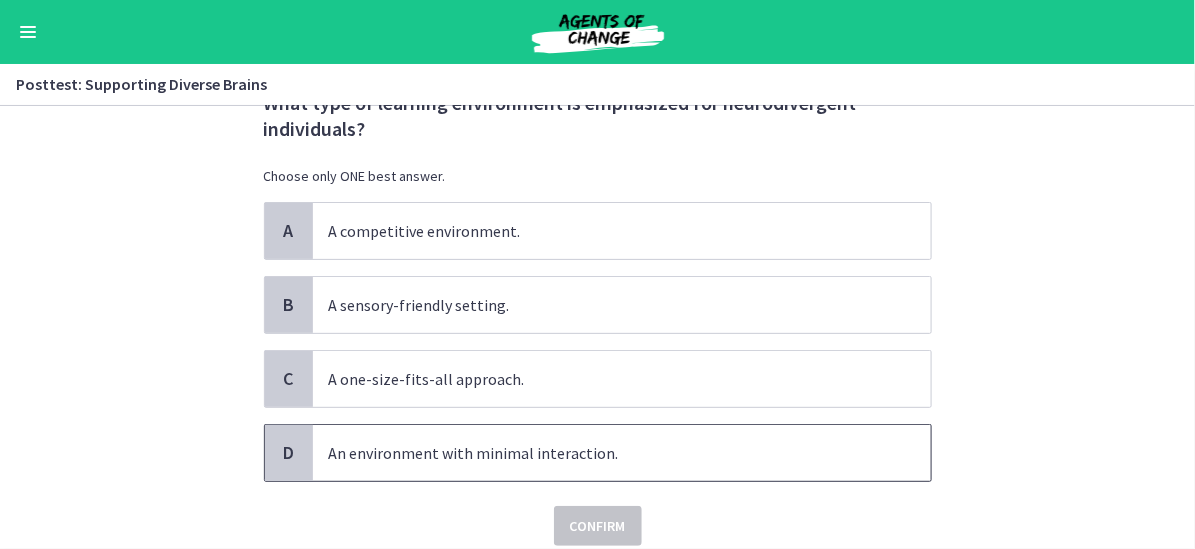 scroll, scrollTop: 0, scrollLeft: 0, axis: both 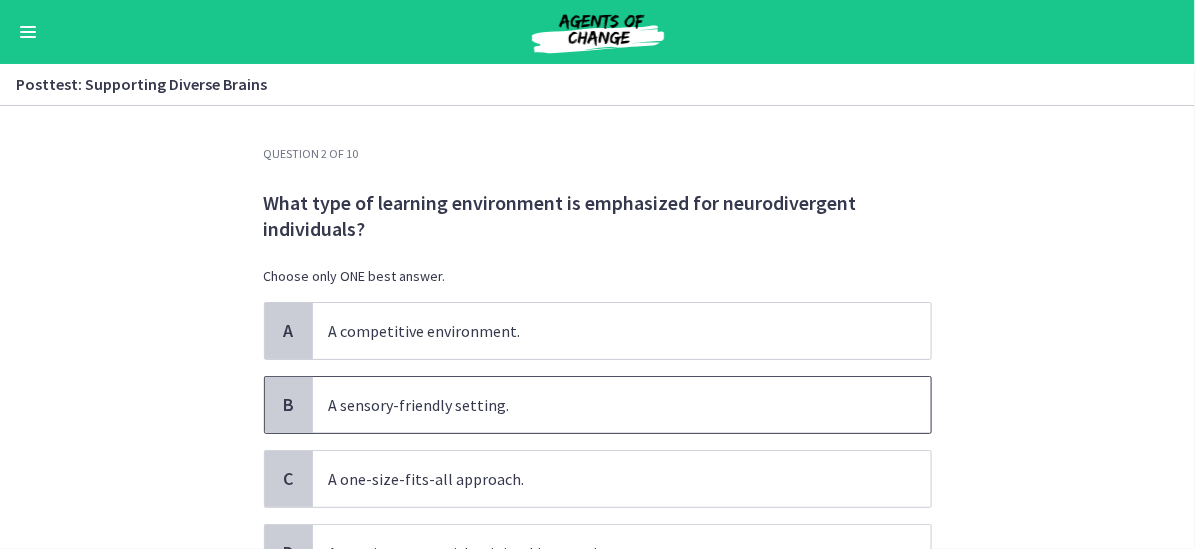 click on "A sensory-friendly setting." at bounding box center [602, 405] 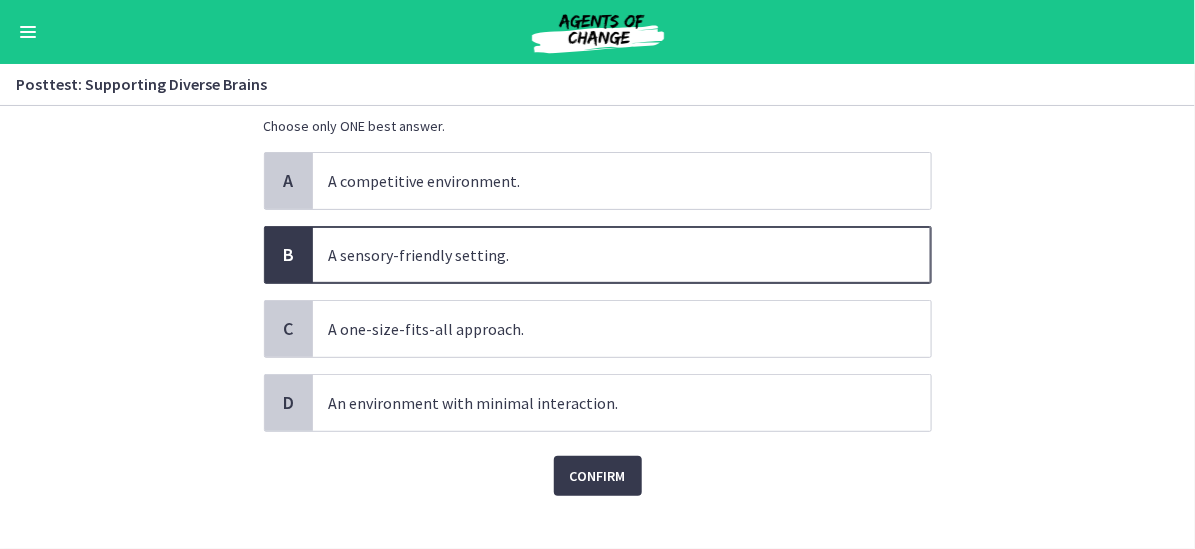 scroll, scrollTop: 174, scrollLeft: 0, axis: vertical 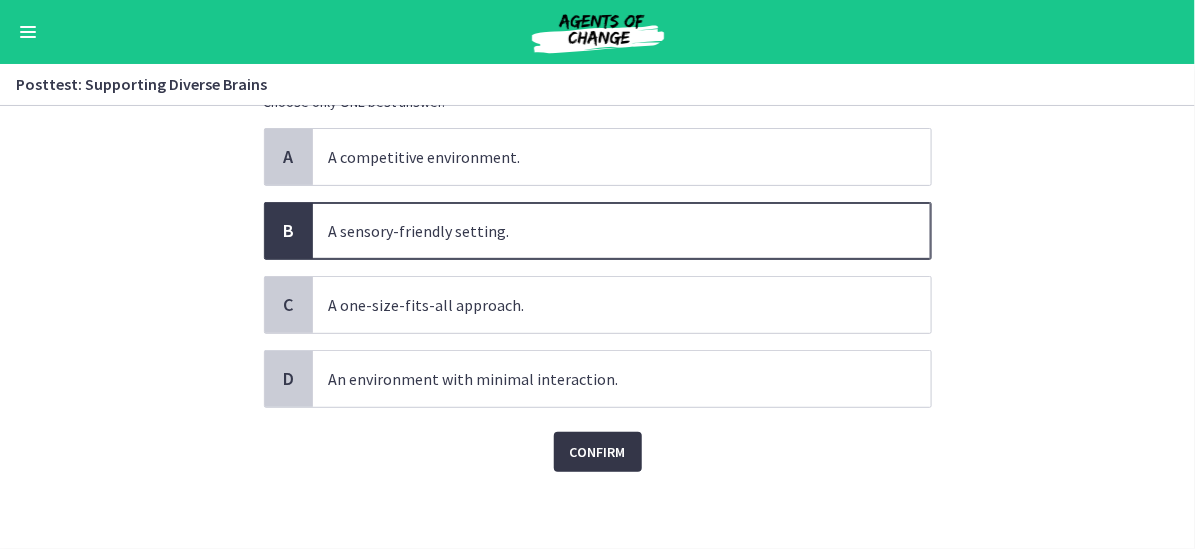 click on "Confirm" at bounding box center (598, 452) 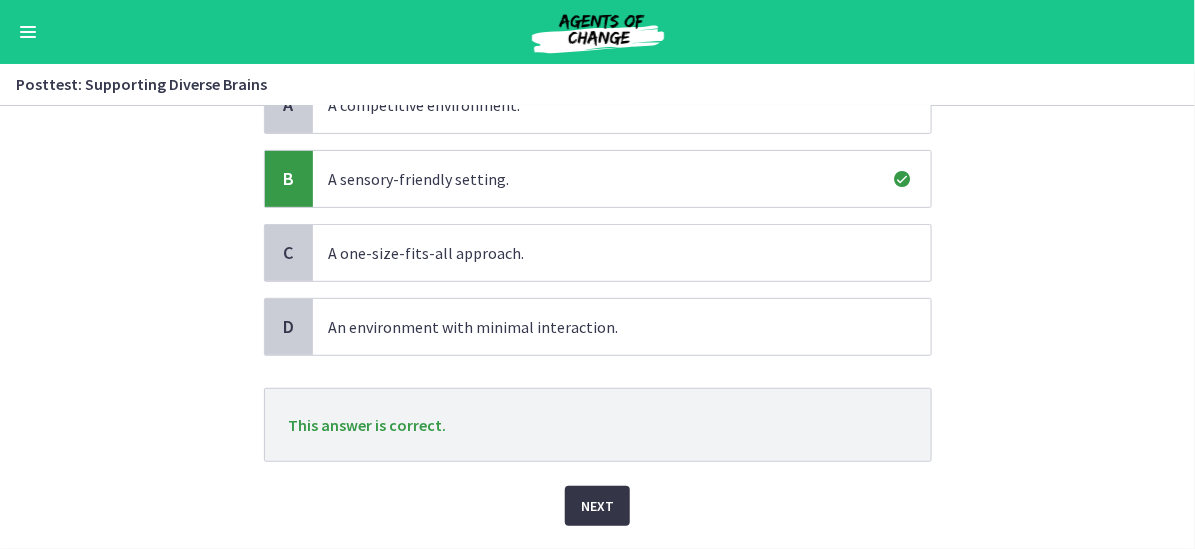 scroll, scrollTop: 274, scrollLeft: 0, axis: vertical 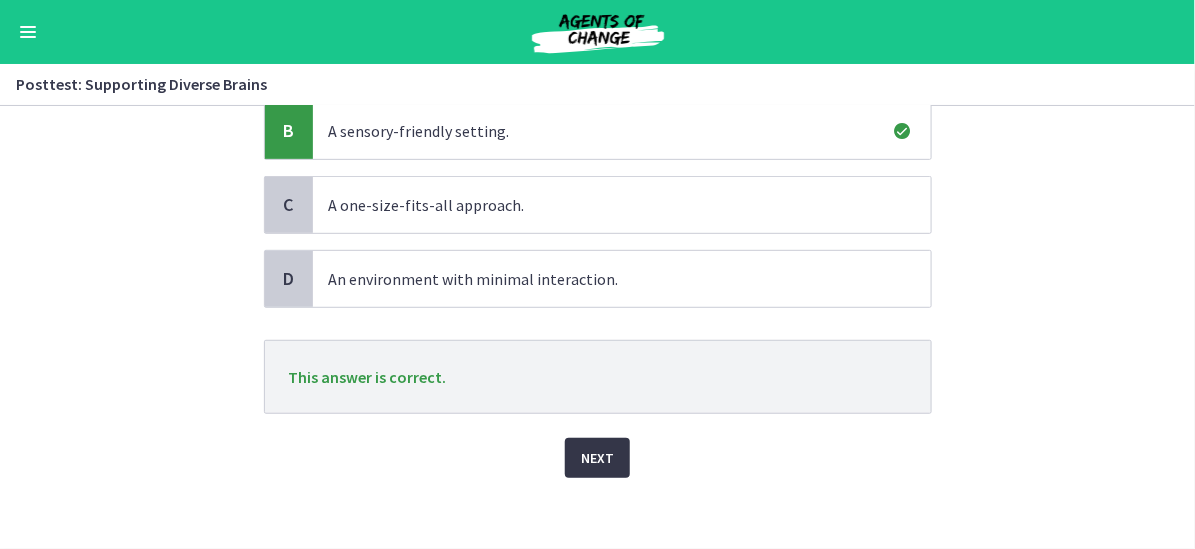 click on "Next" at bounding box center (597, 458) 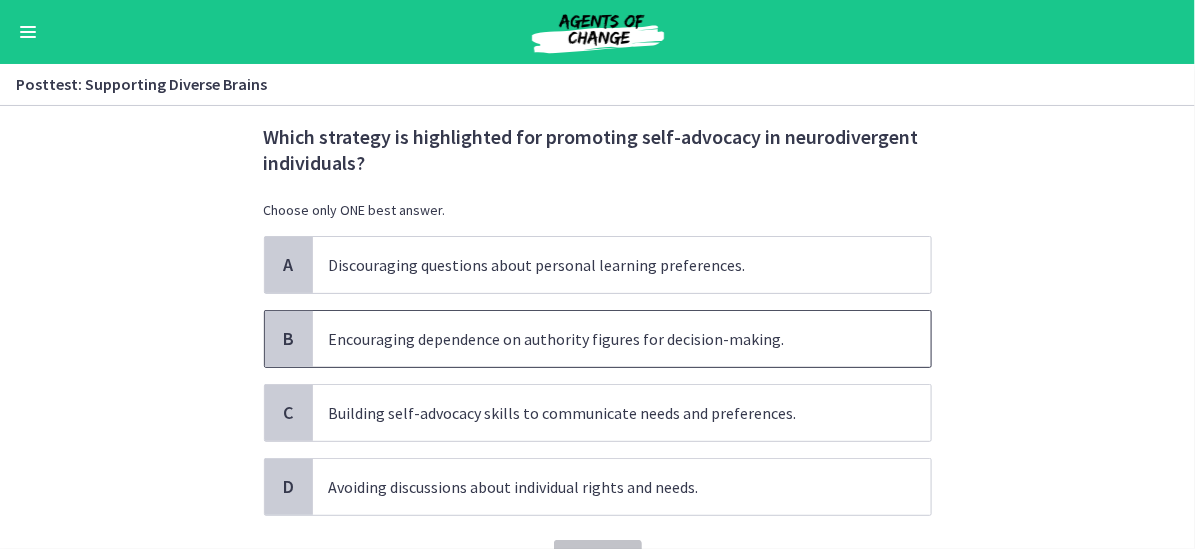 scroll, scrollTop: 100, scrollLeft: 0, axis: vertical 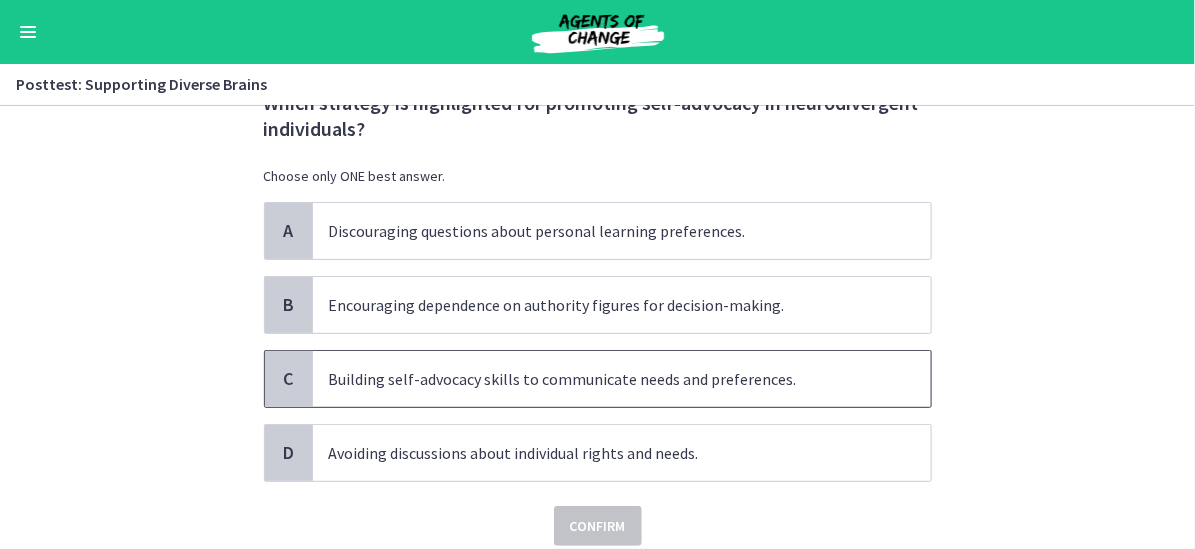 click on "Building self-advocacy skills to communicate needs and preferences." at bounding box center (602, 379) 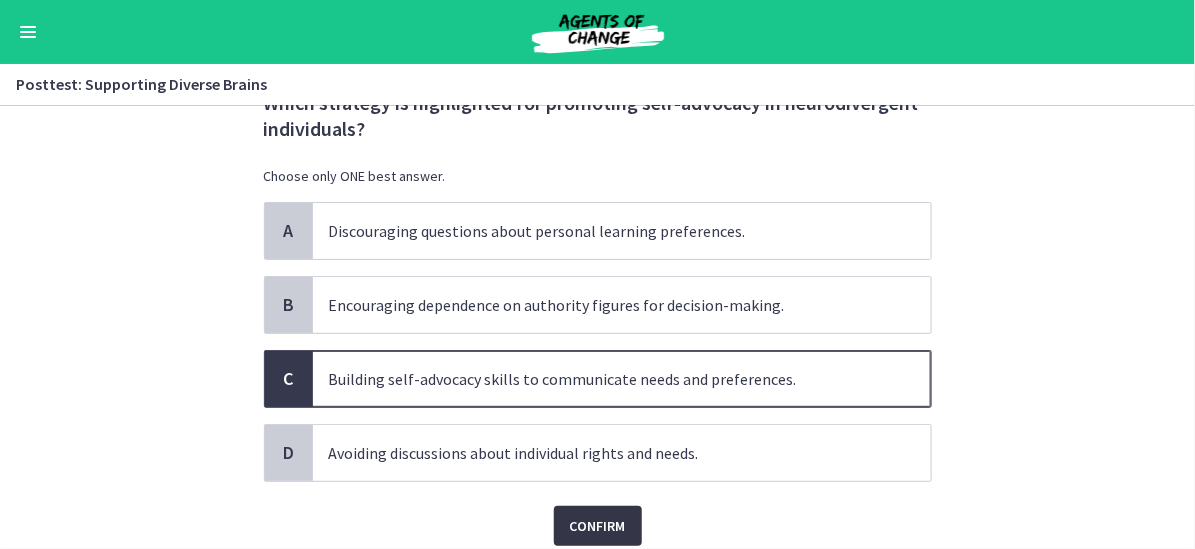 click on "Confirm" at bounding box center (598, 526) 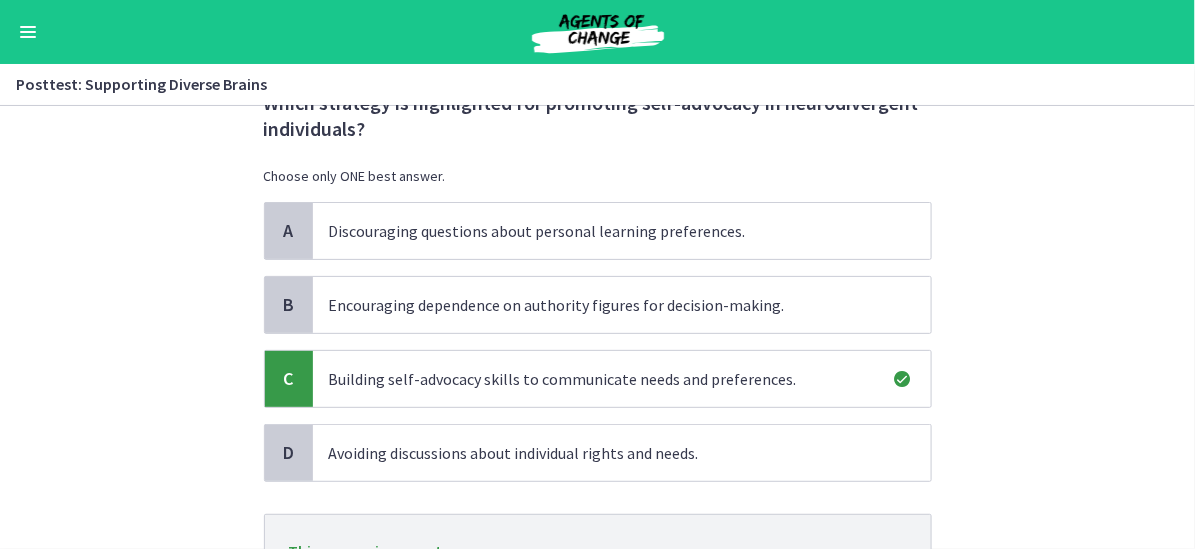 scroll, scrollTop: 200, scrollLeft: 0, axis: vertical 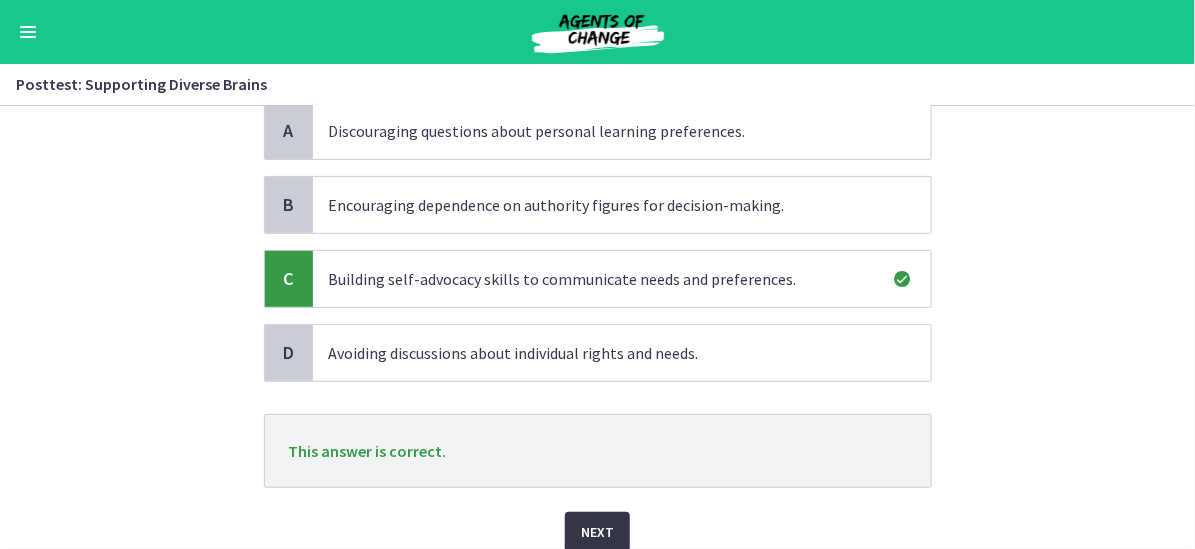 click on "Next" at bounding box center (597, 532) 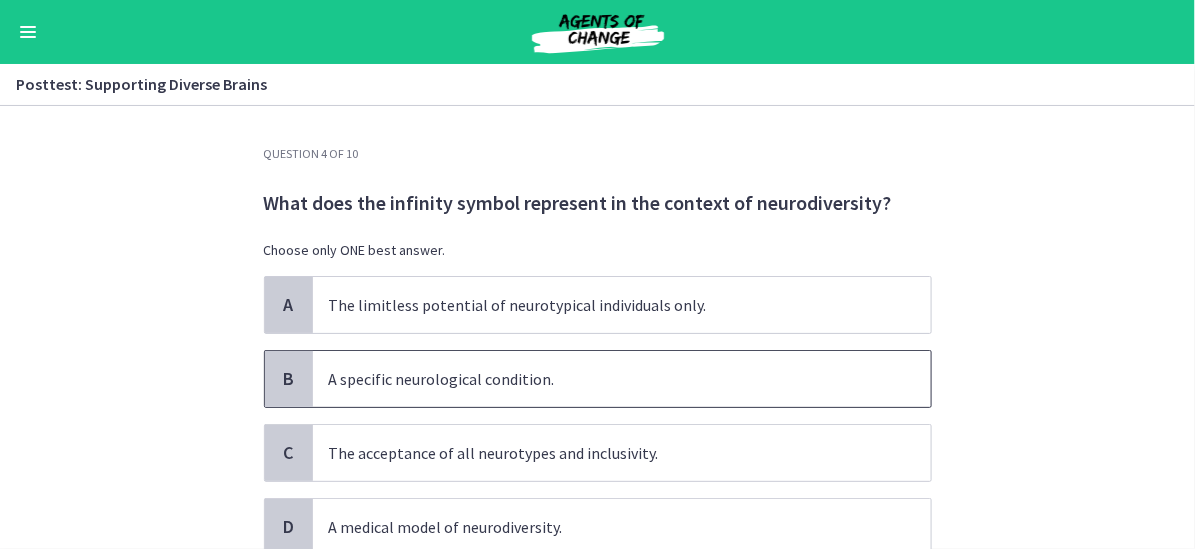 scroll, scrollTop: 100, scrollLeft: 0, axis: vertical 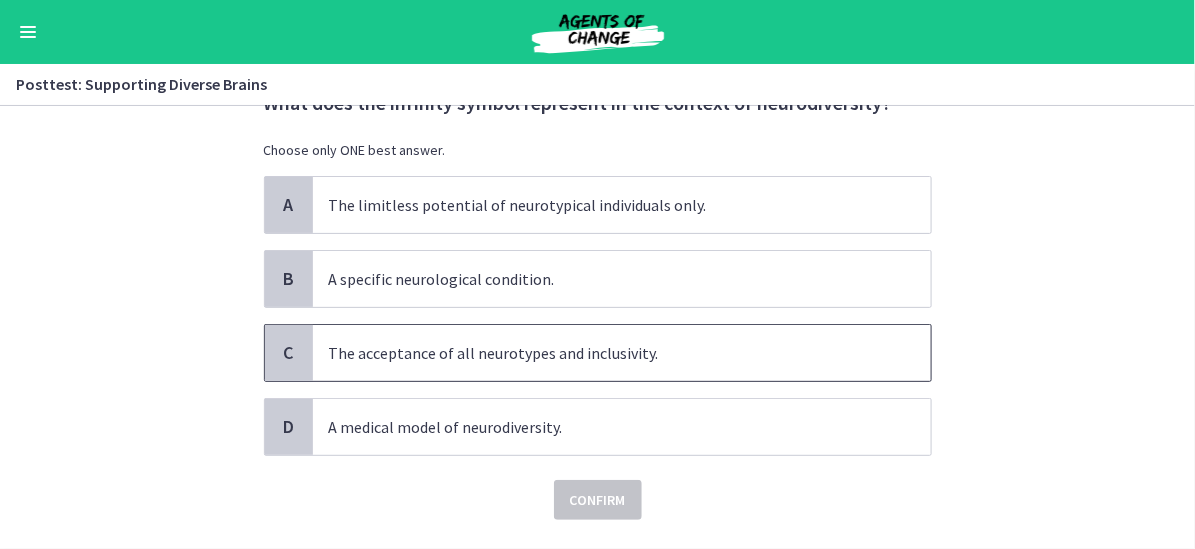 click on "The acceptance of all neurotypes and inclusivity." at bounding box center [602, 353] 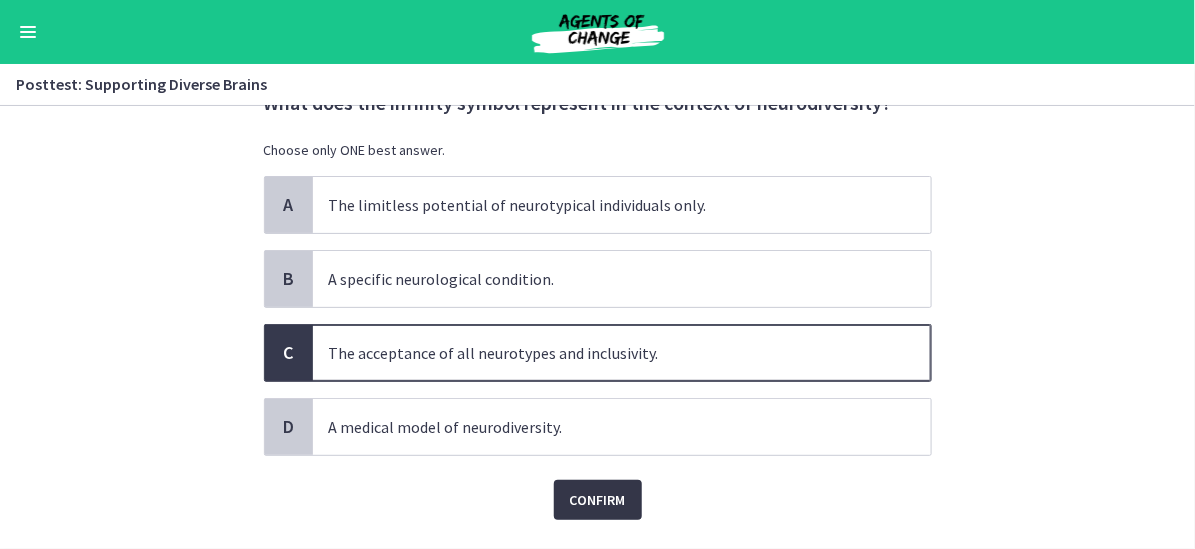 click on "Confirm" at bounding box center [598, 500] 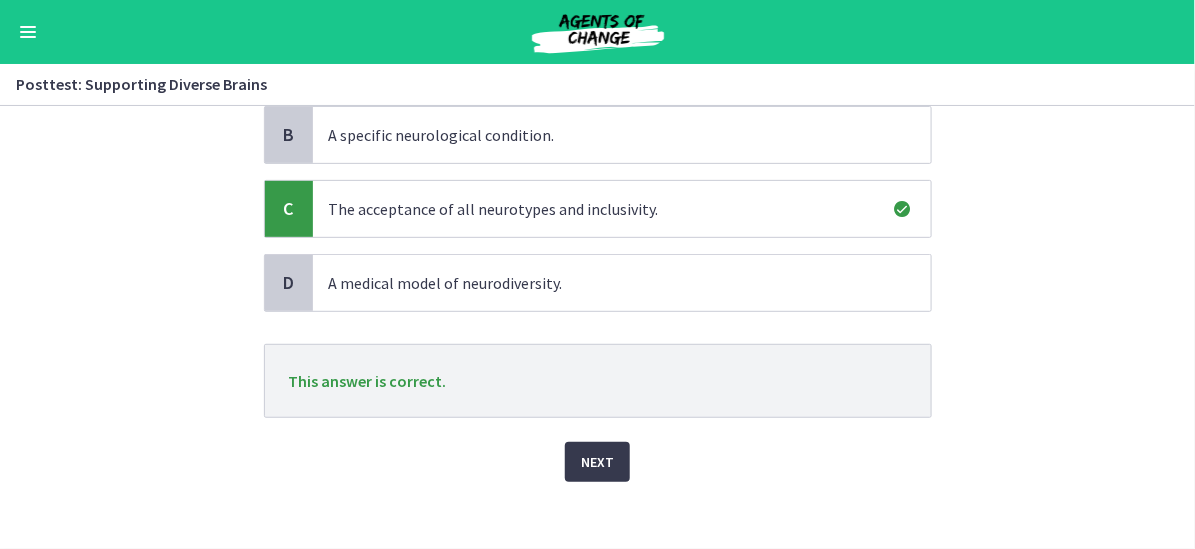 scroll, scrollTop: 254, scrollLeft: 0, axis: vertical 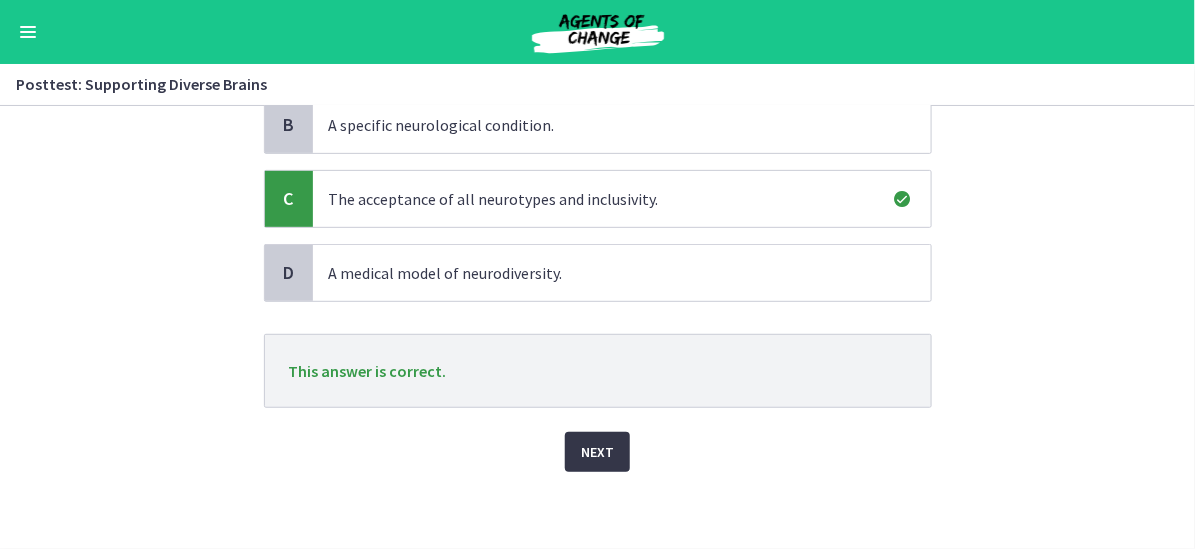 click on "Next" at bounding box center (597, 452) 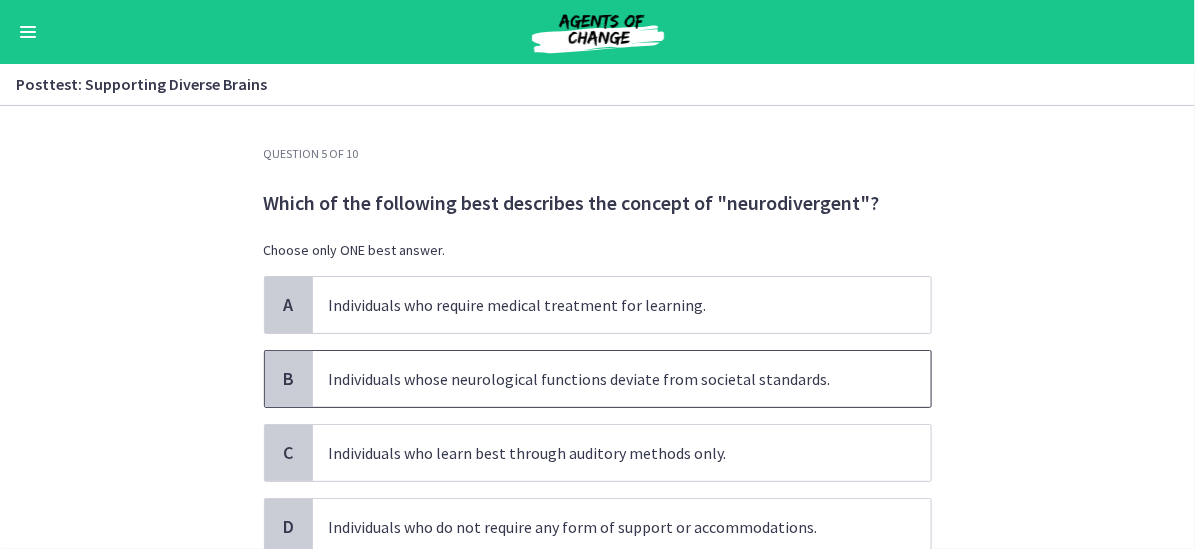 click on "Individuals whose neurological functions deviate from societal standards." at bounding box center (602, 379) 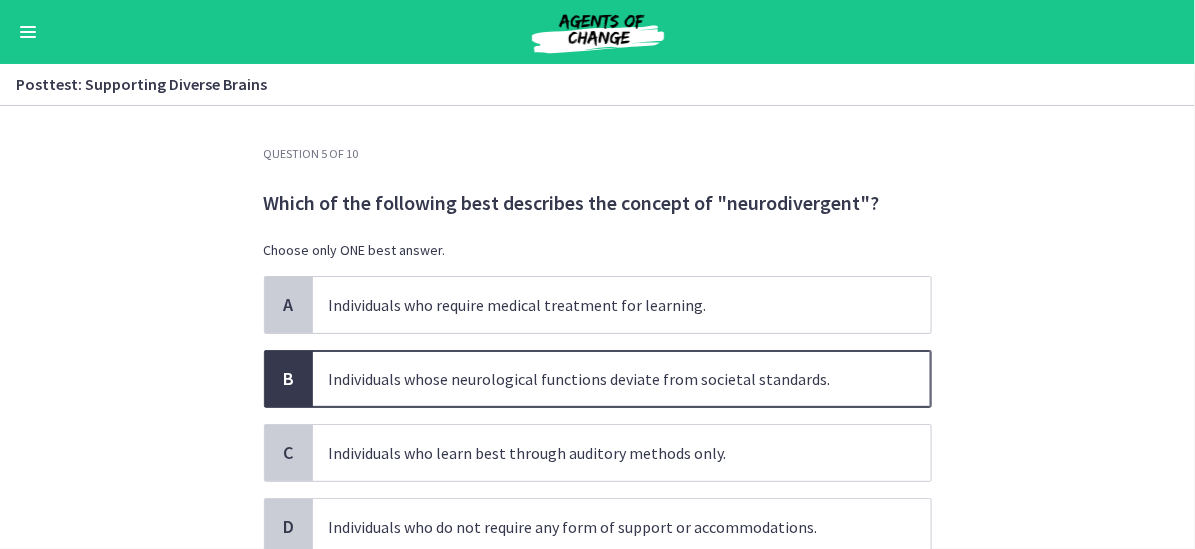scroll, scrollTop: 100, scrollLeft: 0, axis: vertical 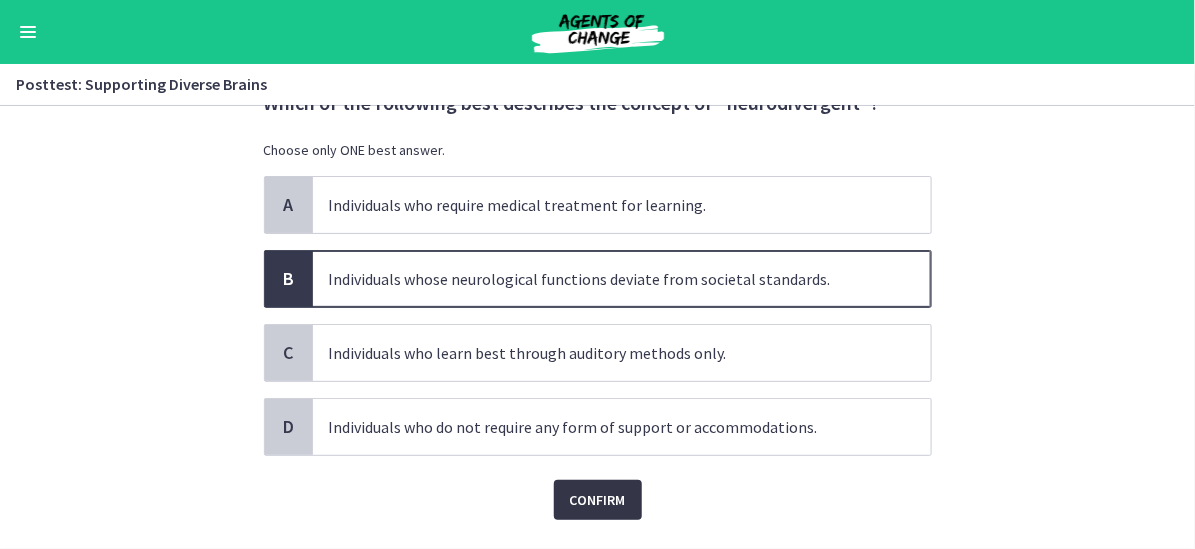click on "Confirm" at bounding box center (598, 500) 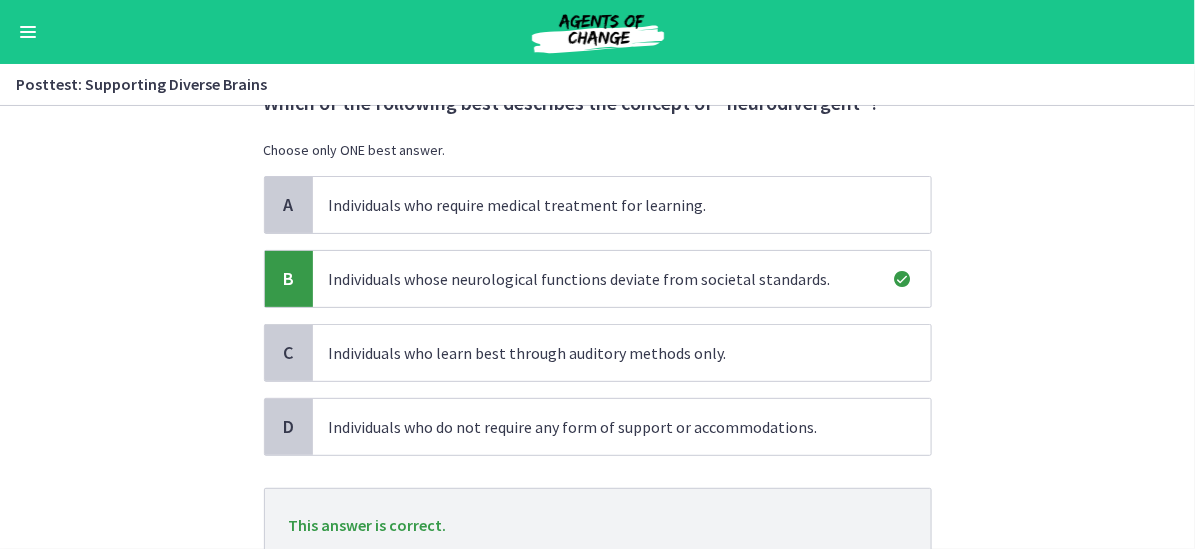scroll, scrollTop: 254, scrollLeft: 0, axis: vertical 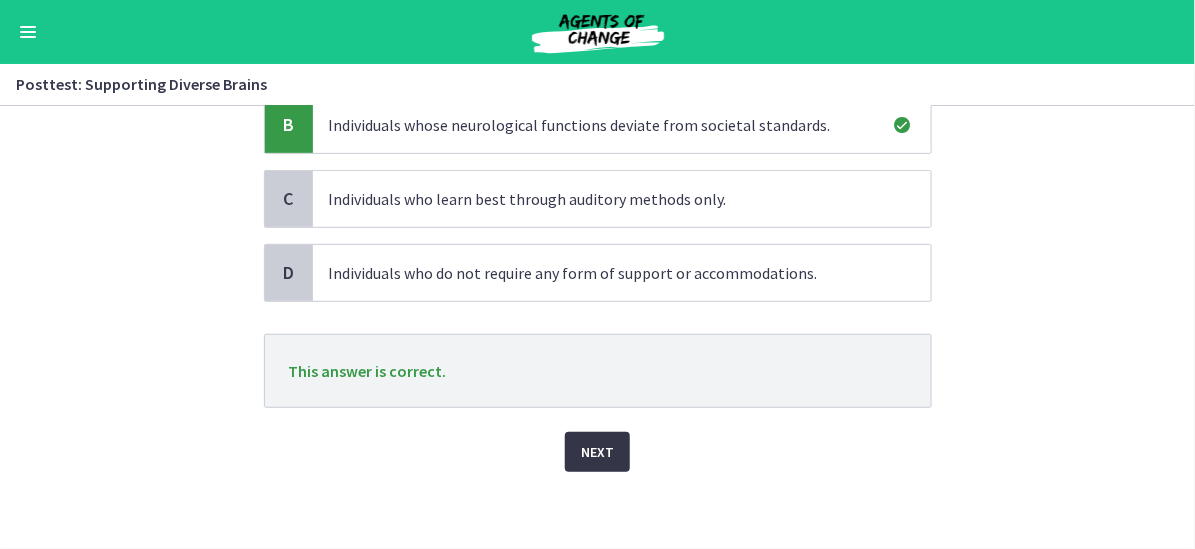 click on "Next" at bounding box center (597, 452) 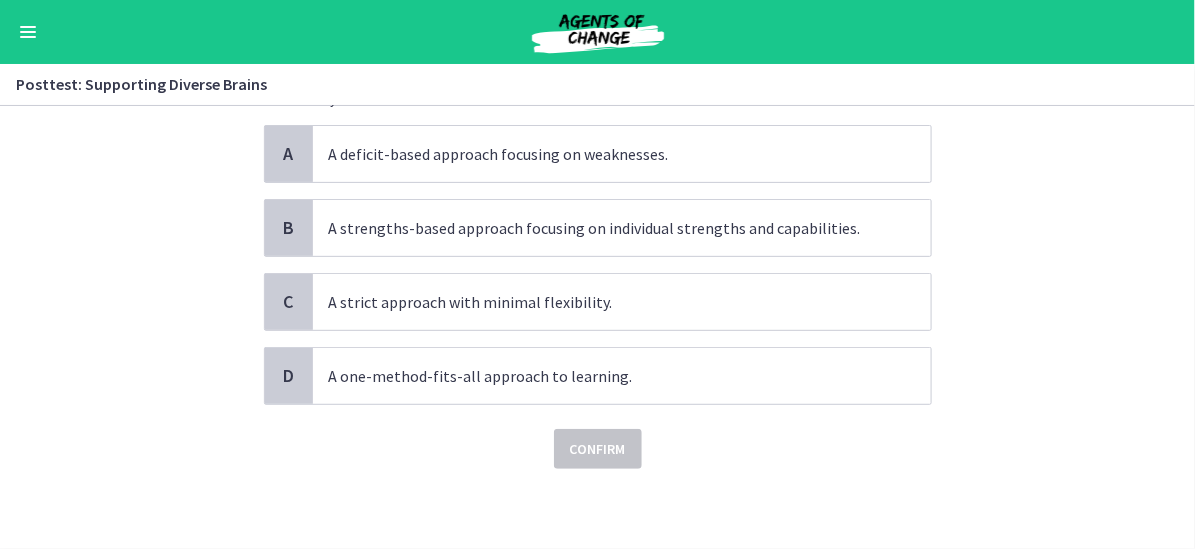 scroll, scrollTop: 0, scrollLeft: 0, axis: both 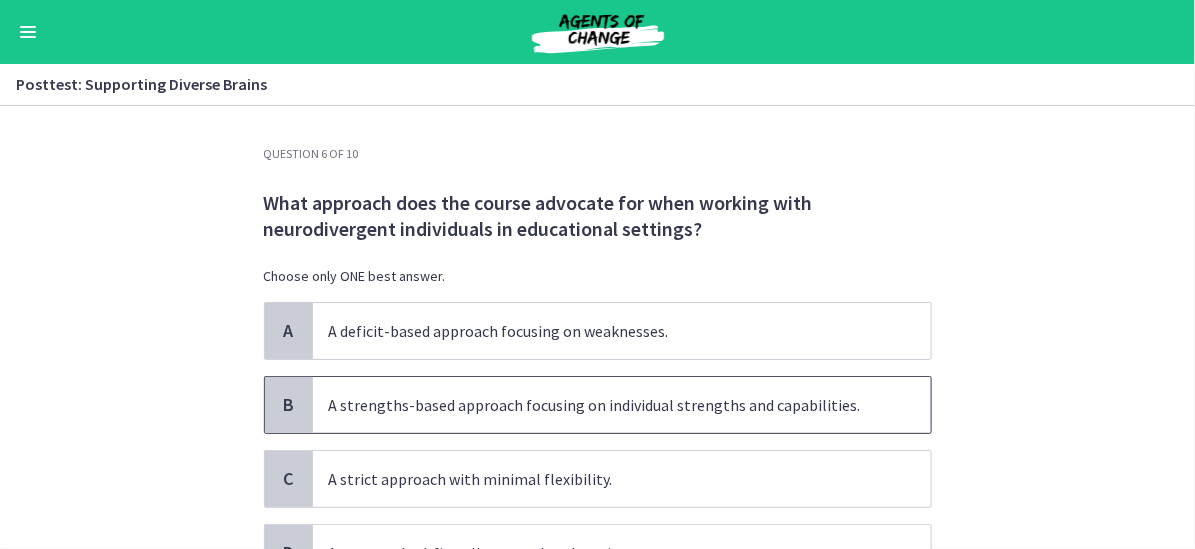 click on "A strengths-based approach focusing on individual strengths and capabilities." at bounding box center [602, 405] 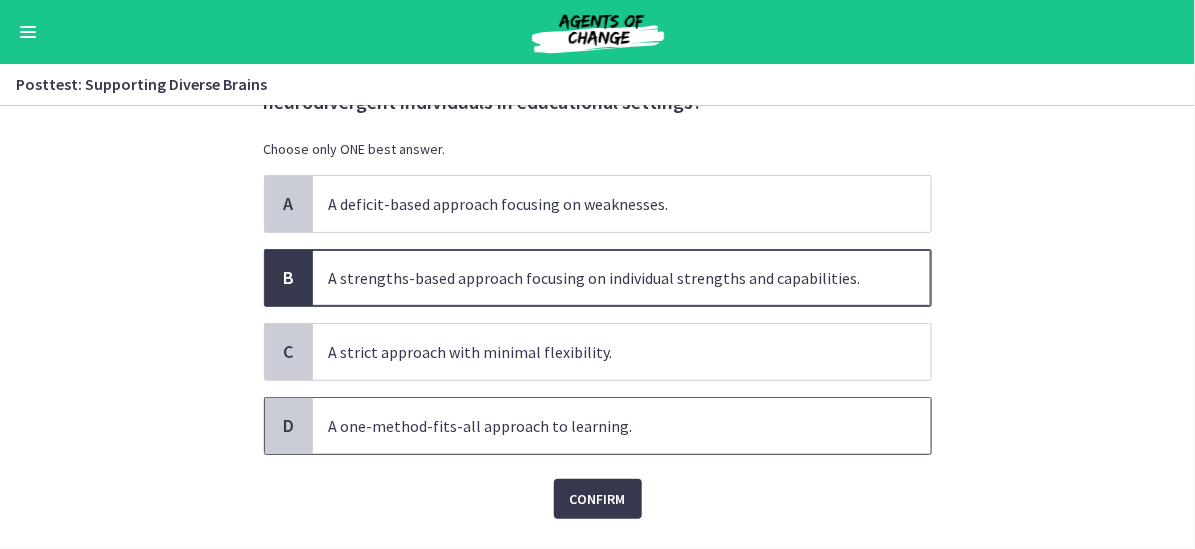 scroll, scrollTop: 174, scrollLeft: 0, axis: vertical 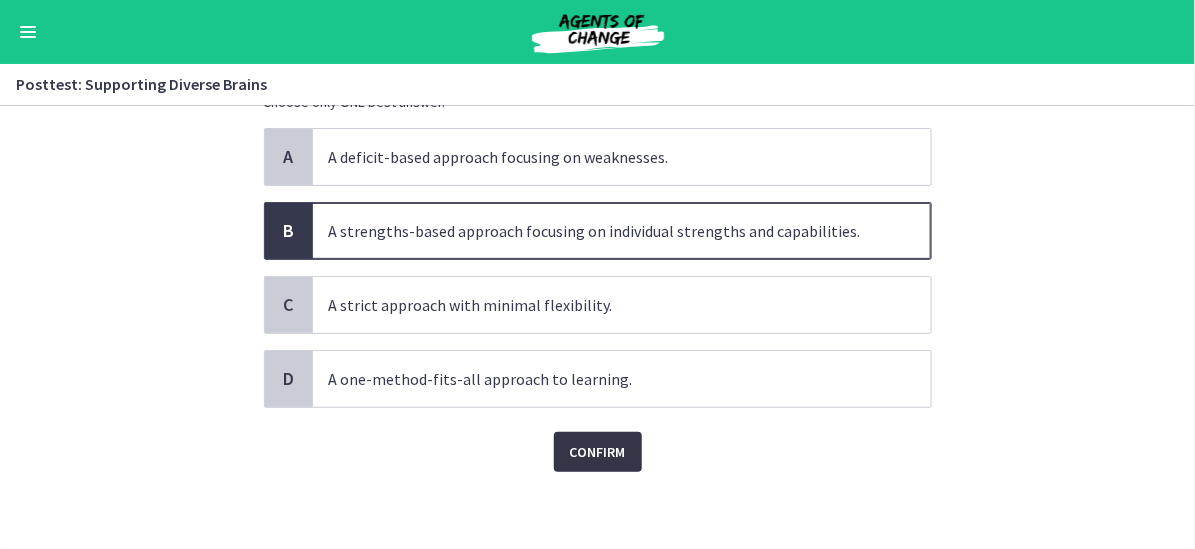 click on "Confirm" at bounding box center [598, 452] 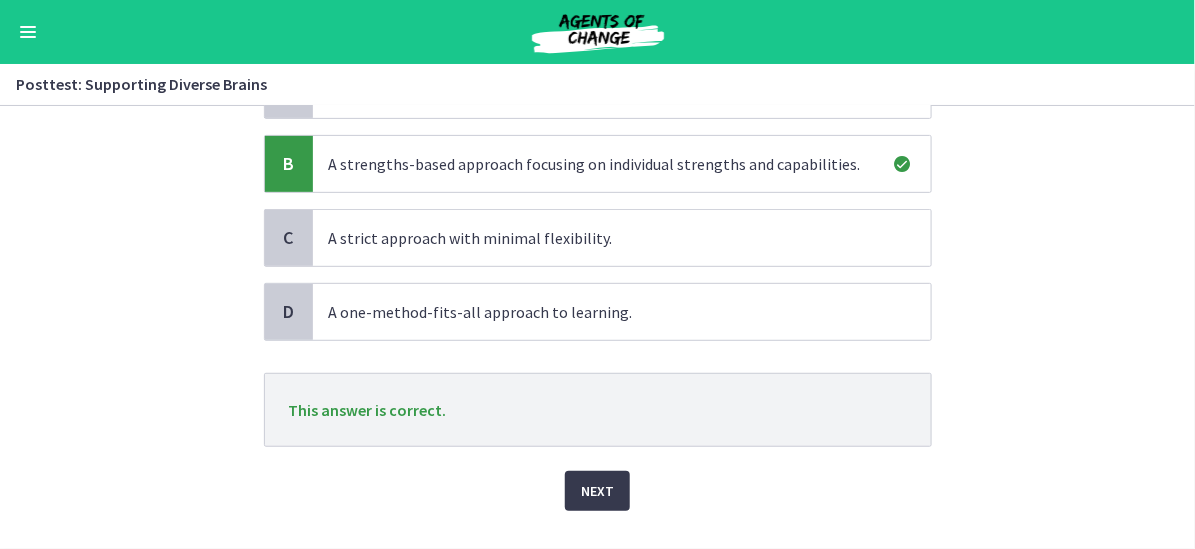scroll, scrollTop: 274, scrollLeft: 0, axis: vertical 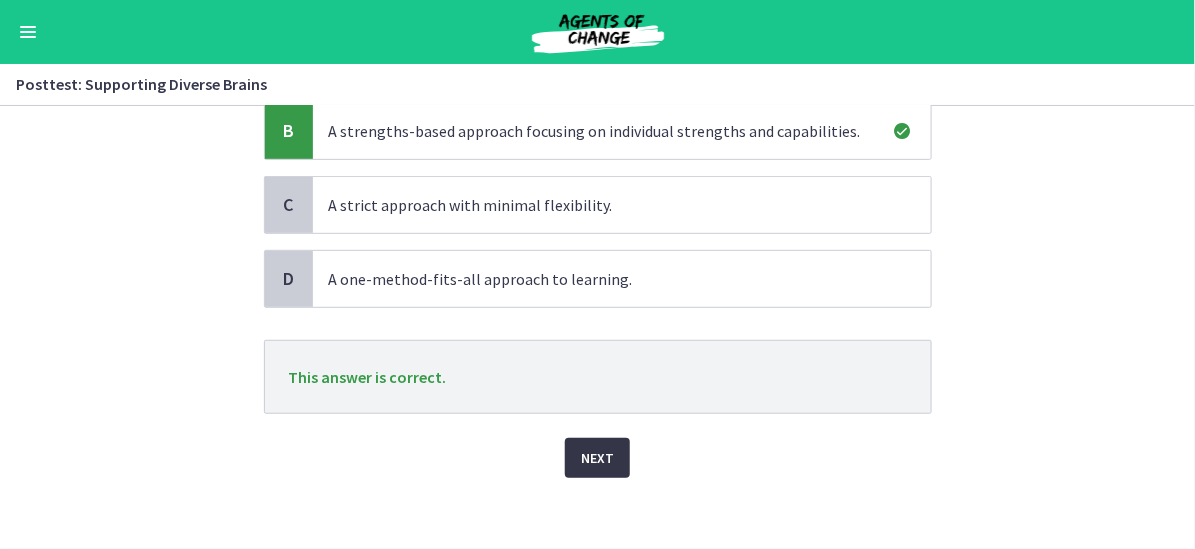click on "Next" at bounding box center [597, 458] 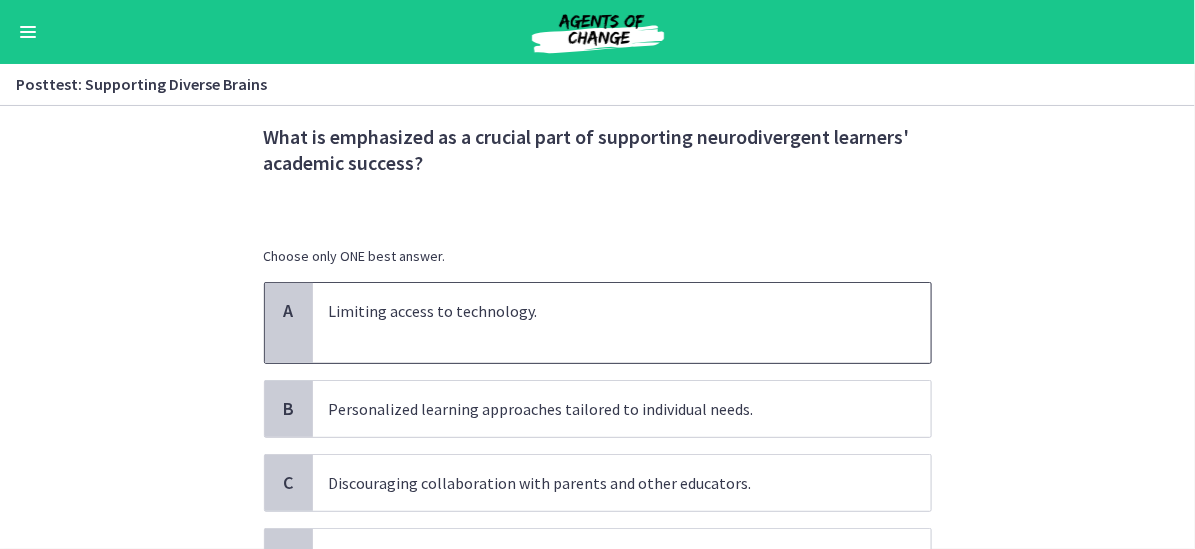 scroll, scrollTop: 100, scrollLeft: 0, axis: vertical 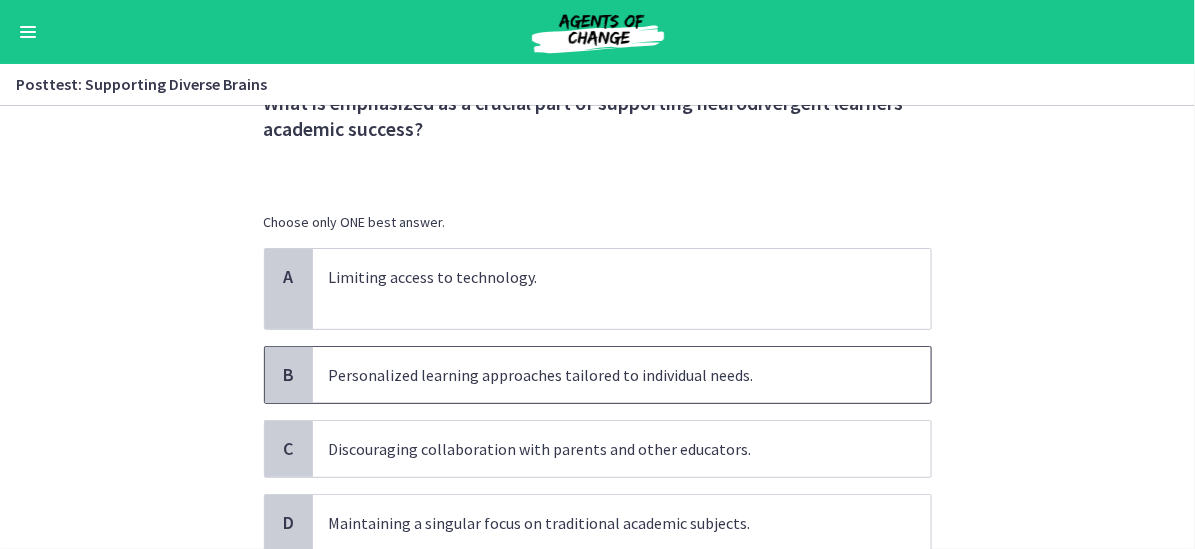 click on "Personalized learning approaches tailored to individual needs." at bounding box center [622, 375] 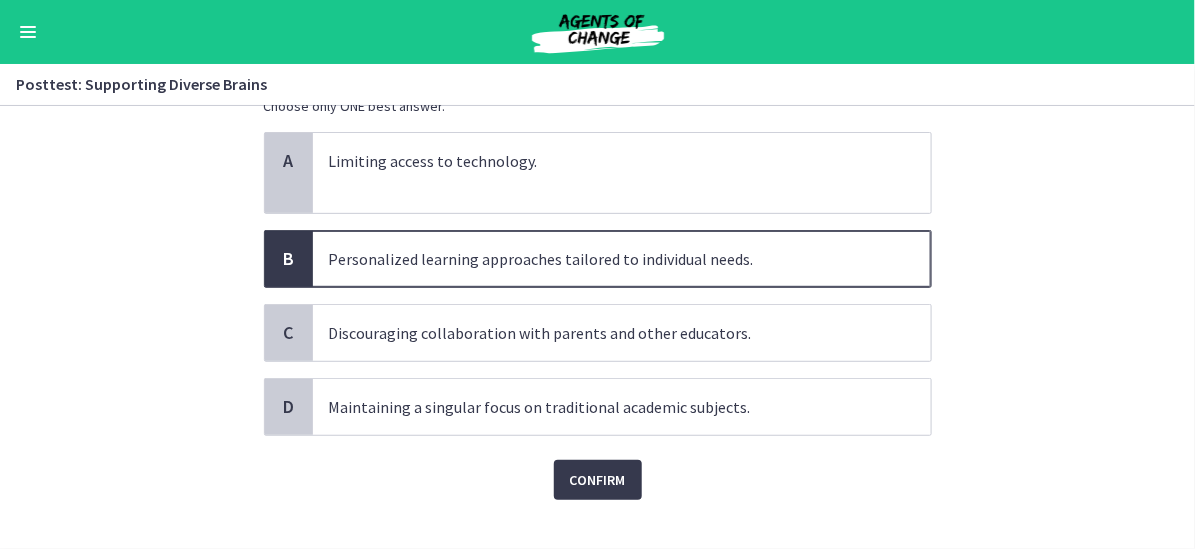 scroll, scrollTop: 244, scrollLeft: 0, axis: vertical 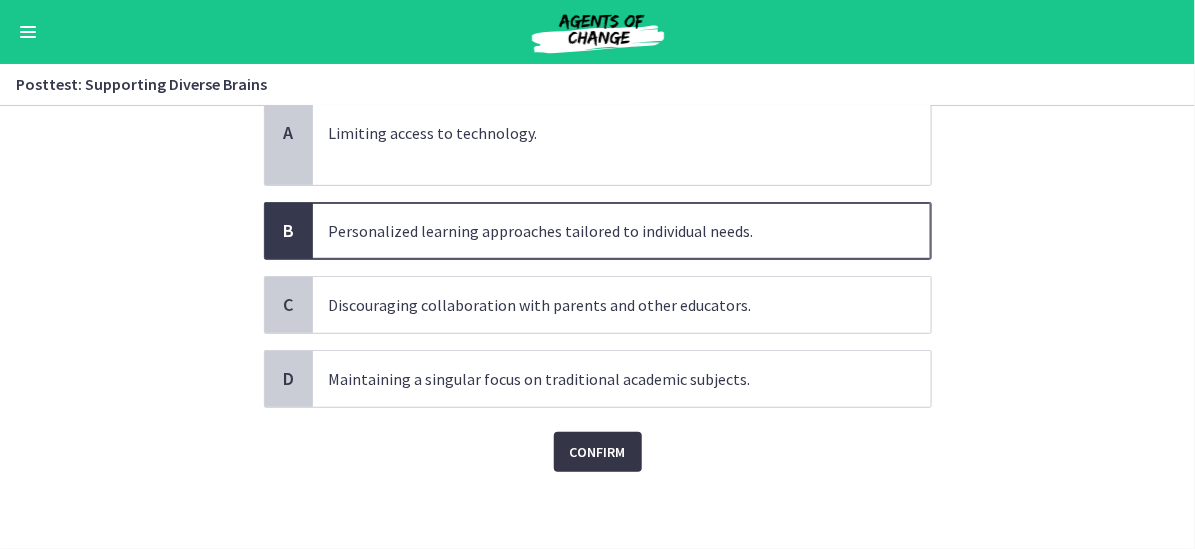 click on "Confirm" at bounding box center [598, 452] 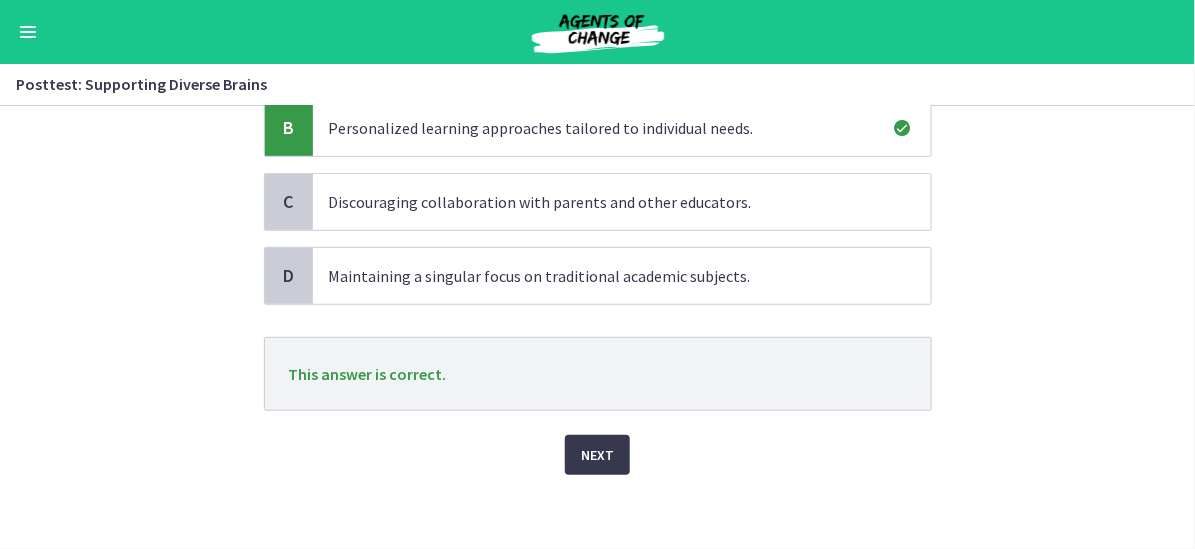 scroll, scrollTop: 350, scrollLeft: 0, axis: vertical 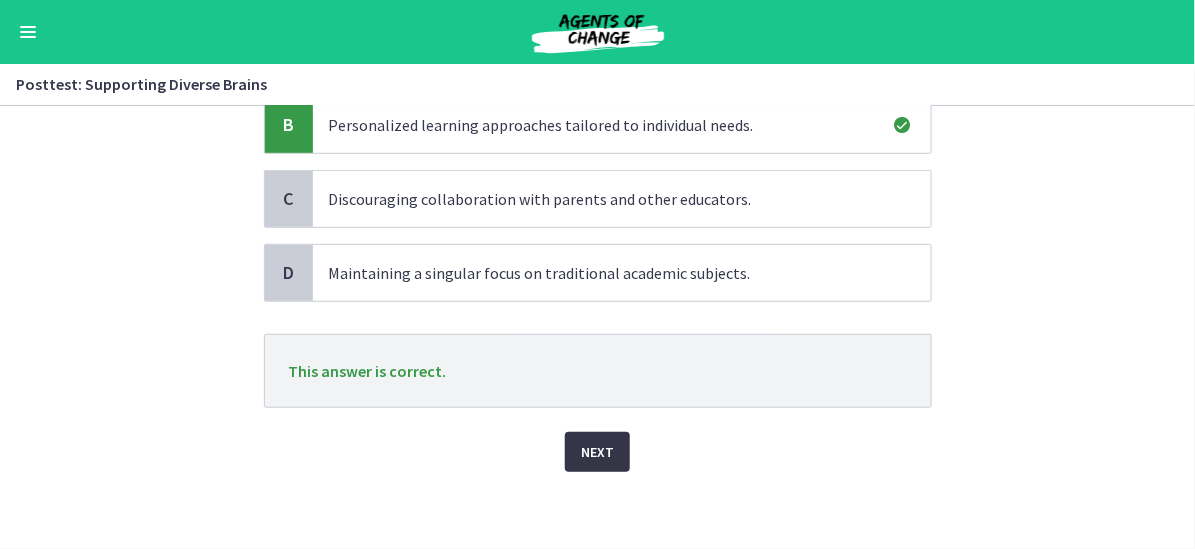 click on "Next" at bounding box center [597, 452] 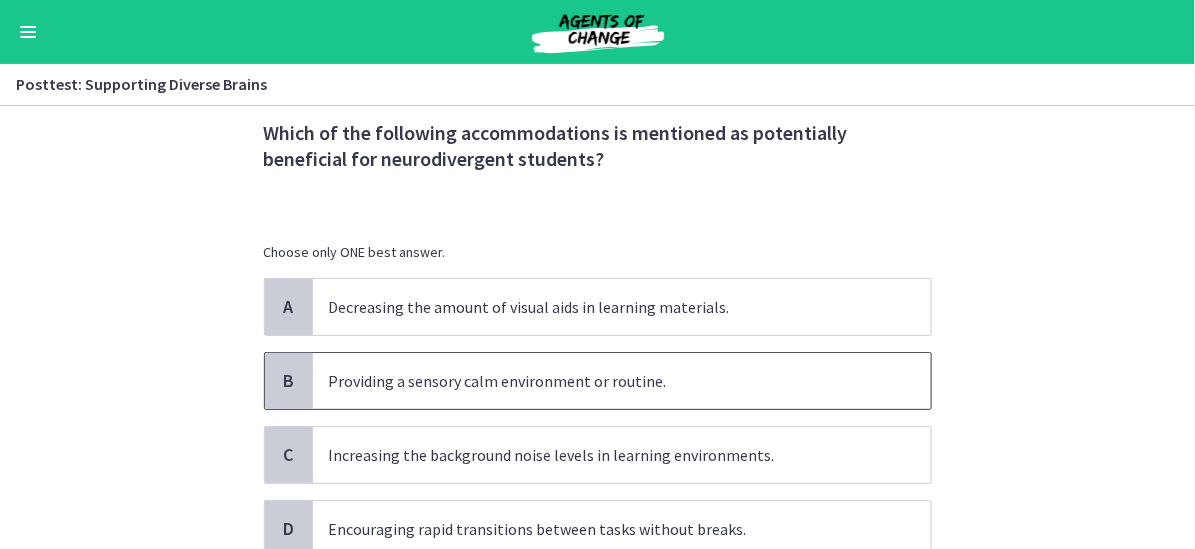 scroll, scrollTop: 100, scrollLeft: 0, axis: vertical 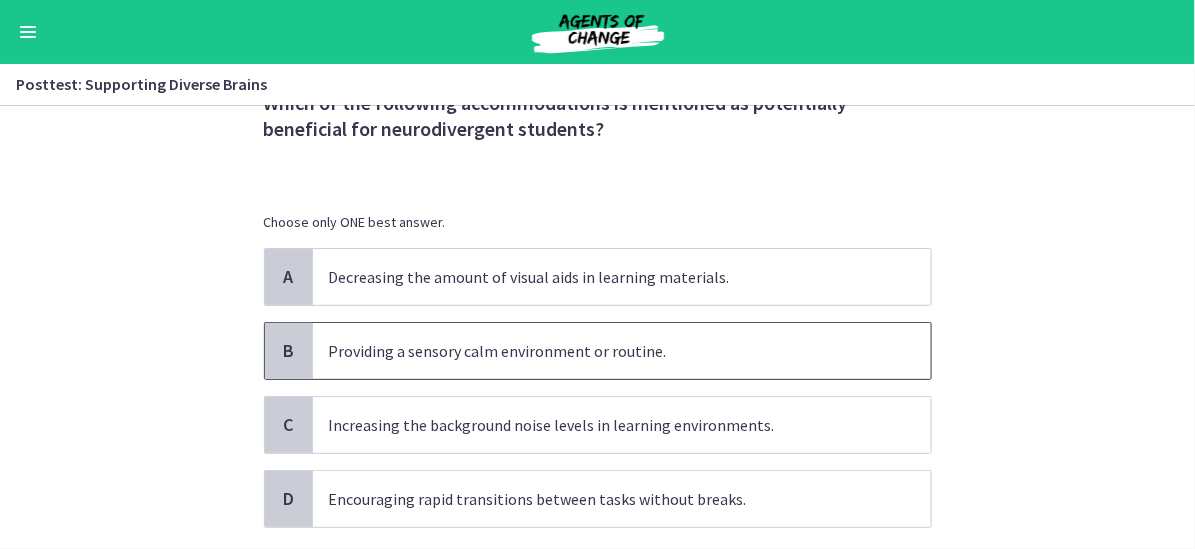 click on "Providing a sensory calm environment or routine." at bounding box center (602, 351) 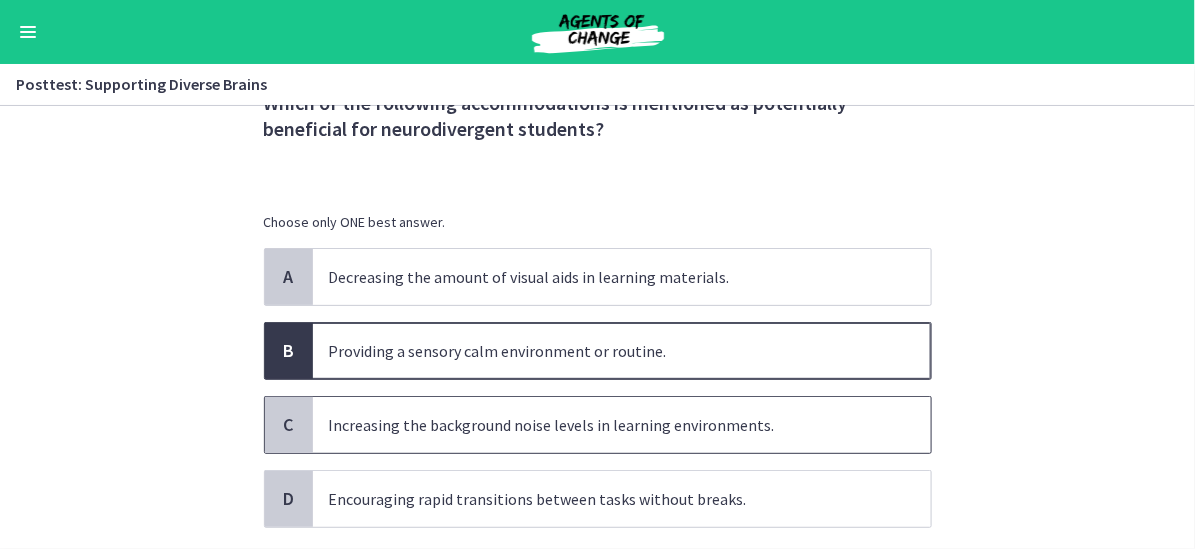 scroll, scrollTop: 200, scrollLeft: 0, axis: vertical 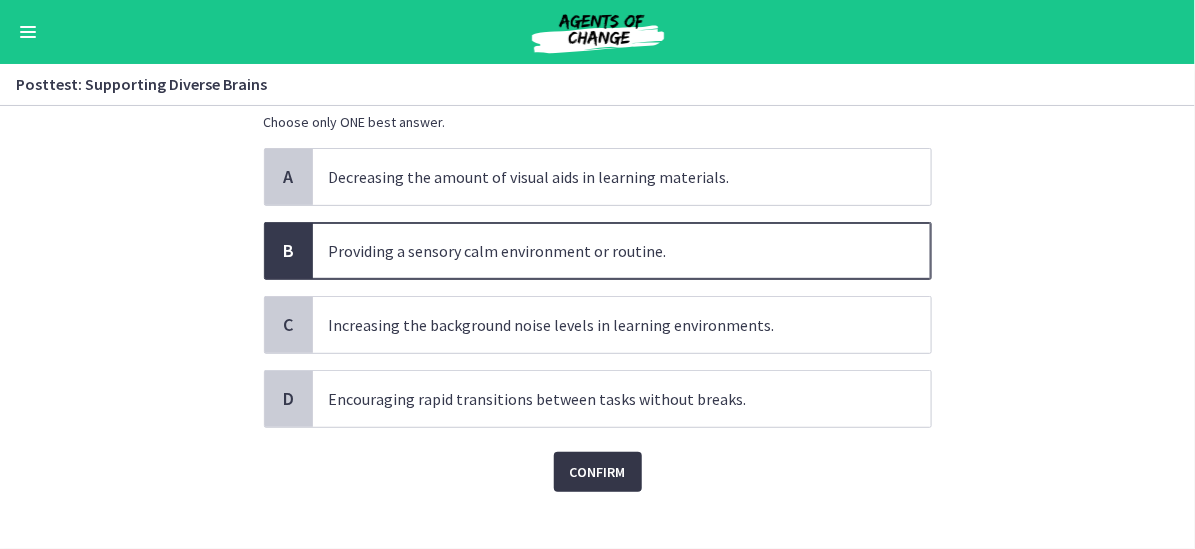 click on "Confirm" at bounding box center (598, 472) 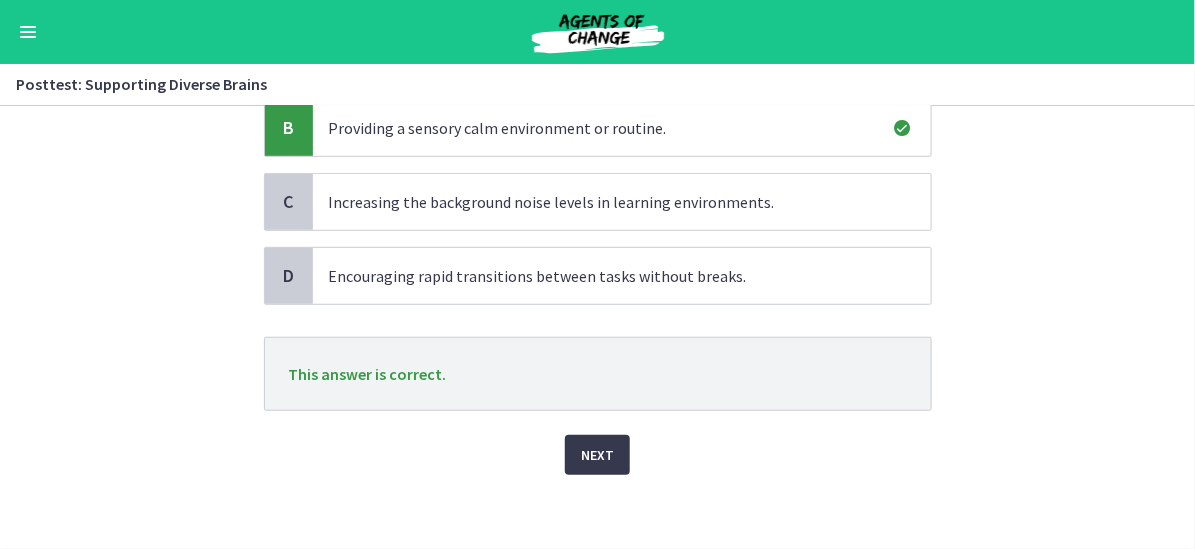 scroll, scrollTop: 326, scrollLeft: 0, axis: vertical 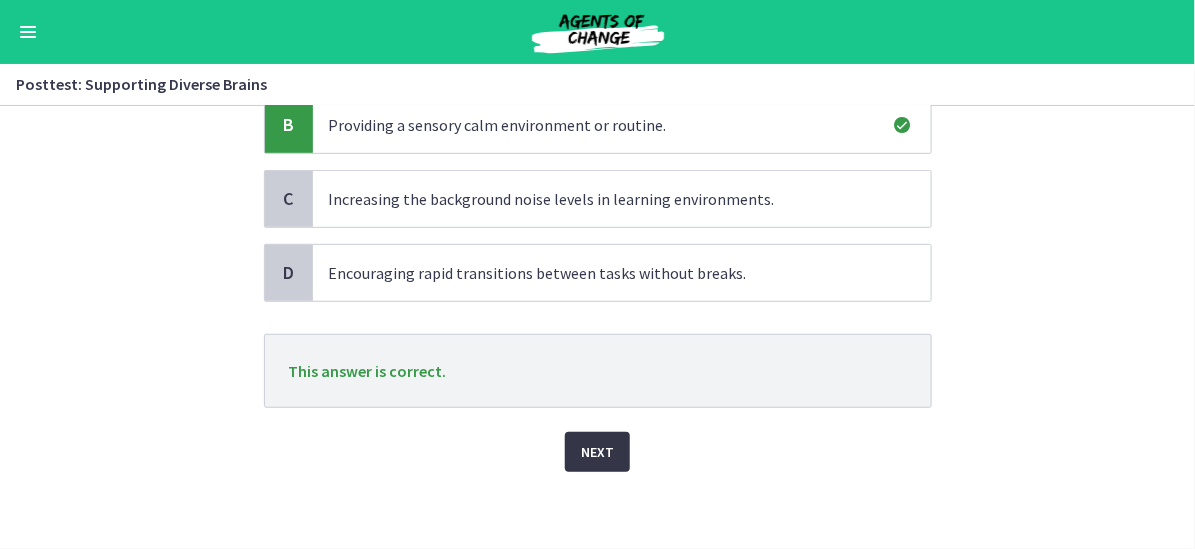 click on "Next" at bounding box center [597, 452] 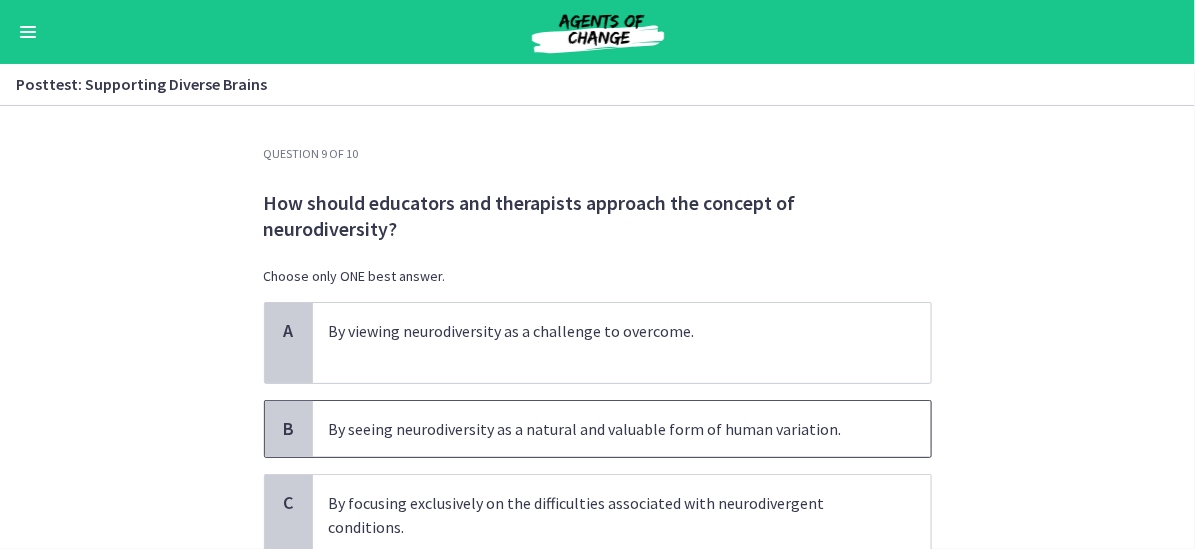 click on "By seeing neurodiversity as a natural and valuable form of human variation." at bounding box center (602, 429) 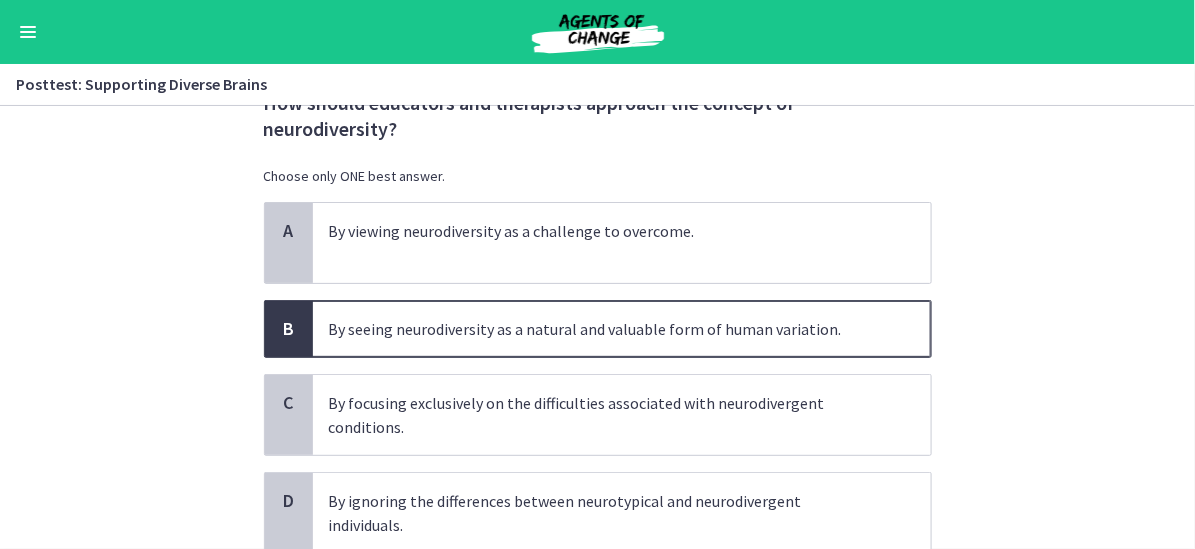 scroll, scrollTop: 196, scrollLeft: 0, axis: vertical 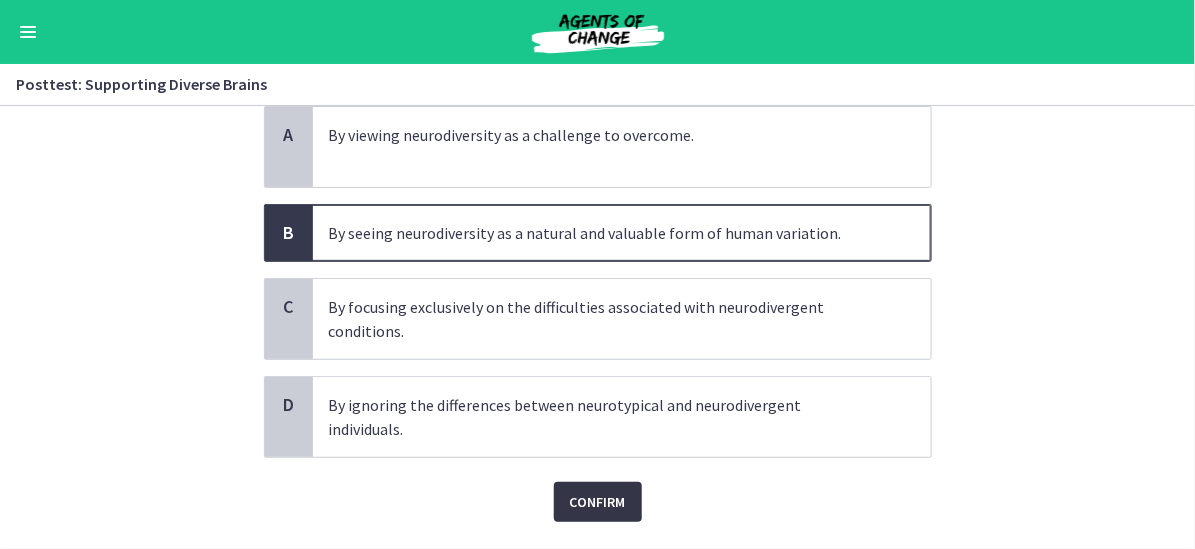 click on "Confirm" at bounding box center [598, 502] 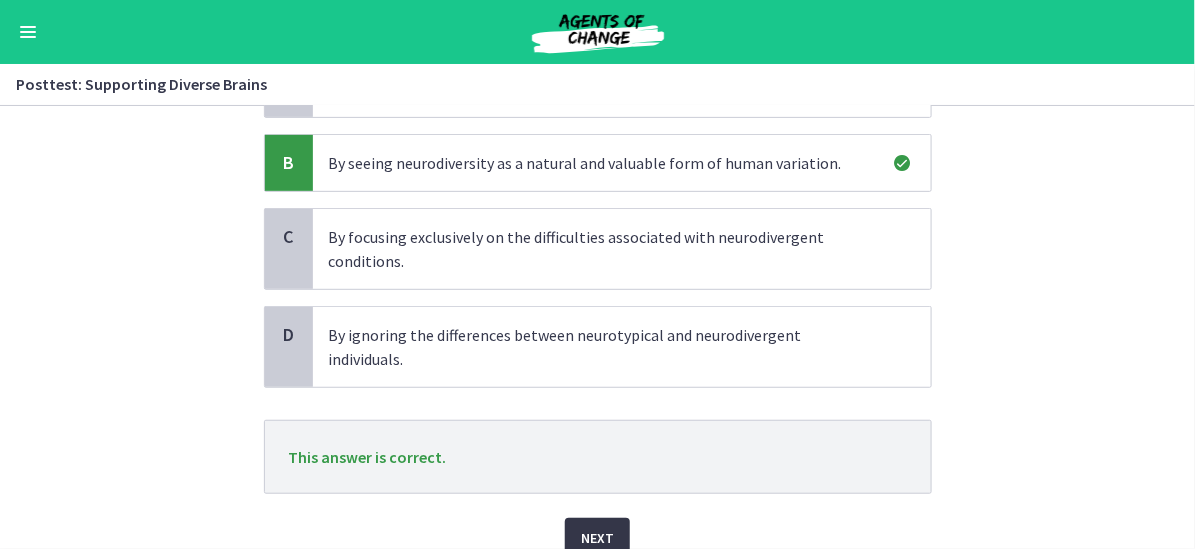 scroll, scrollTop: 296, scrollLeft: 0, axis: vertical 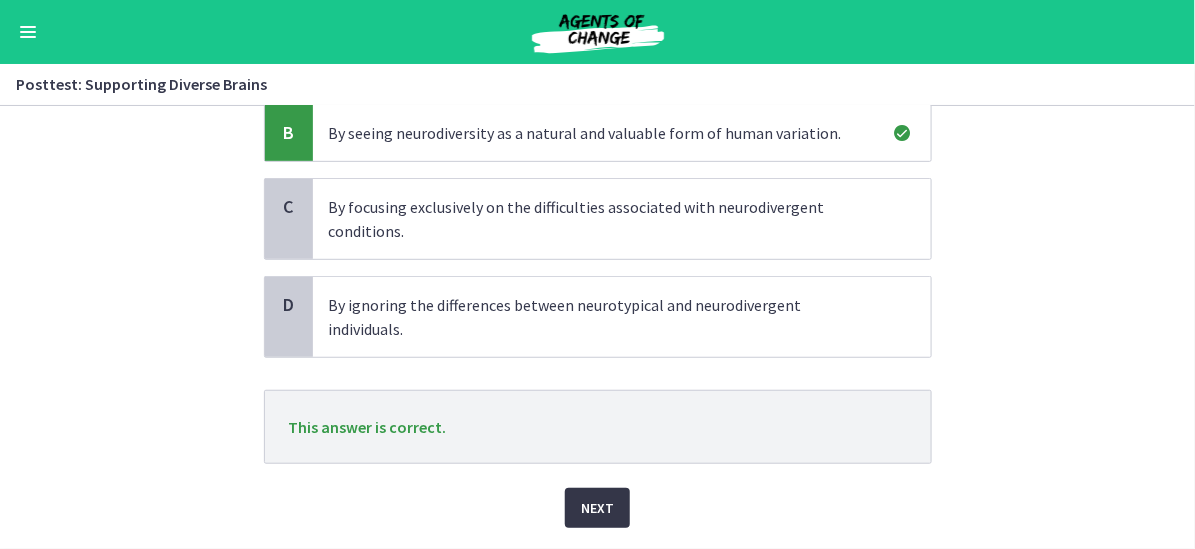 click on "Next" at bounding box center [597, 508] 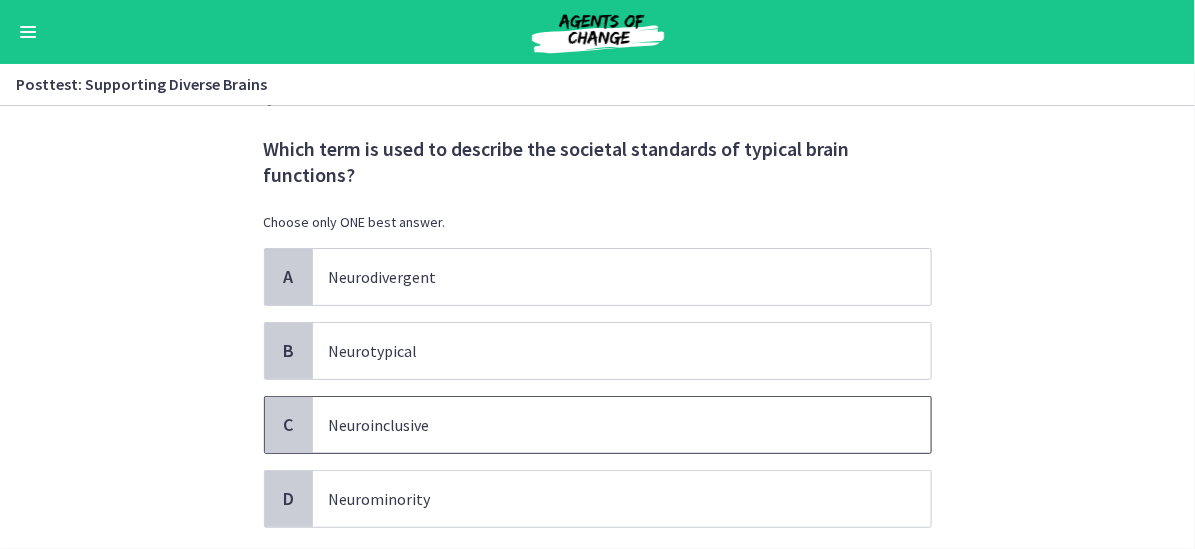 scroll, scrollTop: 100, scrollLeft: 0, axis: vertical 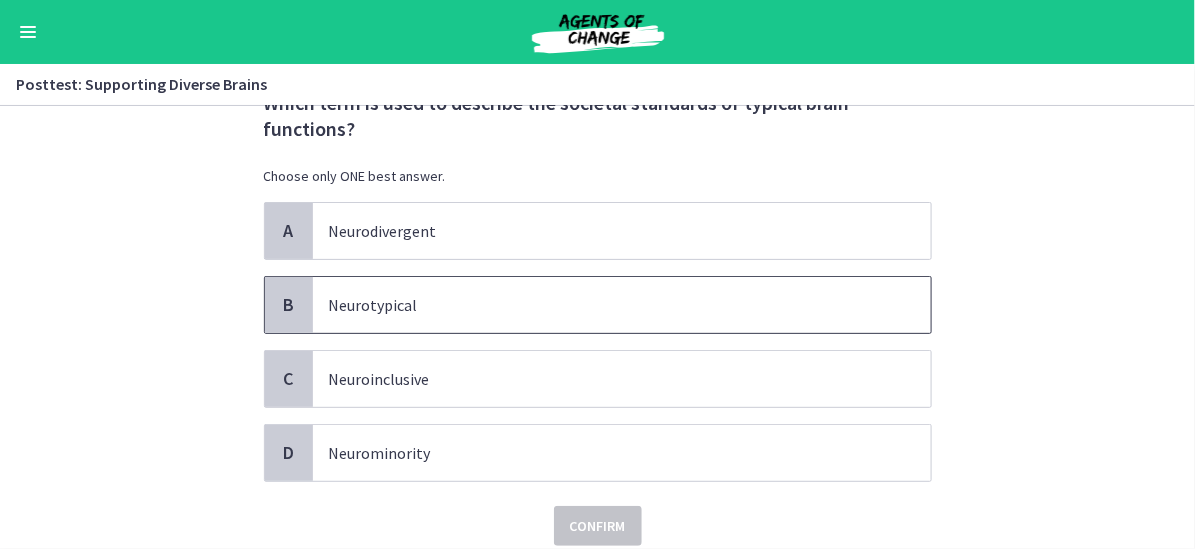 click on "Neurotypical" at bounding box center (602, 305) 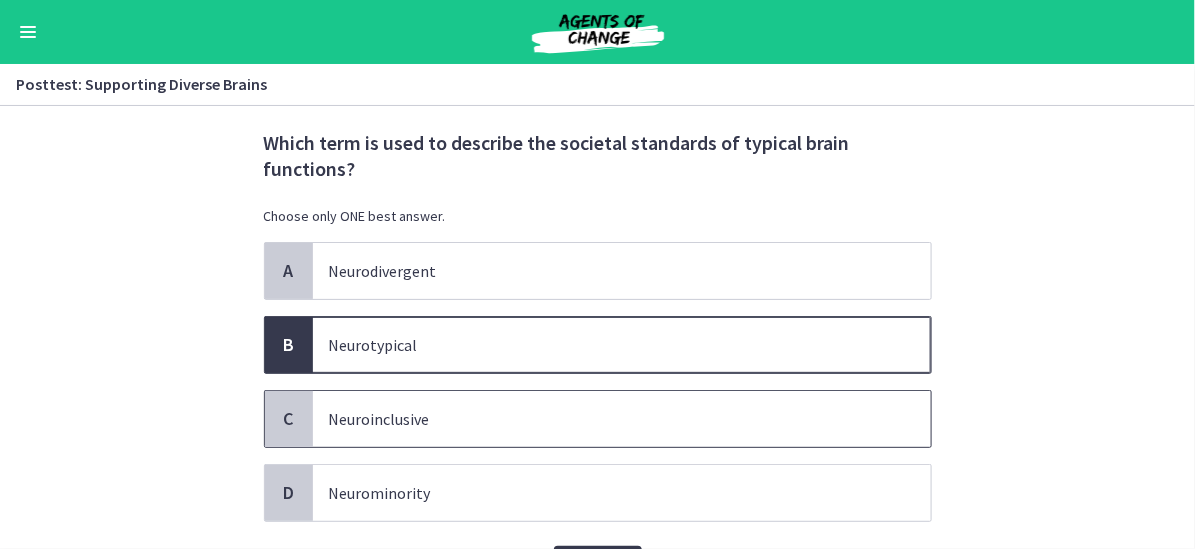 scroll, scrollTop: 174, scrollLeft: 0, axis: vertical 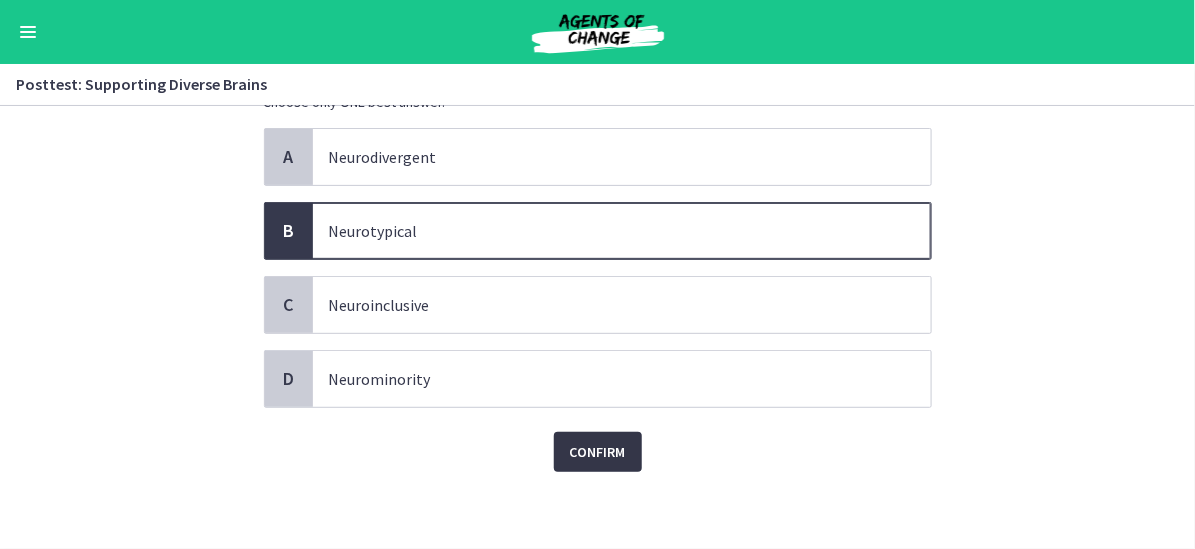 click on "Confirm" at bounding box center [598, 452] 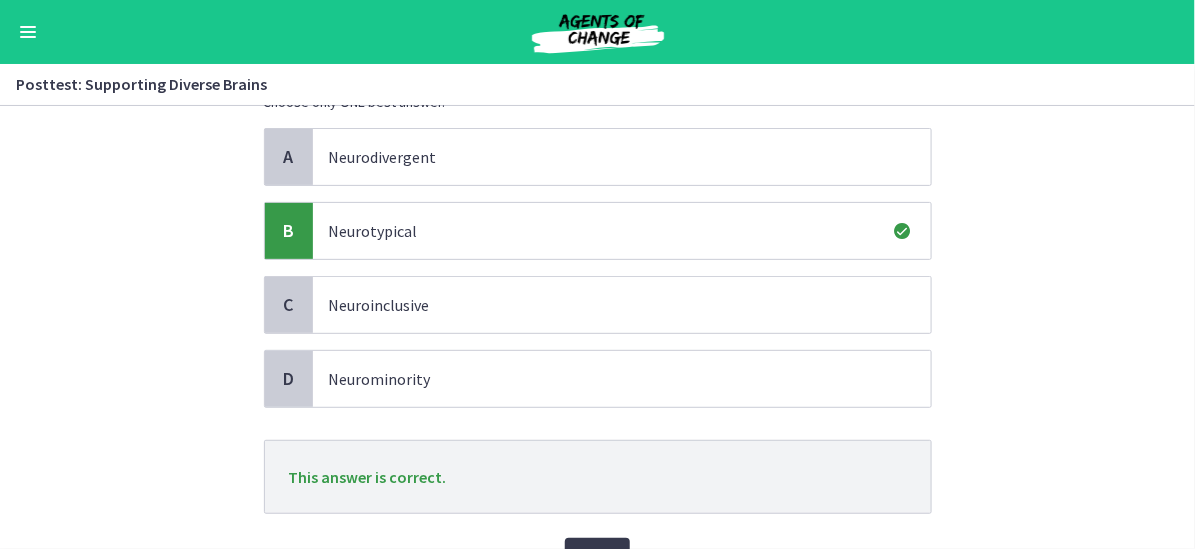 scroll, scrollTop: 274, scrollLeft: 0, axis: vertical 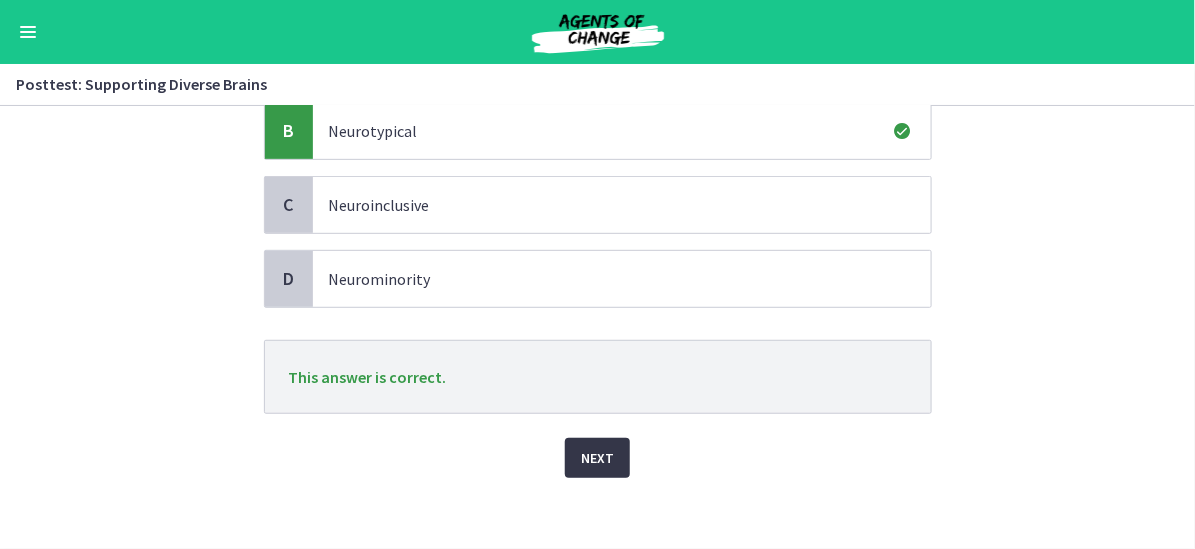 click on "Next" at bounding box center (597, 458) 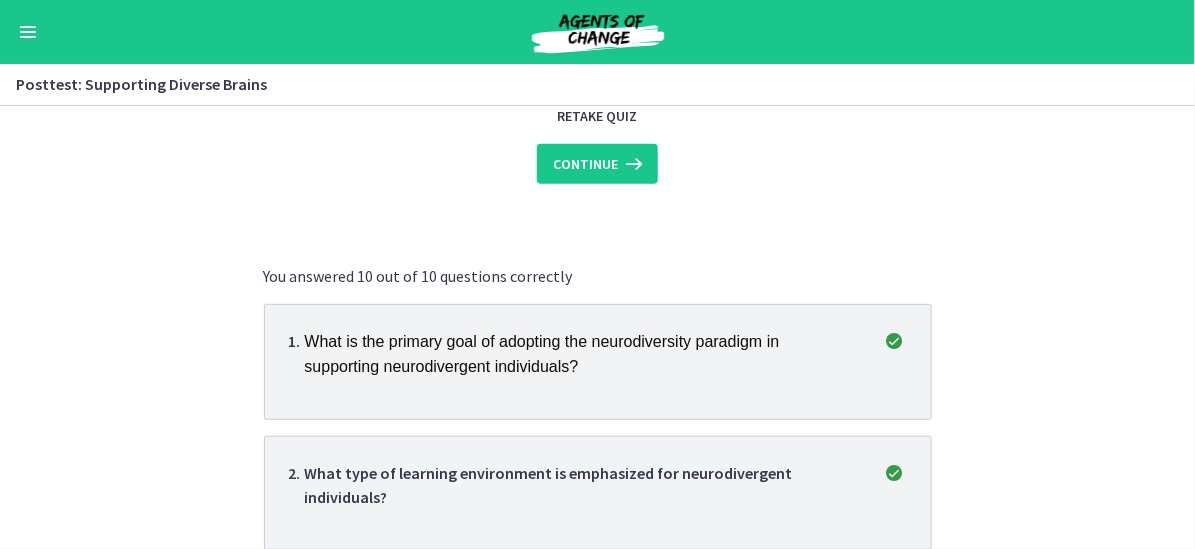 scroll, scrollTop: 0, scrollLeft: 0, axis: both 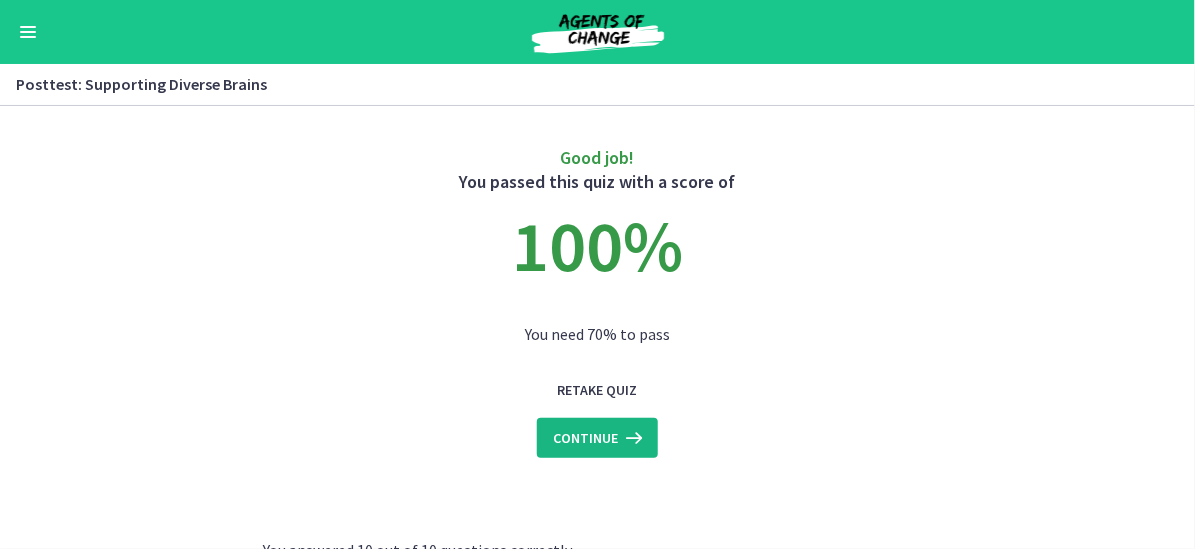 click on "Continue" at bounding box center (585, 438) 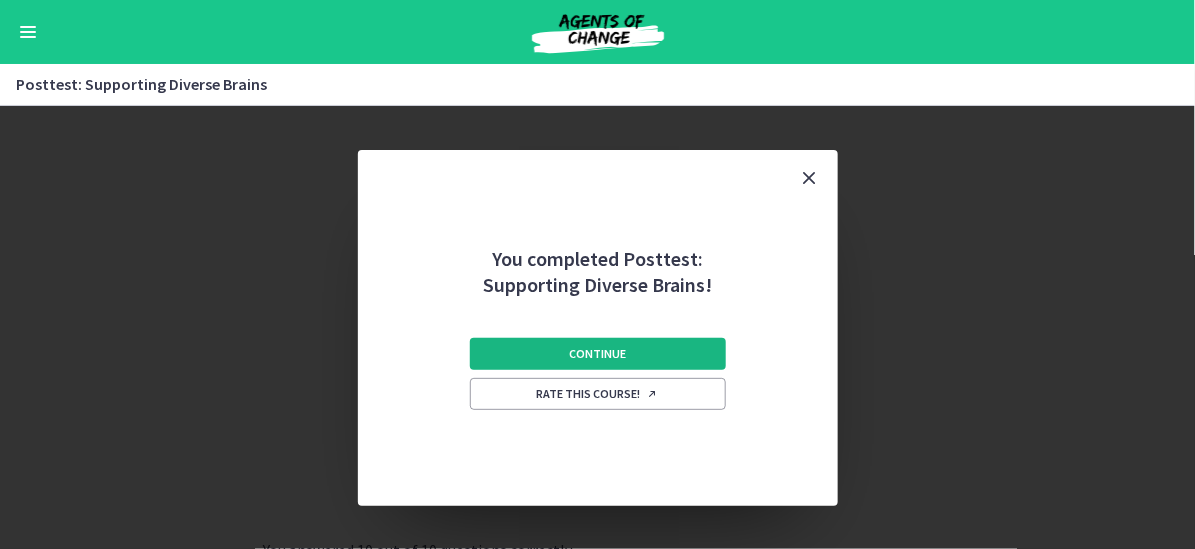 click on "Continue" at bounding box center (597, 354) 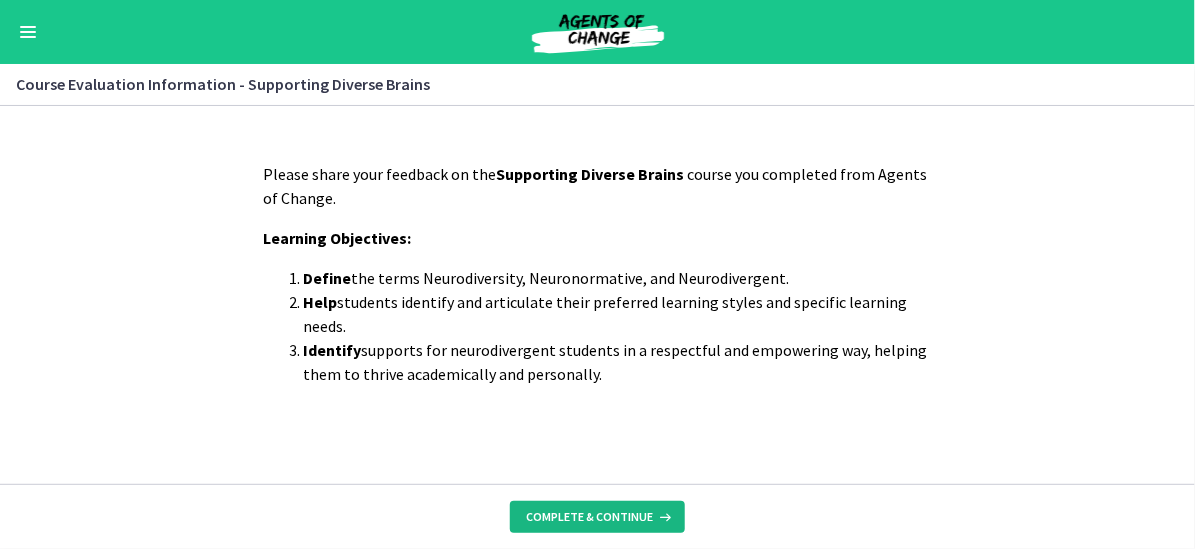 click on "Complete & continue" at bounding box center [589, 517] 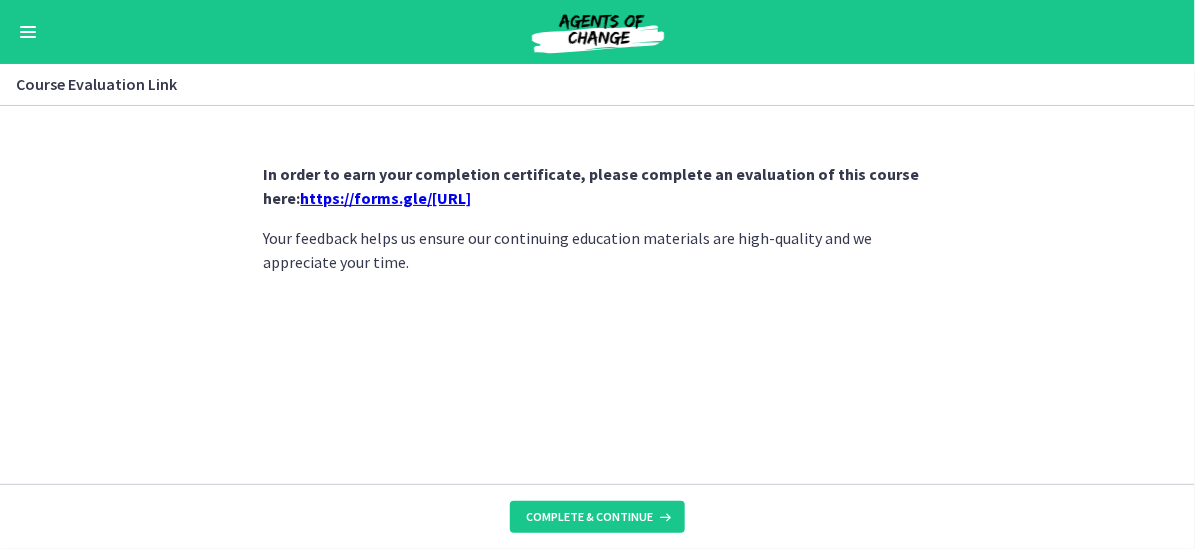 click on "https://forms.gle/LCDftY1GNXuezGCJ7" at bounding box center (386, 198) 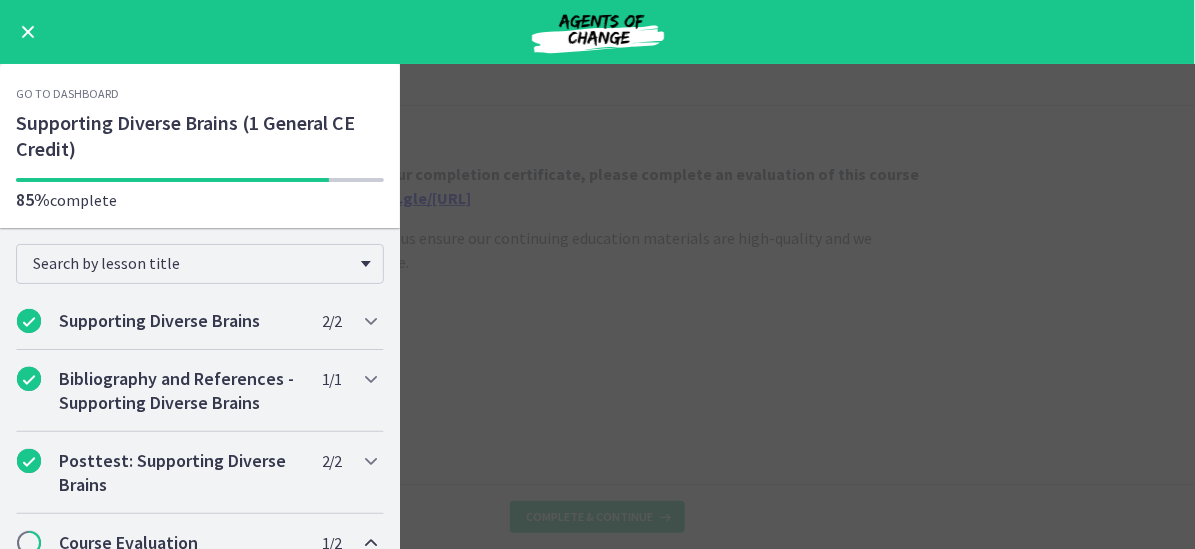 click on "Course Evaluation Link
Enable fullscreen
In order to earn your completion certificate, please complete an evaluation of this course here:  https://forms.gle/LCDftY1GNXuezGCJ7 Your feedback helps us ensure our continuing education materials are high-quality and we appreciate your time.
Complete & continue" at bounding box center (597, 306) 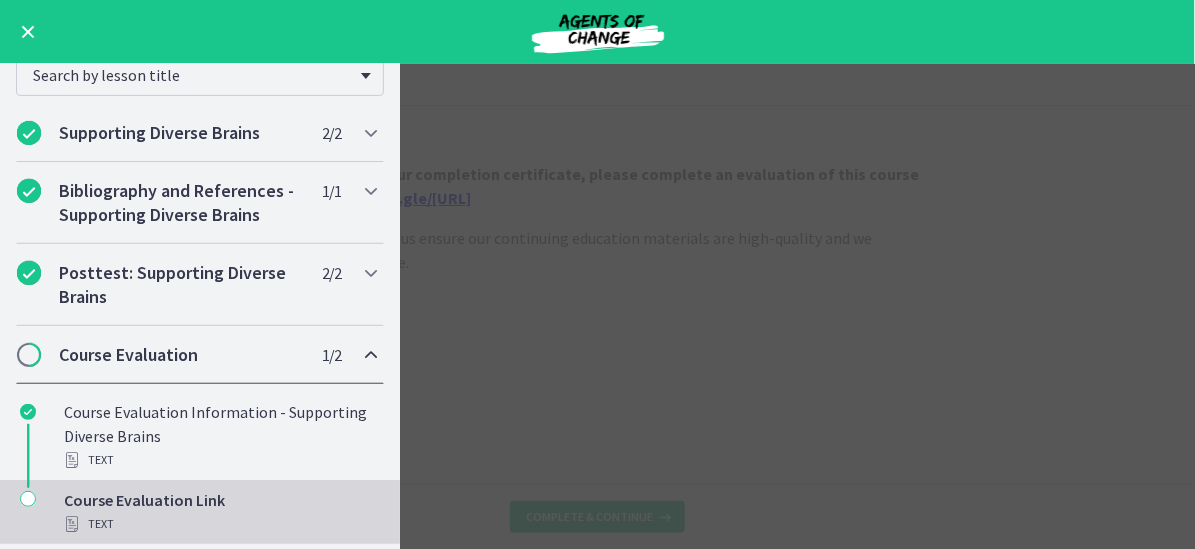 click on "Course Evaluation" at bounding box center (181, 355) 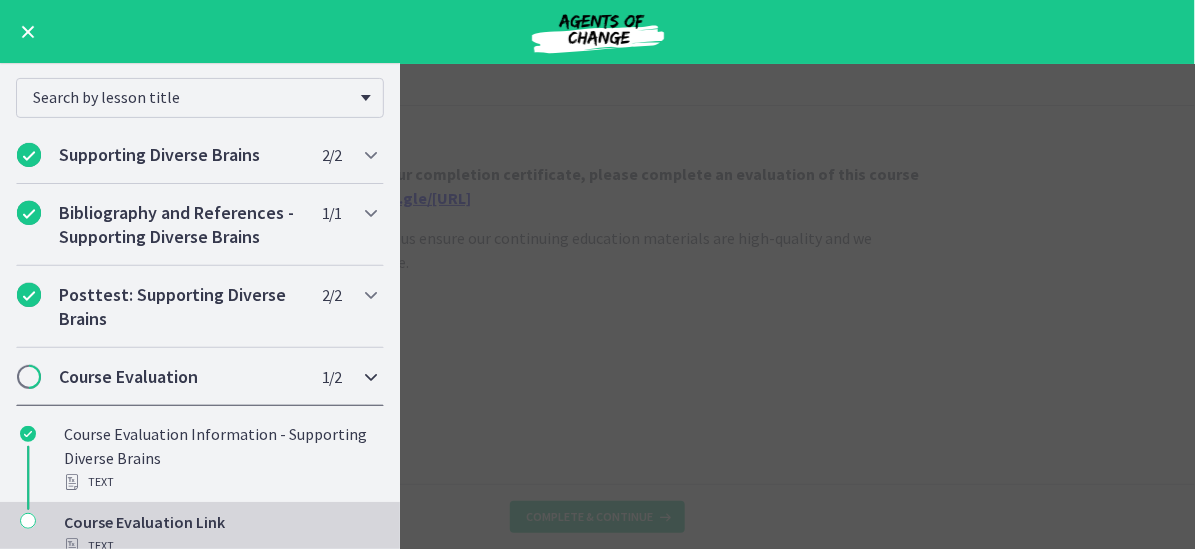 scroll, scrollTop: 20, scrollLeft: 0, axis: vertical 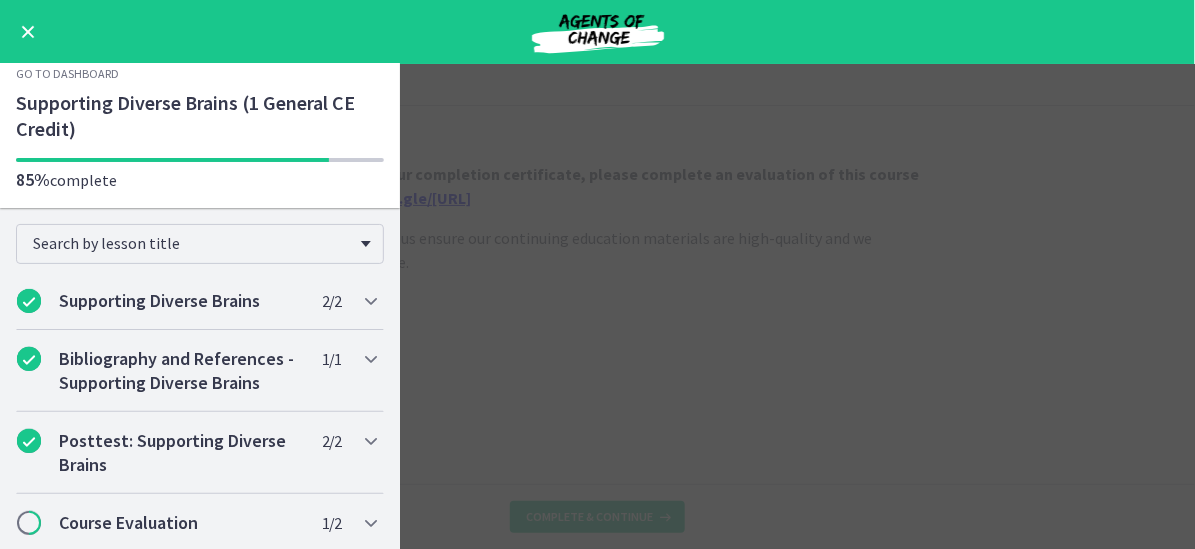 click on "Course Evaluation Link
Enable fullscreen
In order to earn your completion certificate, please complete an evaluation of this course here:  https://forms.gle/LCDftY1GNXuezGCJ7 Your feedback helps us ensure our continuing education materials are high-quality and we appreciate your time.
Complete & continue" at bounding box center (597, 306) 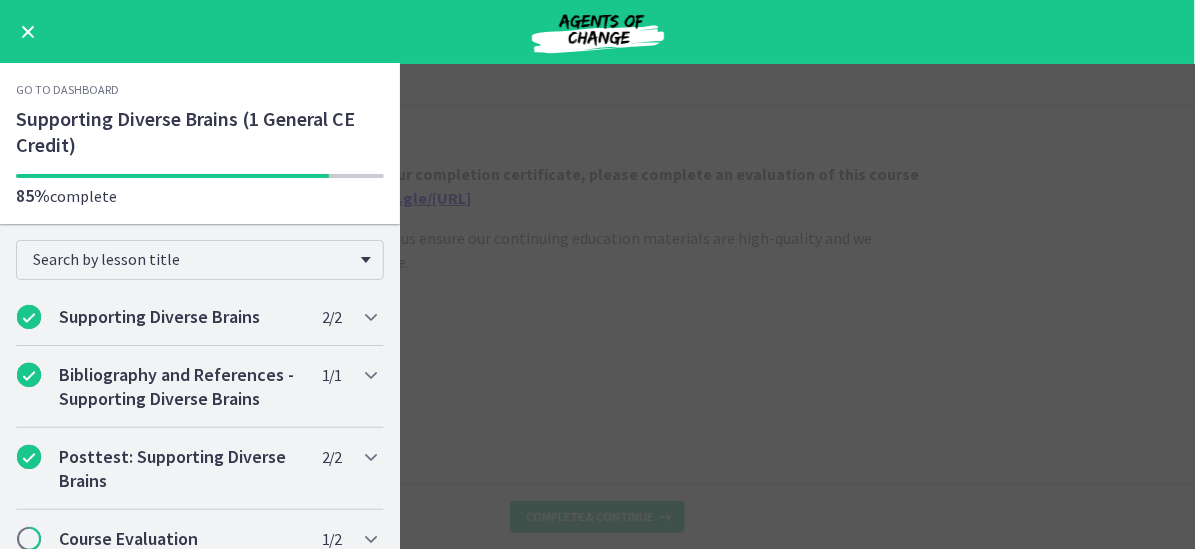 scroll, scrollTop: 0, scrollLeft: 0, axis: both 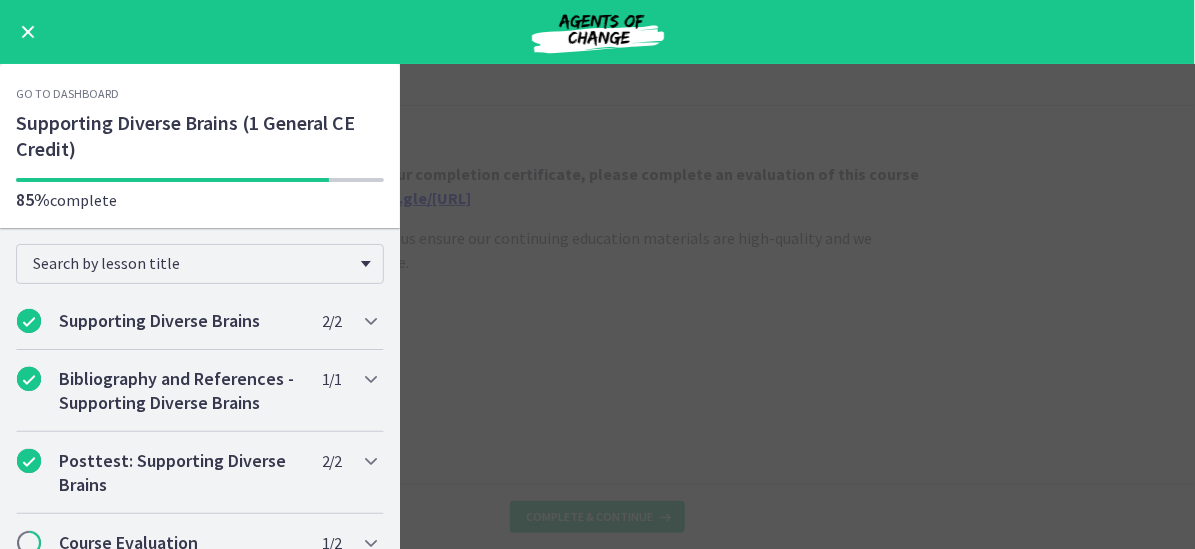 click at bounding box center (28, 32) 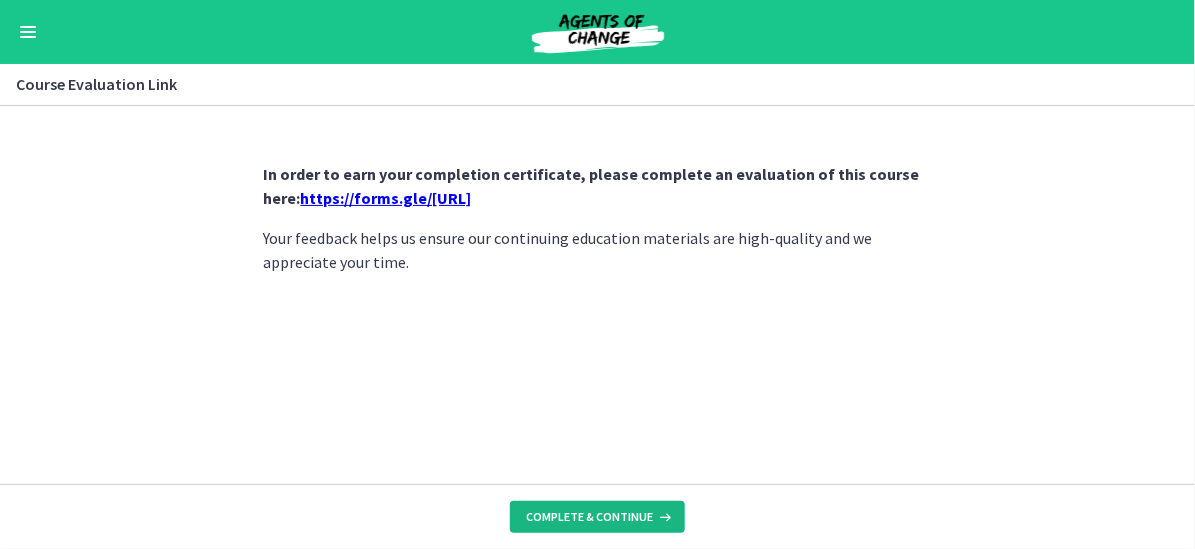 click on "Complete & continue" at bounding box center (597, 517) 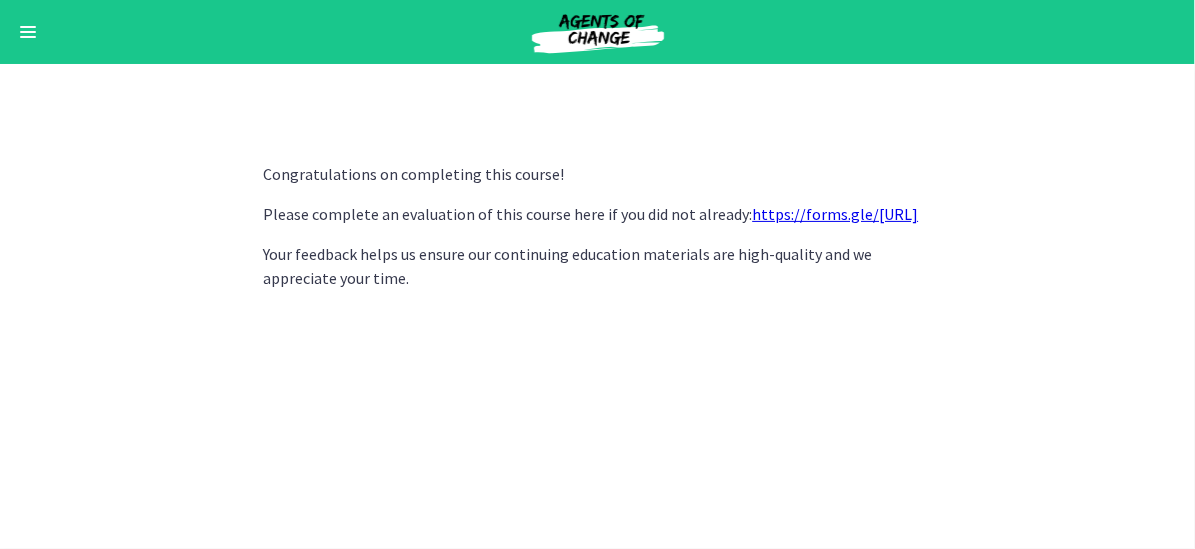 click on "https://forms.gle/LCDftY1GNXuezGCJ7" at bounding box center (836, 214) 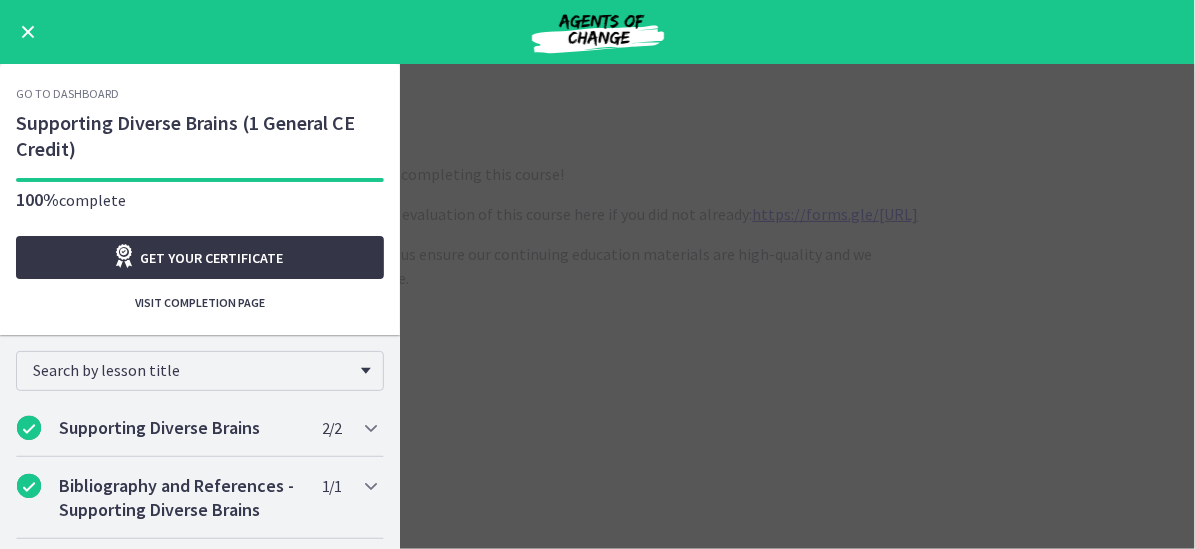 click on "Get your certificate" at bounding box center (212, 258) 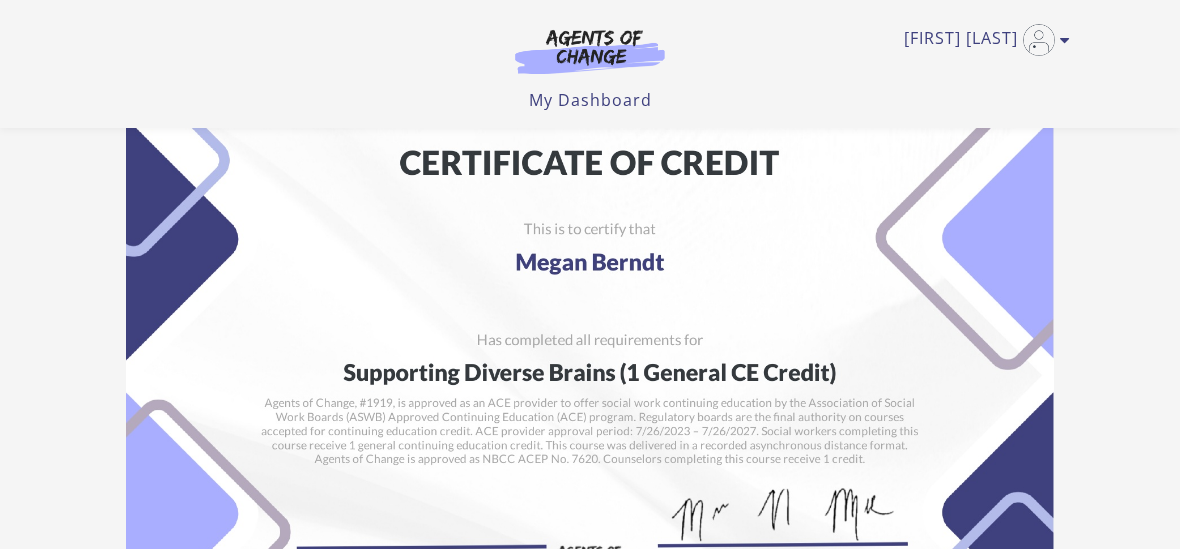 scroll, scrollTop: 500, scrollLeft: 0, axis: vertical 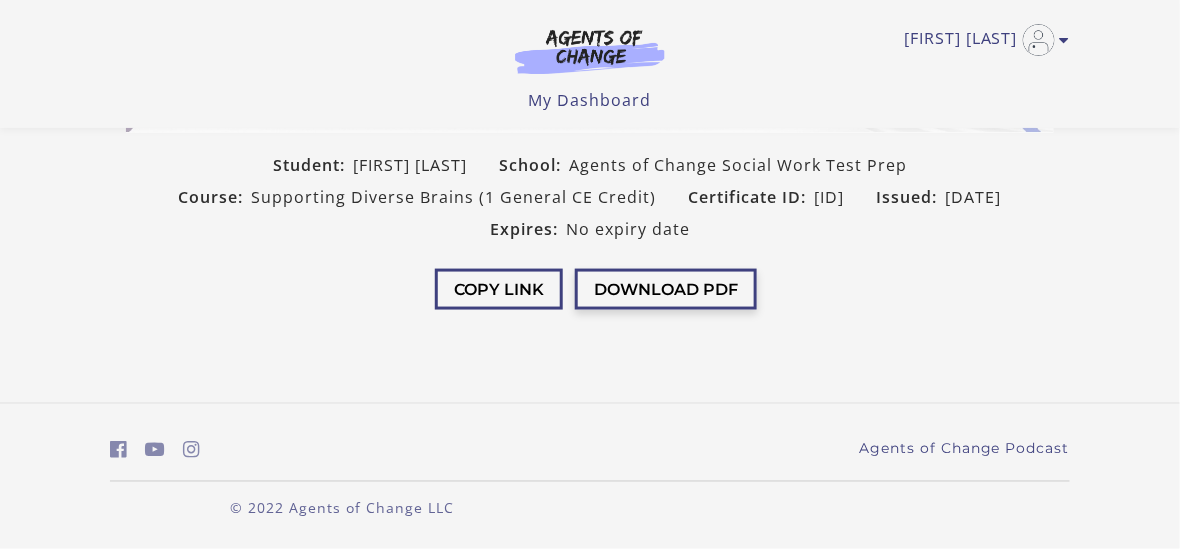 click on "Download PDF" at bounding box center [666, 289] 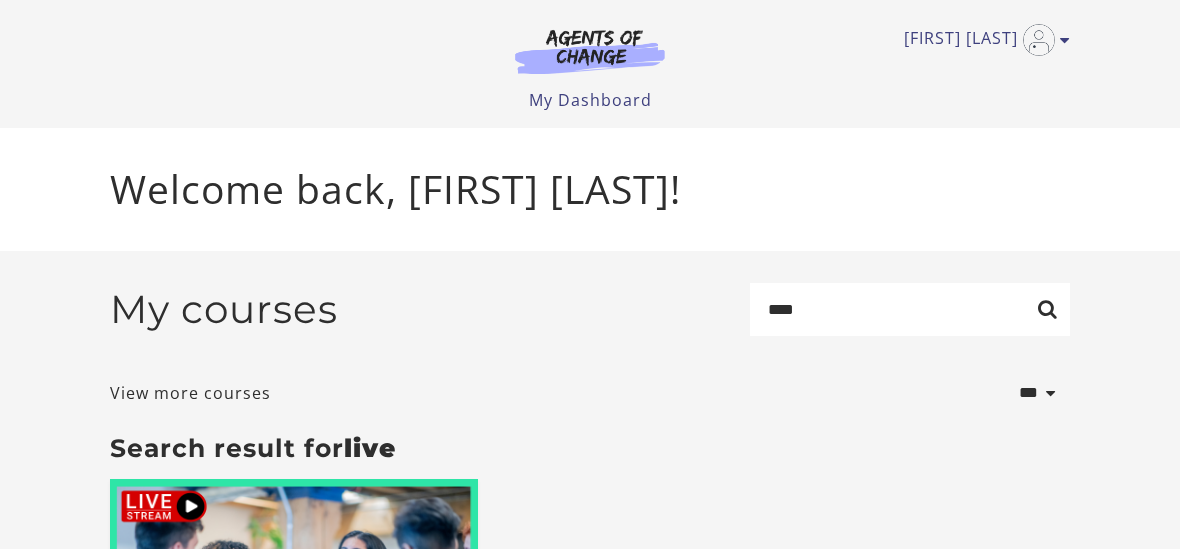 scroll, scrollTop: 0, scrollLeft: 0, axis: both 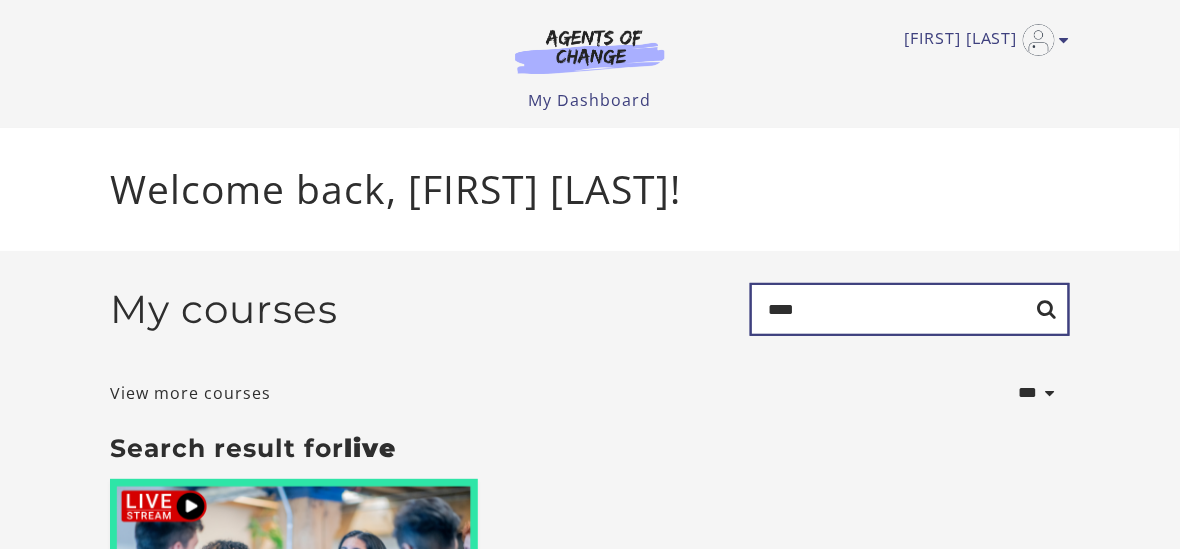 click on "****" at bounding box center (910, 309) 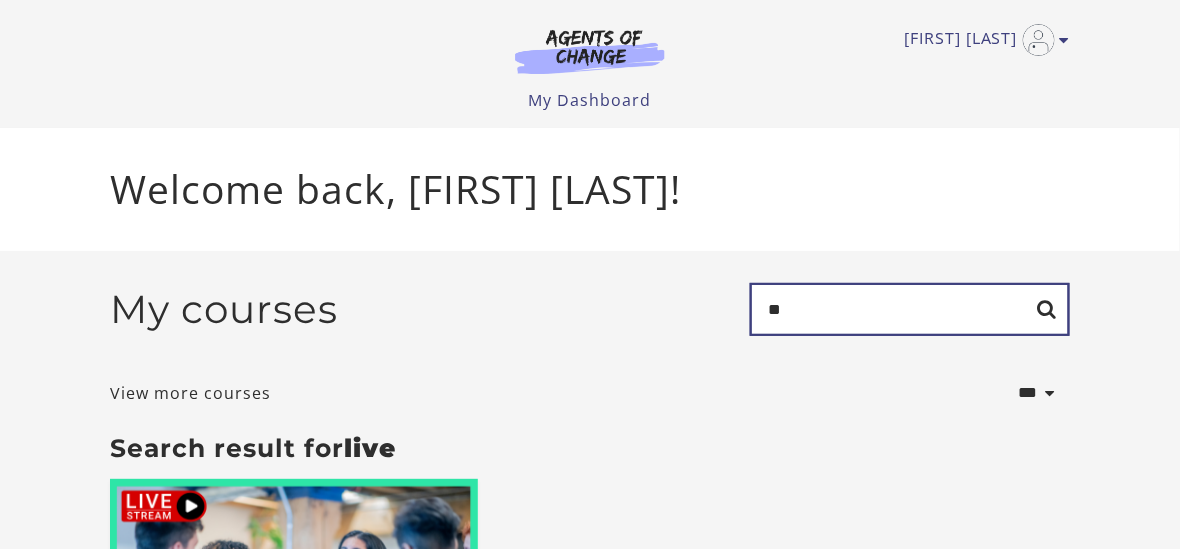 type on "*" 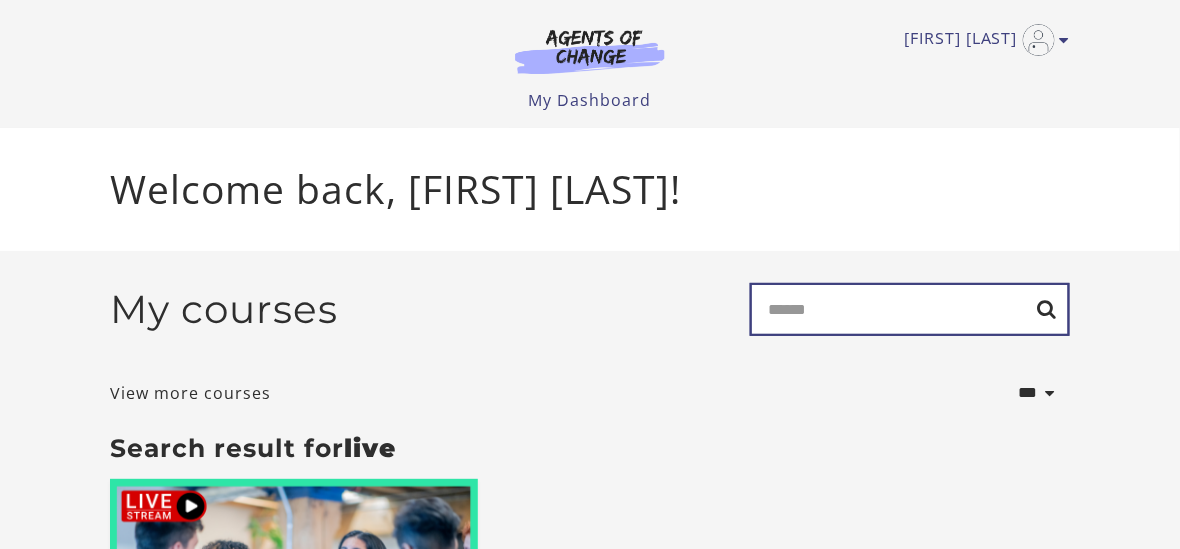 type 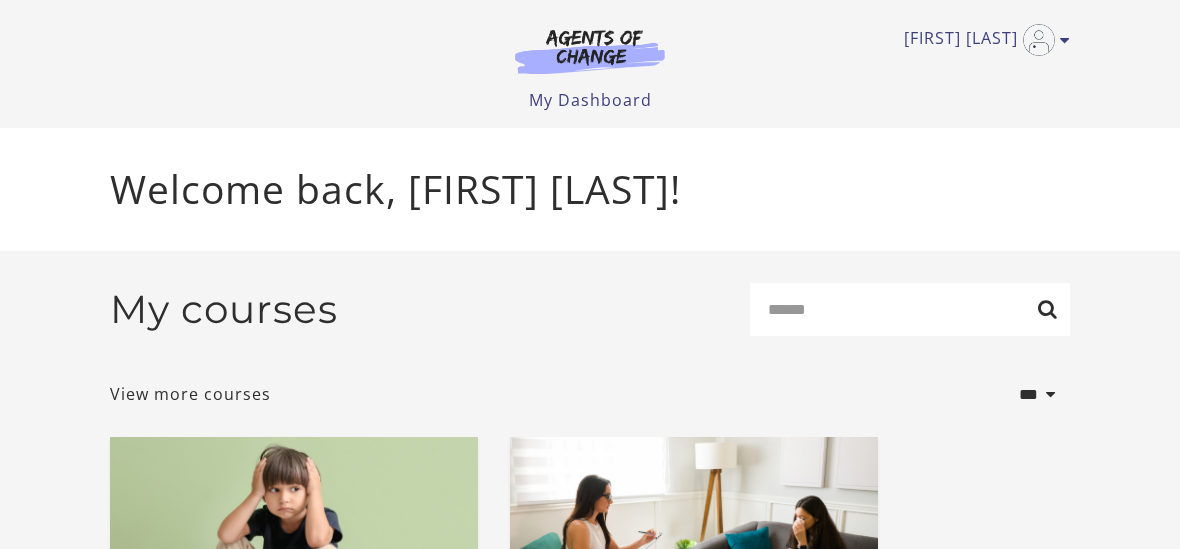 scroll, scrollTop: 0, scrollLeft: 0, axis: both 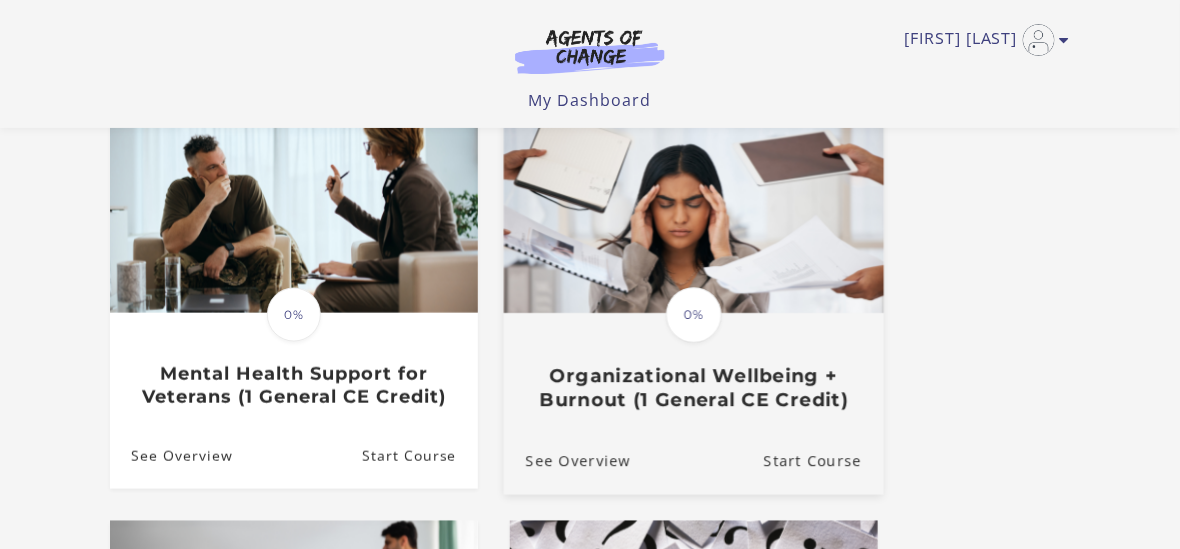 click on "Organizational Wellbeing + Burnout (1 General CE Credit)" at bounding box center (694, 388) 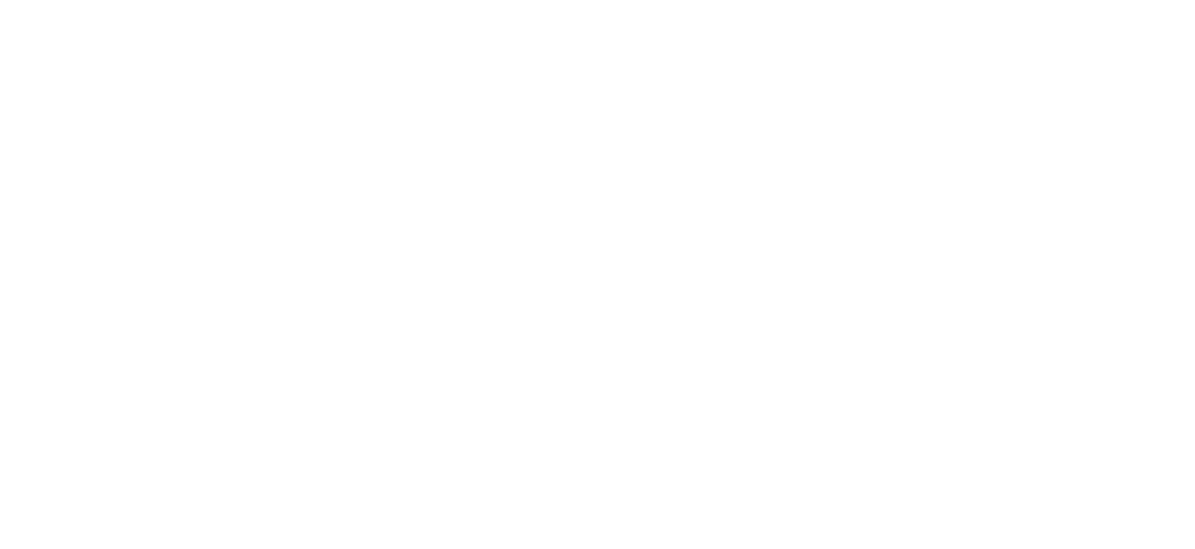 scroll, scrollTop: 0, scrollLeft: 0, axis: both 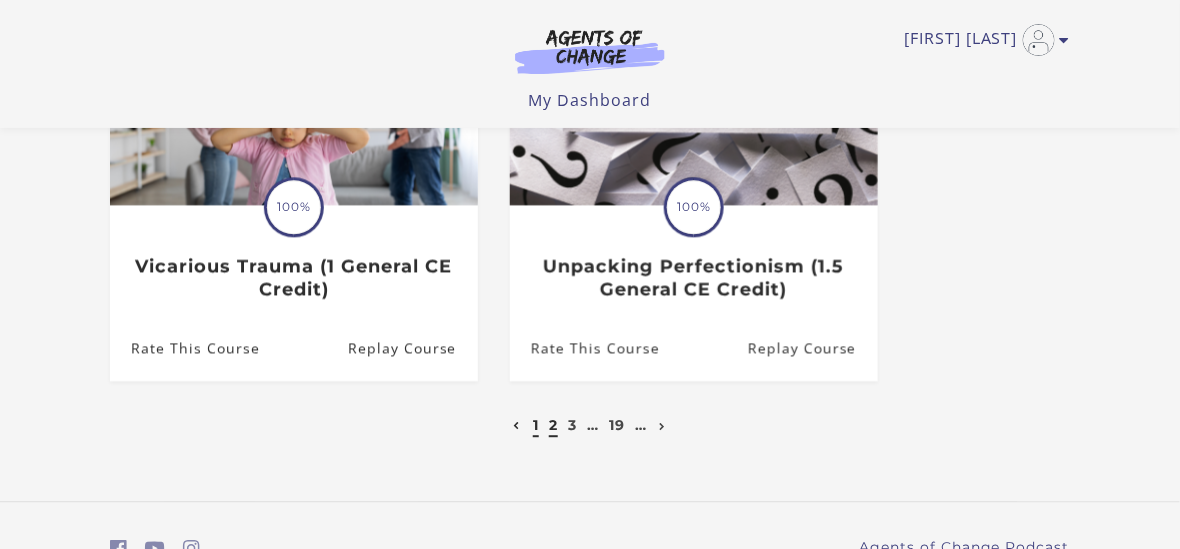 click on "2" at bounding box center (553, 425) 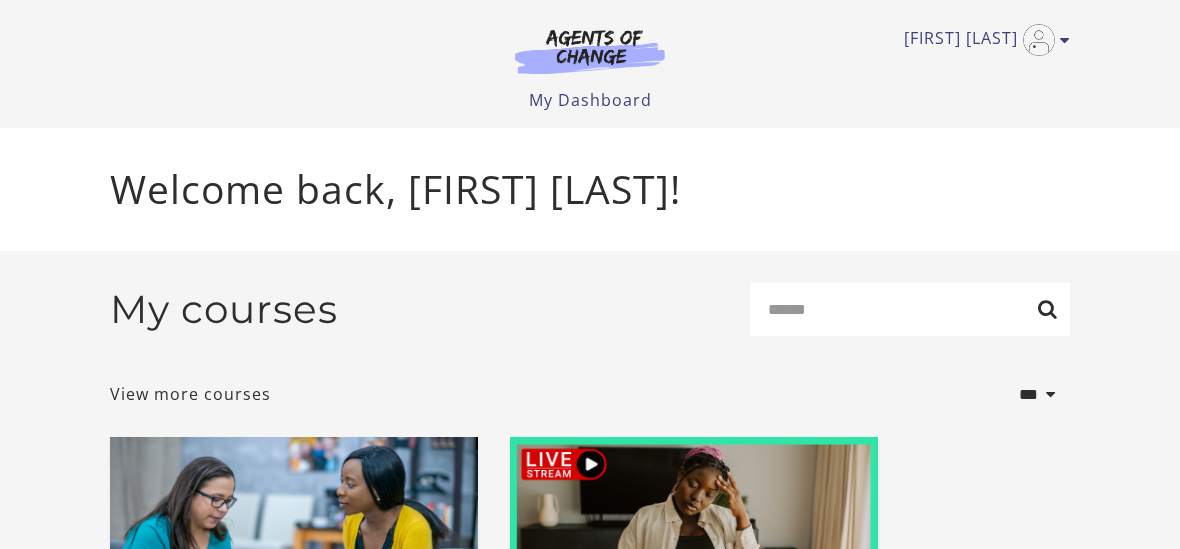 scroll, scrollTop: 0, scrollLeft: 0, axis: both 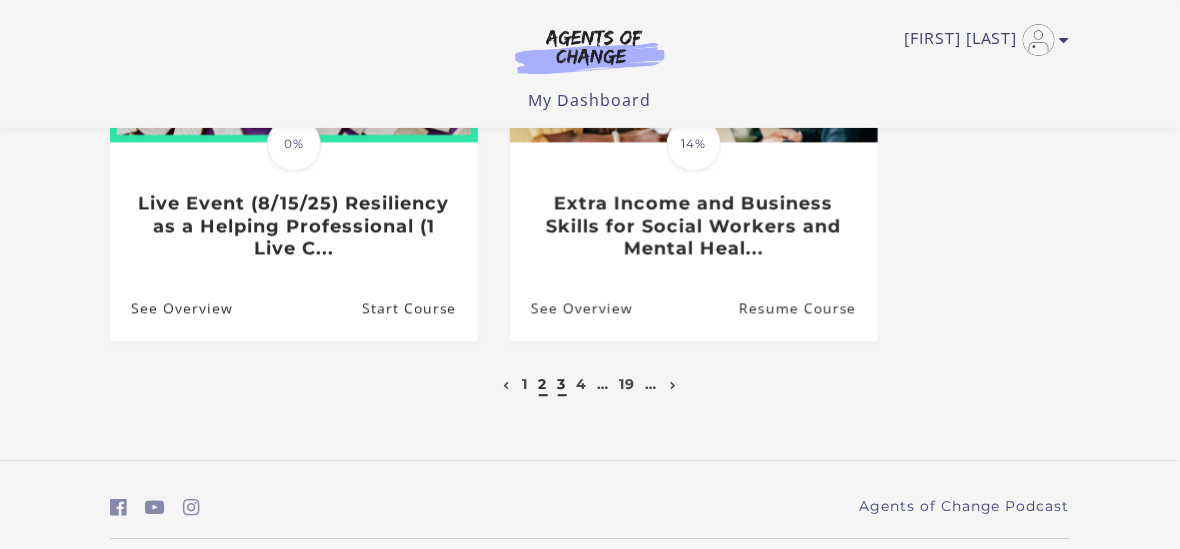 click on "3" at bounding box center [562, 384] 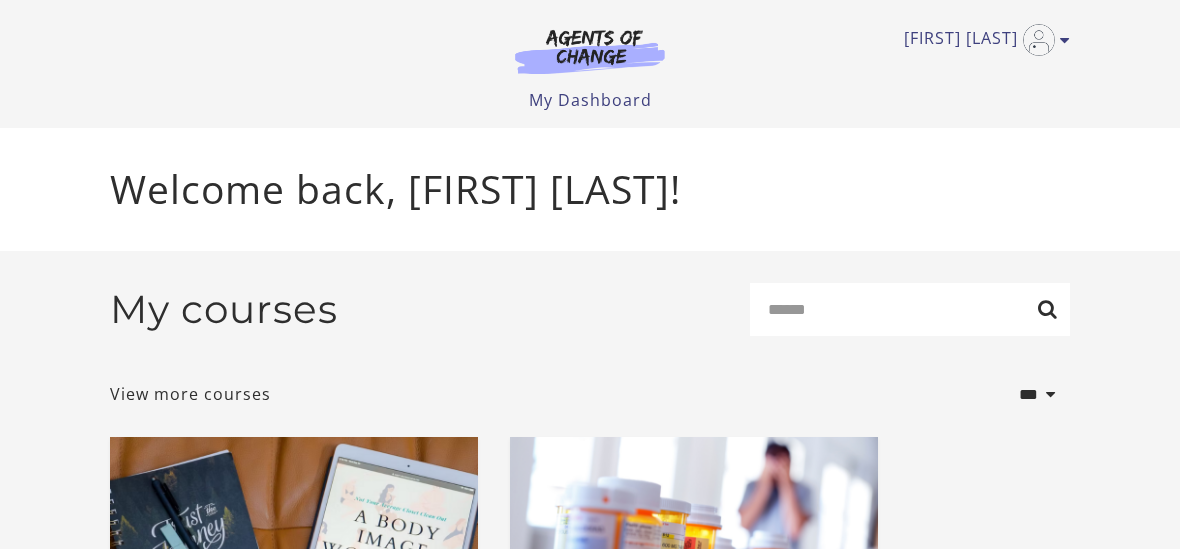 scroll, scrollTop: 0, scrollLeft: 0, axis: both 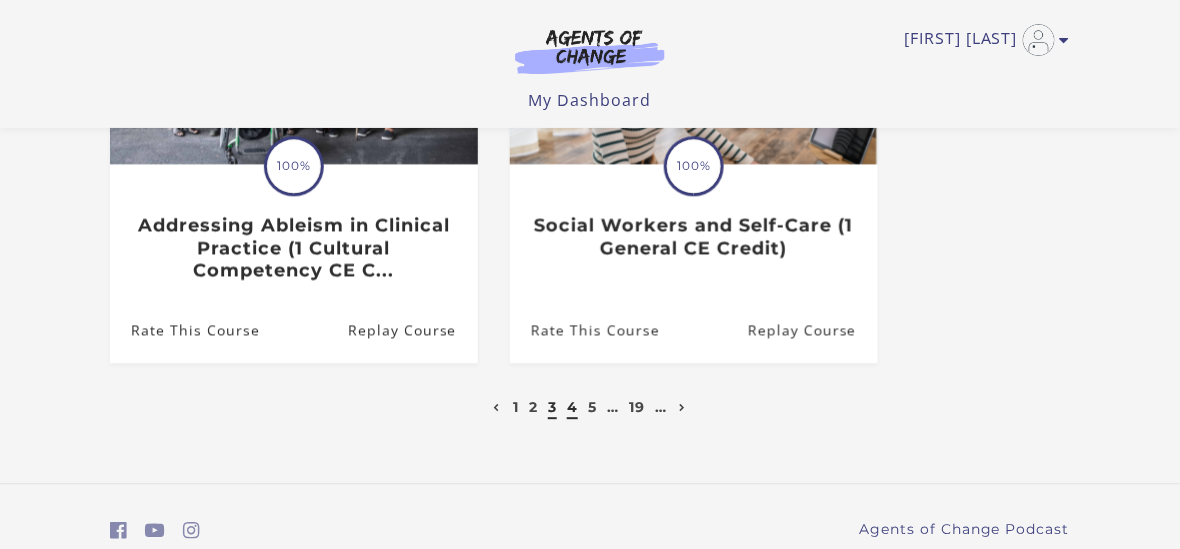 click on "4" at bounding box center [572, 407] 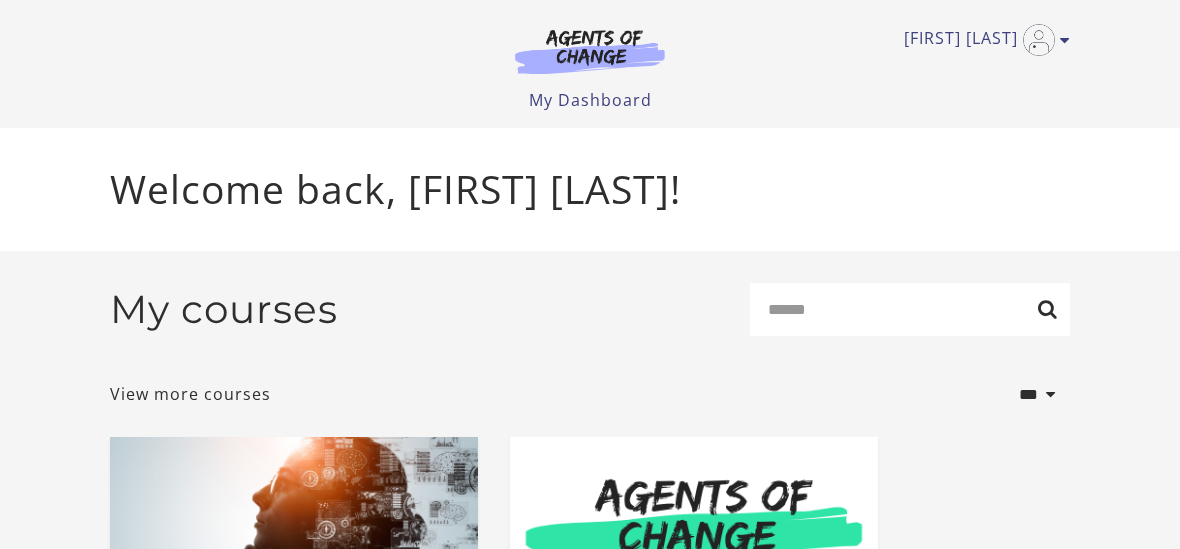 scroll, scrollTop: 0, scrollLeft: 0, axis: both 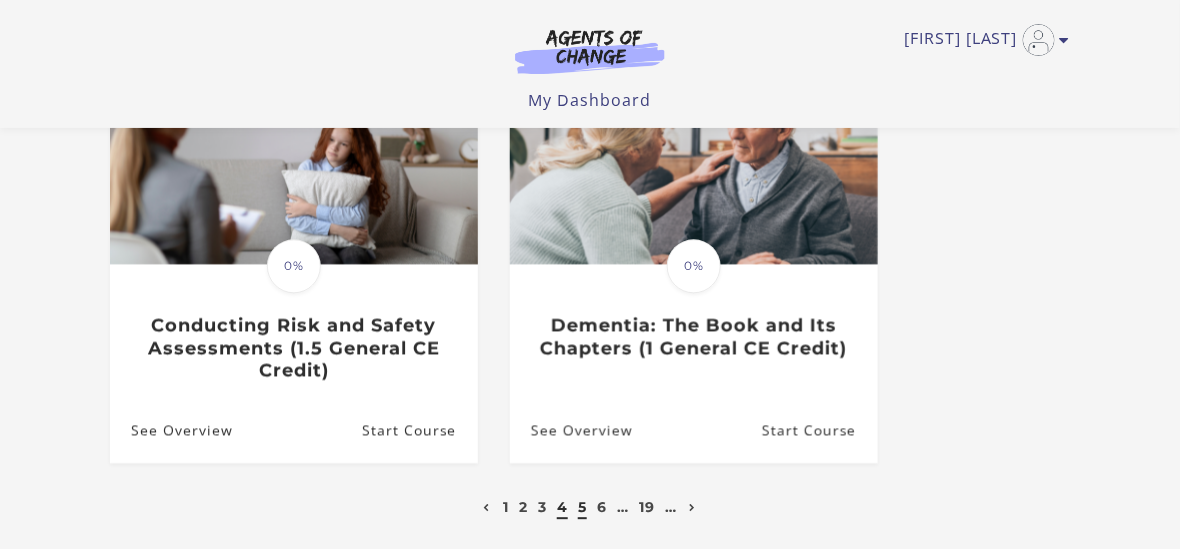 click on "5" at bounding box center [582, 507] 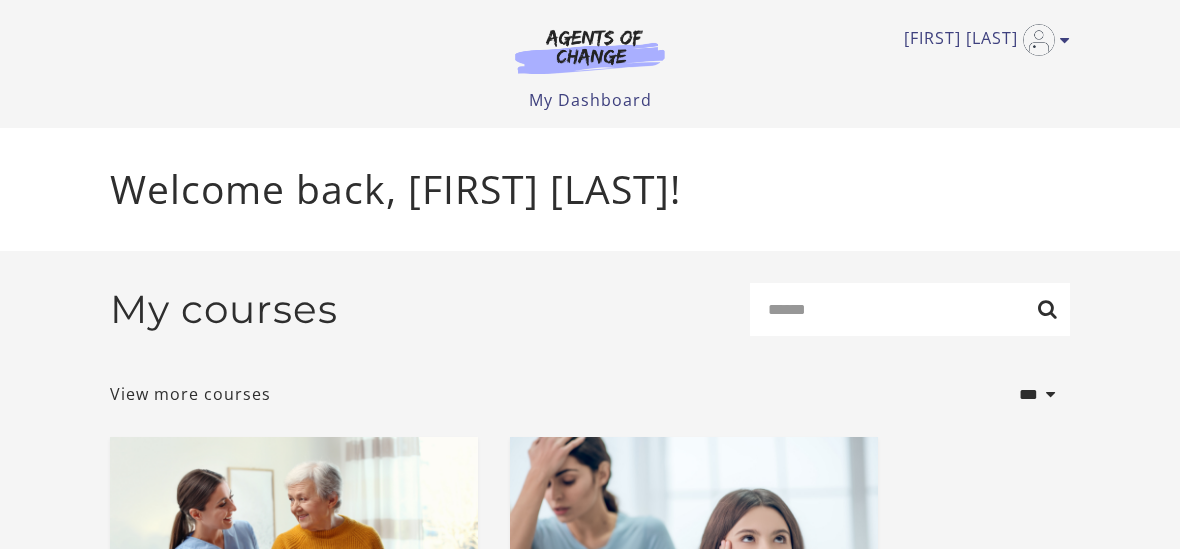 scroll, scrollTop: 5, scrollLeft: 0, axis: vertical 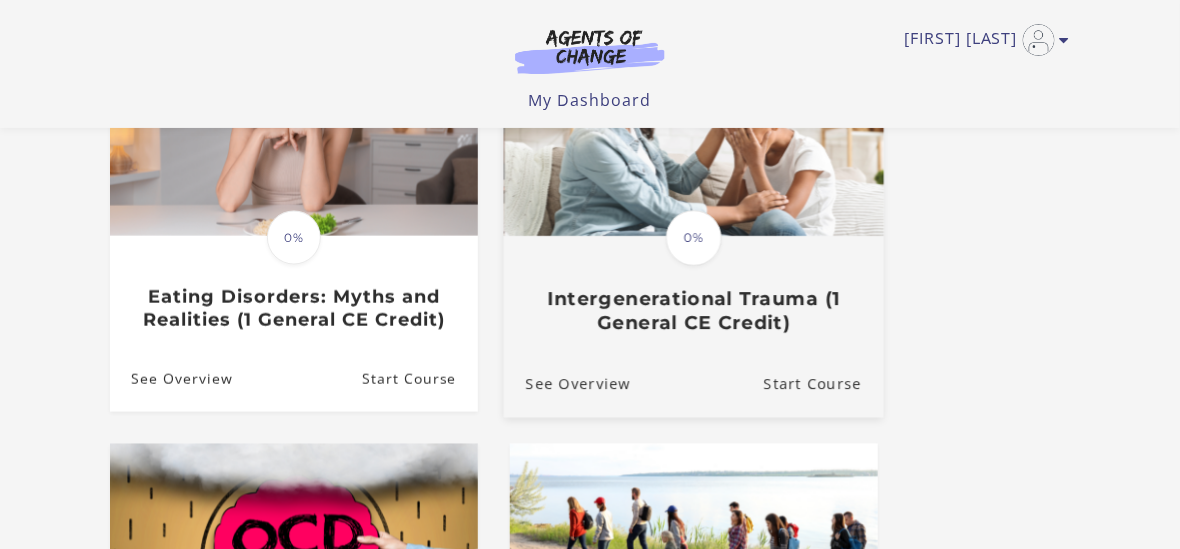 click on "Translation missing: en.liquid.partials.dashboard_course_card.progress_description: 0%
0%
Intergenerational Trauma (1 General CE Credit)" at bounding box center (694, 191) 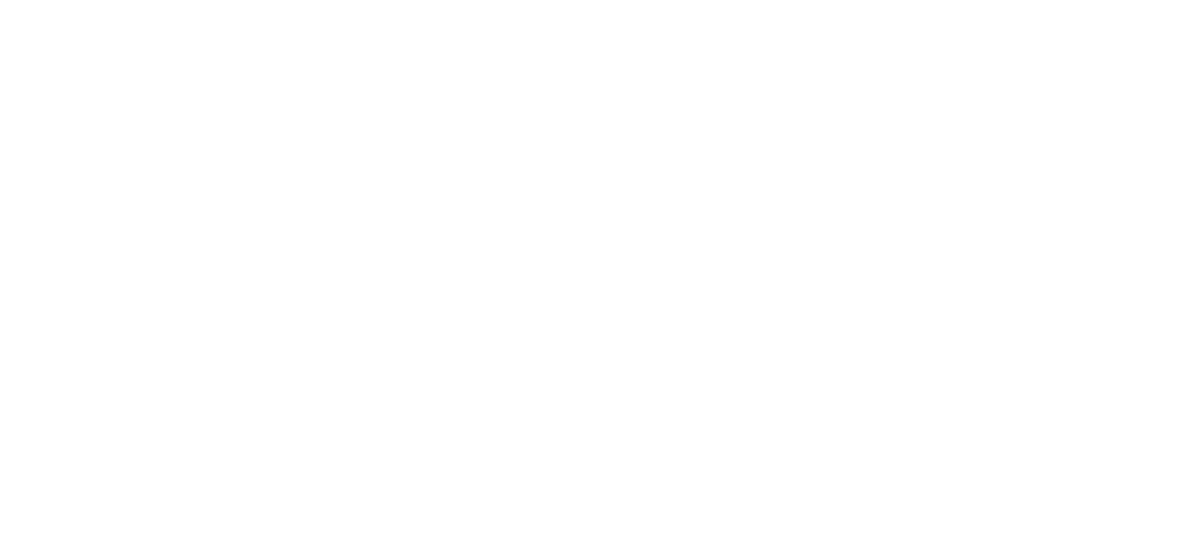 scroll, scrollTop: 0, scrollLeft: 0, axis: both 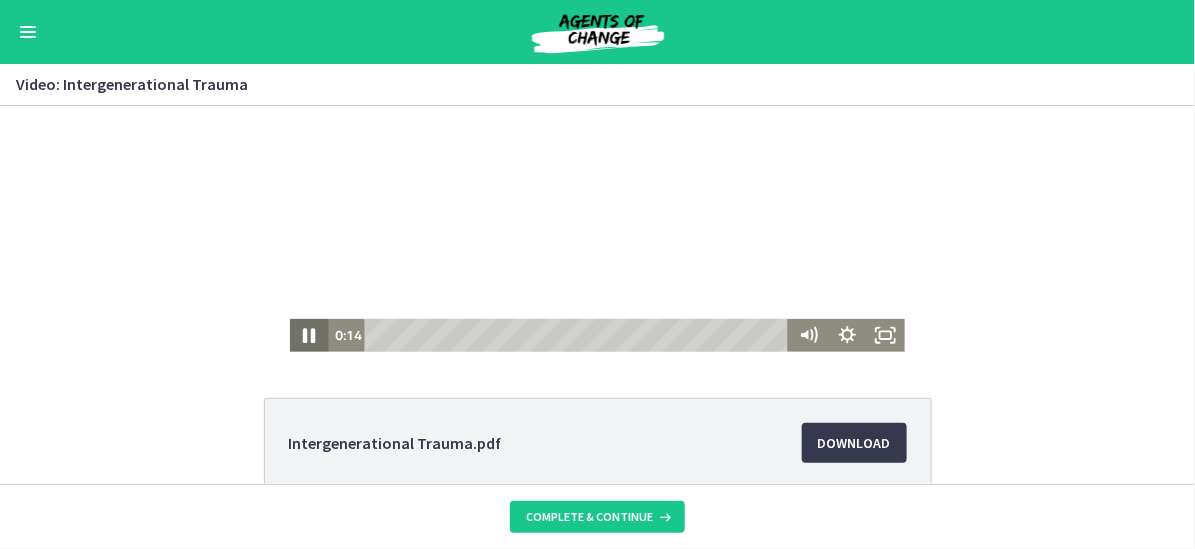 click 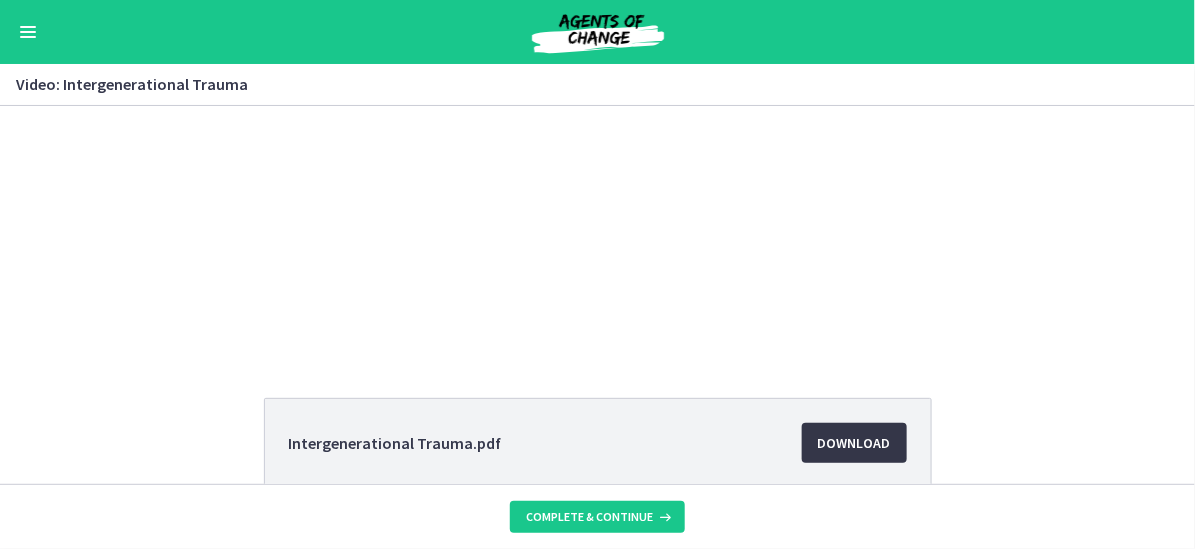 click on "Download
Opens in a new window" at bounding box center [854, 443] 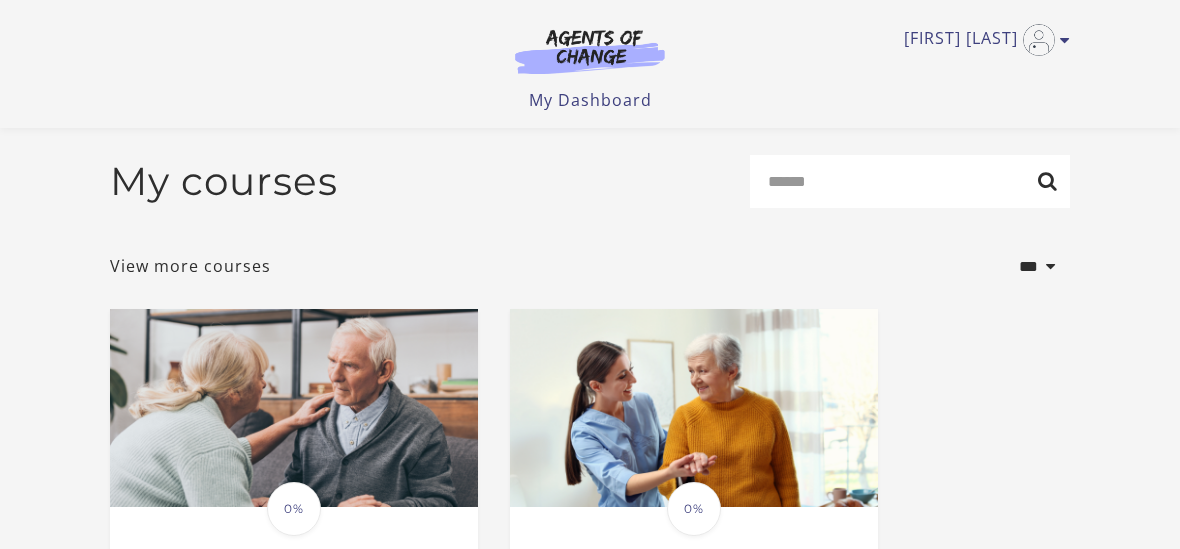 scroll, scrollTop: 700, scrollLeft: 0, axis: vertical 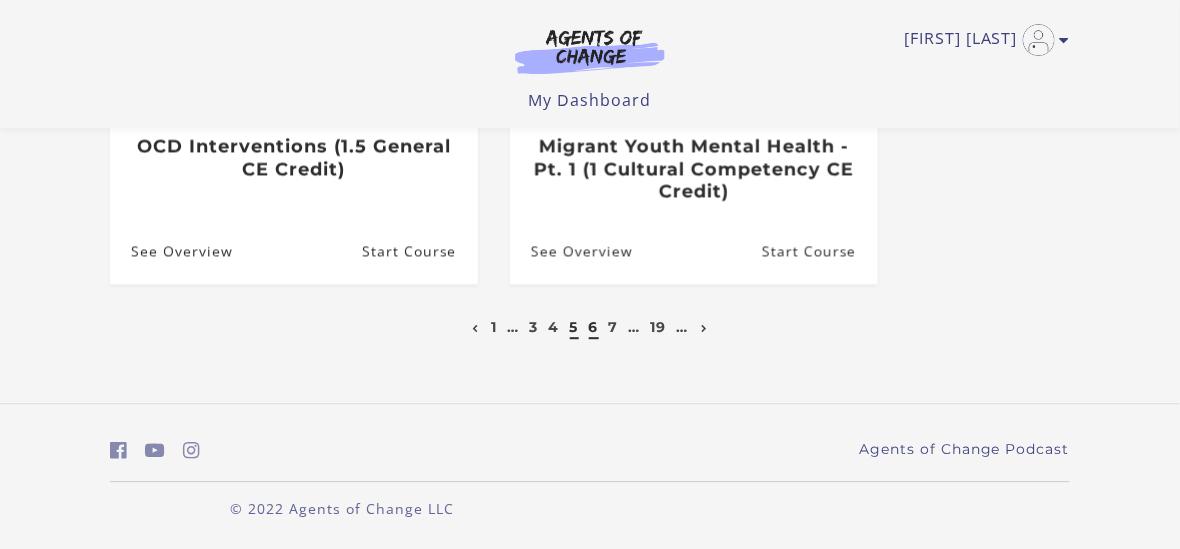 click on "6" at bounding box center [594, 327] 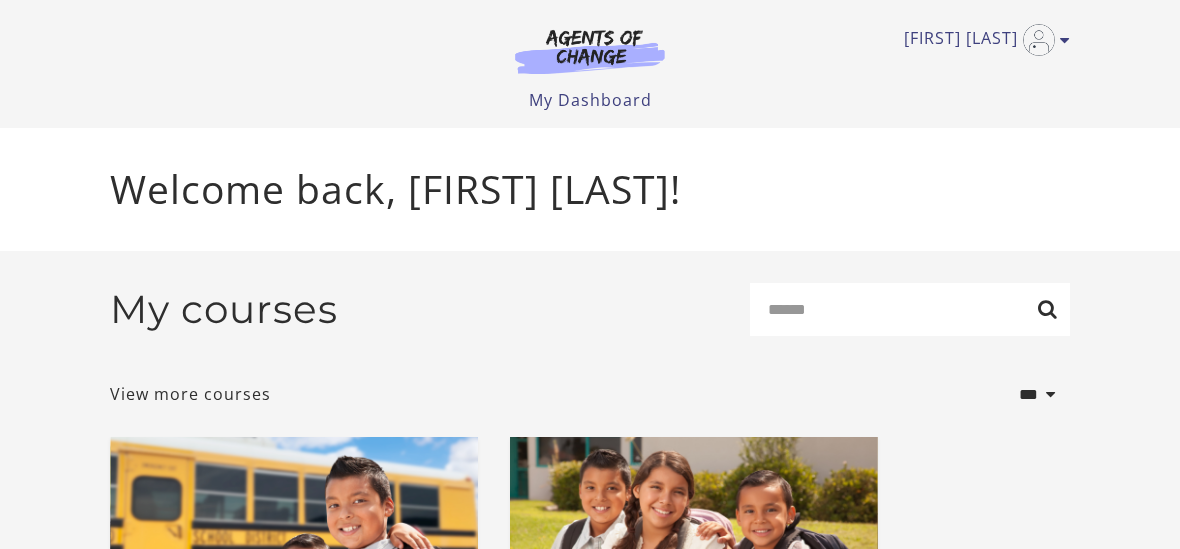 scroll, scrollTop: 0, scrollLeft: 0, axis: both 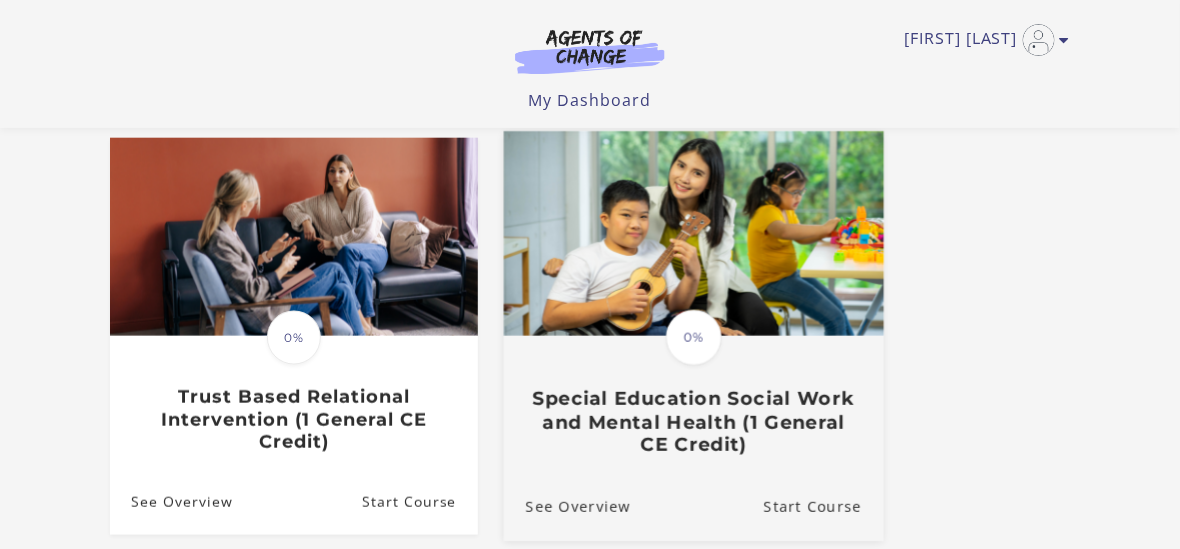 click on "Translation missing: en.liquid.partials.dashboard_course_card.progress_description: 0%
0%
Special Education Social Work and Mental Health (1 General CE Credit)" at bounding box center (694, 397) 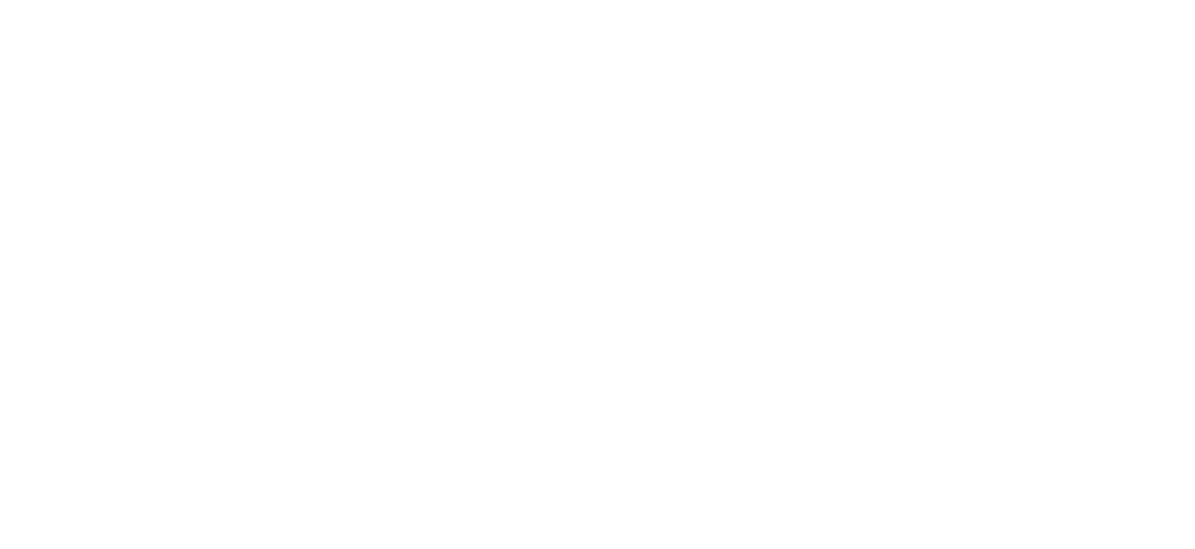 scroll, scrollTop: 0, scrollLeft: 0, axis: both 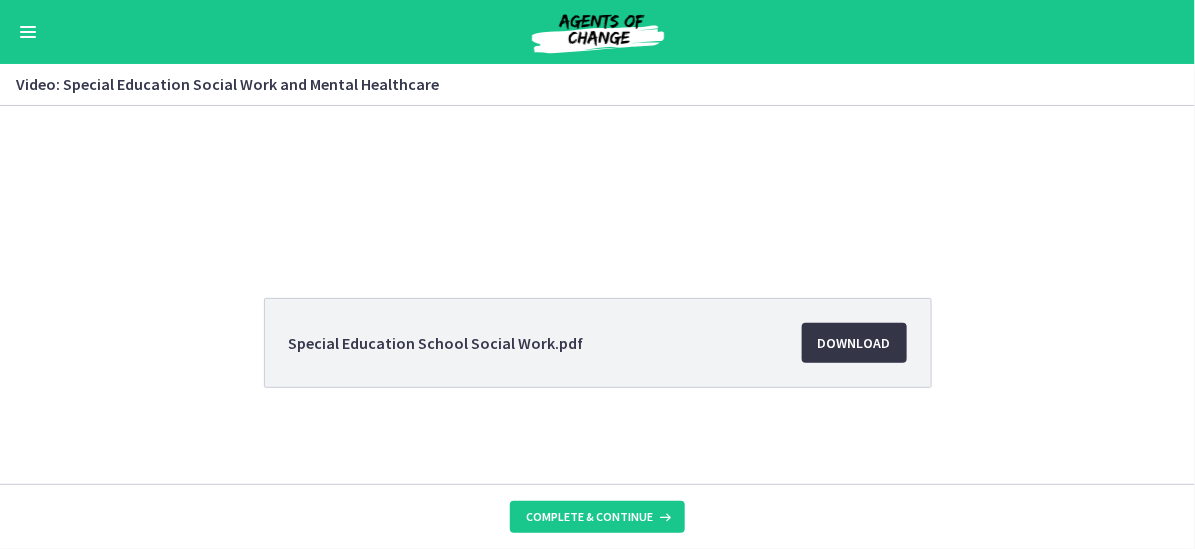 click on "Download
Opens in a new window" at bounding box center [854, 343] 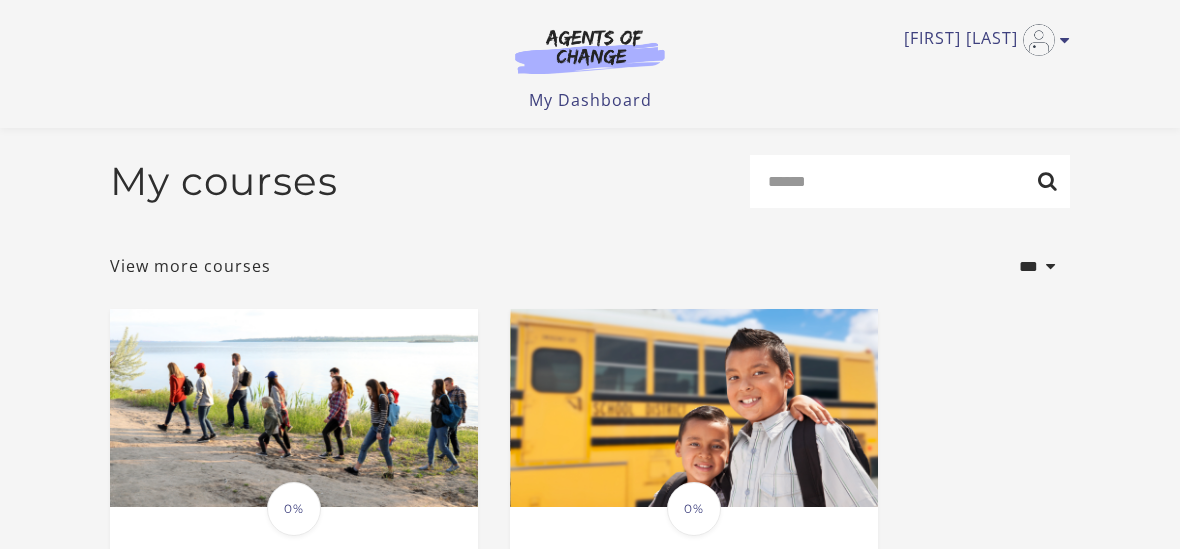 scroll, scrollTop: 600, scrollLeft: 0, axis: vertical 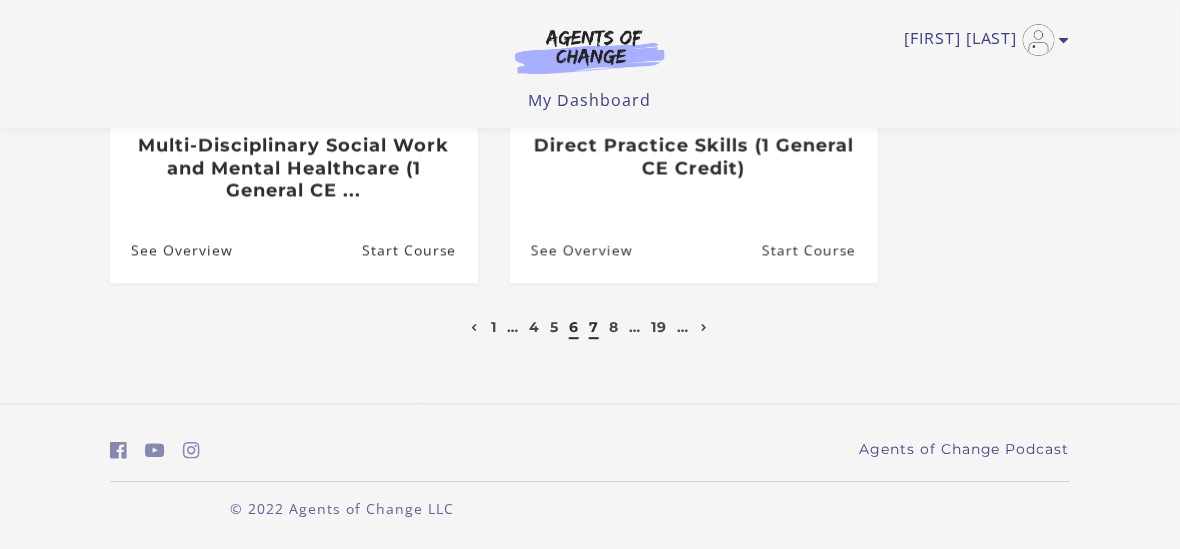 click on "7" at bounding box center [594, 327] 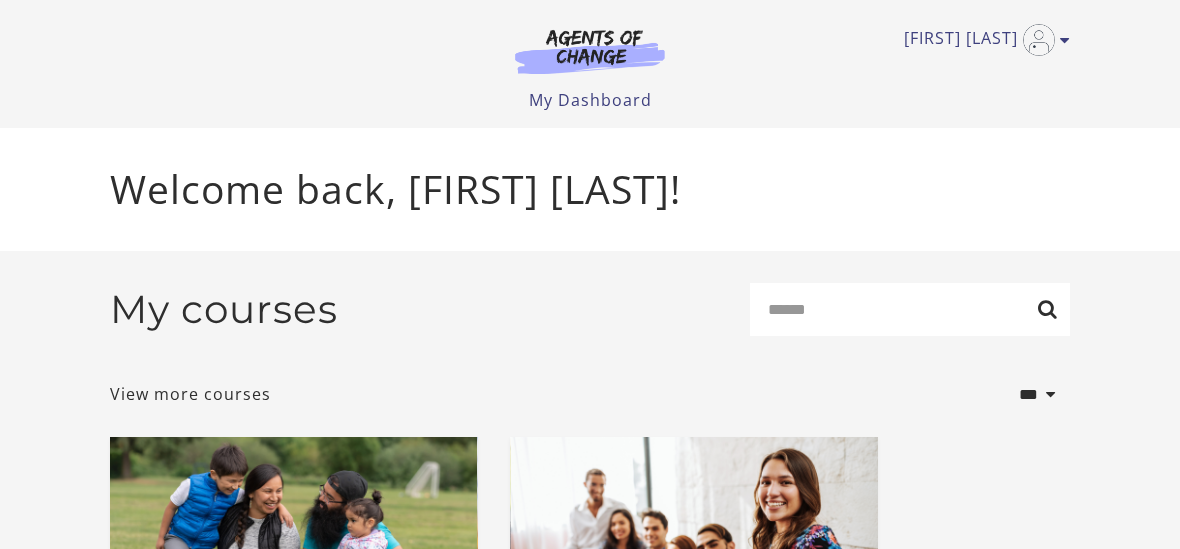 scroll, scrollTop: 0, scrollLeft: 0, axis: both 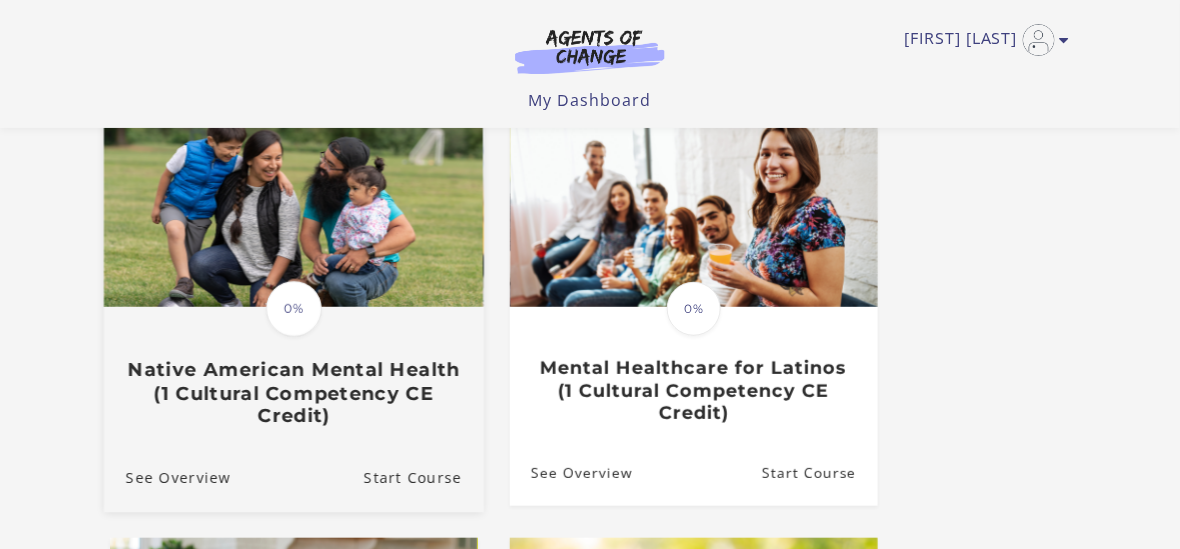 click on "Native American Mental Health (1 Cultural Competency CE Credit)" at bounding box center (294, 394) 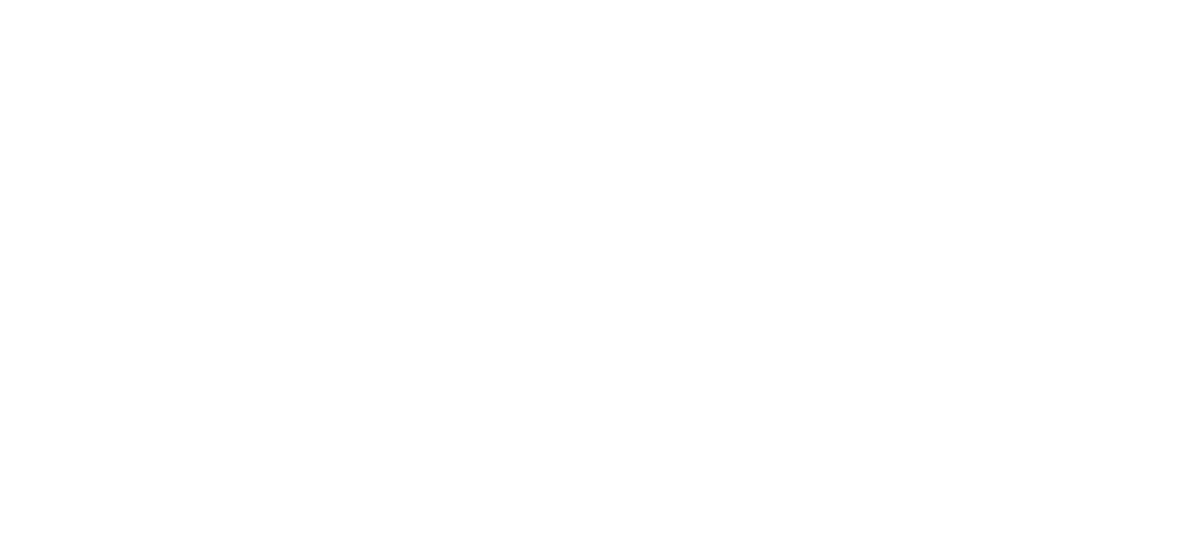 scroll, scrollTop: 0, scrollLeft: 0, axis: both 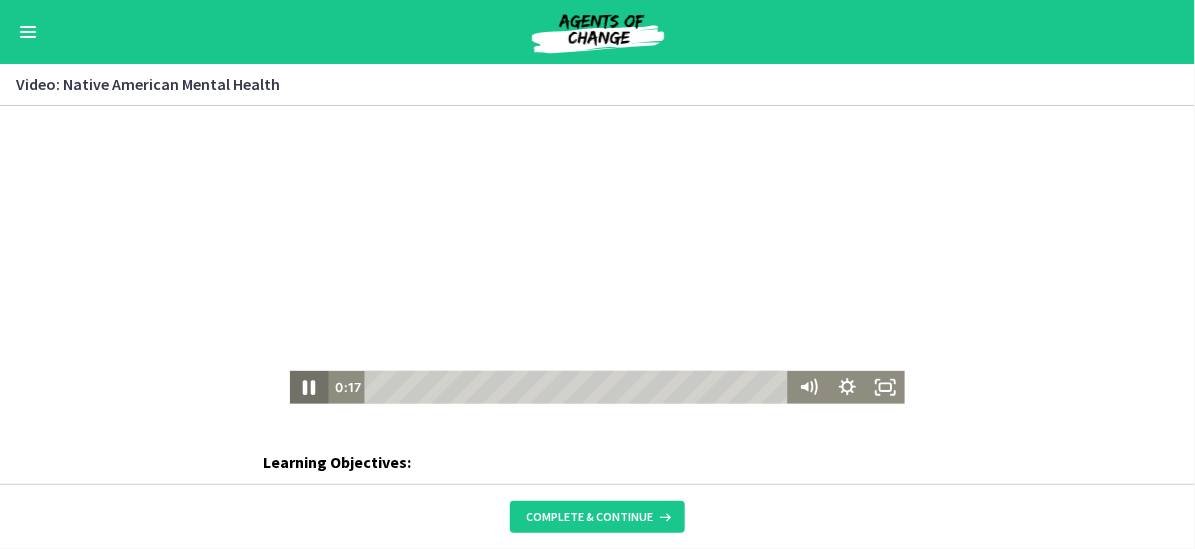 click 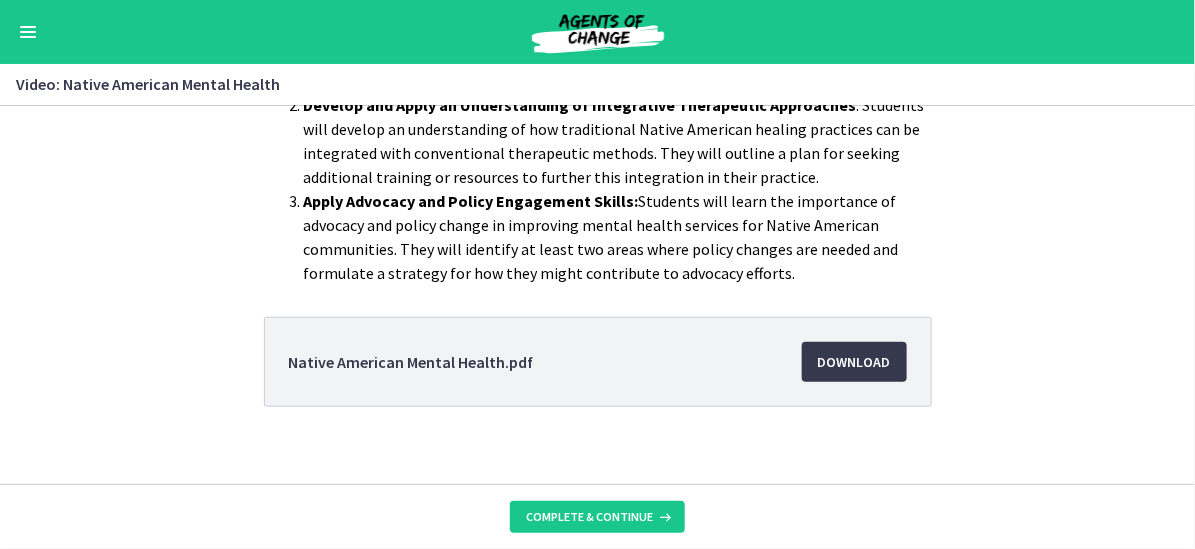 scroll, scrollTop: 511, scrollLeft: 0, axis: vertical 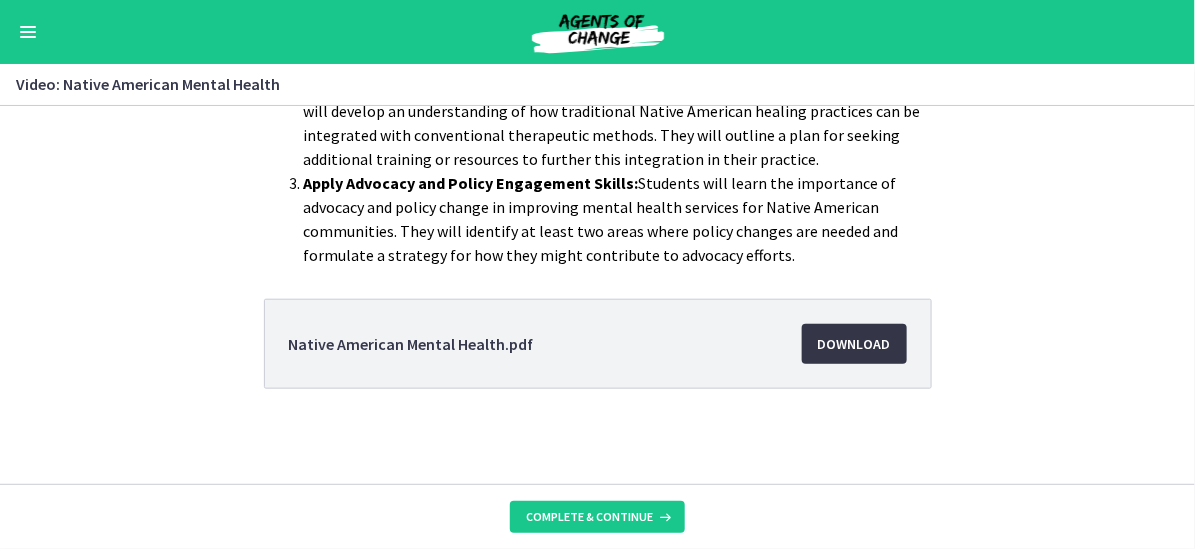 click on "Download
Opens in a new window" at bounding box center [854, 344] 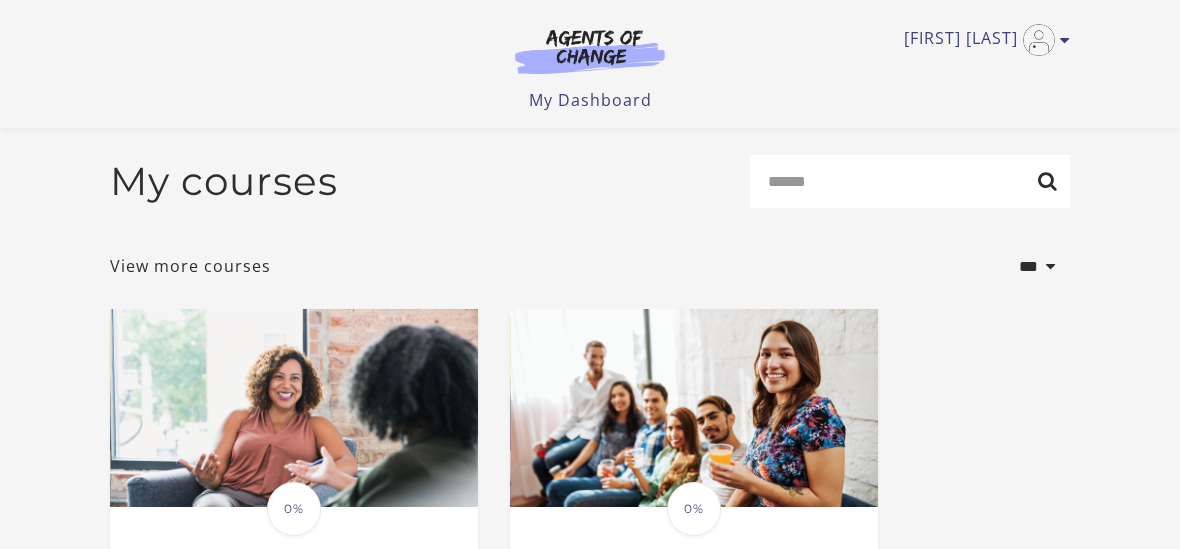 scroll, scrollTop: 200, scrollLeft: 0, axis: vertical 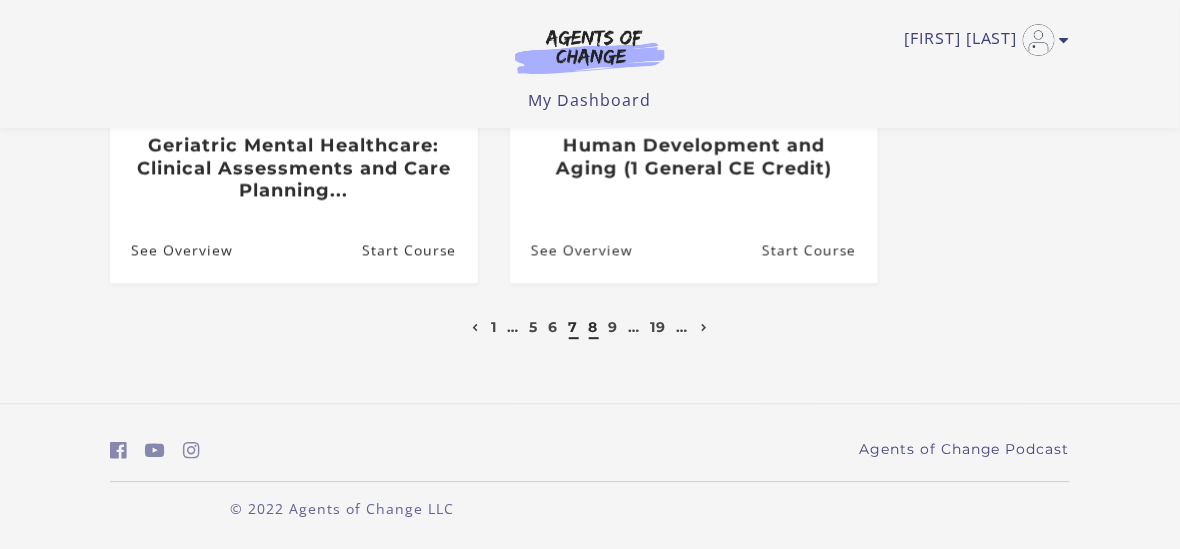click on "8" at bounding box center (594, 327) 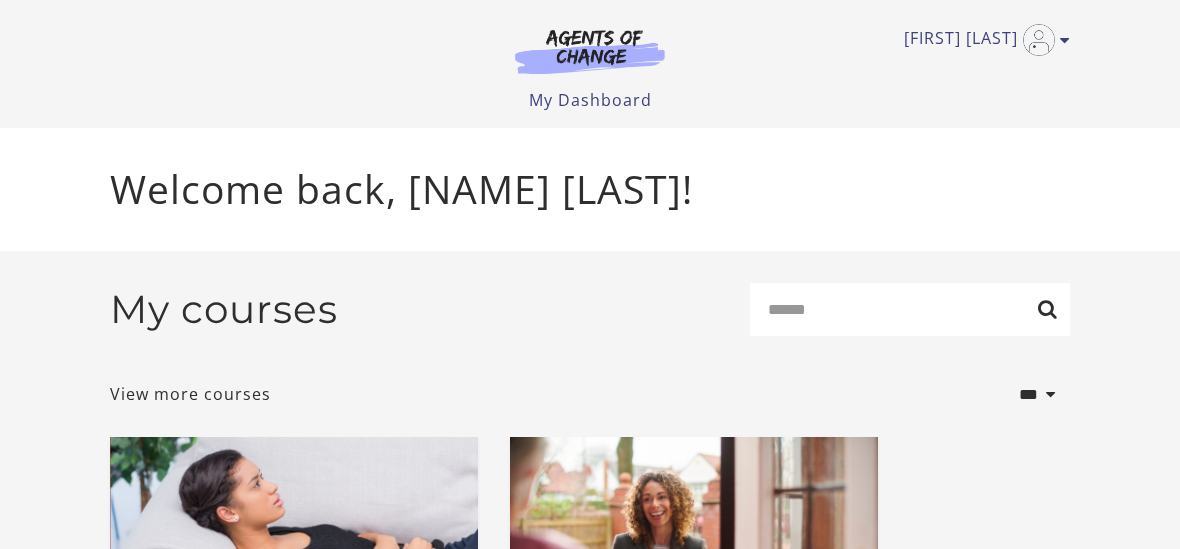 scroll, scrollTop: 0, scrollLeft: 0, axis: both 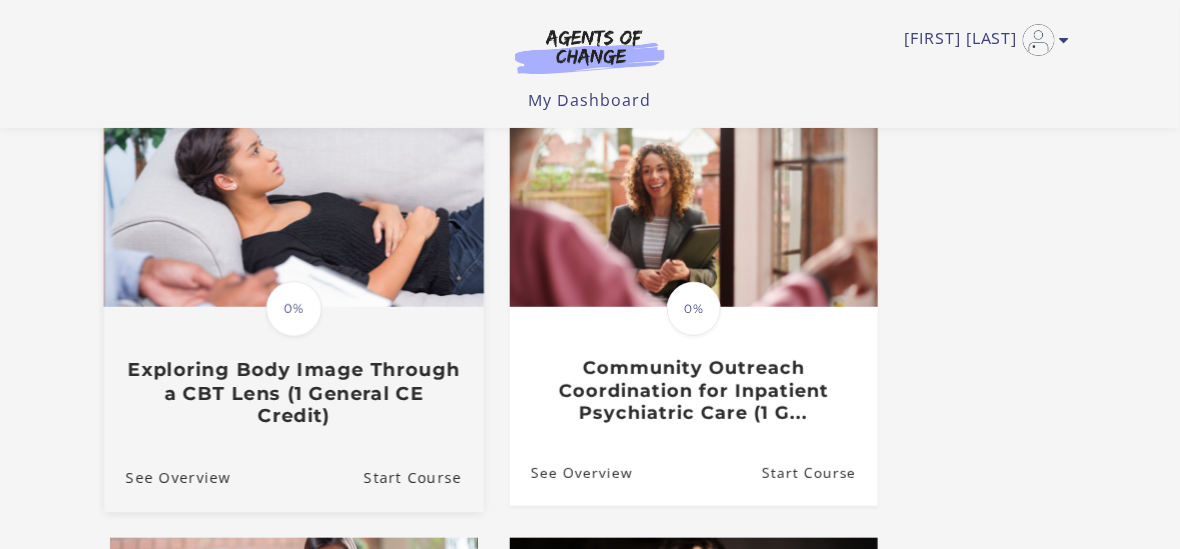 click at bounding box center (294, 205) 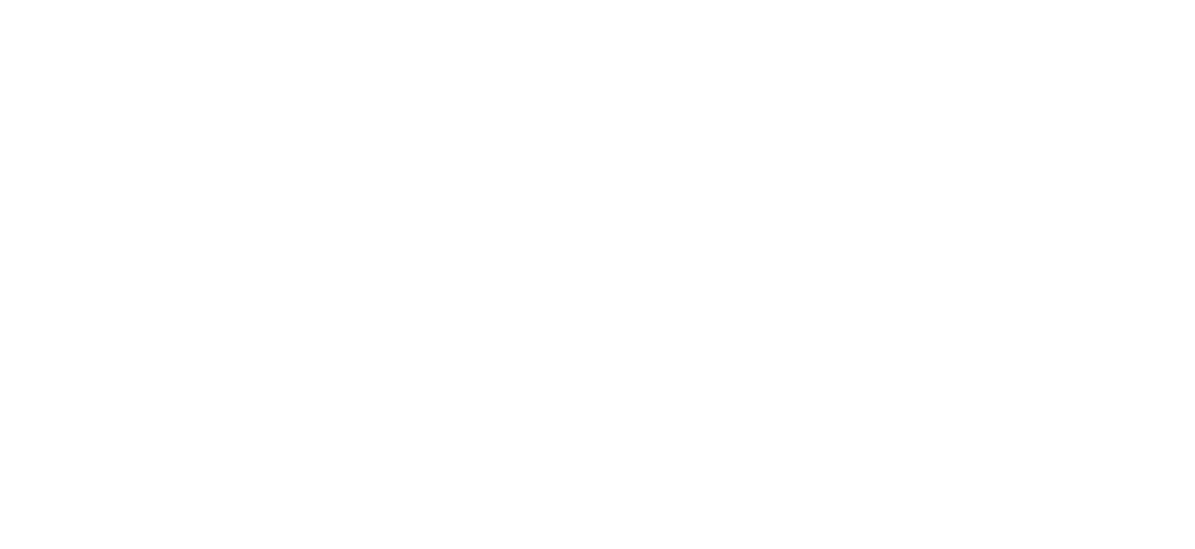 scroll, scrollTop: 0, scrollLeft: 0, axis: both 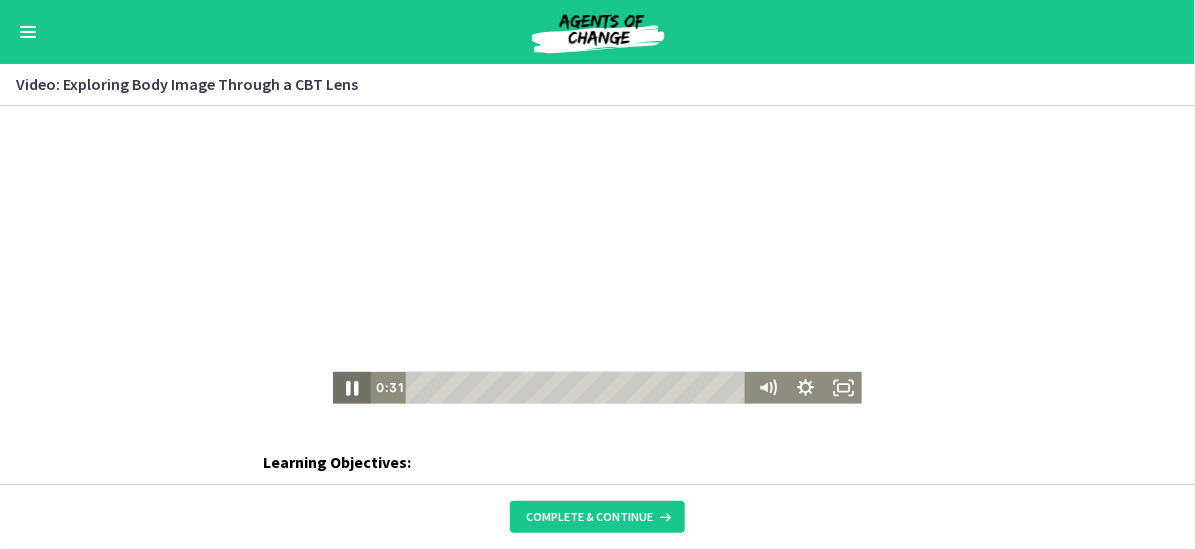 click 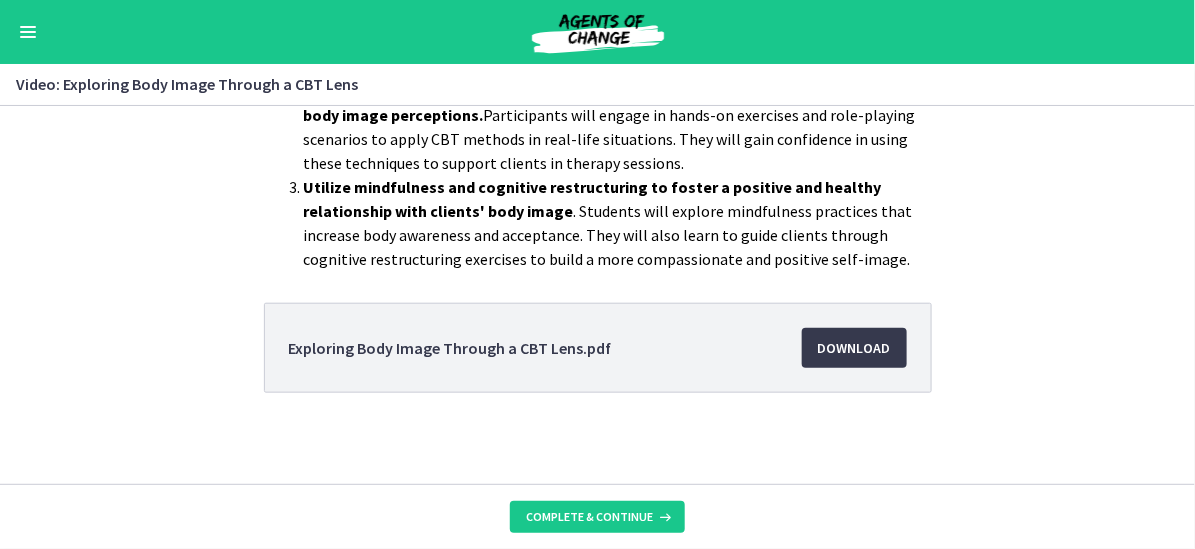 scroll, scrollTop: 511, scrollLeft: 0, axis: vertical 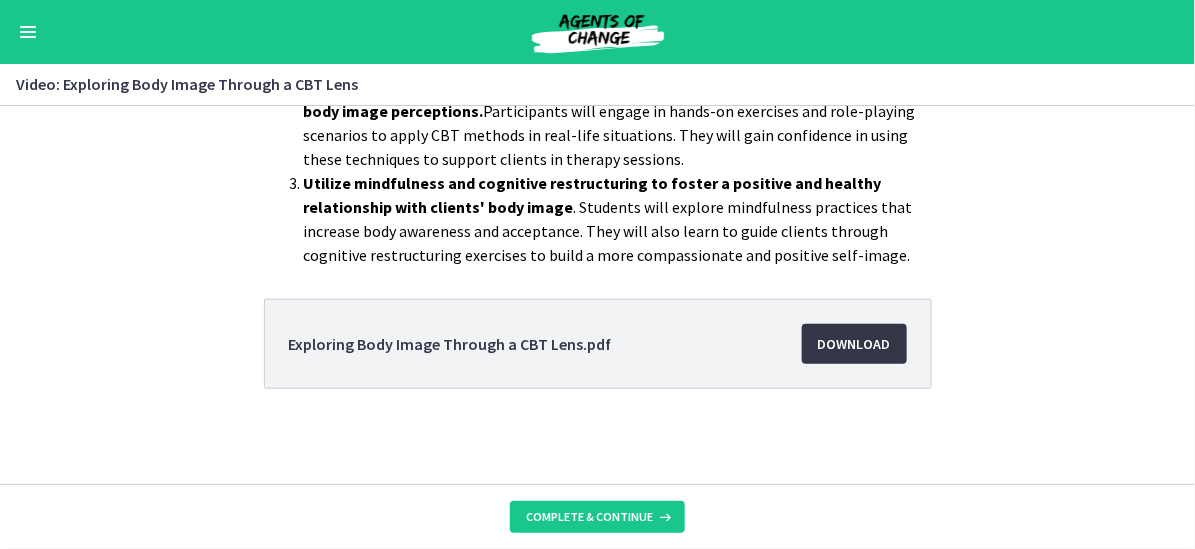 click on "Download
Opens in a new window" at bounding box center (854, 344) 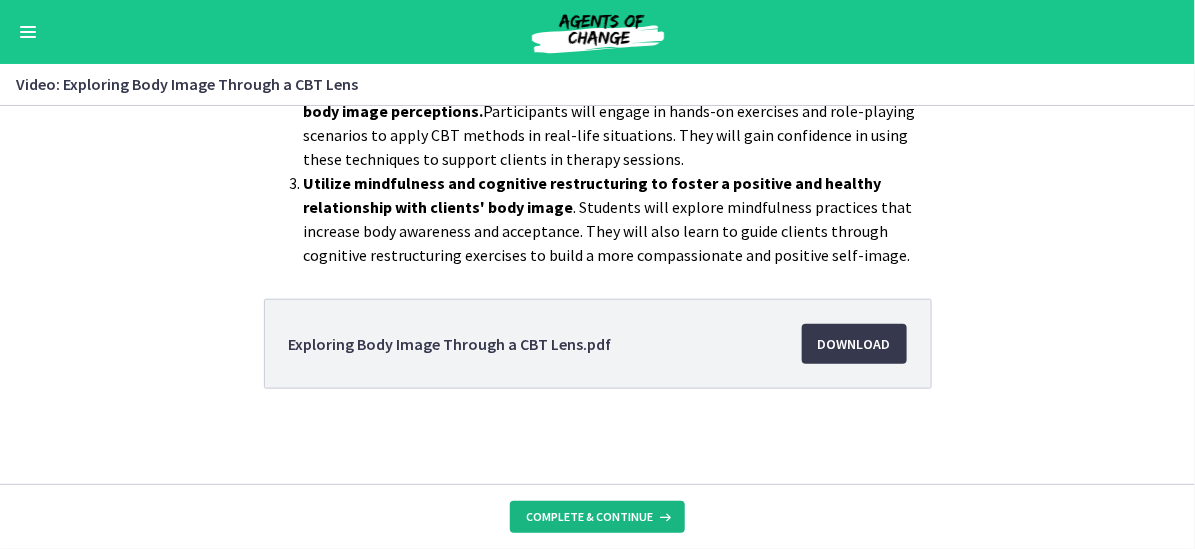 click on "Complete & continue" at bounding box center (589, 517) 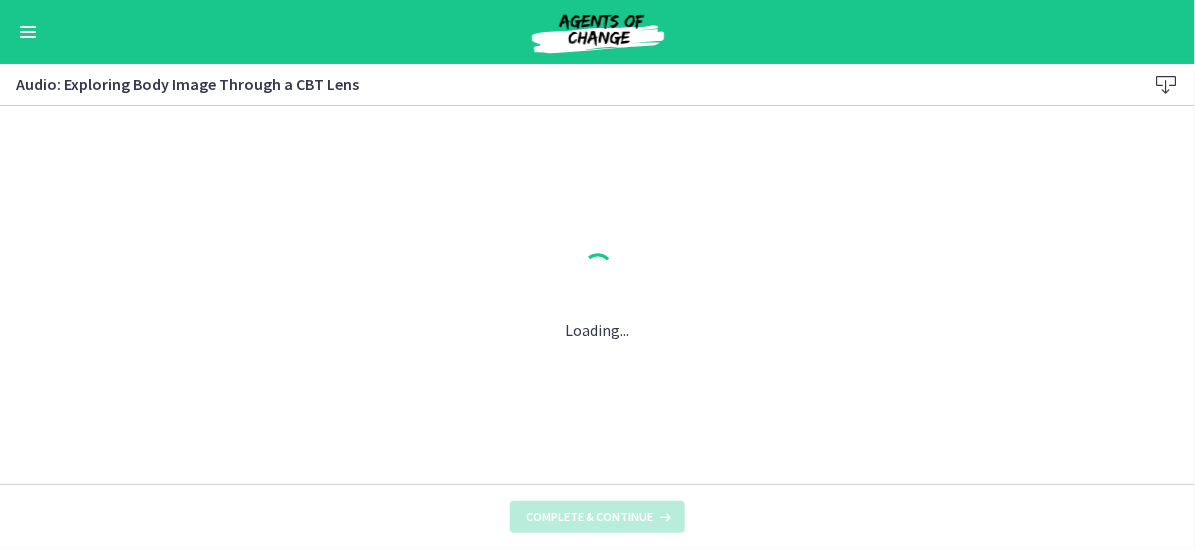 scroll, scrollTop: 0, scrollLeft: 0, axis: both 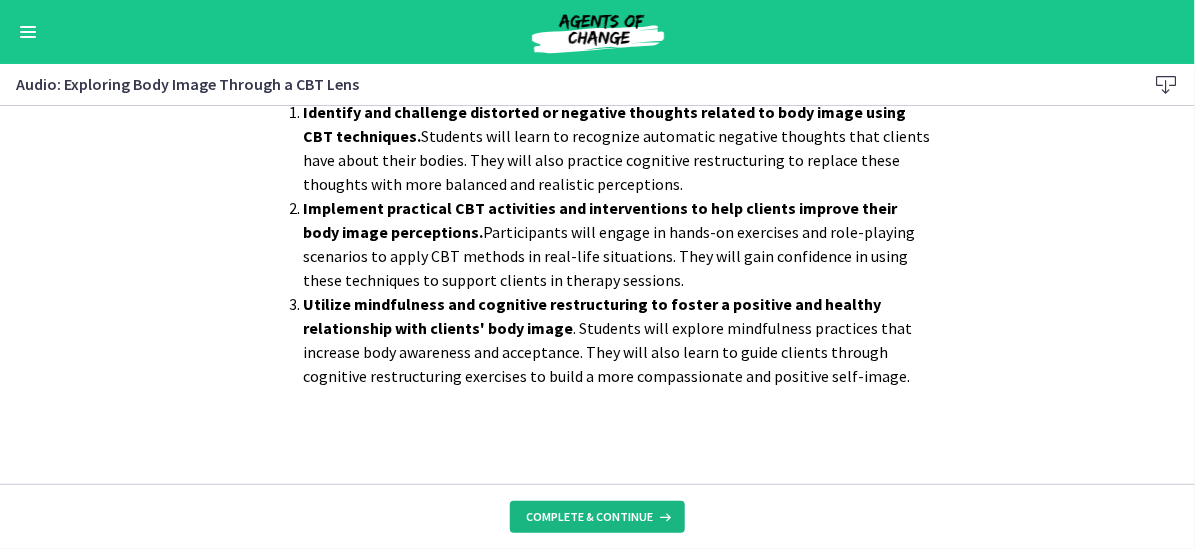 click on "Complete & continue" at bounding box center [589, 517] 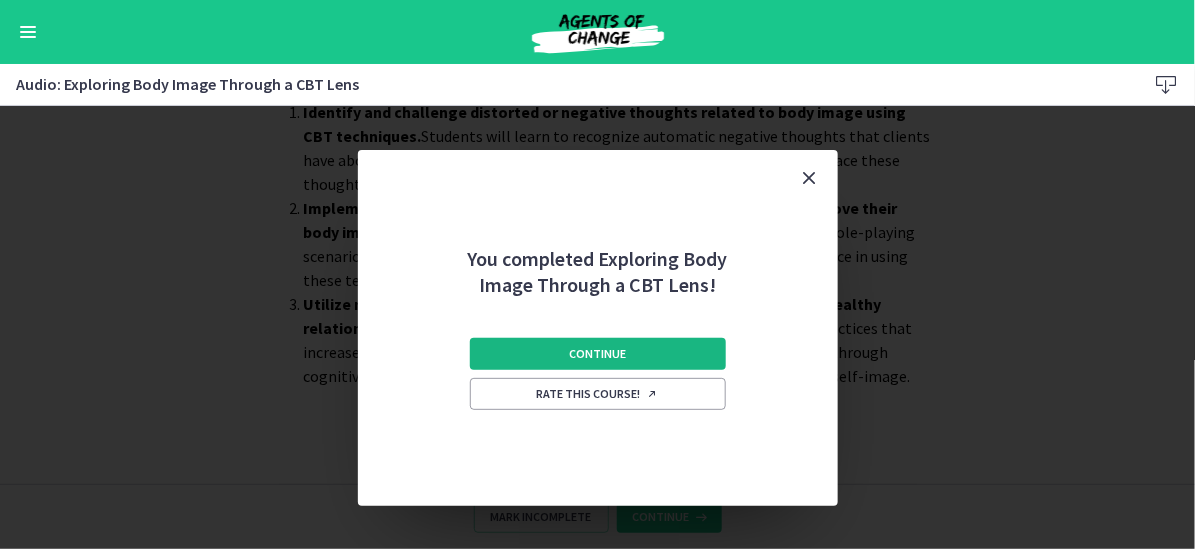 click on "Continue" at bounding box center (597, 354) 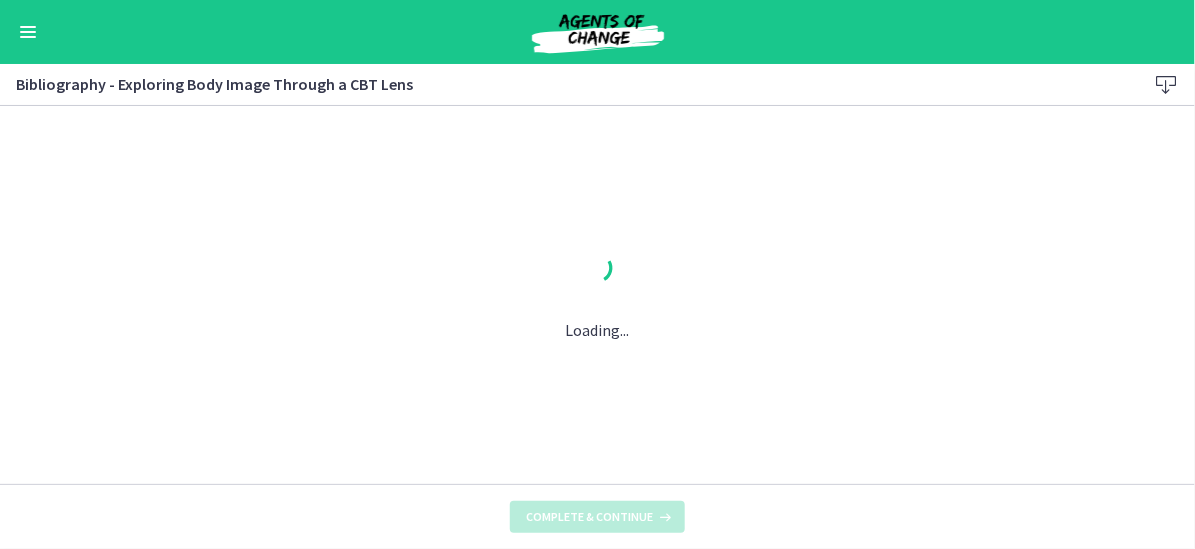 scroll, scrollTop: 0, scrollLeft: 0, axis: both 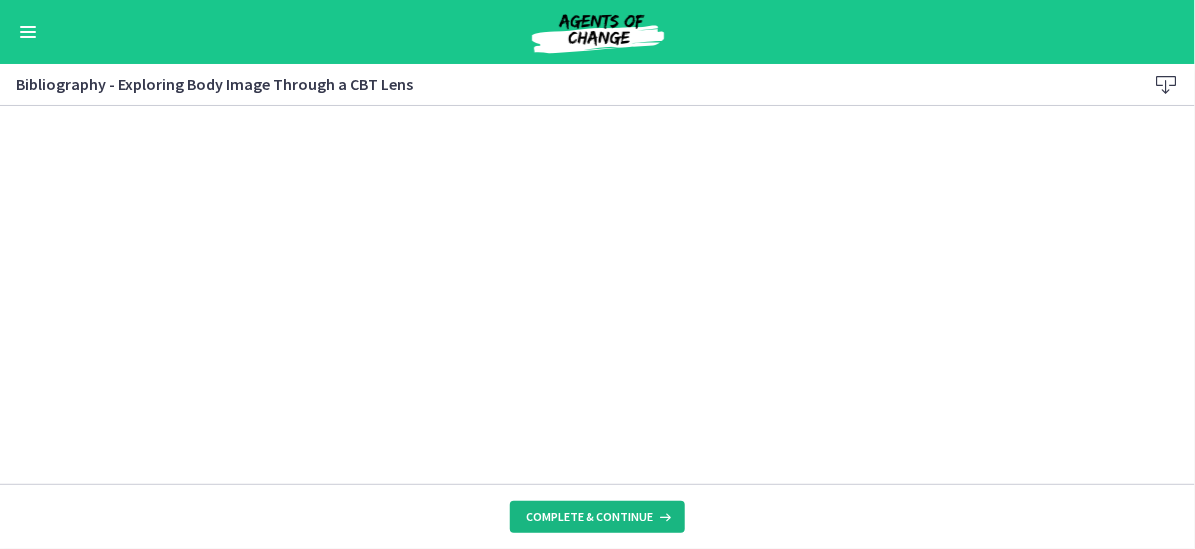 click on "Complete & continue" at bounding box center [589, 517] 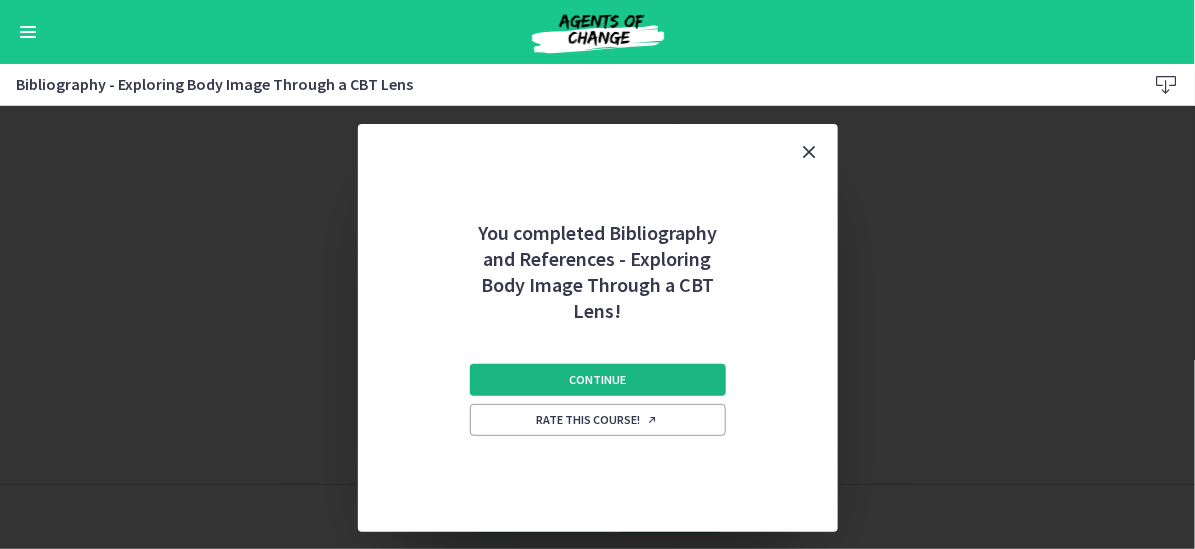 click on "Continue" at bounding box center [597, 380] 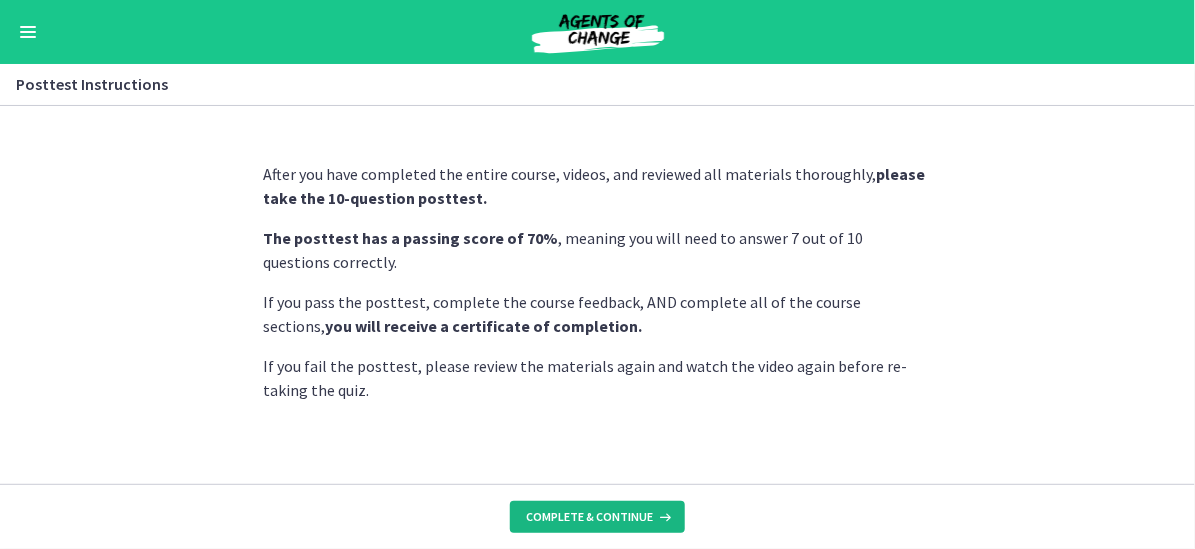 click on "Complete & continue" at bounding box center (589, 517) 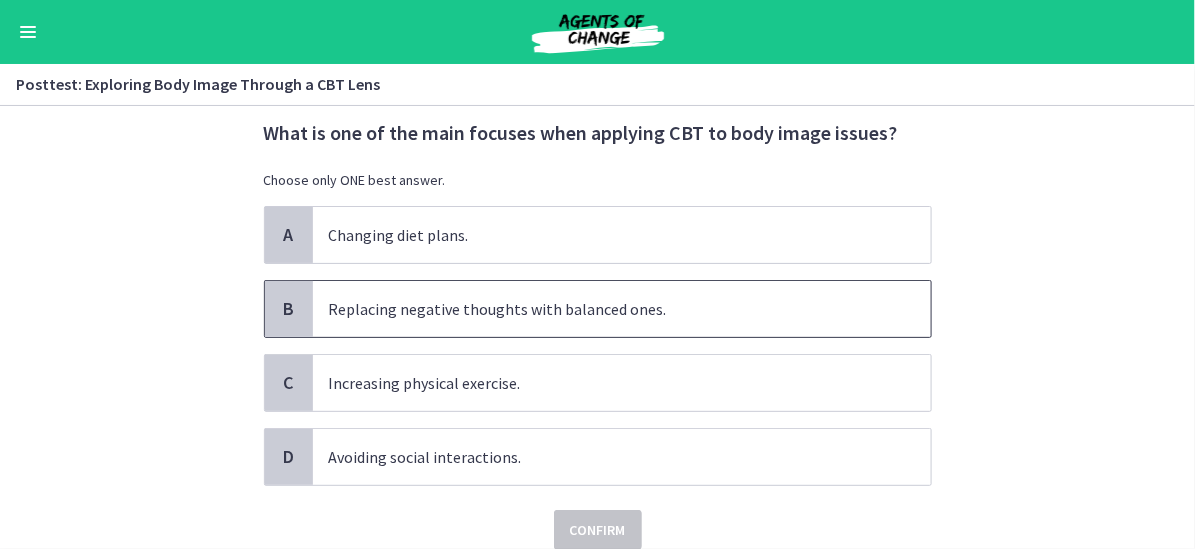 scroll, scrollTop: 100, scrollLeft: 0, axis: vertical 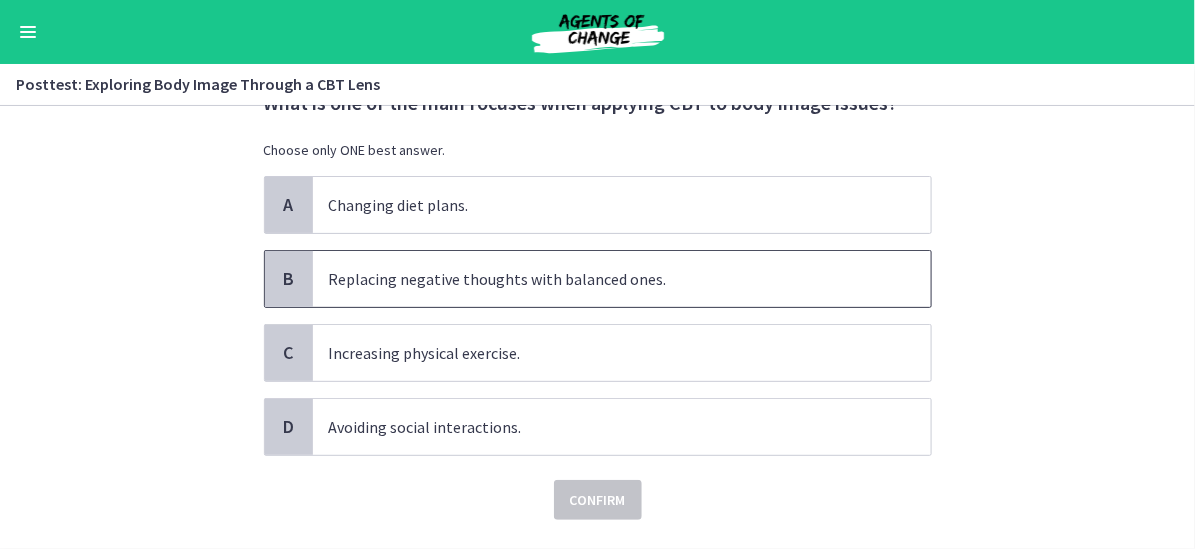 click on "Replacing negative thoughts with balanced ones." at bounding box center [602, 279] 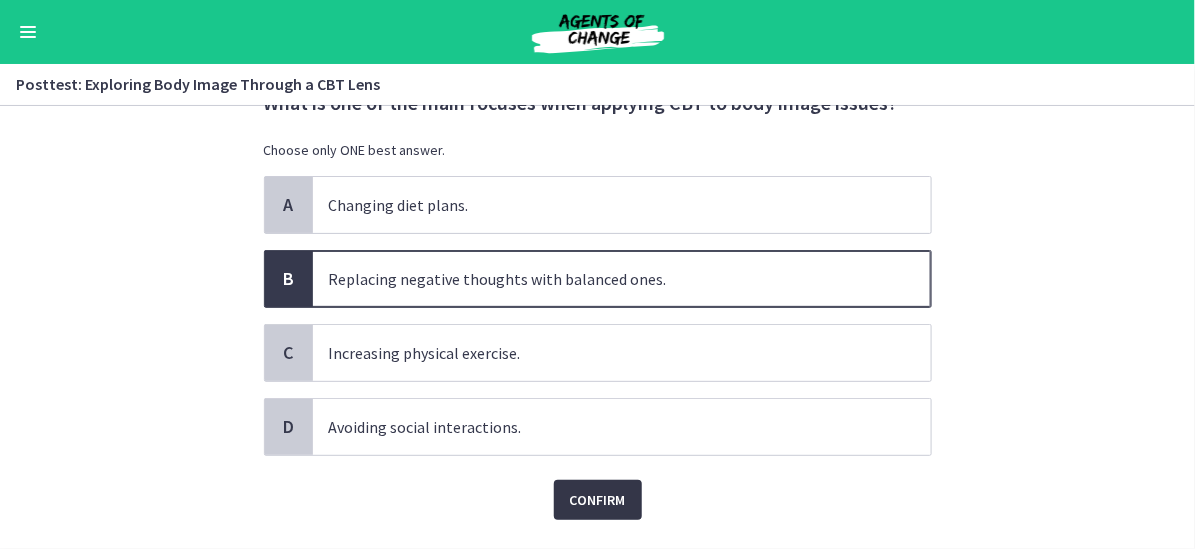 click on "Confirm" at bounding box center (598, 500) 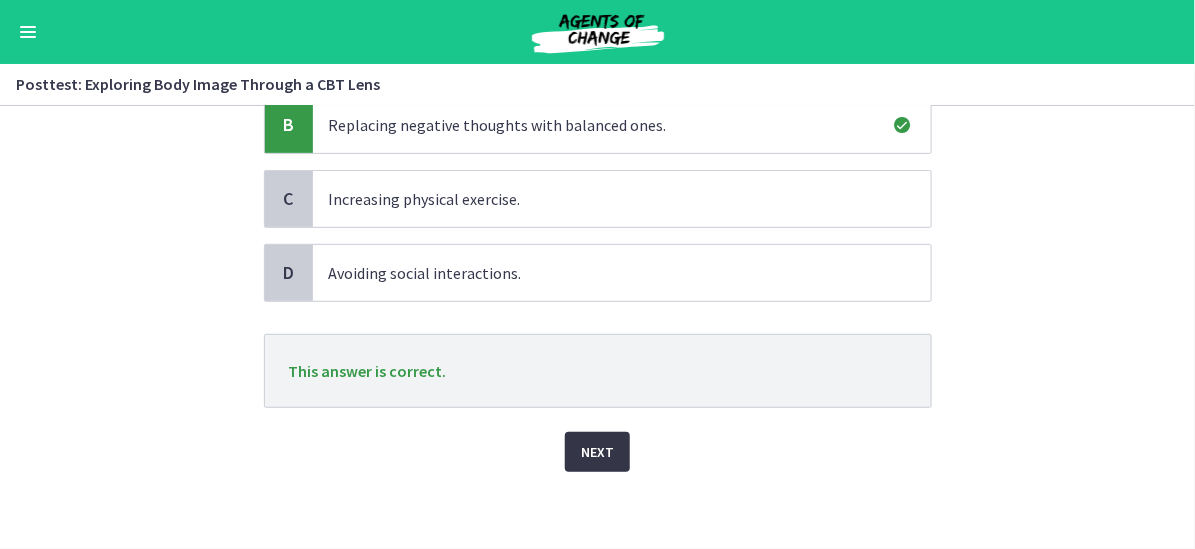 click on "Next" at bounding box center [597, 452] 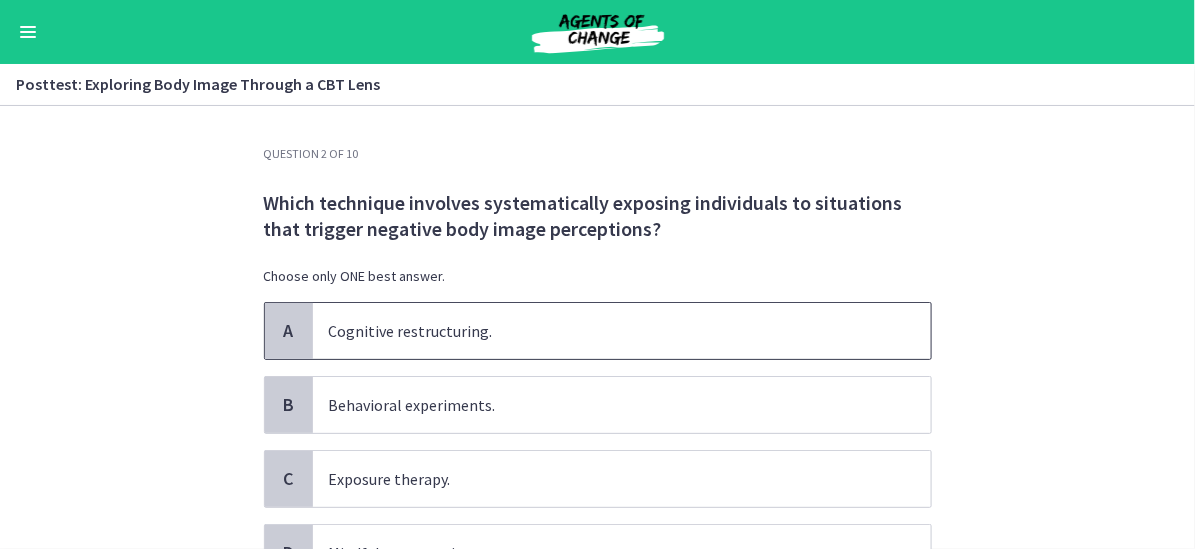 scroll, scrollTop: 100, scrollLeft: 0, axis: vertical 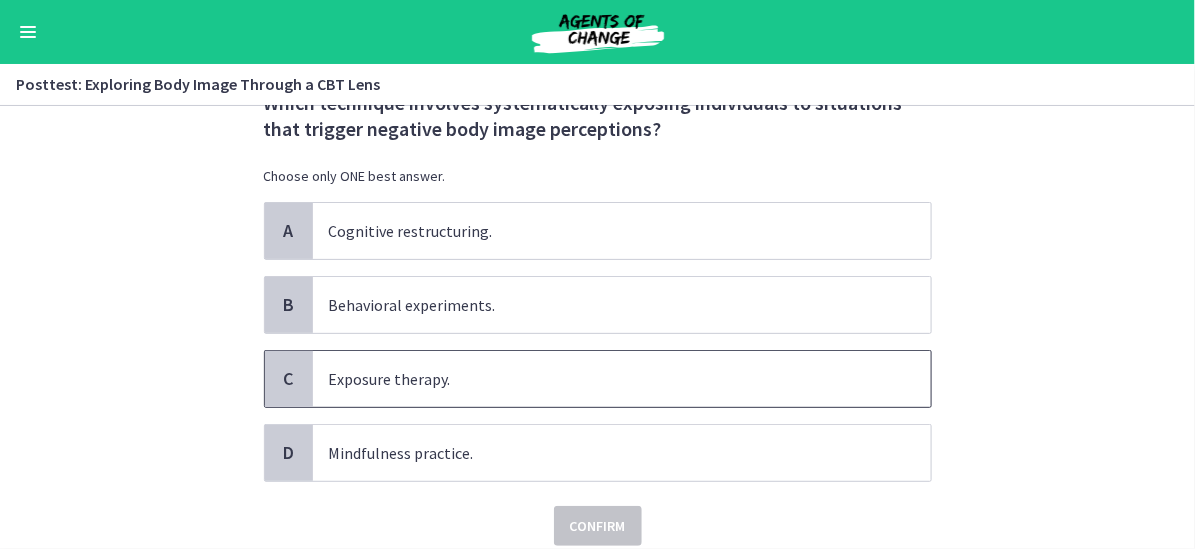 click on "Exposure therapy." at bounding box center (602, 379) 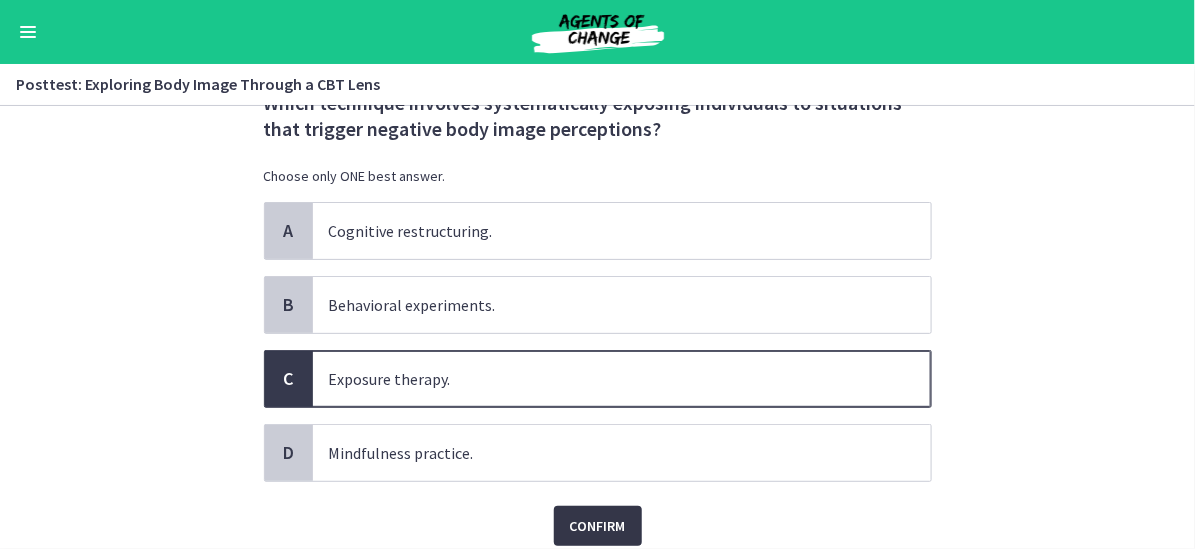 click on "Confirm" at bounding box center (598, 526) 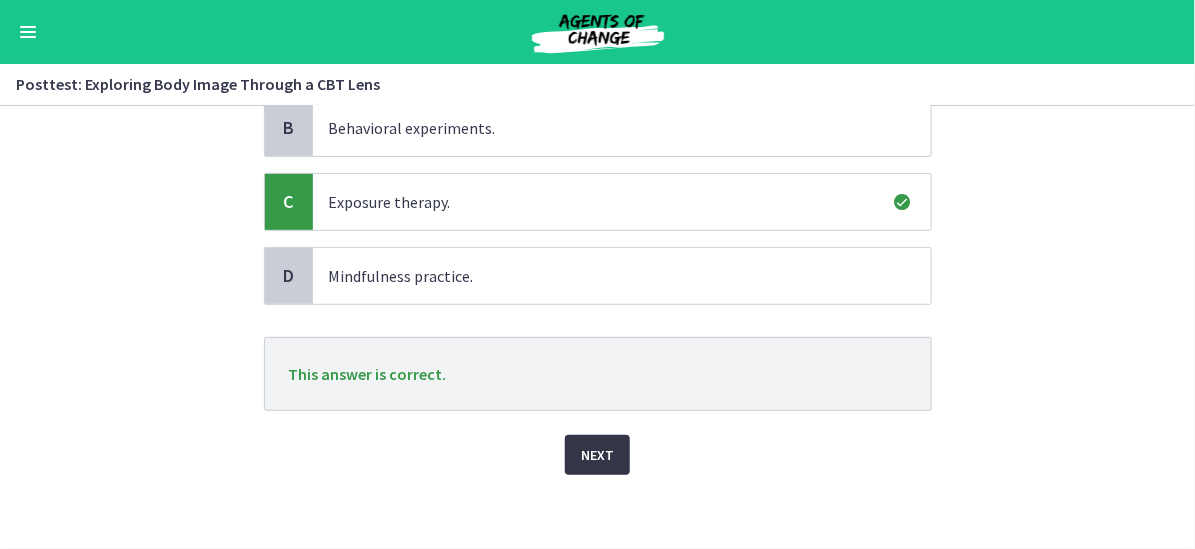 scroll, scrollTop: 279, scrollLeft: 0, axis: vertical 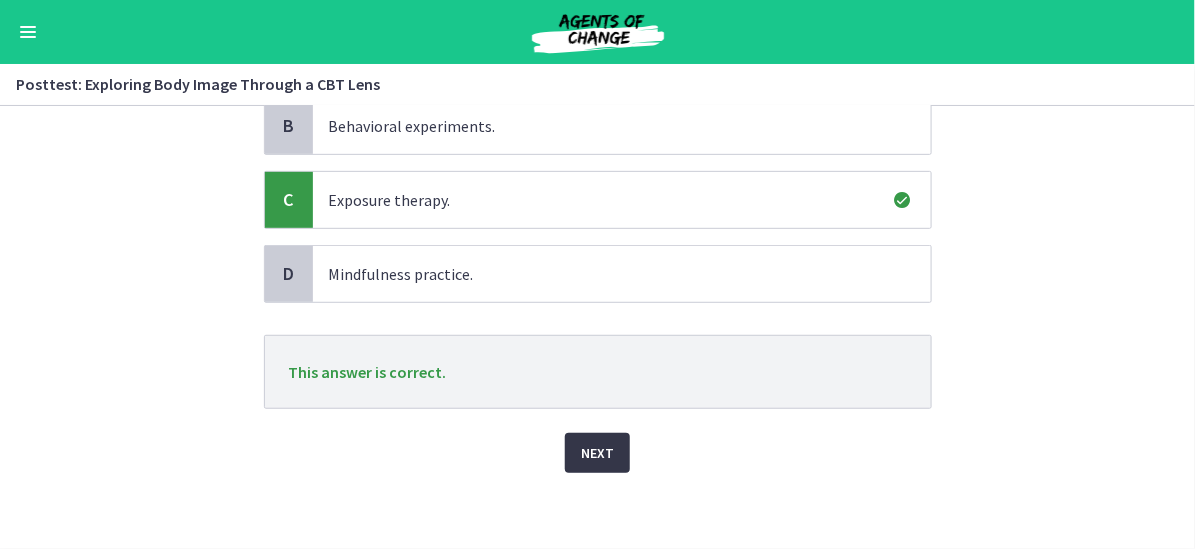 click on "Next" at bounding box center [597, 453] 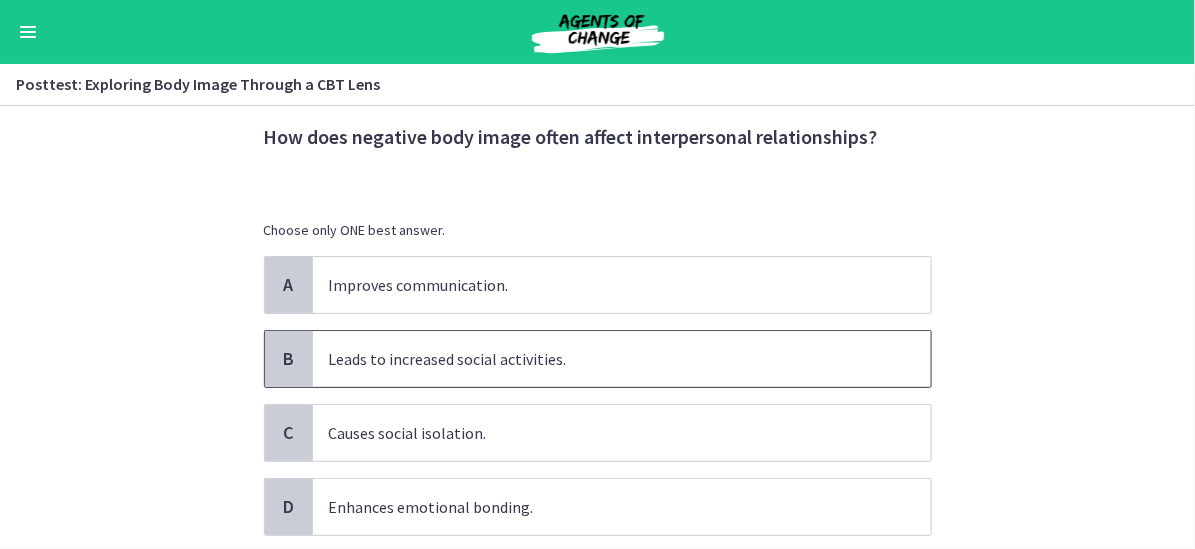 scroll, scrollTop: 100, scrollLeft: 0, axis: vertical 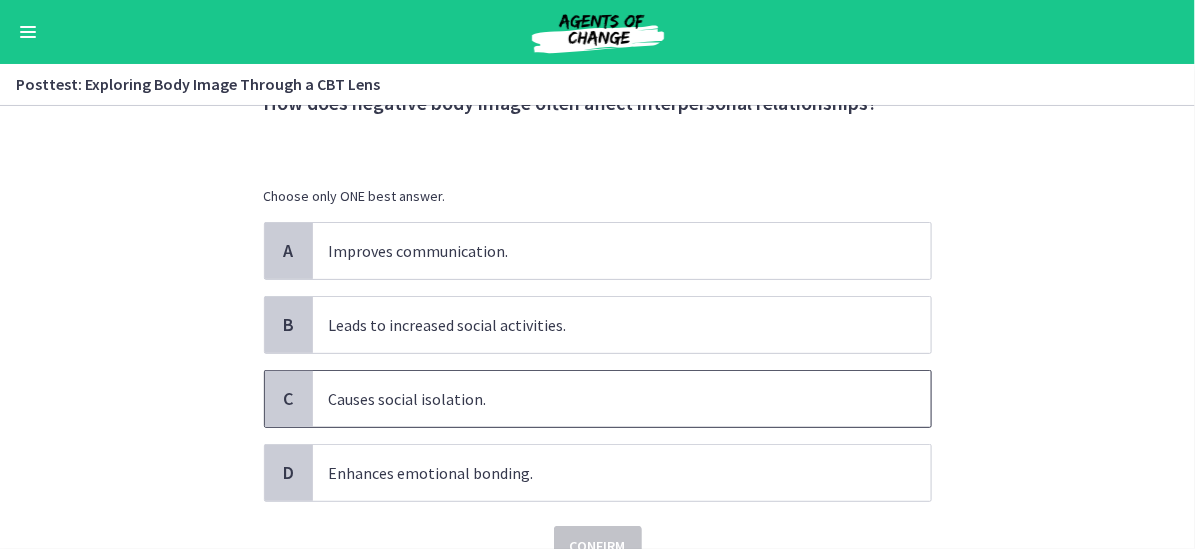click on "Causes social isolation." at bounding box center (602, 399) 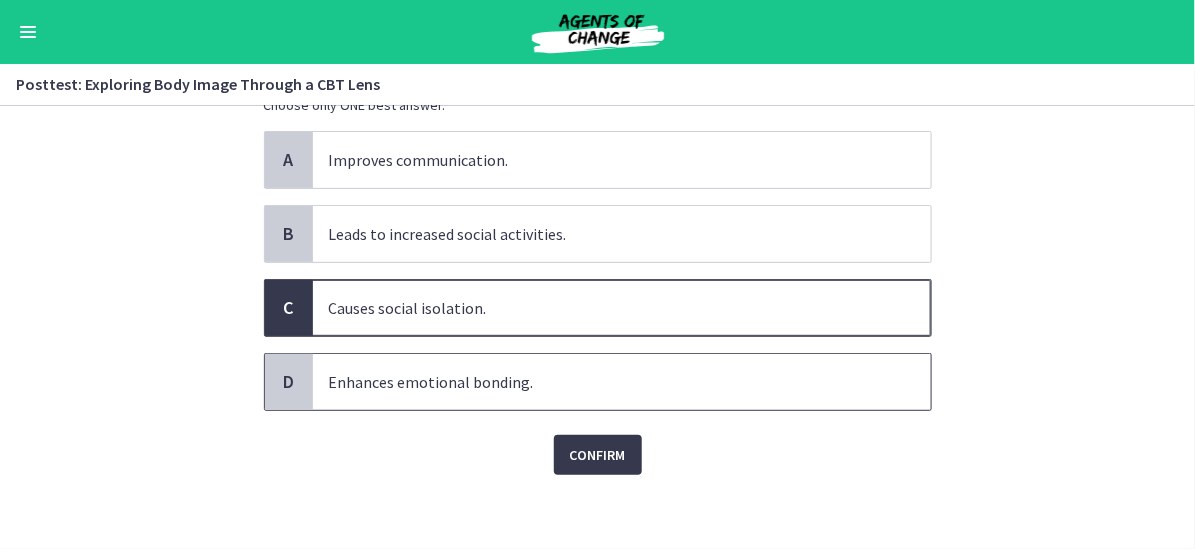 scroll, scrollTop: 194, scrollLeft: 0, axis: vertical 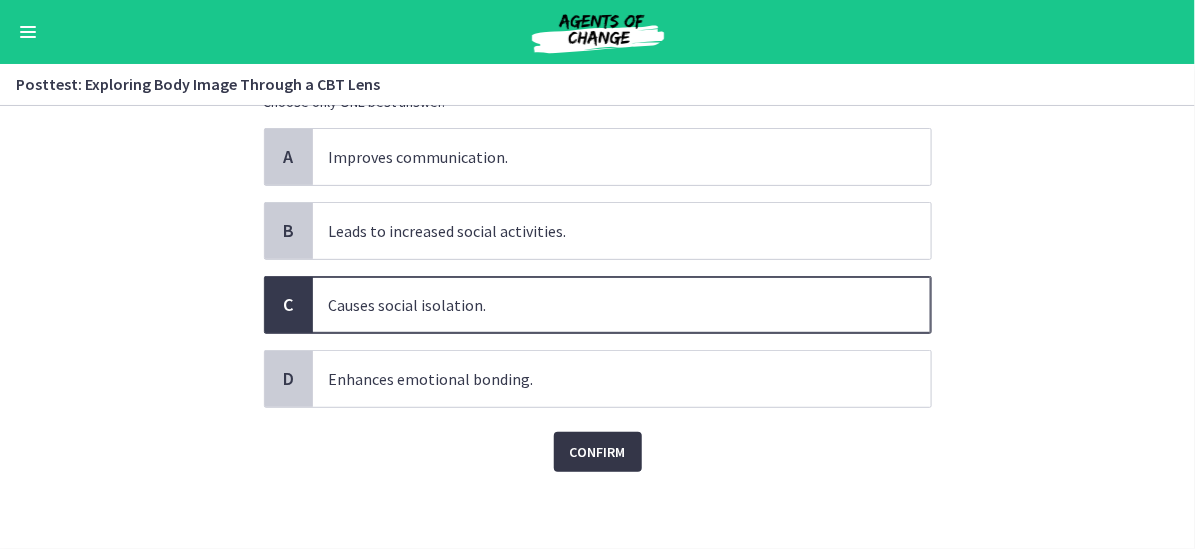 click on "Confirm" at bounding box center (598, 452) 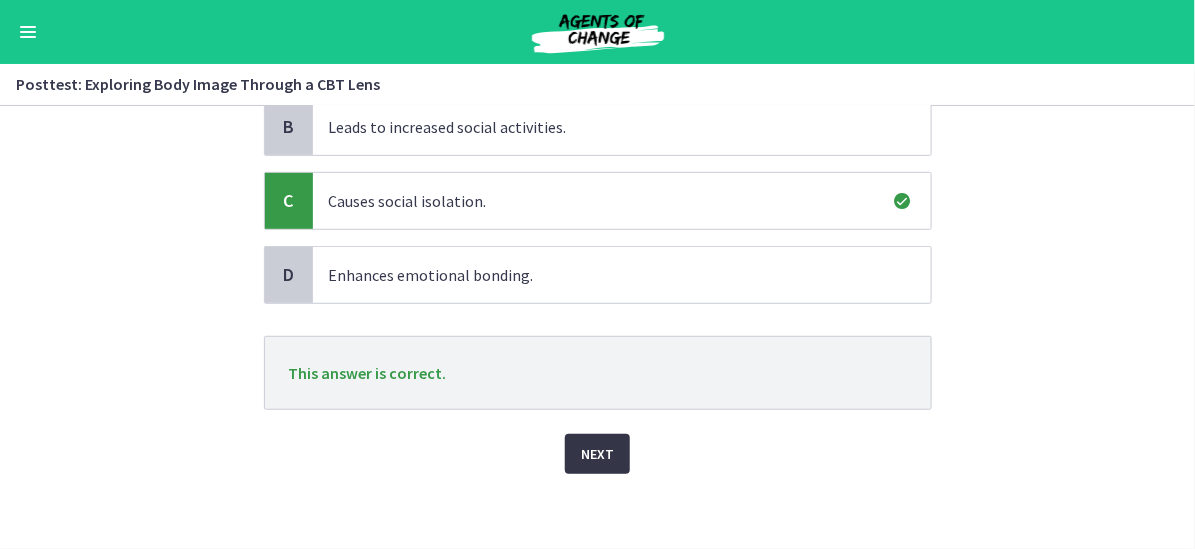 scroll, scrollTop: 300, scrollLeft: 0, axis: vertical 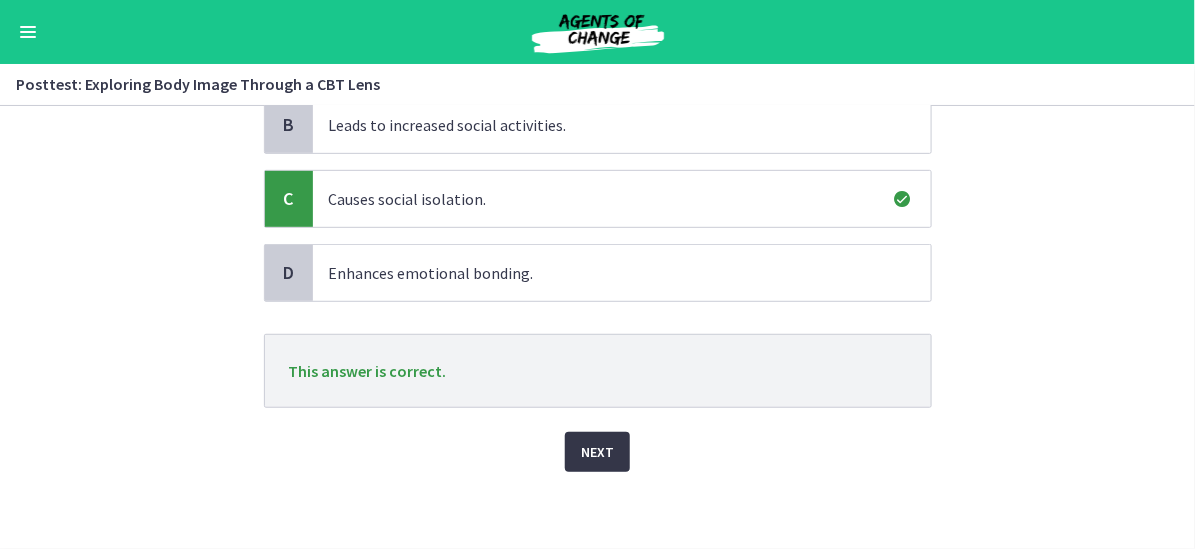 click on "Next" at bounding box center (597, 452) 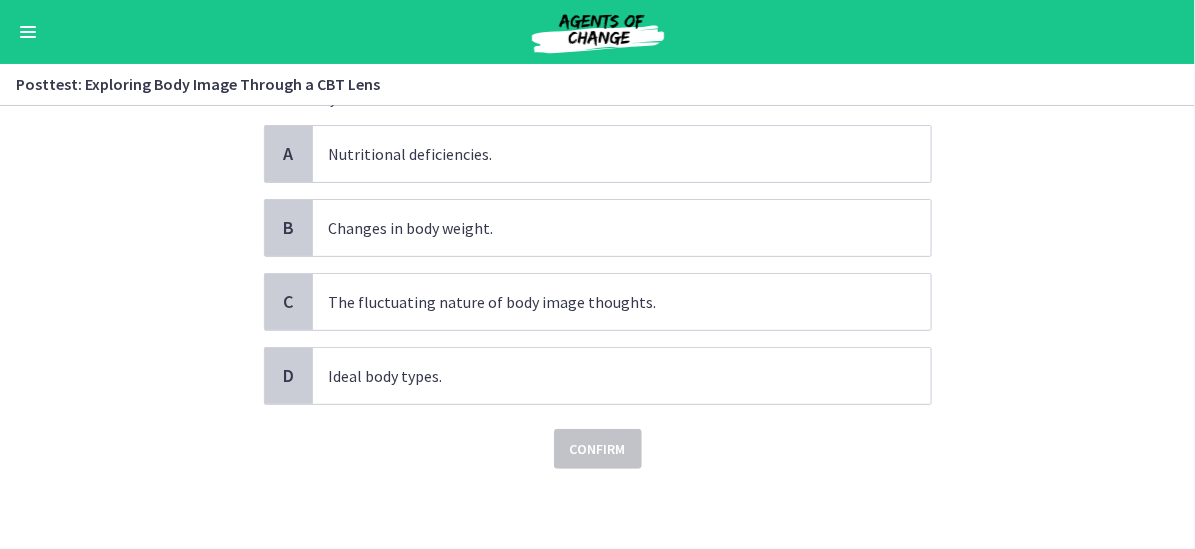 scroll, scrollTop: 0, scrollLeft: 0, axis: both 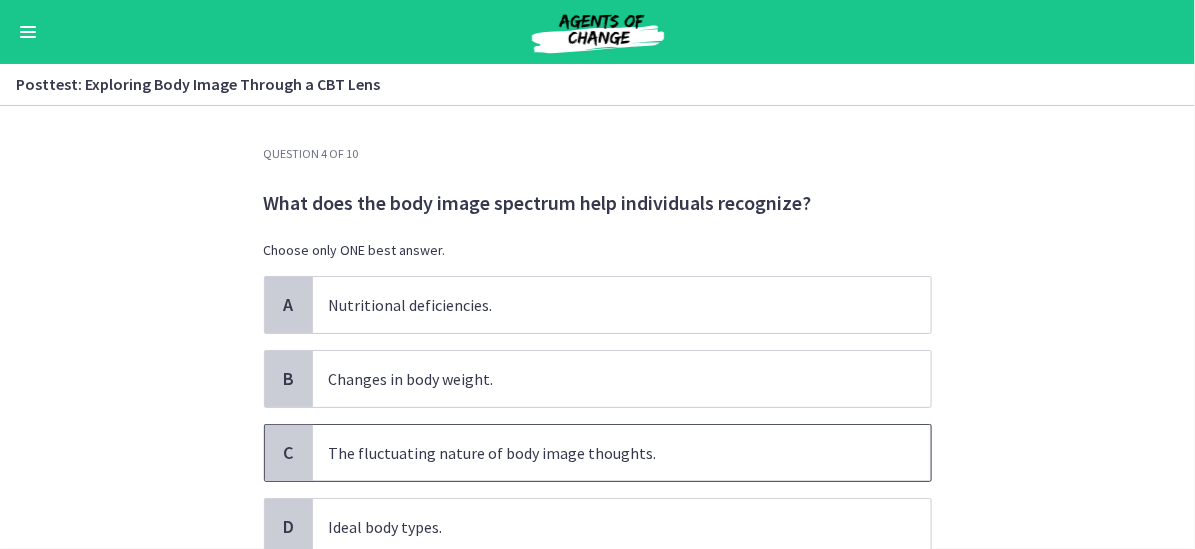 click on "The fluctuating nature of body image thoughts." at bounding box center (602, 453) 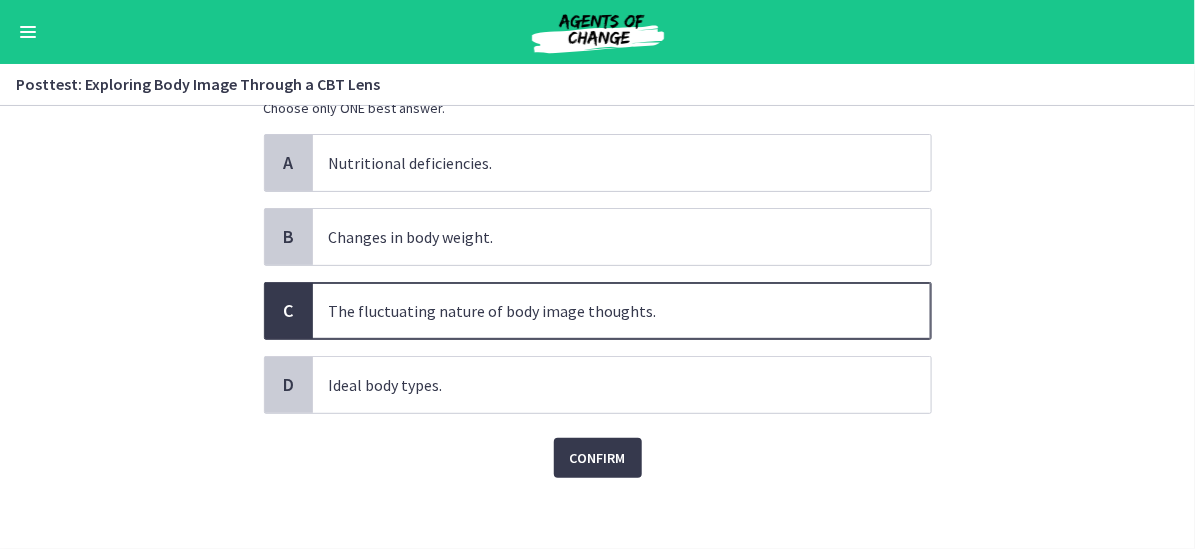 scroll, scrollTop: 148, scrollLeft: 0, axis: vertical 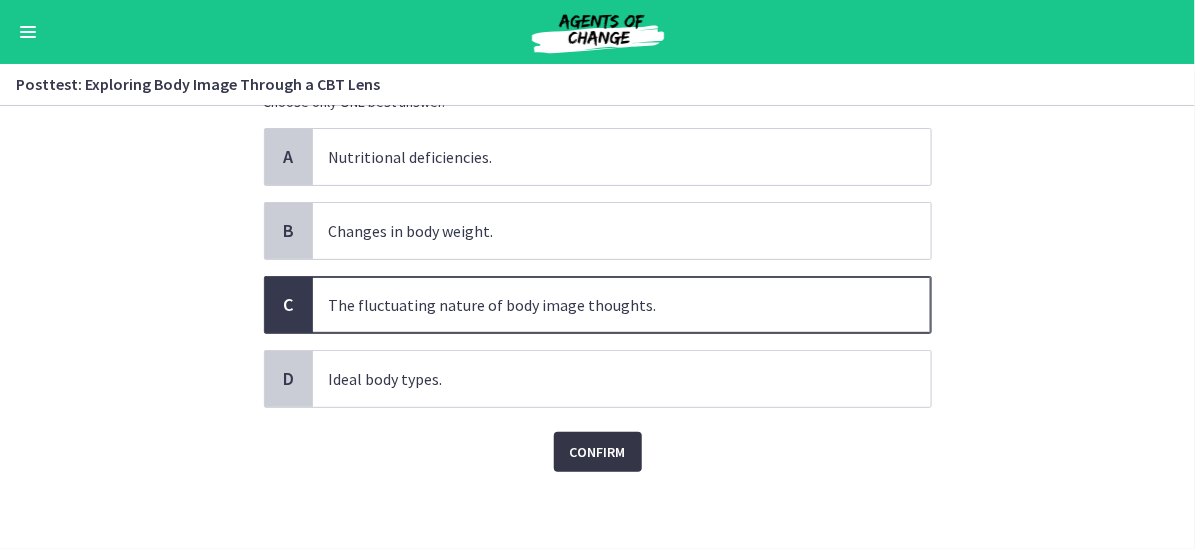 click on "Confirm" at bounding box center [598, 452] 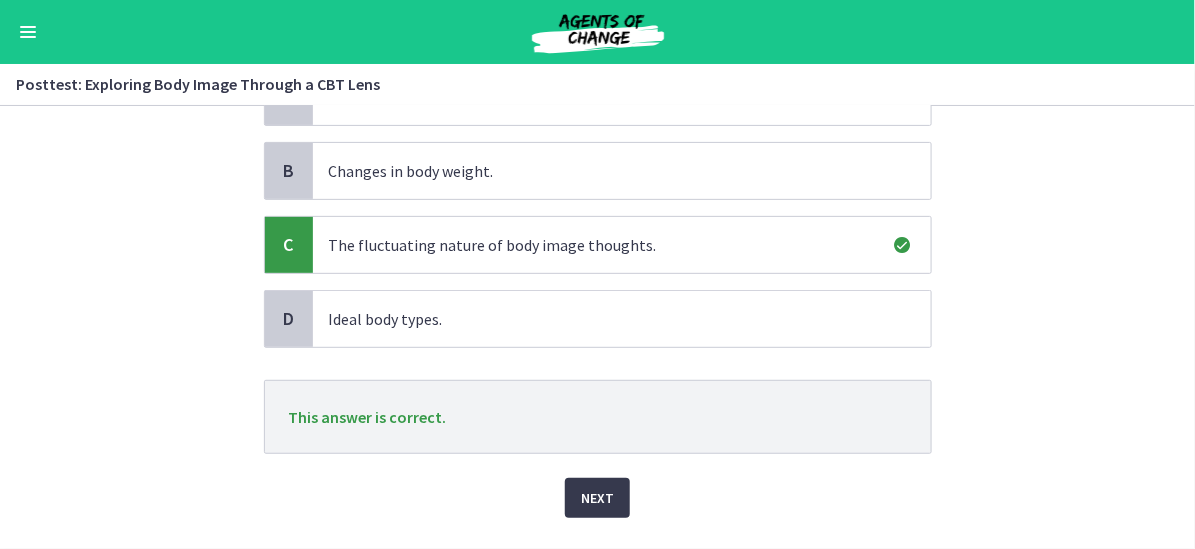 scroll, scrollTop: 254, scrollLeft: 0, axis: vertical 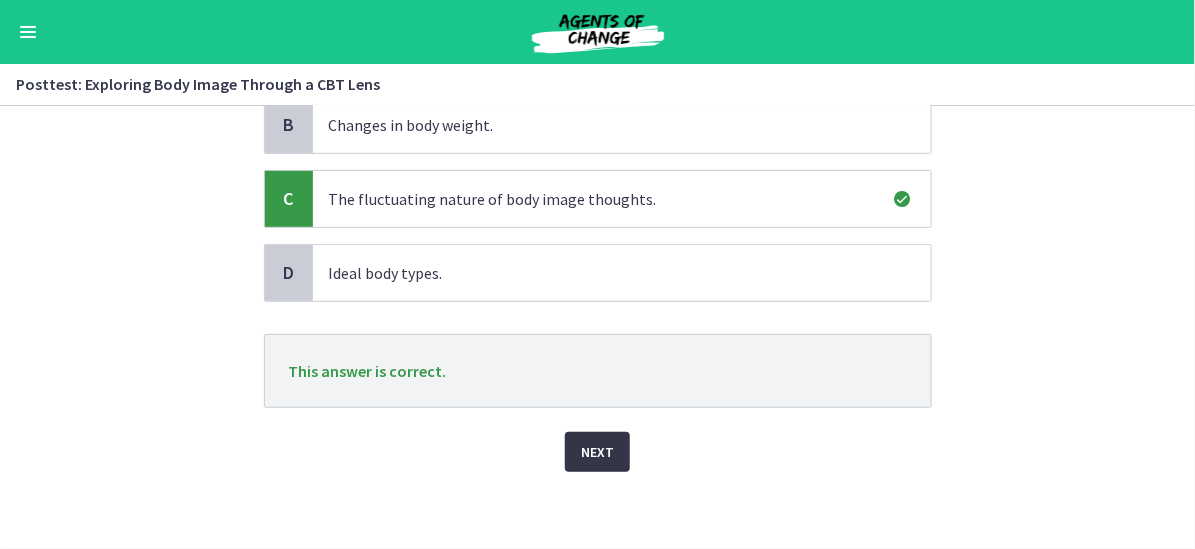 click on "Next" at bounding box center [597, 452] 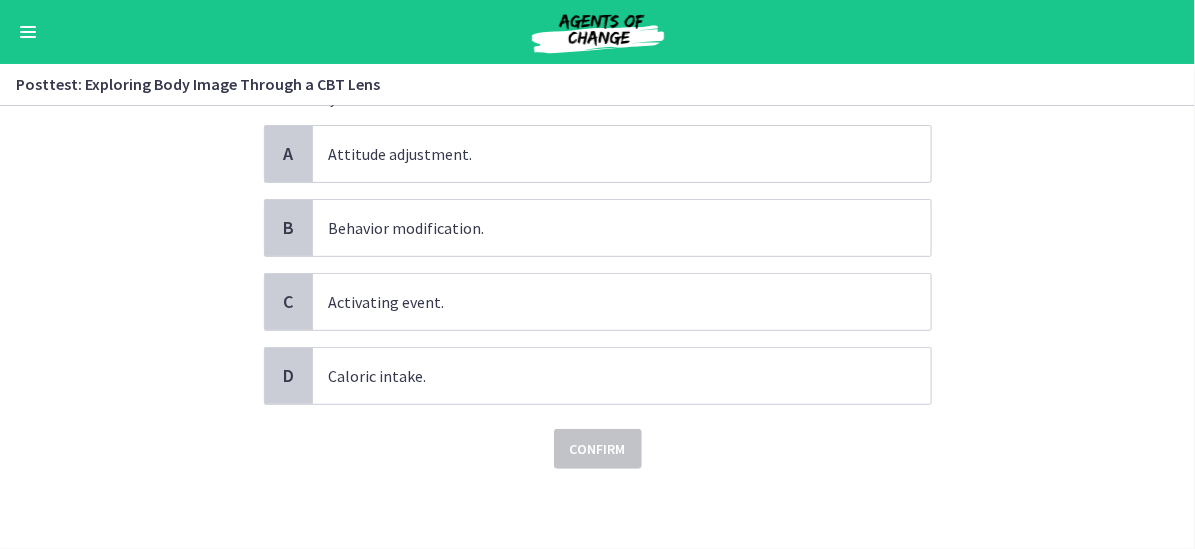 scroll, scrollTop: 0, scrollLeft: 0, axis: both 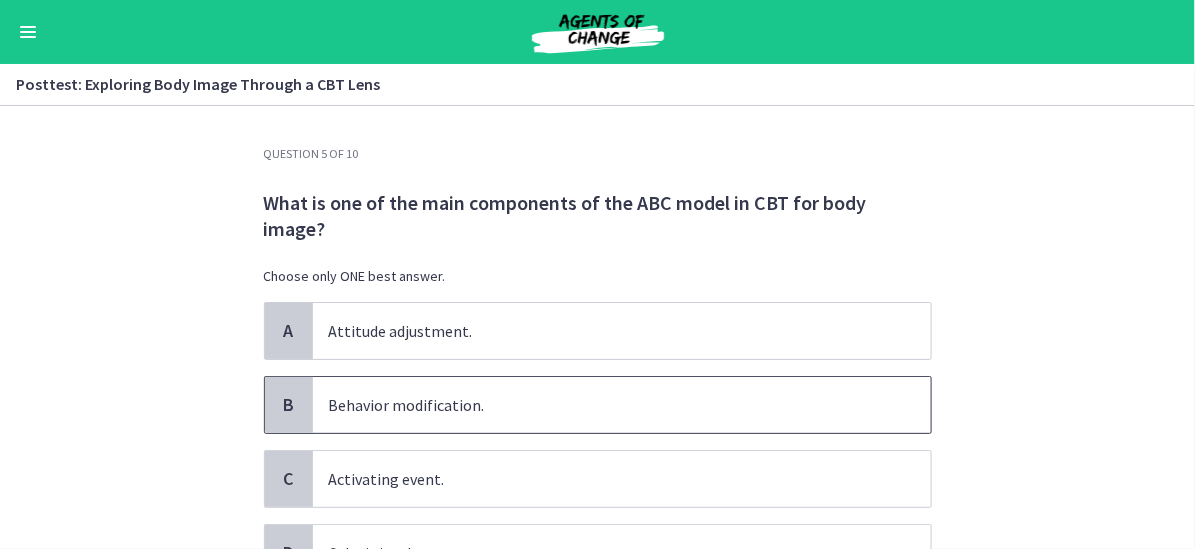 click on "Behavior modification." at bounding box center (602, 405) 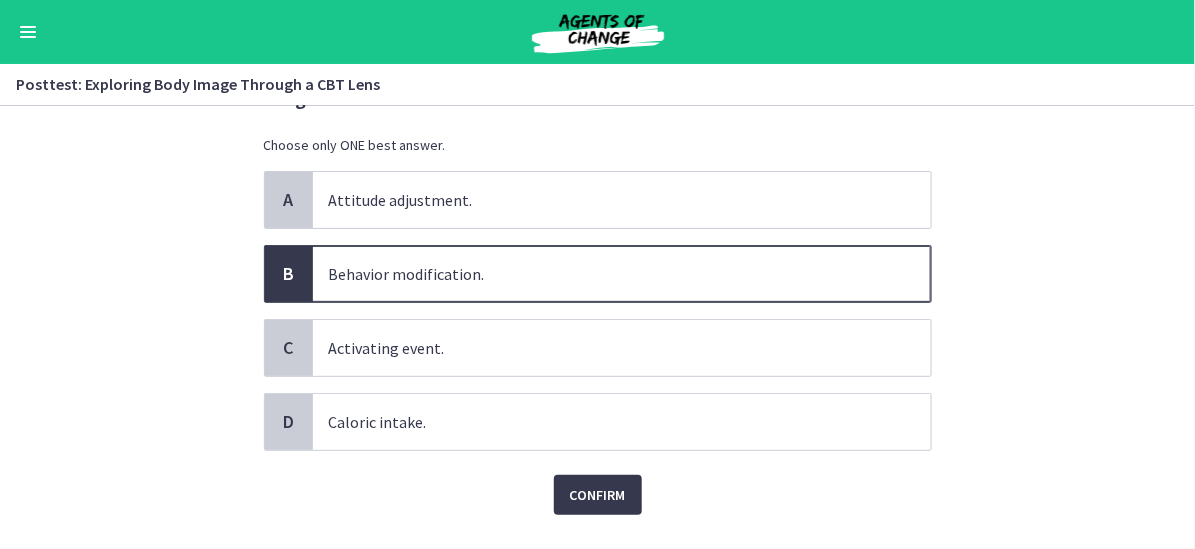 scroll, scrollTop: 148, scrollLeft: 0, axis: vertical 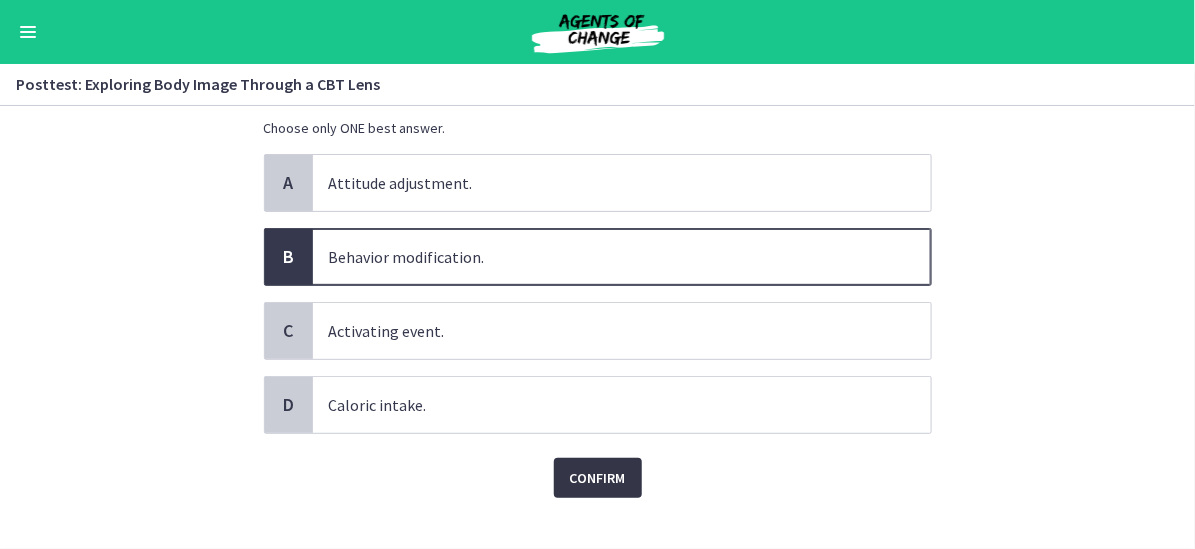 click on "Confirm" at bounding box center (598, 478) 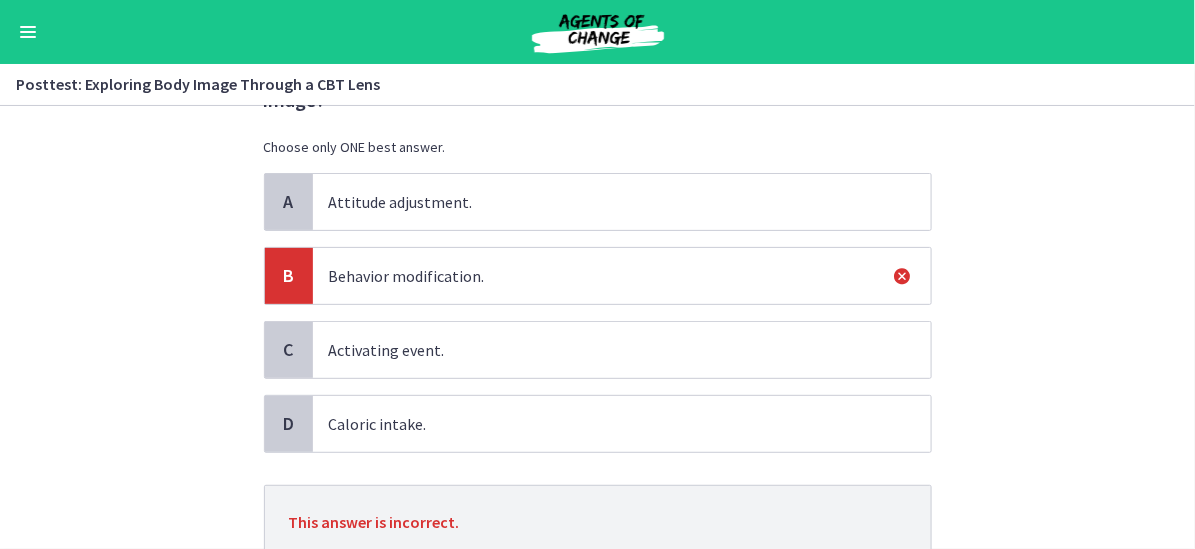 scroll, scrollTop: 248, scrollLeft: 0, axis: vertical 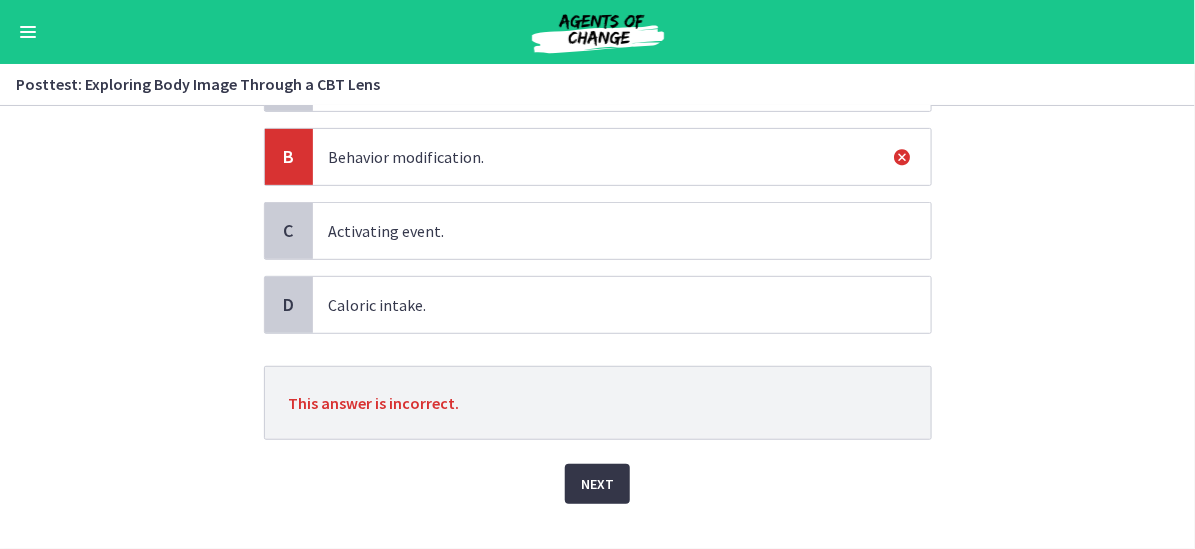 click on "Next" at bounding box center [597, 484] 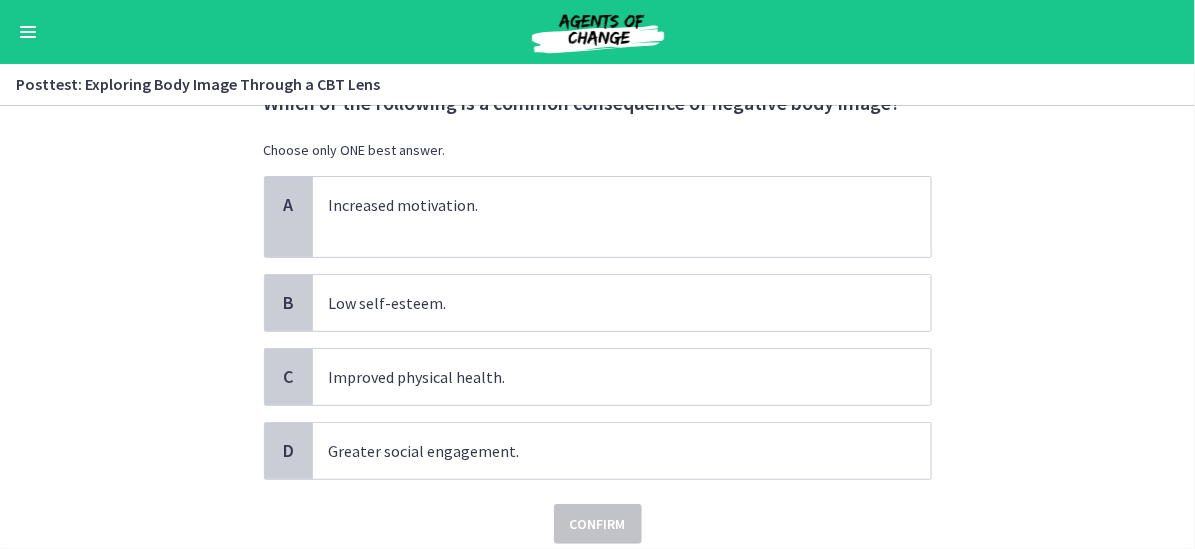 scroll, scrollTop: 172, scrollLeft: 0, axis: vertical 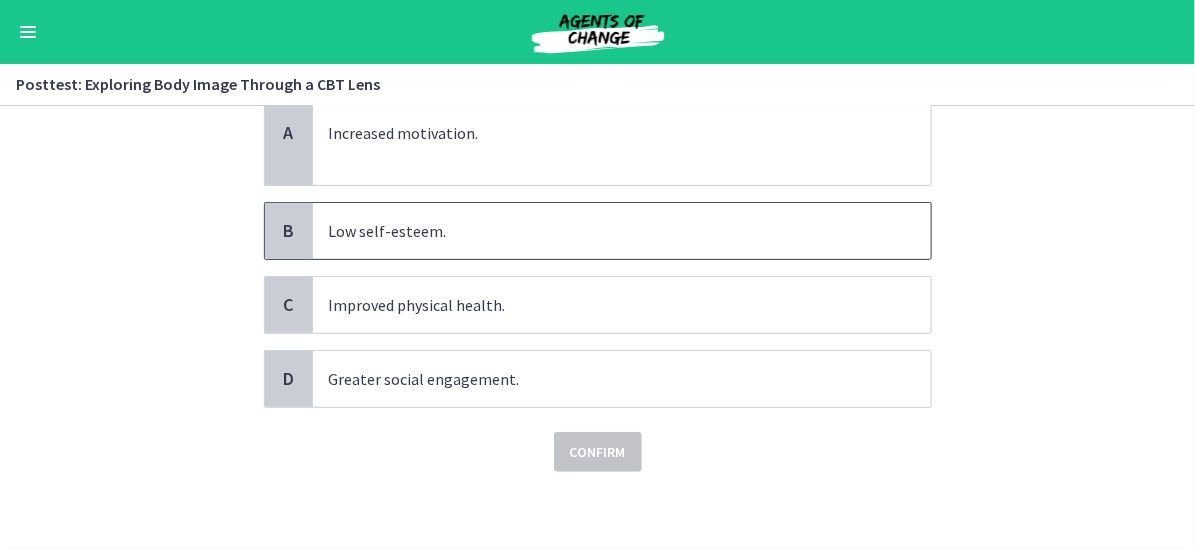 click on "Low self-esteem." at bounding box center (602, 231) 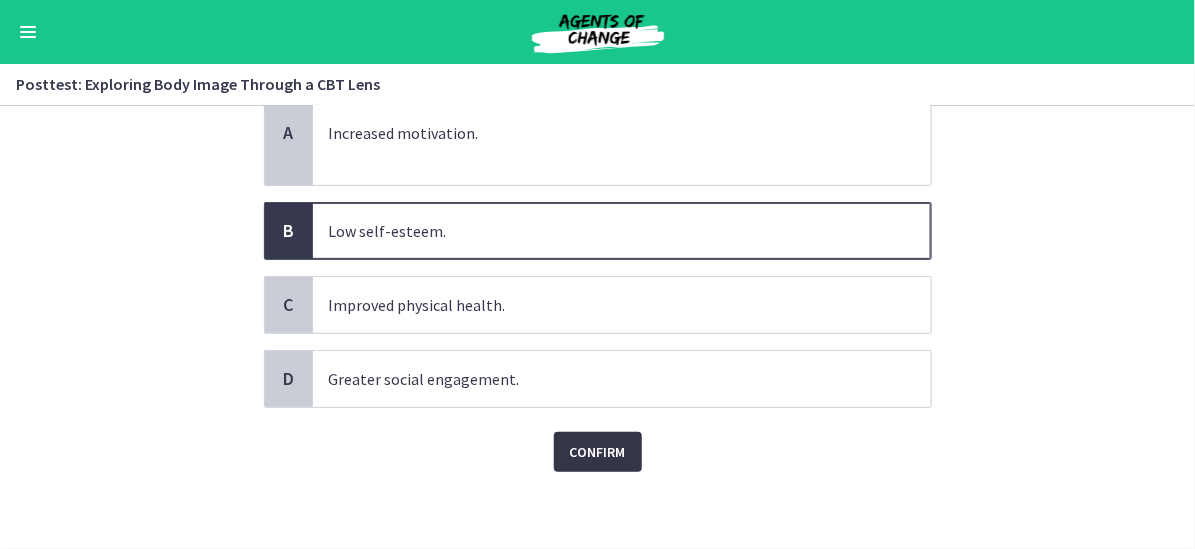 click on "Confirm" at bounding box center (598, 452) 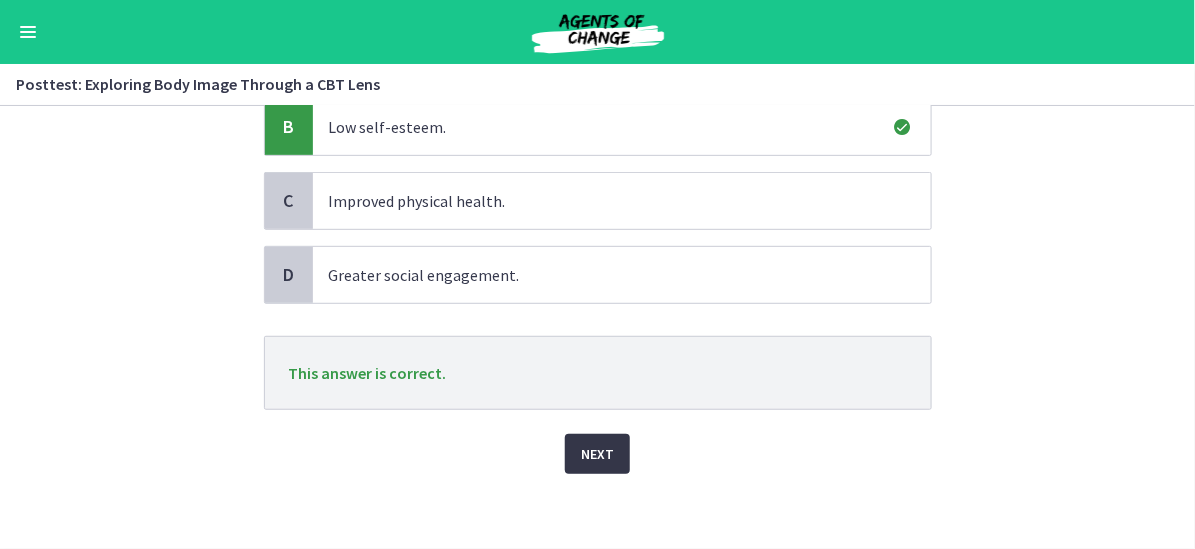 scroll, scrollTop: 278, scrollLeft: 0, axis: vertical 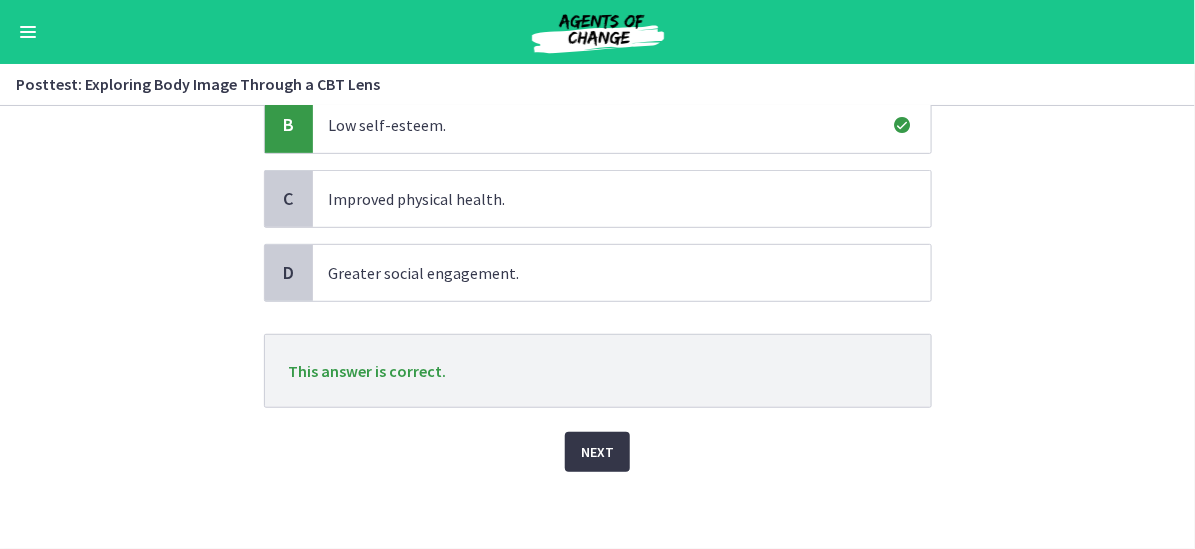 click on "Next" at bounding box center [597, 452] 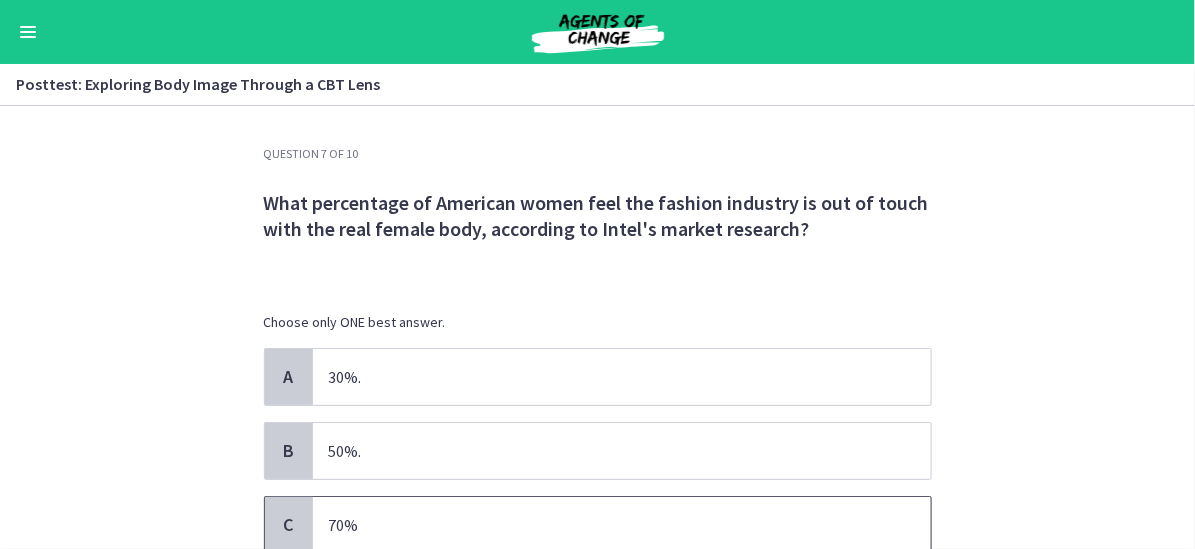 scroll, scrollTop: 100, scrollLeft: 0, axis: vertical 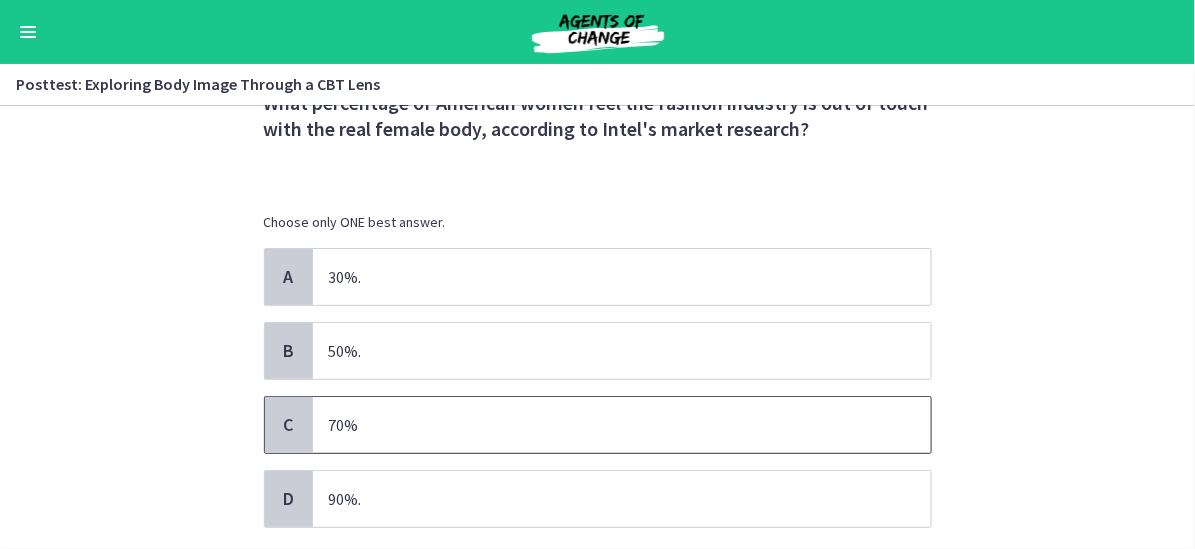 click on "70%" at bounding box center [602, 425] 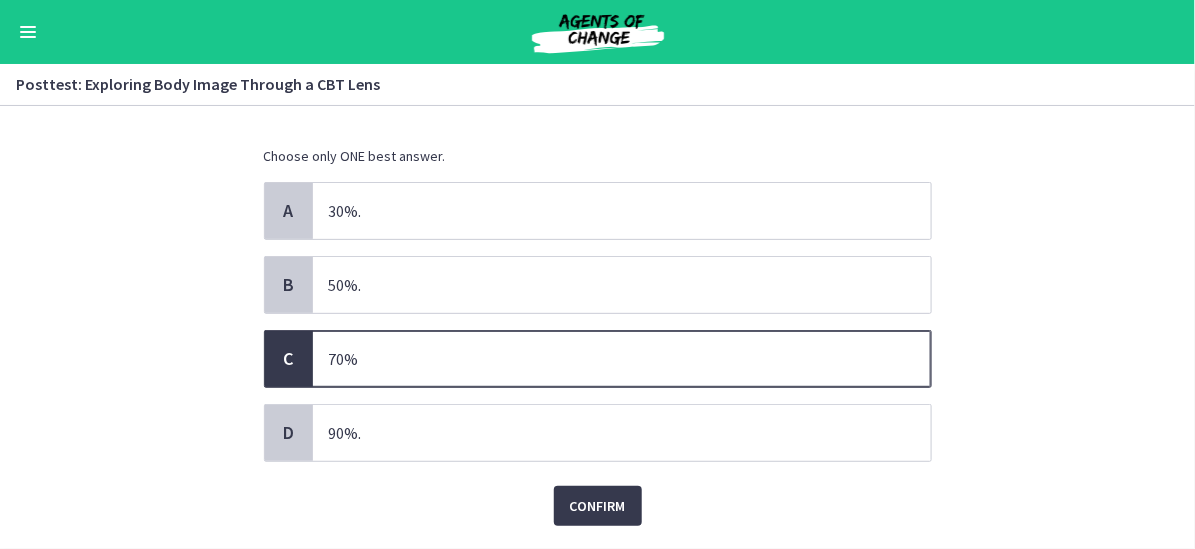 scroll, scrollTop: 200, scrollLeft: 0, axis: vertical 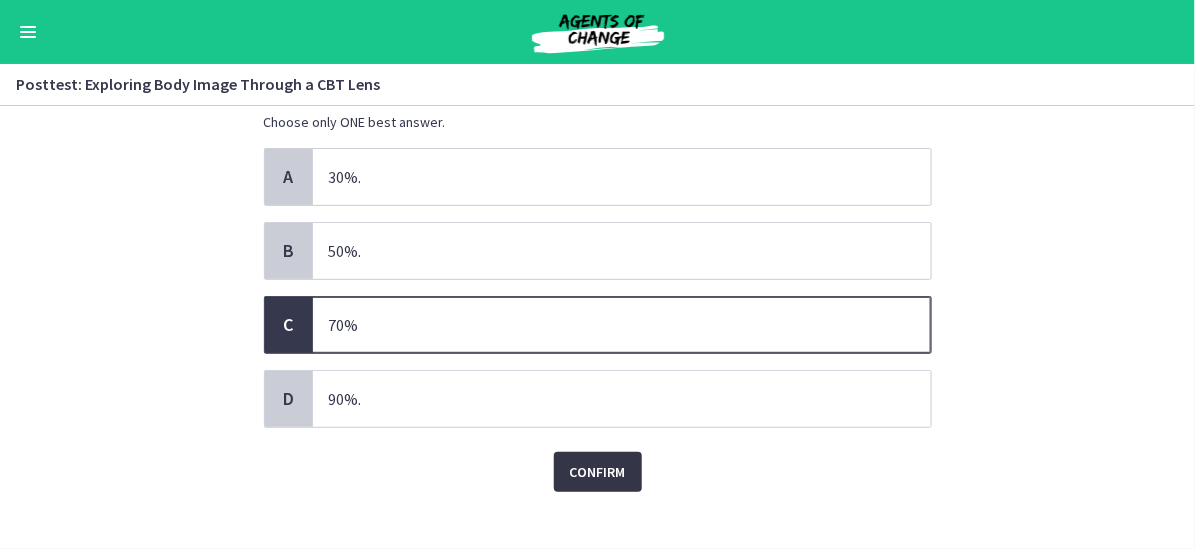 click on "Confirm" at bounding box center [598, 472] 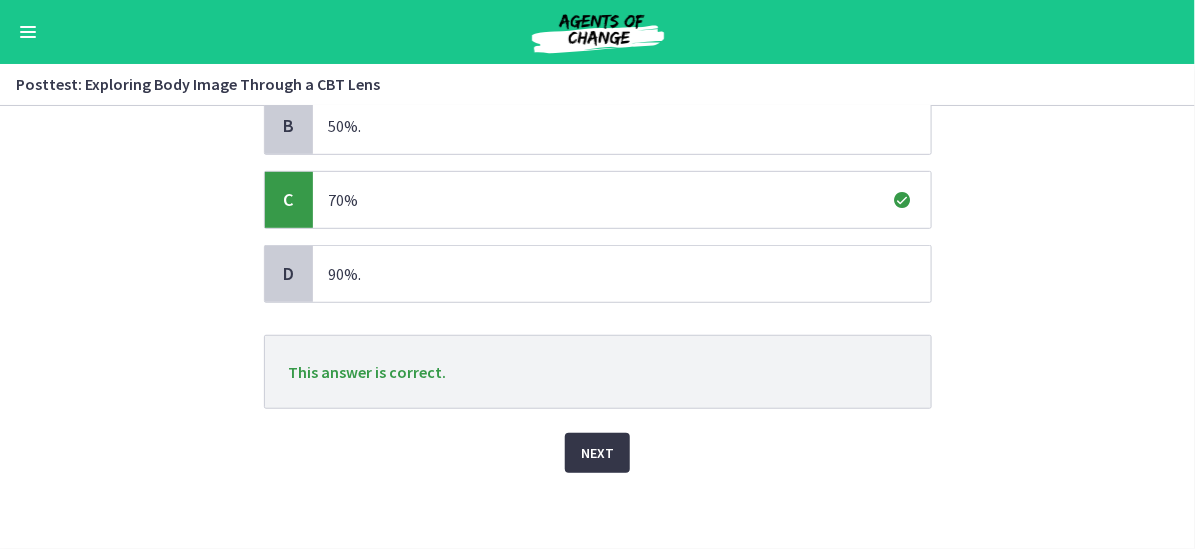 scroll, scrollTop: 326, scrollLeft: 0, axis: vertical 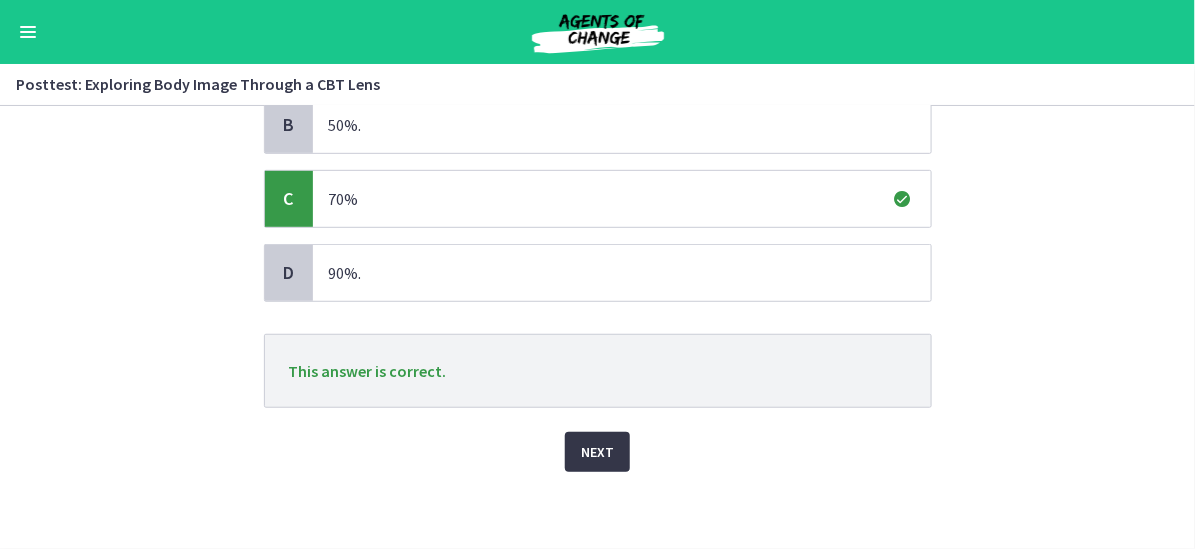 click on "Next" at bounding box center (597, 452) 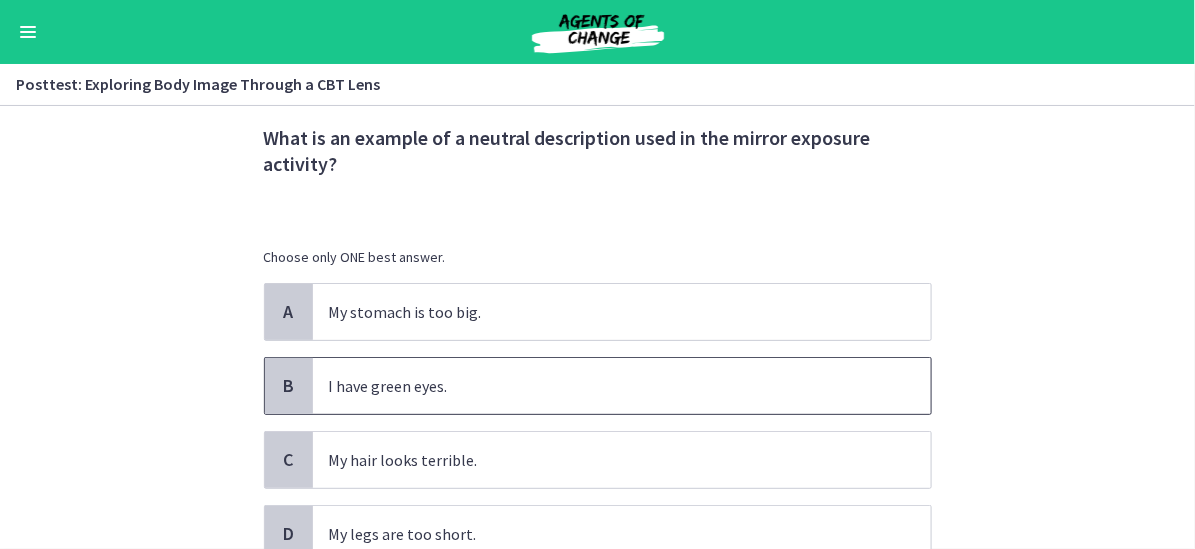 scroll, scrollTop: 100, scrollLeft: 0, axis: vertical 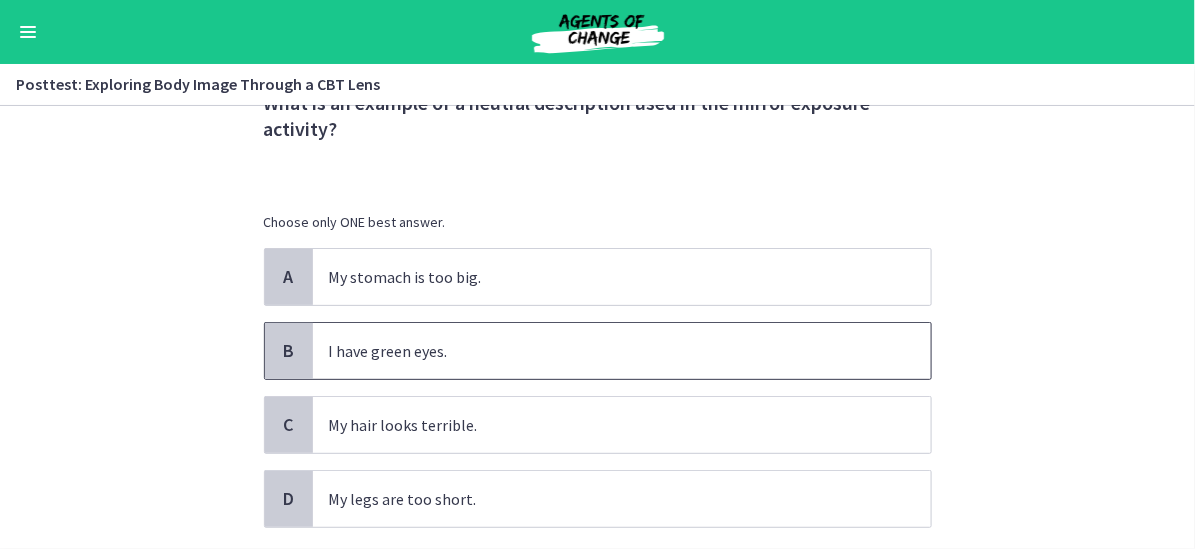 click on "I have green eyes." at bounding box center (622, 351) 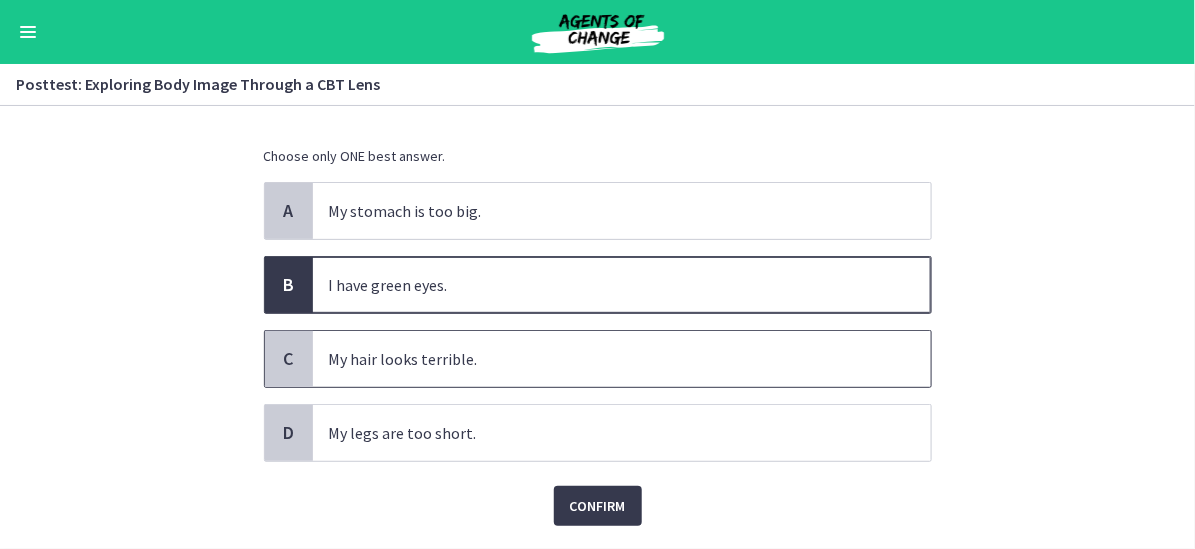 scroll, scrollTop: 200, scrollLeft: 0, axis: vertical 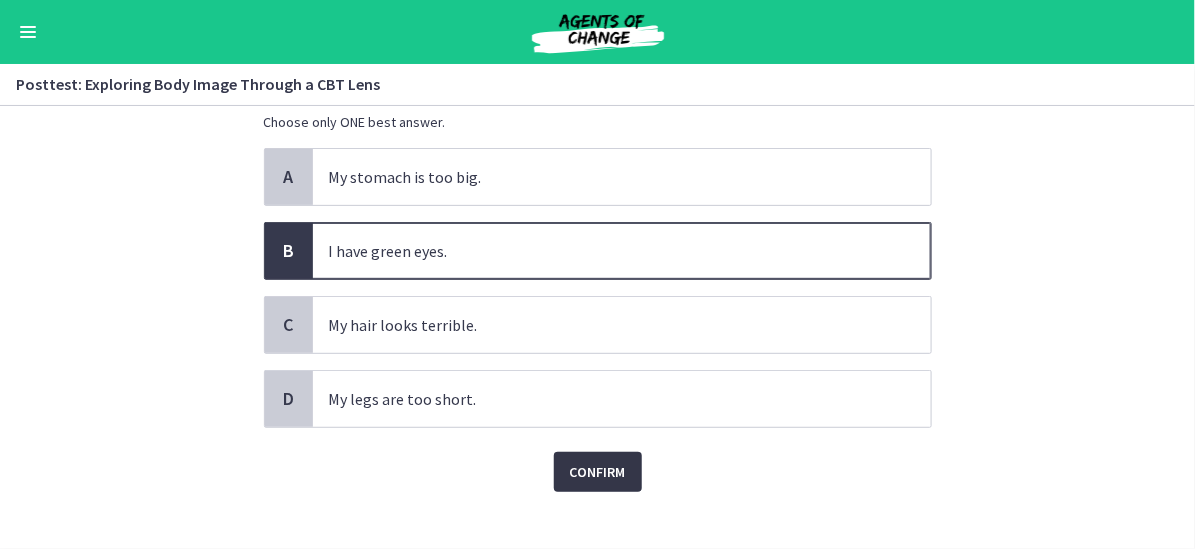 click on "Confirm" at bounding box center [598, 472] 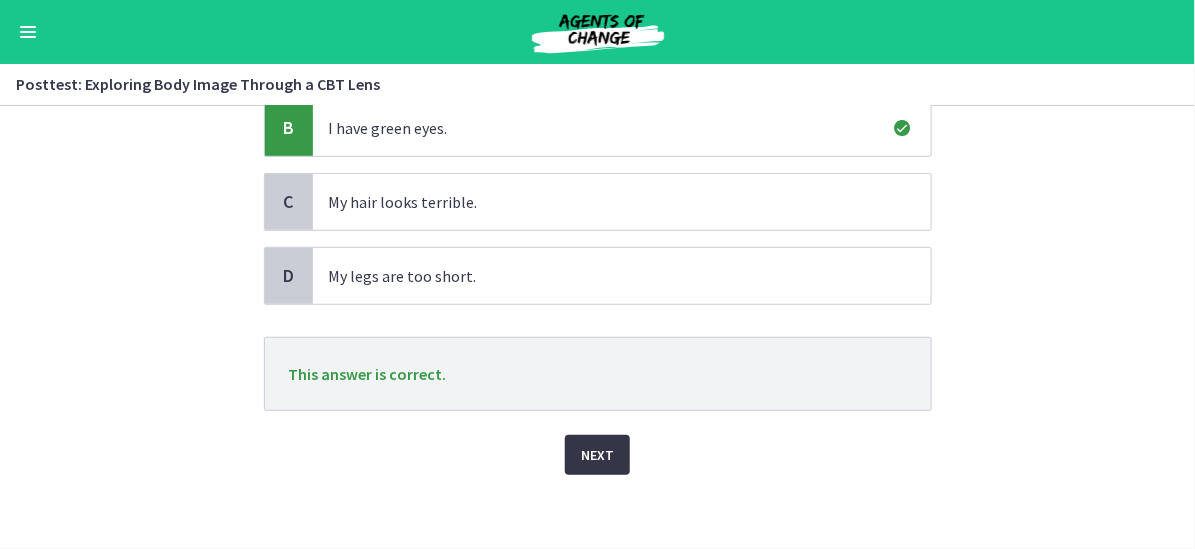 scroll, scrollTop: 326, scrollLeft: 0, axis: vertical 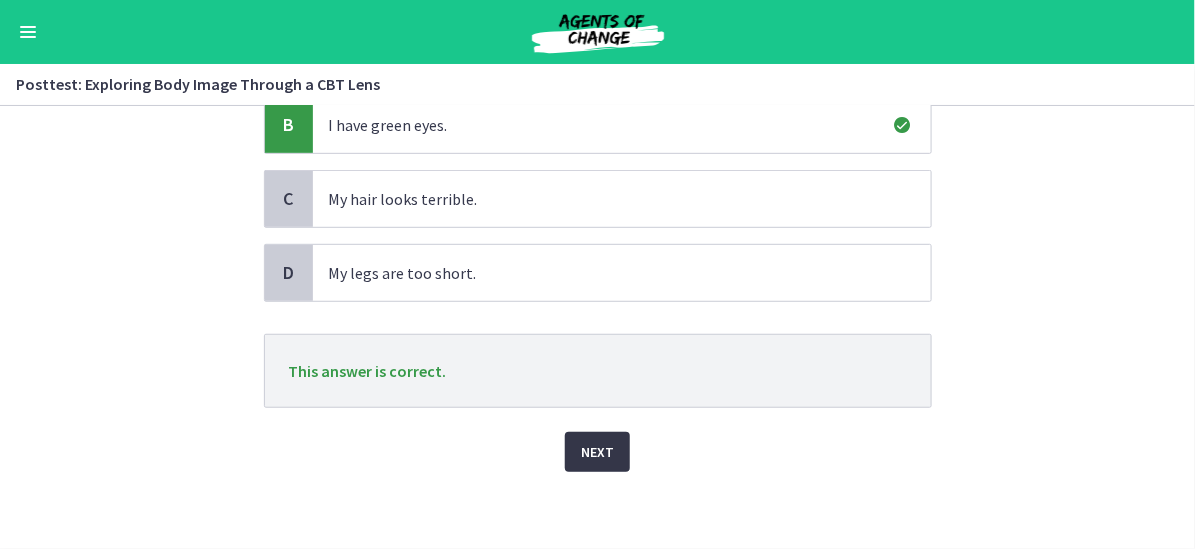 click on "Next" at bounding box center (597, 452) 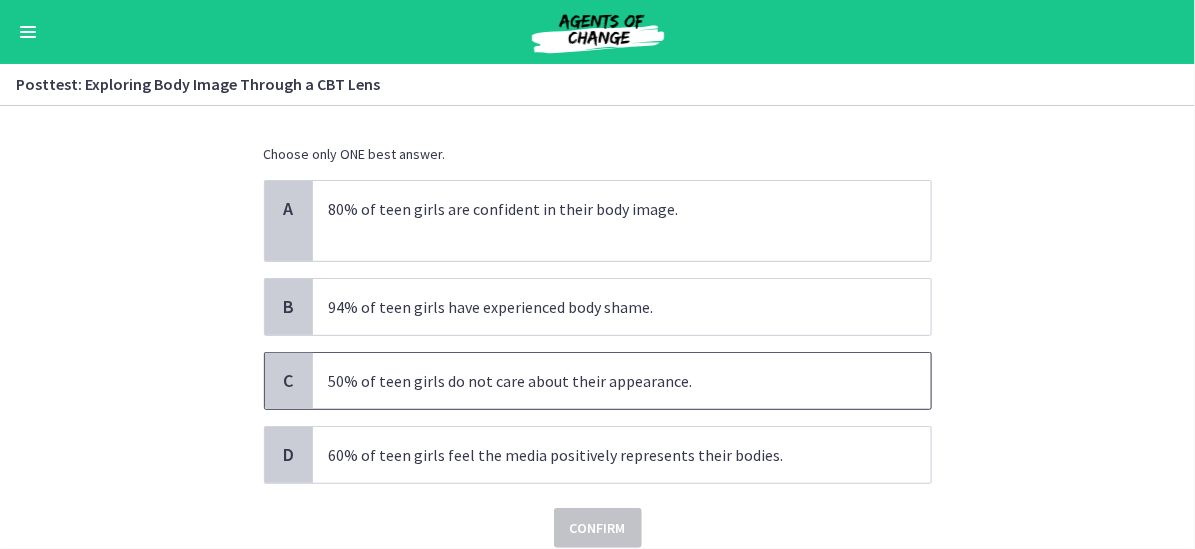 scroll, scrollTop: 200, scrollLeft: 0, axis: vertical 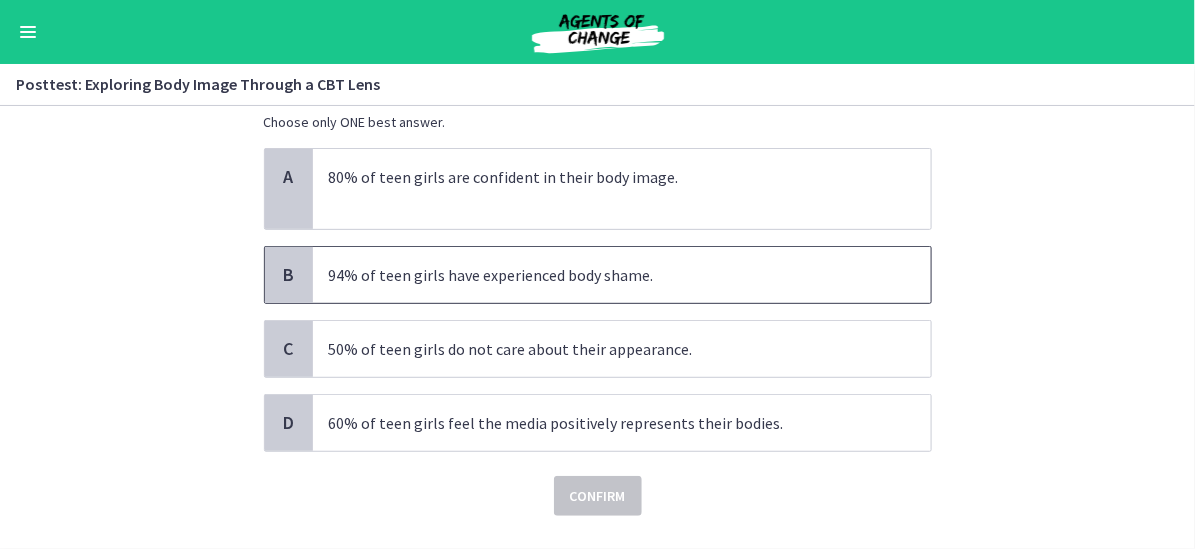 click on "94% of teen girls have experienced body shame." at bounding box center (602, 275) 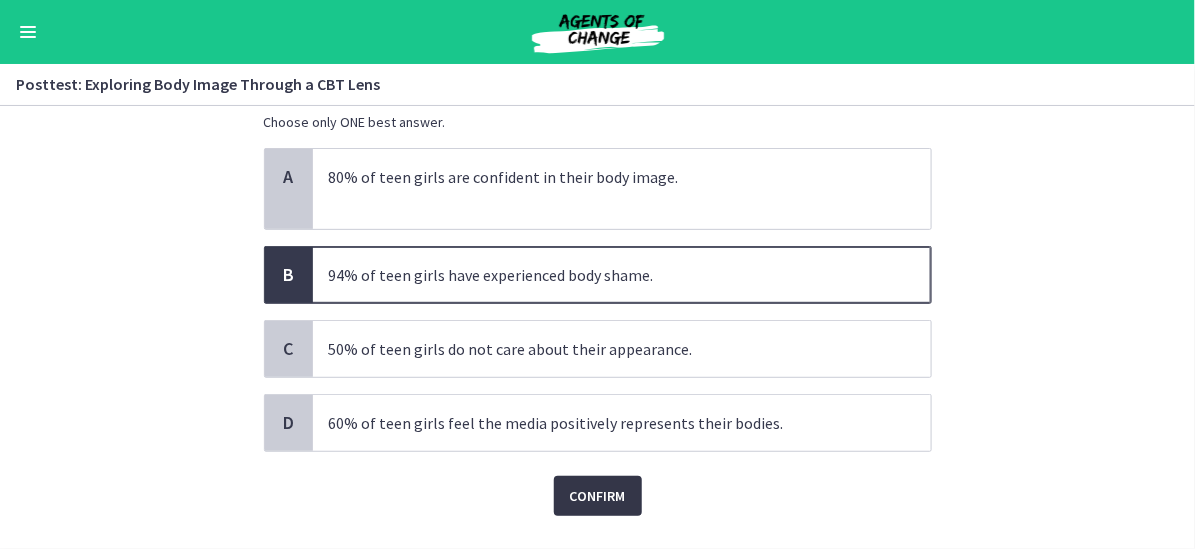 click on "Confirm" at bounding box center (598, 496) 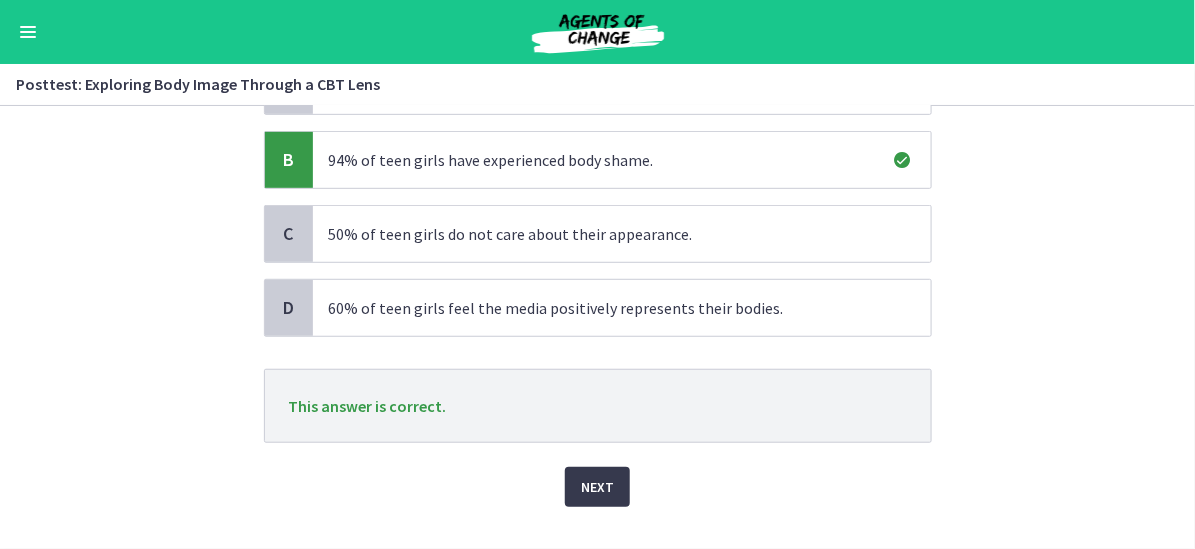 scroll, scrollTop: 323, scrollLeft: 0, axis: vertical 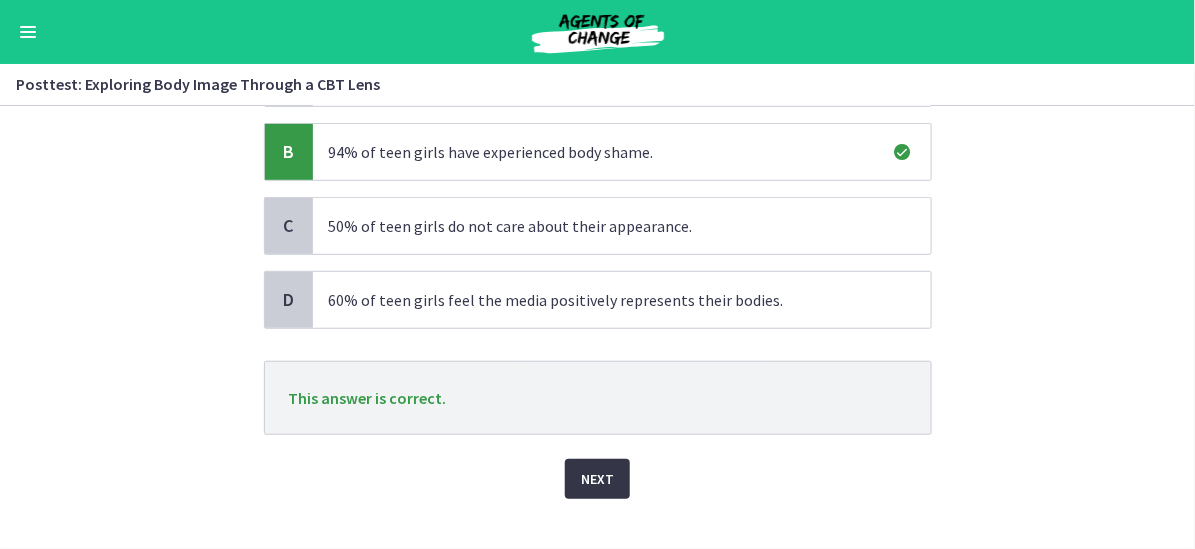 click on "Next" at bounding box center [597, 479] 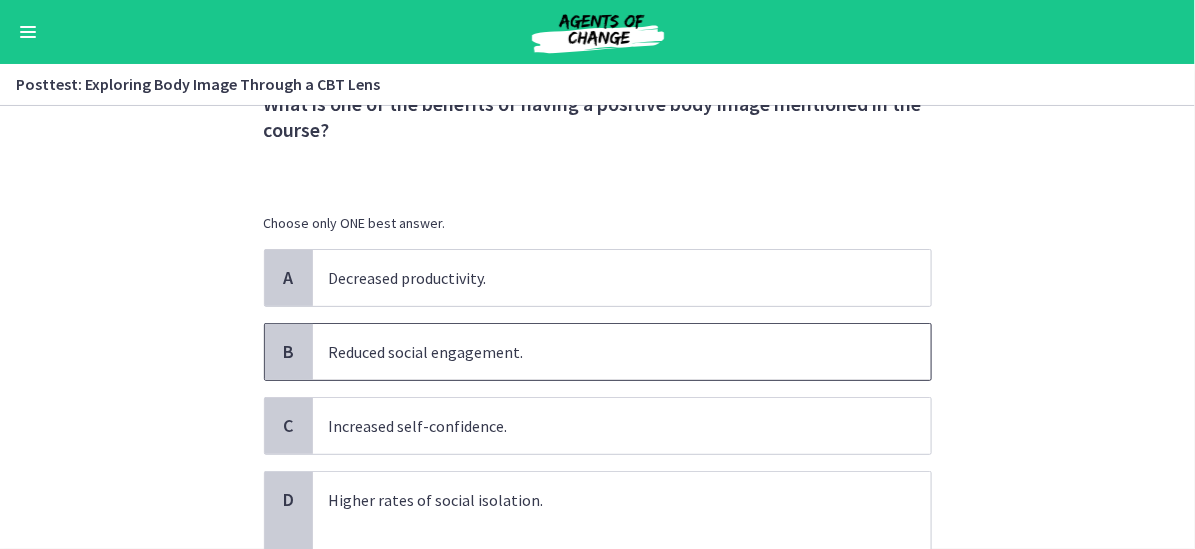 scroll, scrollTop: 100, scrollLeft: 0, axis: vertical 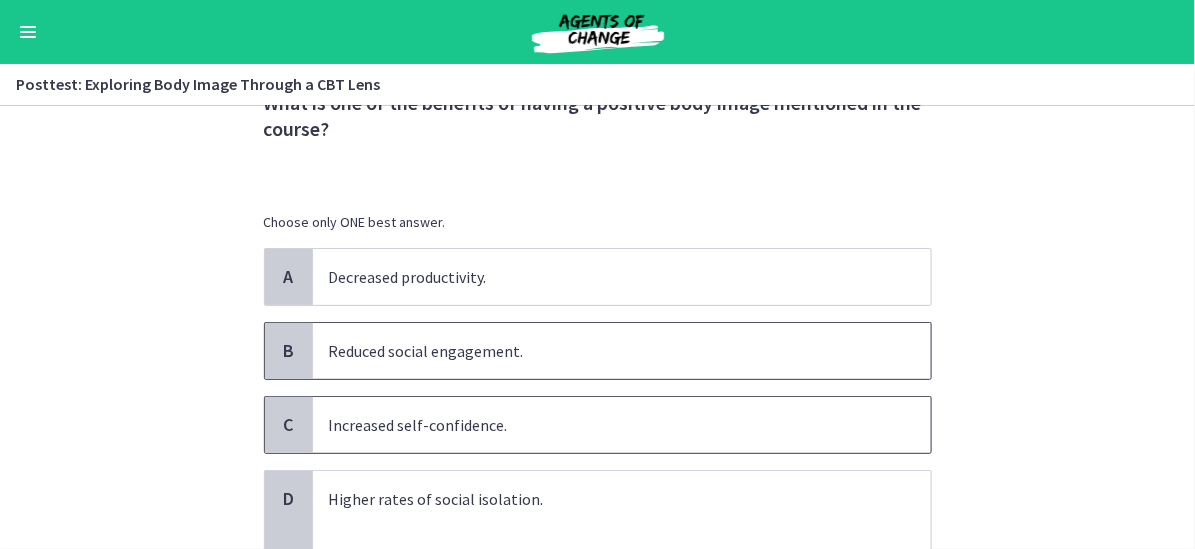 click on "Increased self-confidence." at bounding box center (602, 425) 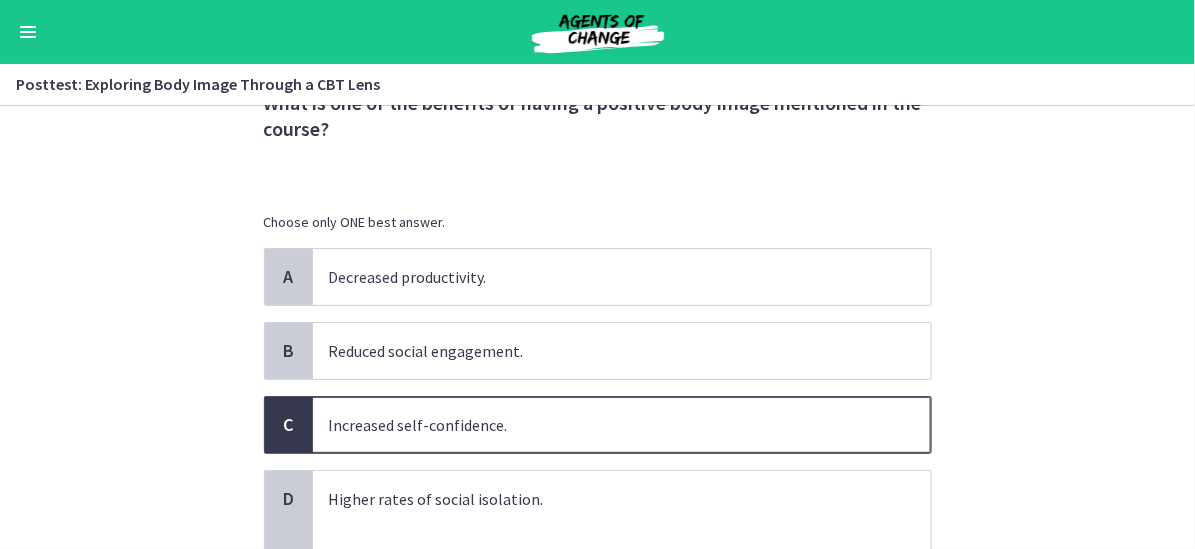 scroll, scrollTop: 200, scrollLeft: 0, axis: vertical 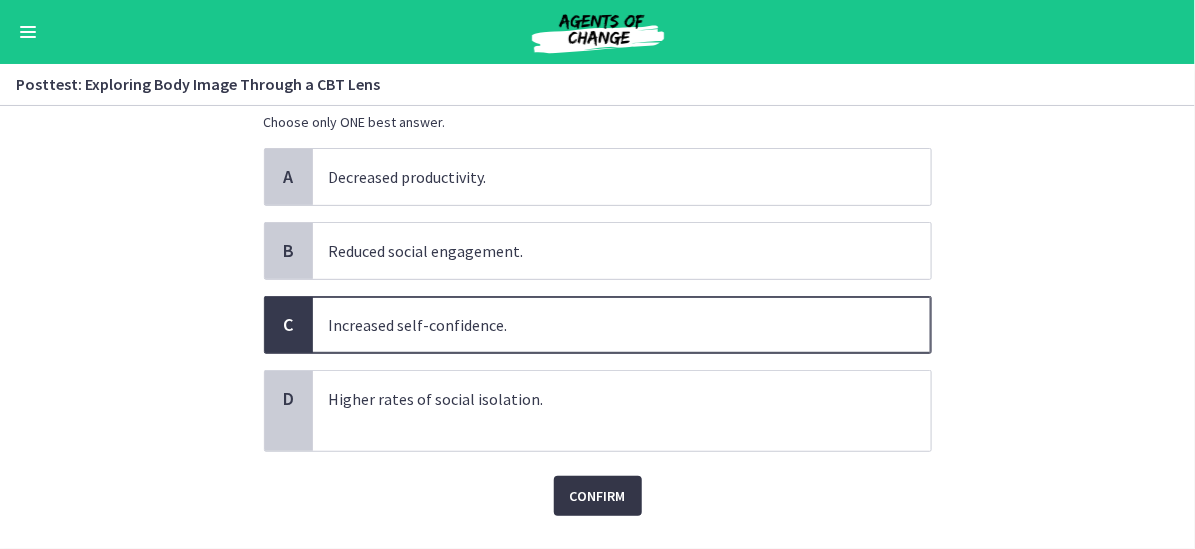 click on "Confirm" at bounding box center [598, 496] 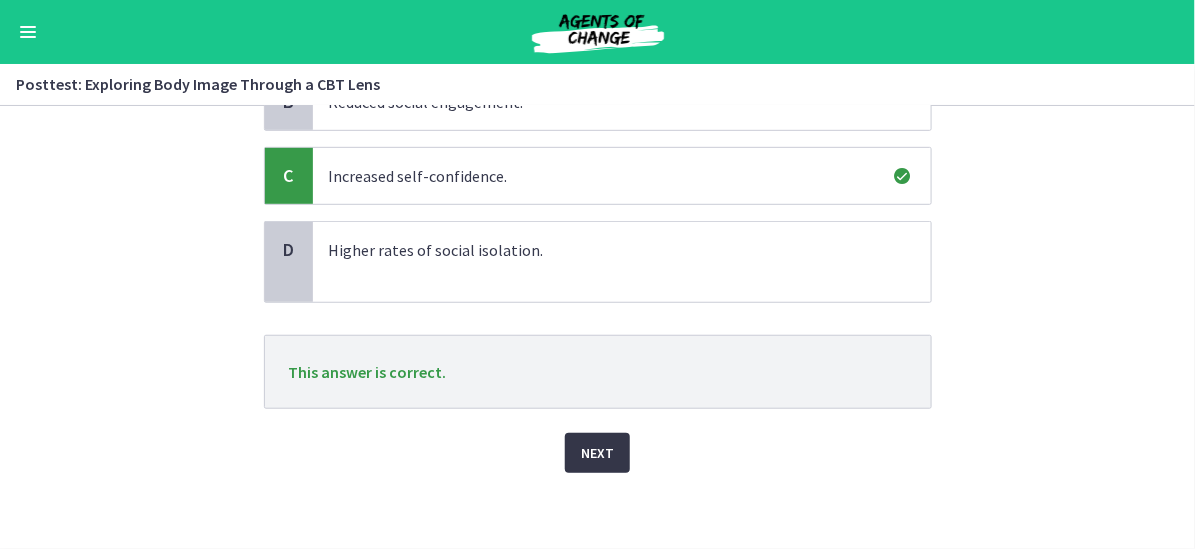 scroll, scrollTop: 350, scrollLeft: 0, axis: vertical 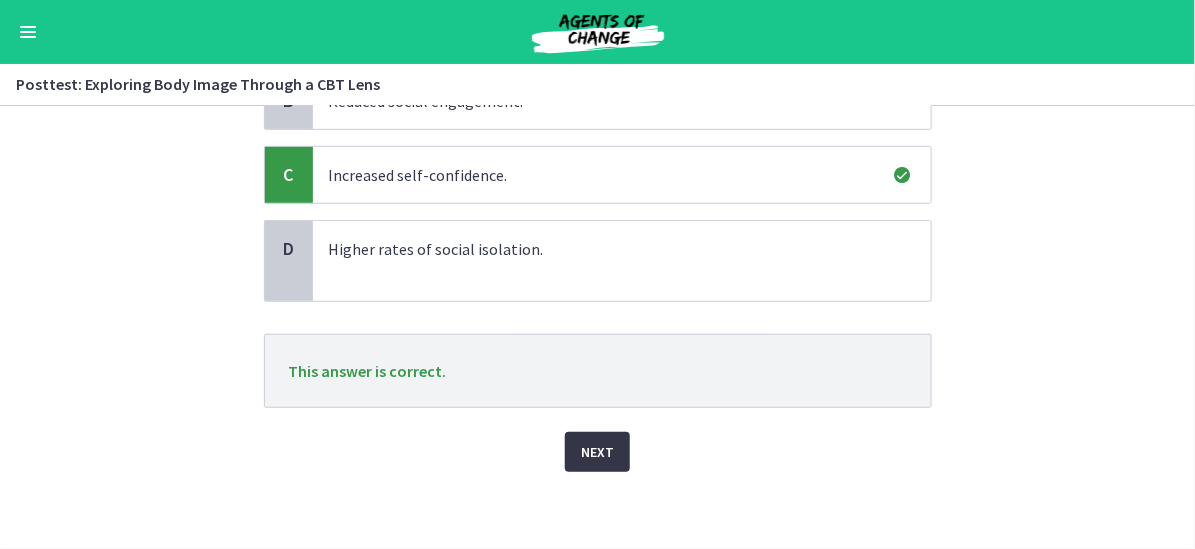click on "Next" at bounding box center (597, 452) 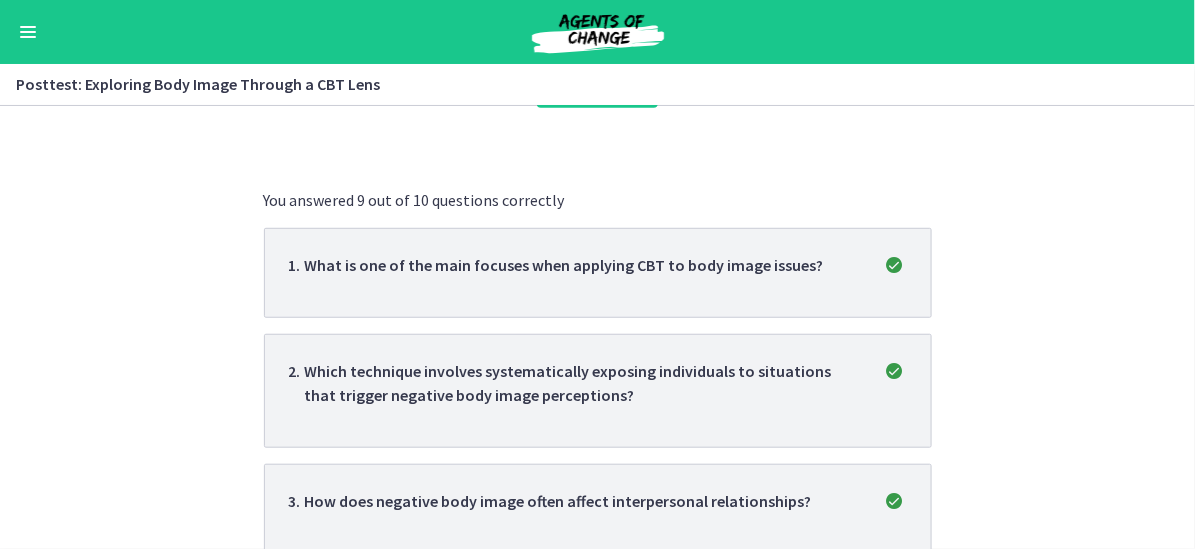 scroll, scrollTop: 0, scrollLeft: 0, axis: both 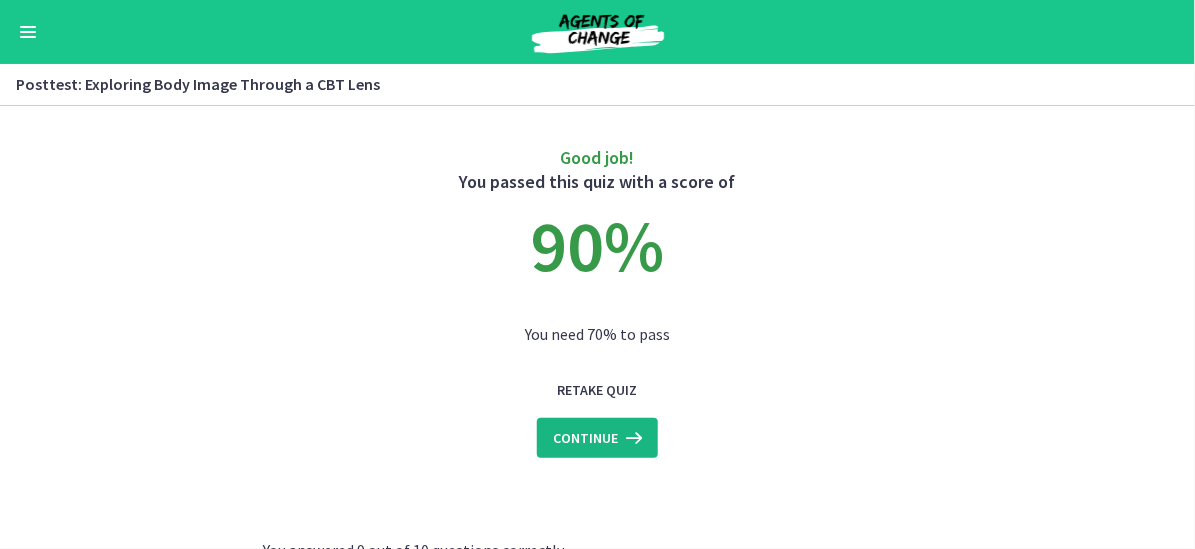 click on "Continue" at bounding box center [597, 438] 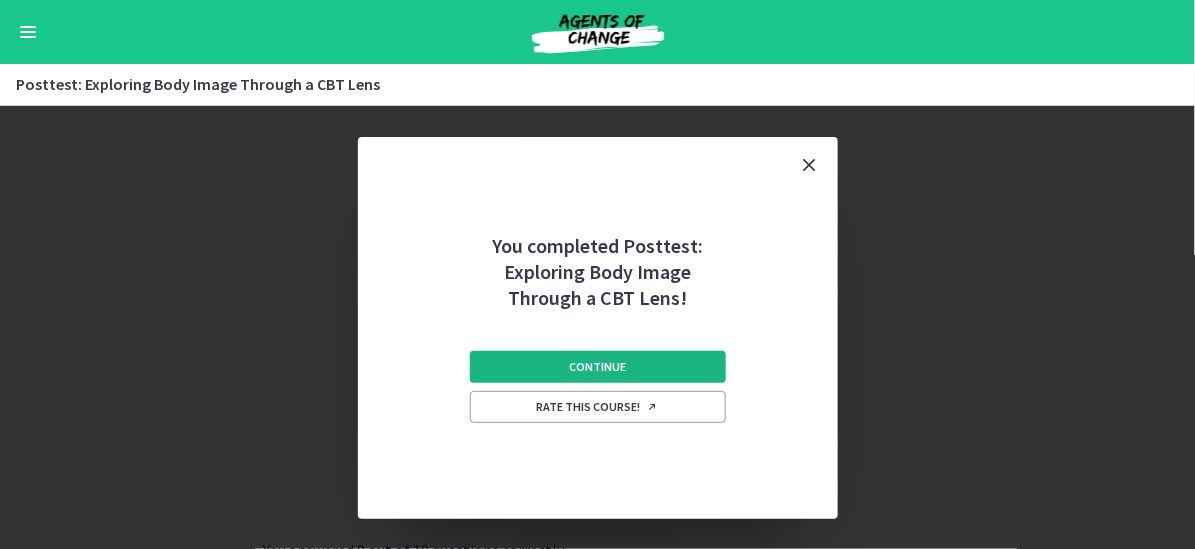click on "Continue" at bounding box center (597, 367) 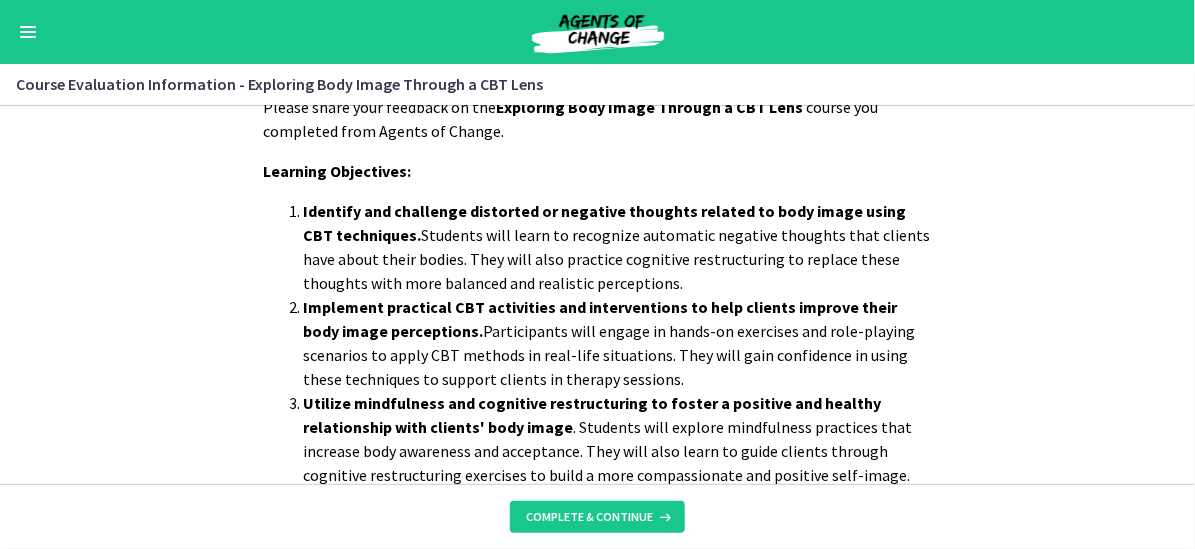 scroll, scrollTop: 165, scrollLeft: 0, axis: vertical 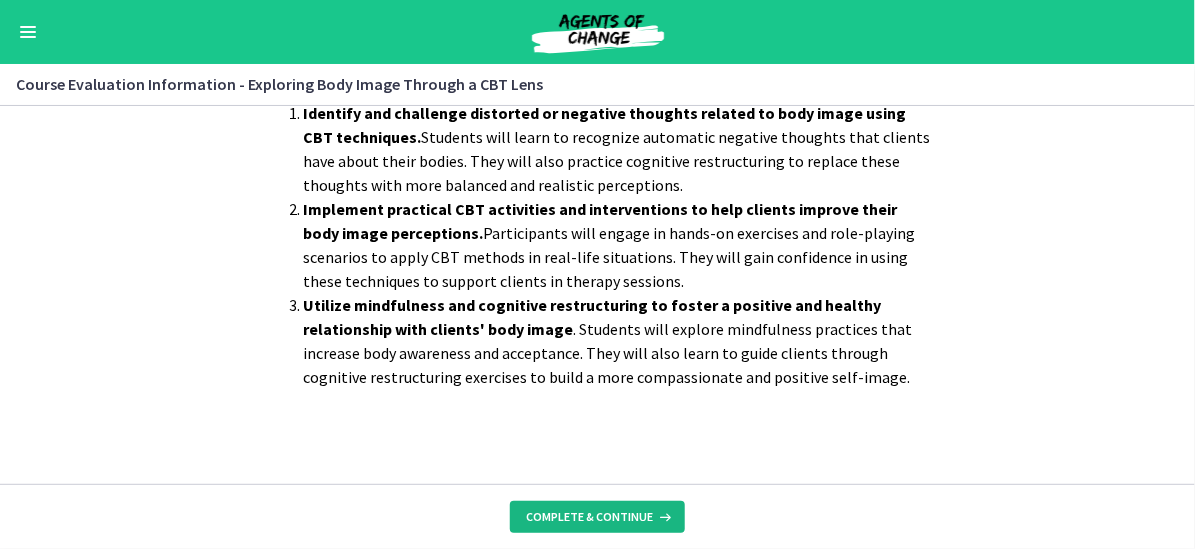 click on "Complete & continue" at bounding box center (589, 517) 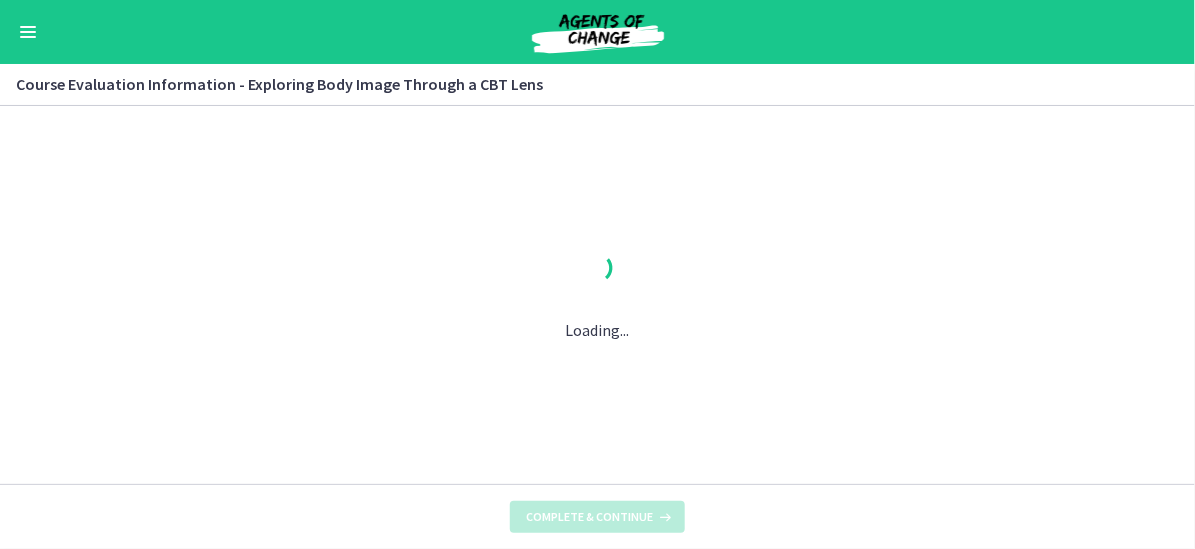 scroll, scrollTop: 0, scrollLeft: 0, axis: both 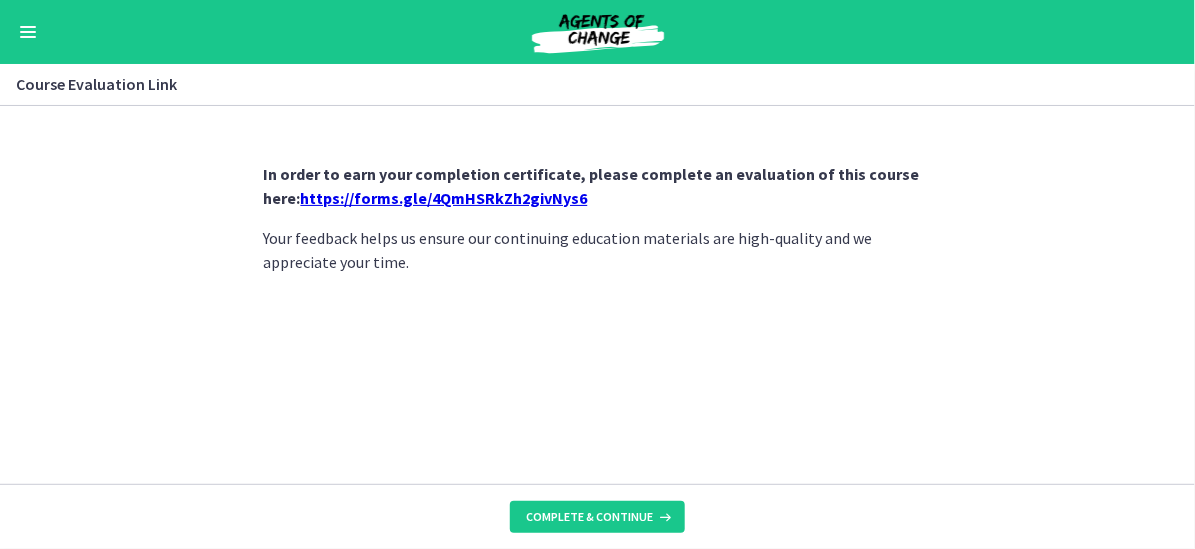 click on "https://forms.gle/4QmHSRkZh2givNys6" at bounding box center (444, 198) 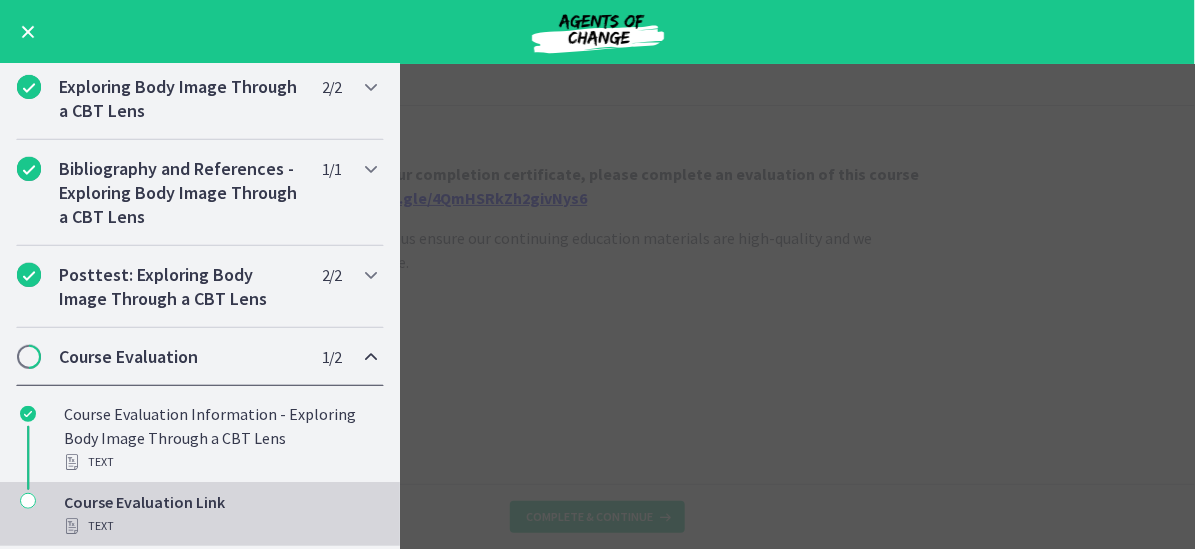 scroll, scrollTop: 236, scrollLeft: 0, axis: vertical 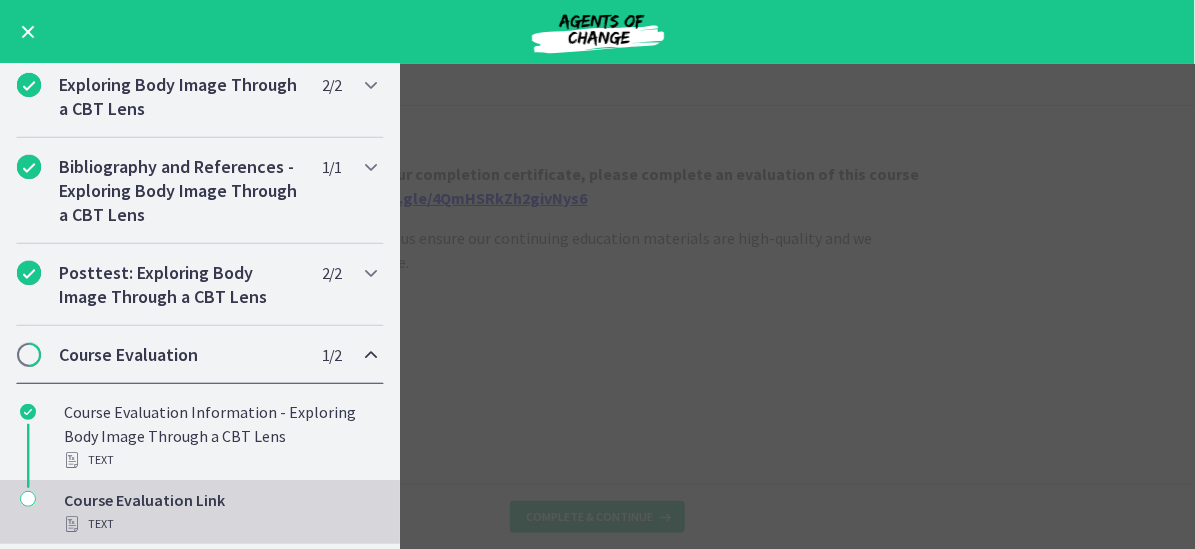 click on "Course Evaluation Link
Text" at bounding box center [220, 512] 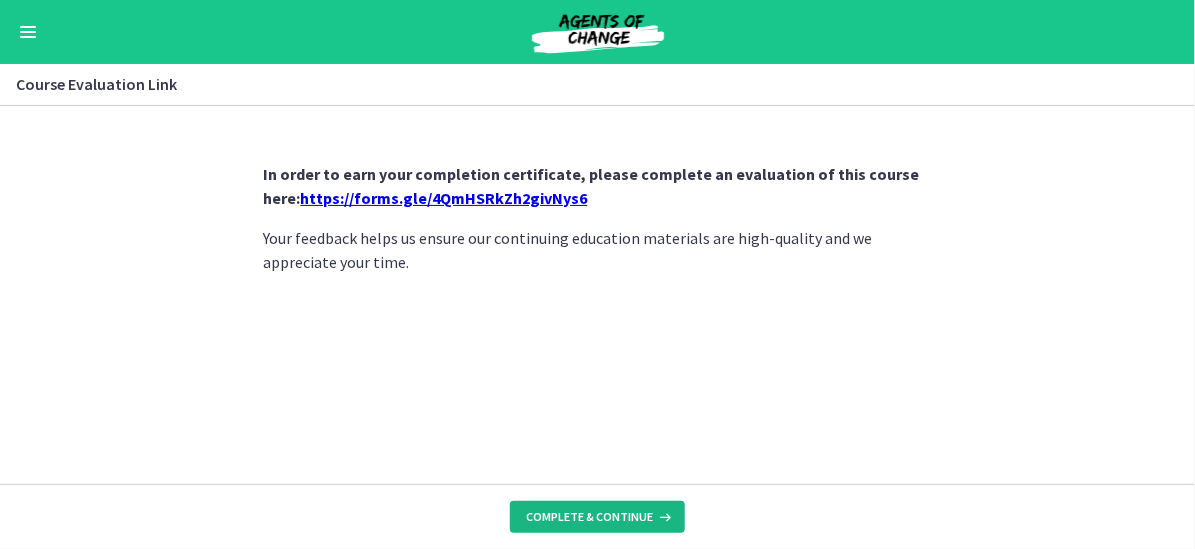 click on "Complete & continue" at bounding box center [589, 517] 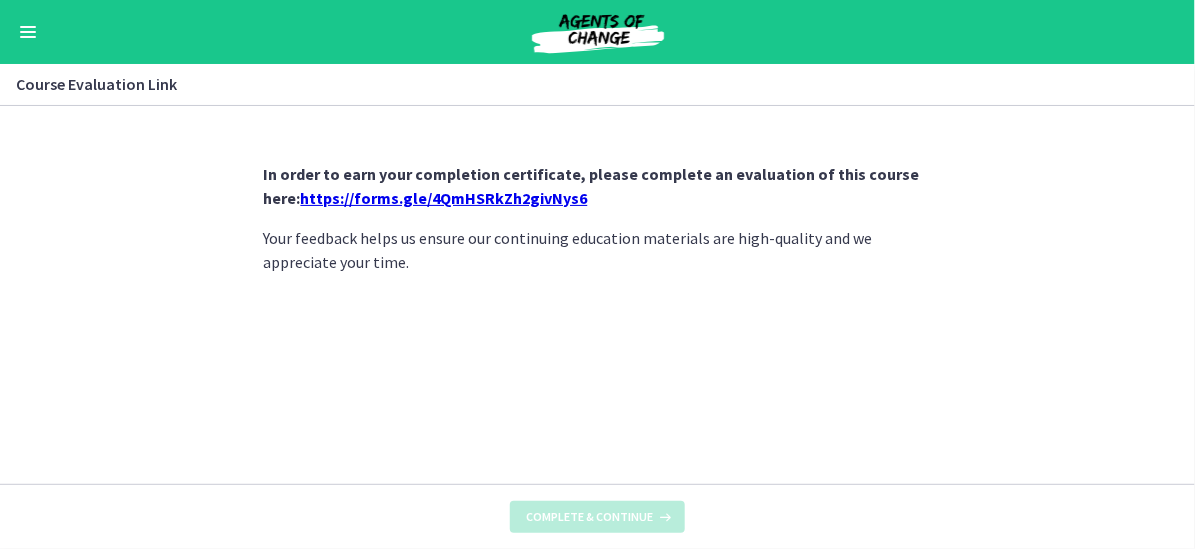 scroll, scrollTop: 344, scrollLeft: 0, axis: vertical 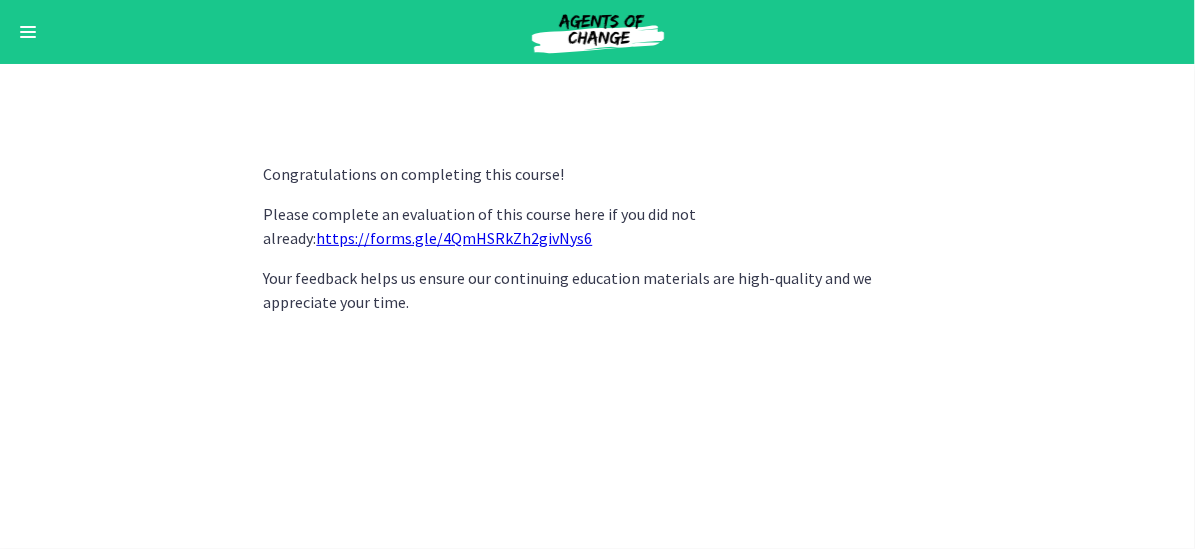 click on "https://forms.gle/4QmHSRkZh2givNys6" at bounding box center [455, 238] 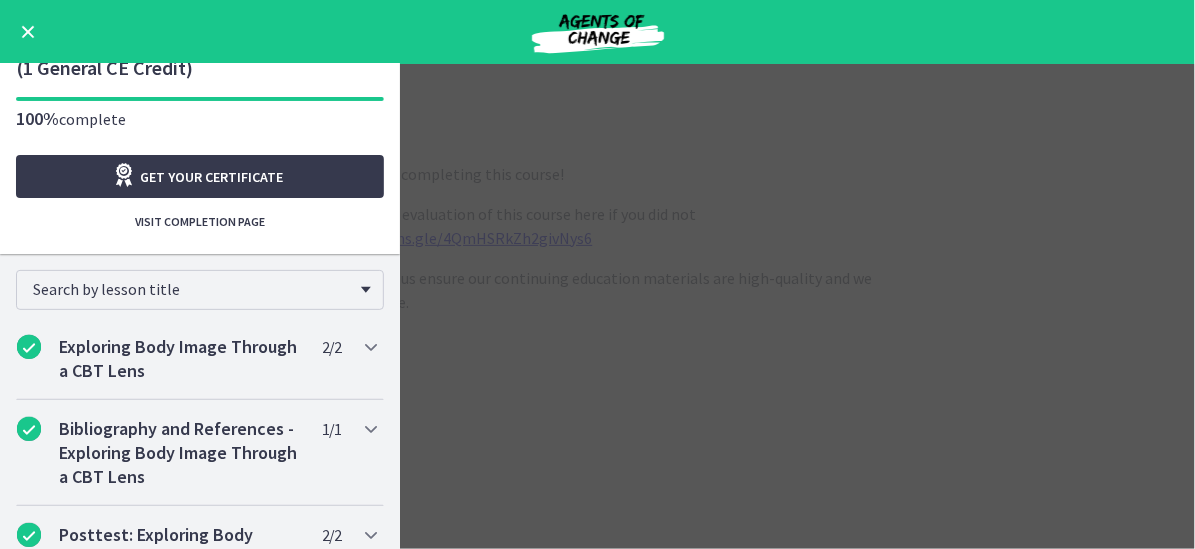 scroll, scrollTop: 0, scrollLeft: 0, axis: both 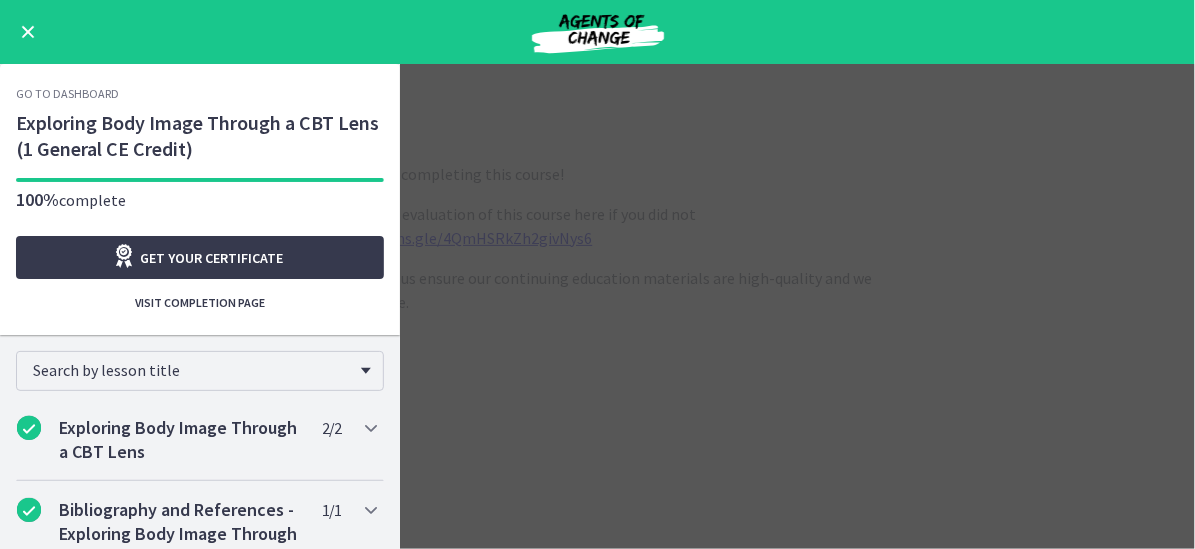 click on "Go to Dashboard" at bounding box center (67, 94) 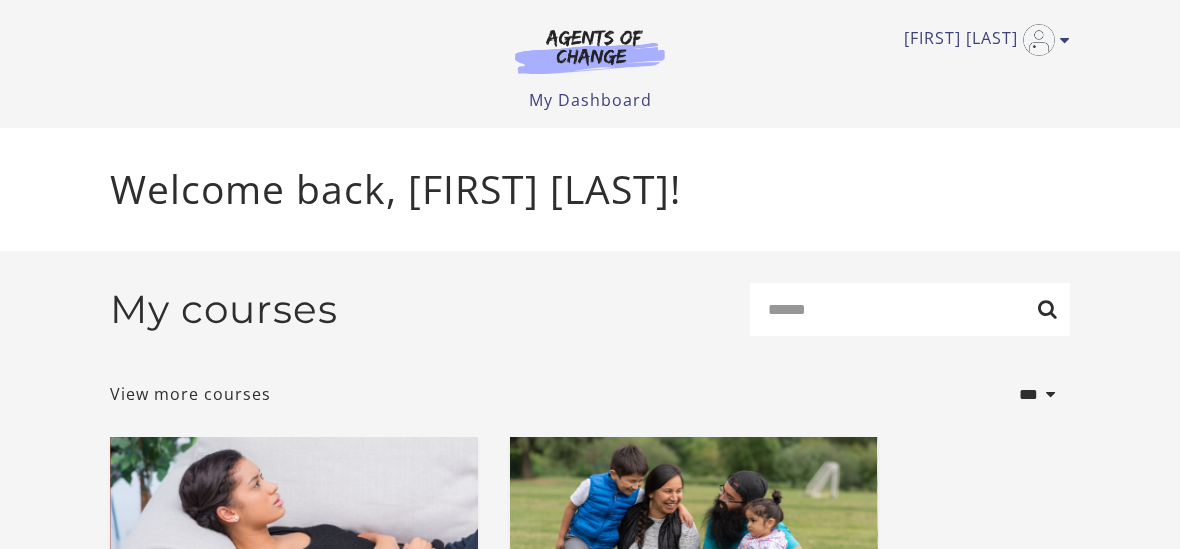 scroll, scrollTop: 0, scrollLeft: 0, axis: both 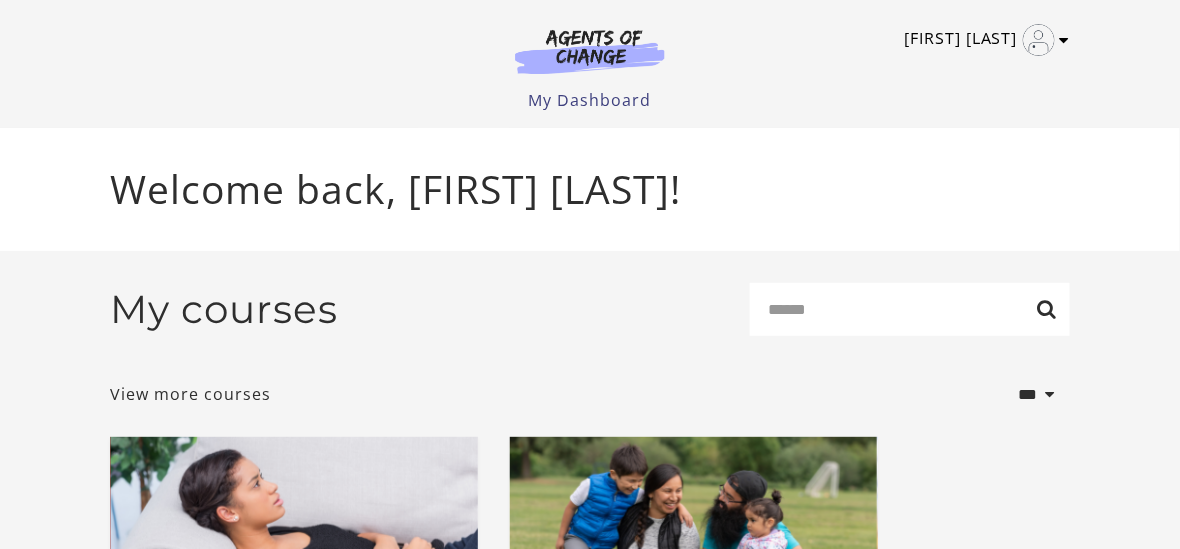 click at bounding box center (1065, 40) 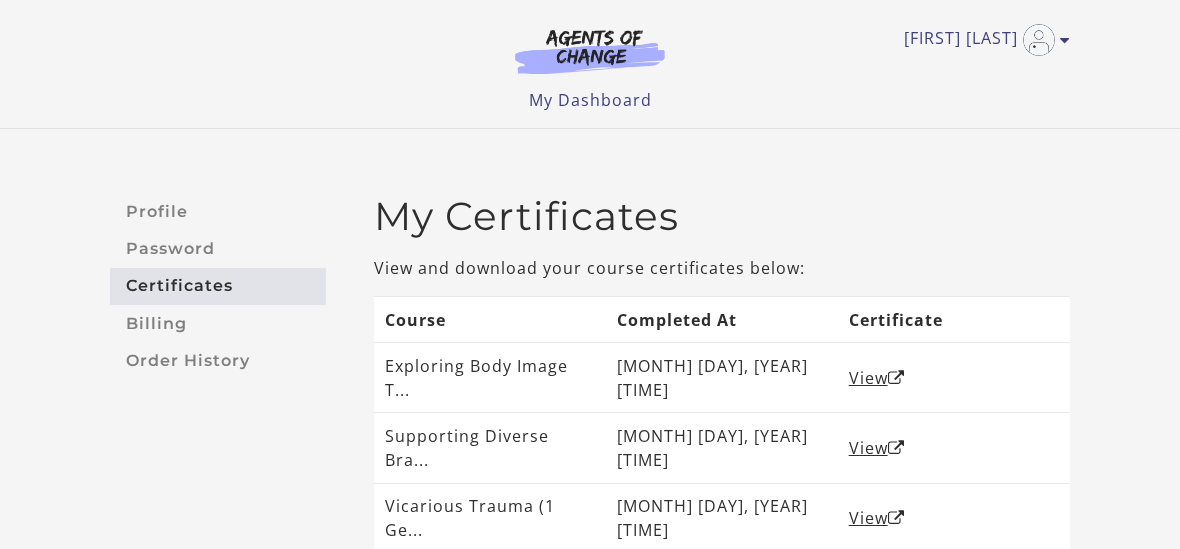 scroll, scrollTop: 0, scrollLeft: 0, axis: both 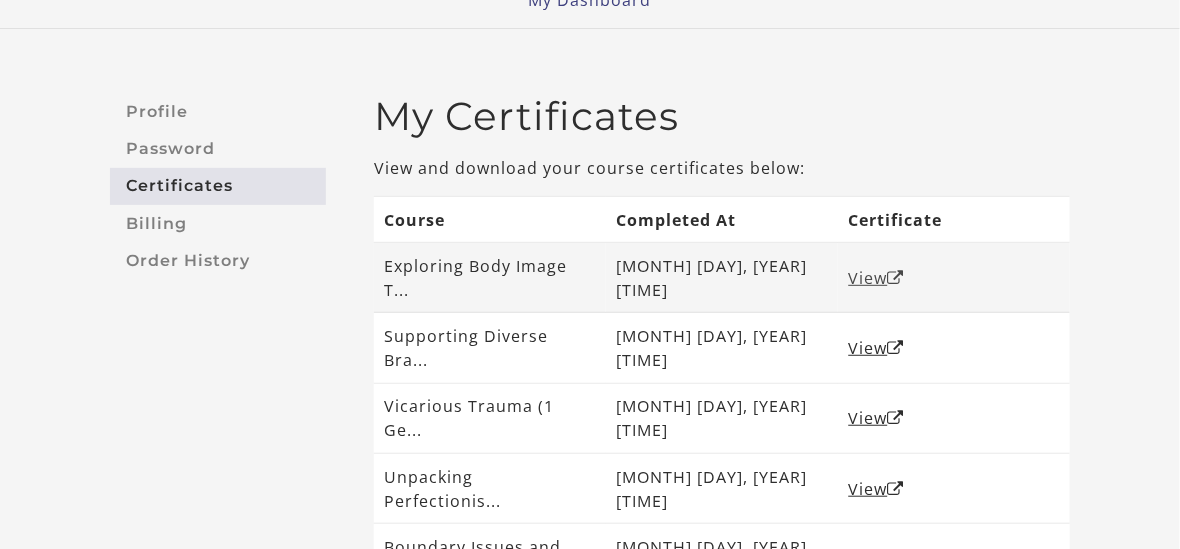 click on "View" at bounding box center [877, 278] 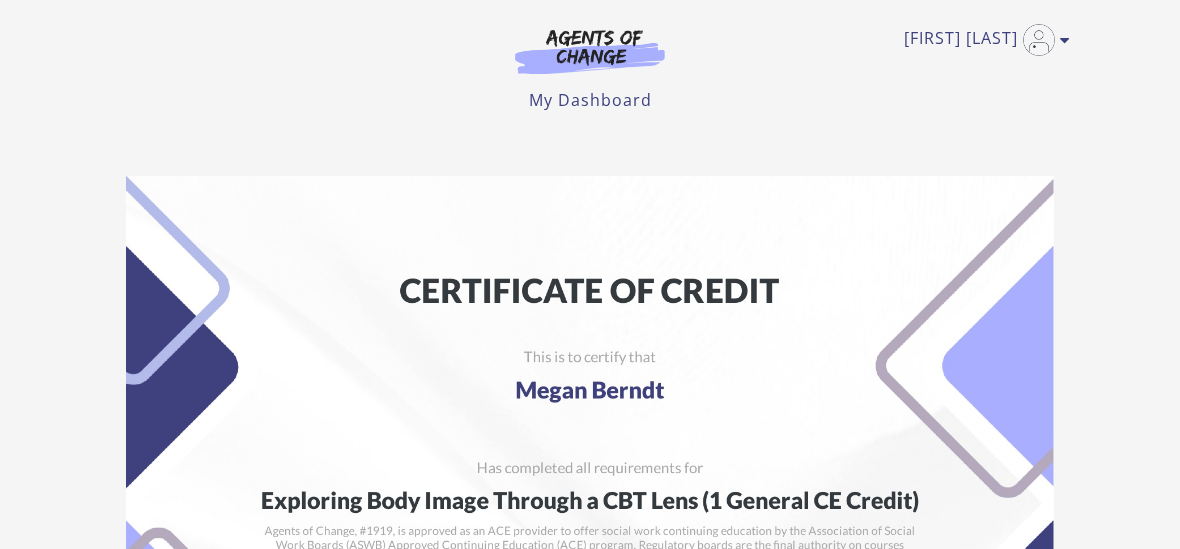 scroll, scrollTop: 0, scrollLeft: 0, axis: both 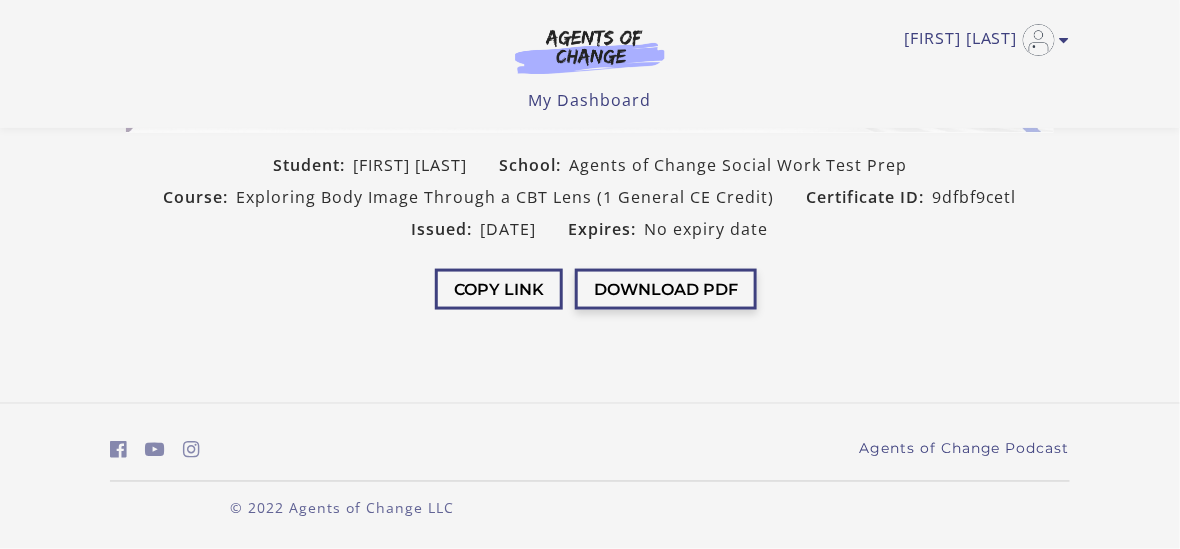 click on "Download PDF" at bounding box center (666, 289) 